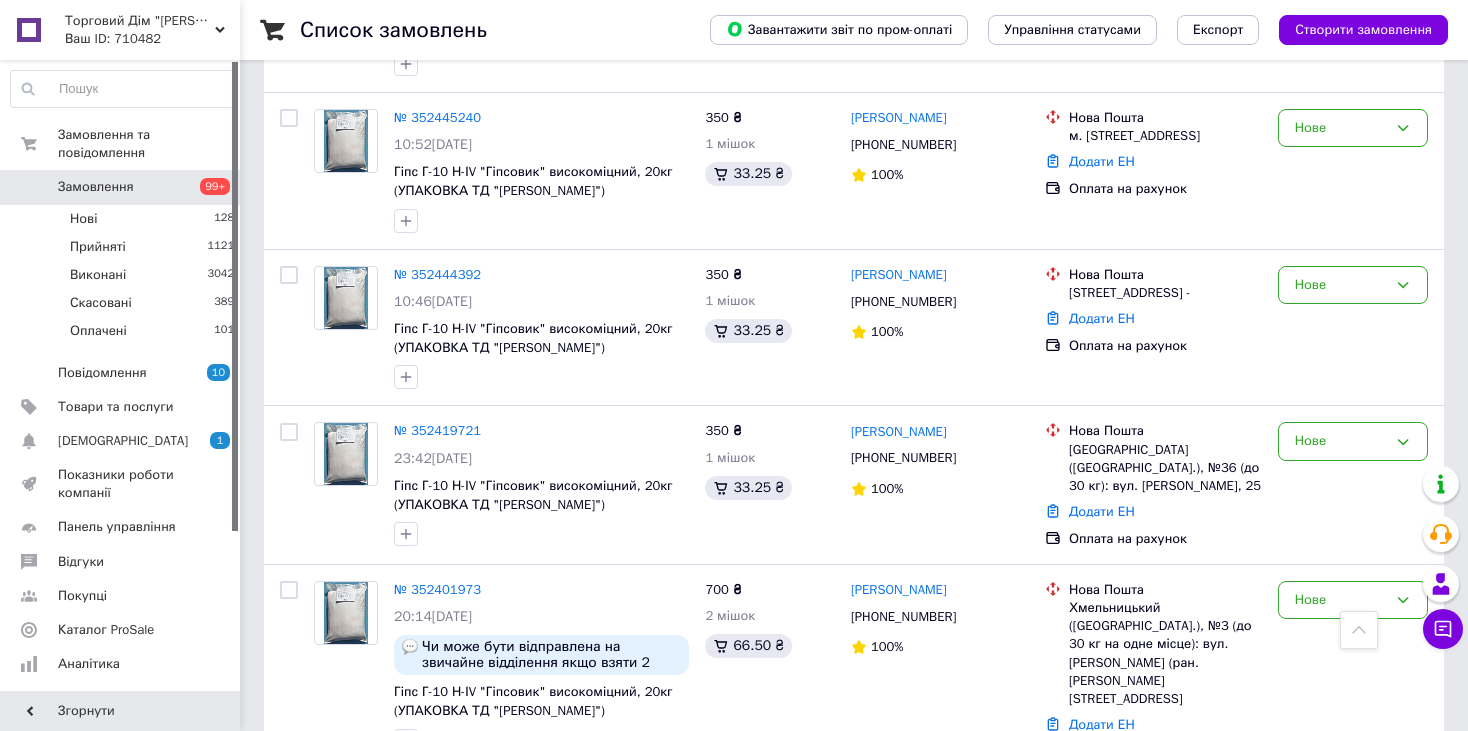 scroll, scrollTop: 1500, scrollLeft: 0, axis: vertical 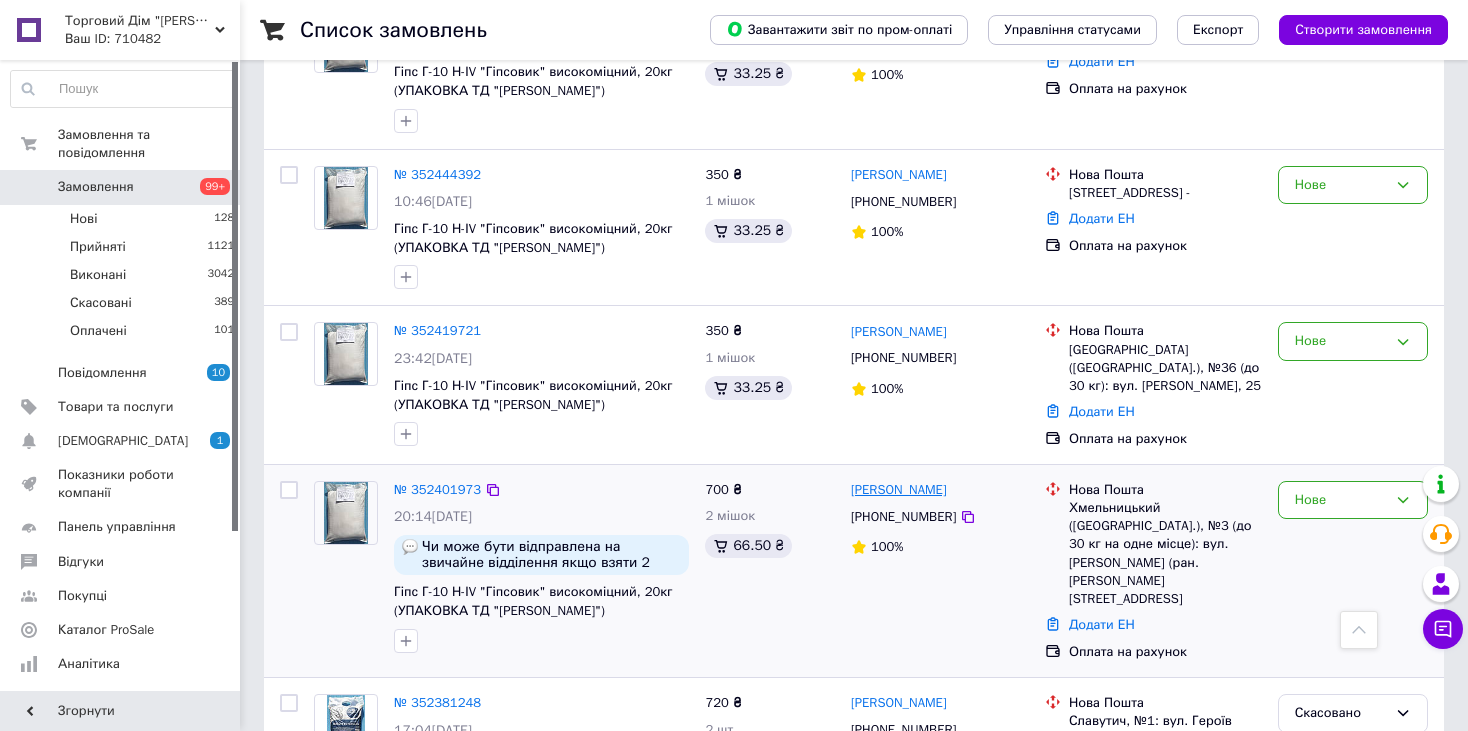 click on "[PERSON_NAME]" at bounding box center (899, 490) 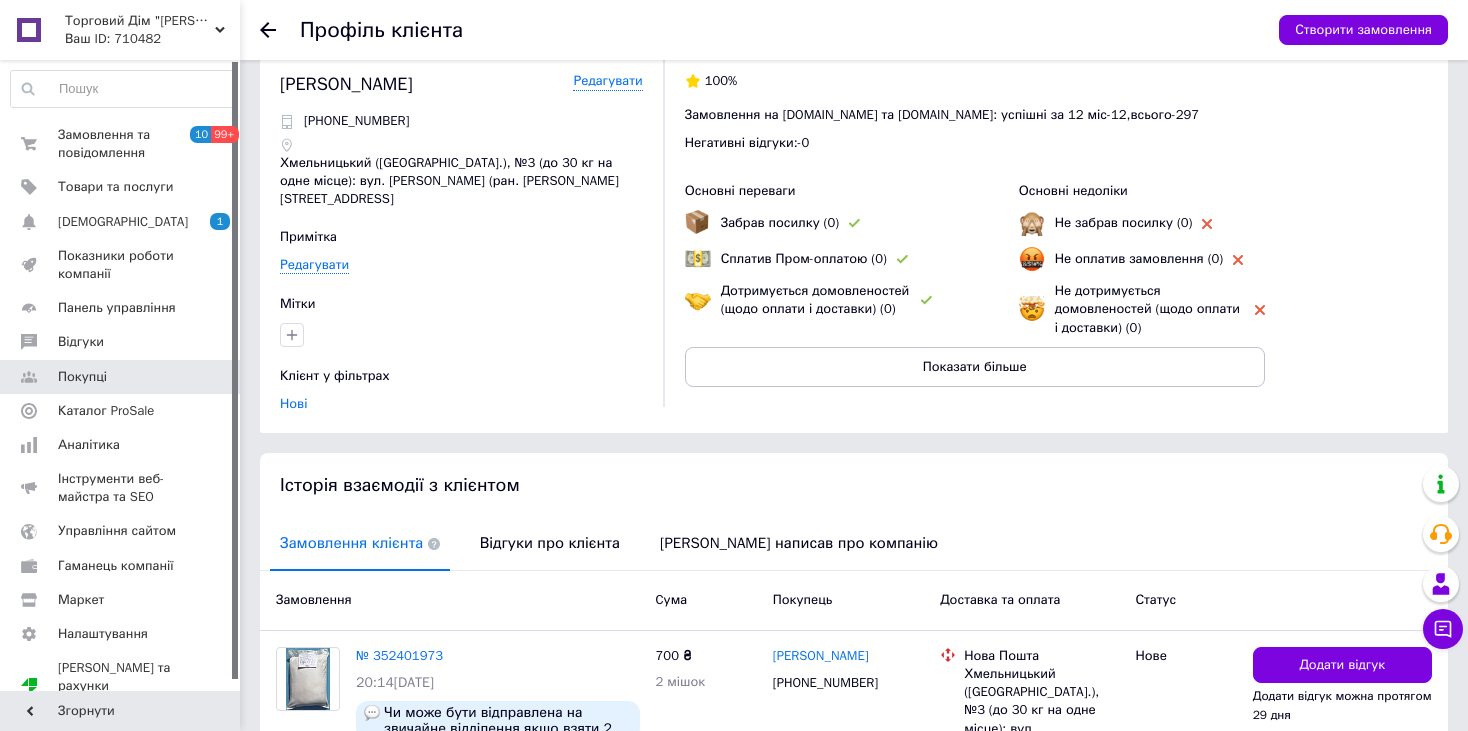scroll, scrollTop: 0, scrollLeft: 0, axis: both 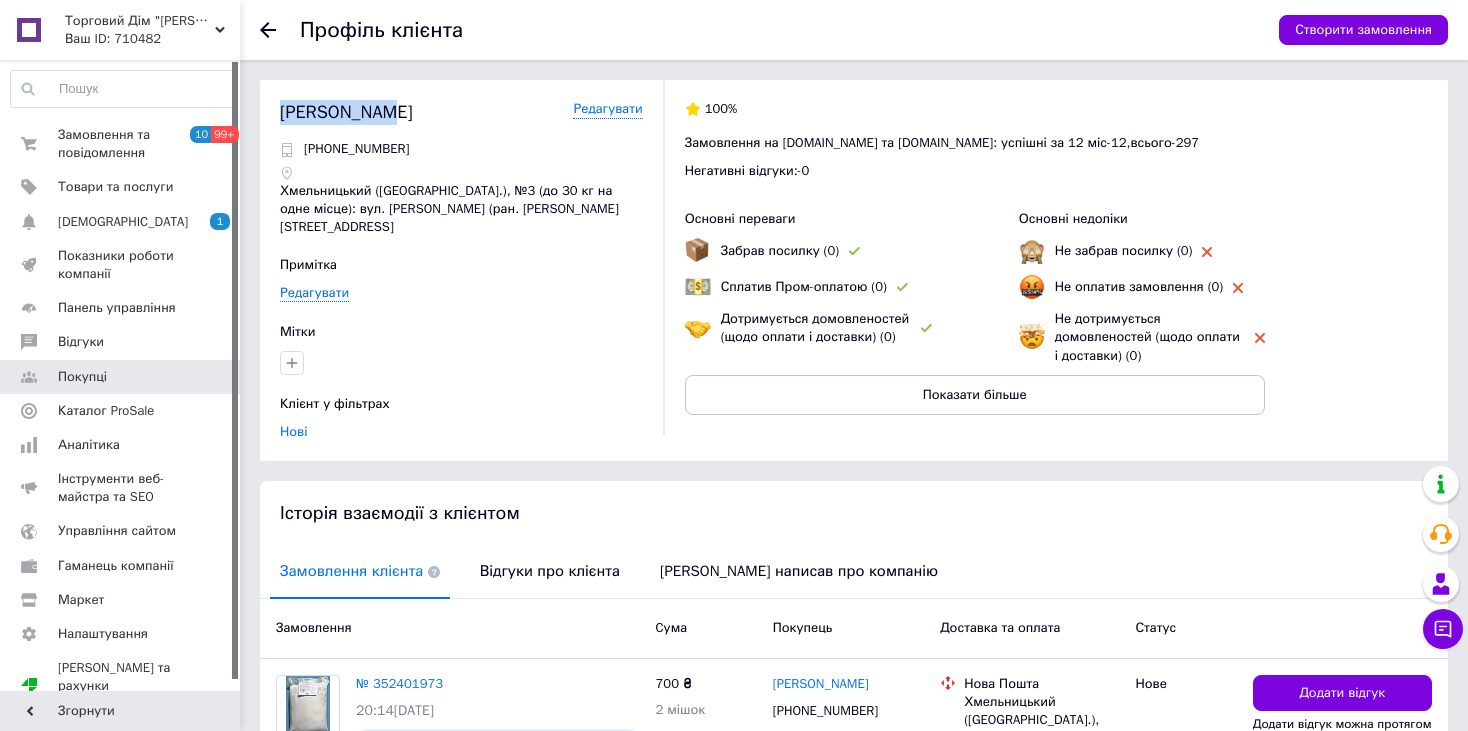 drag, startPoint x: 379, startPoint y: 109, endPoint x: 288, endPoint y: 116, distance: 91.26884 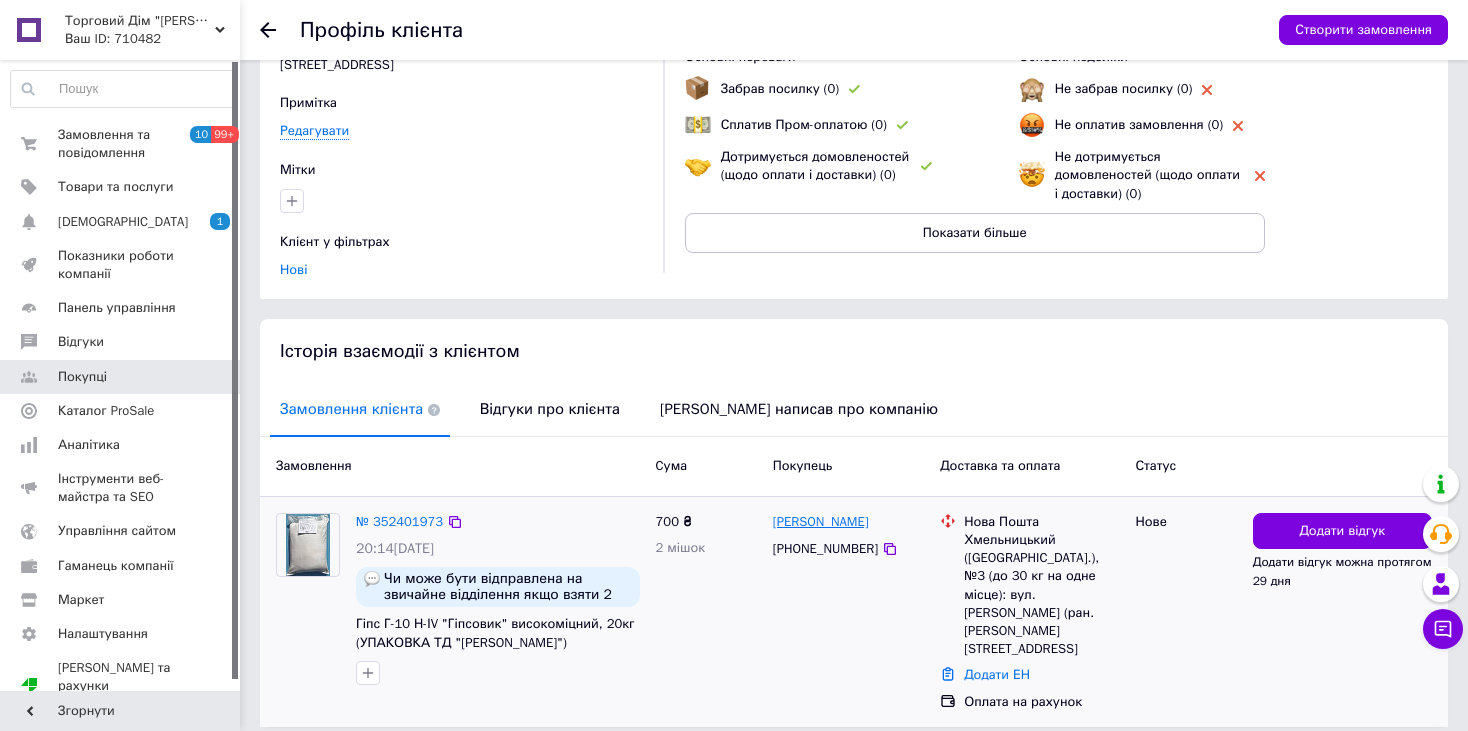 scroll, scrollTop: 192, scrollLeft: 0, axis: vertical 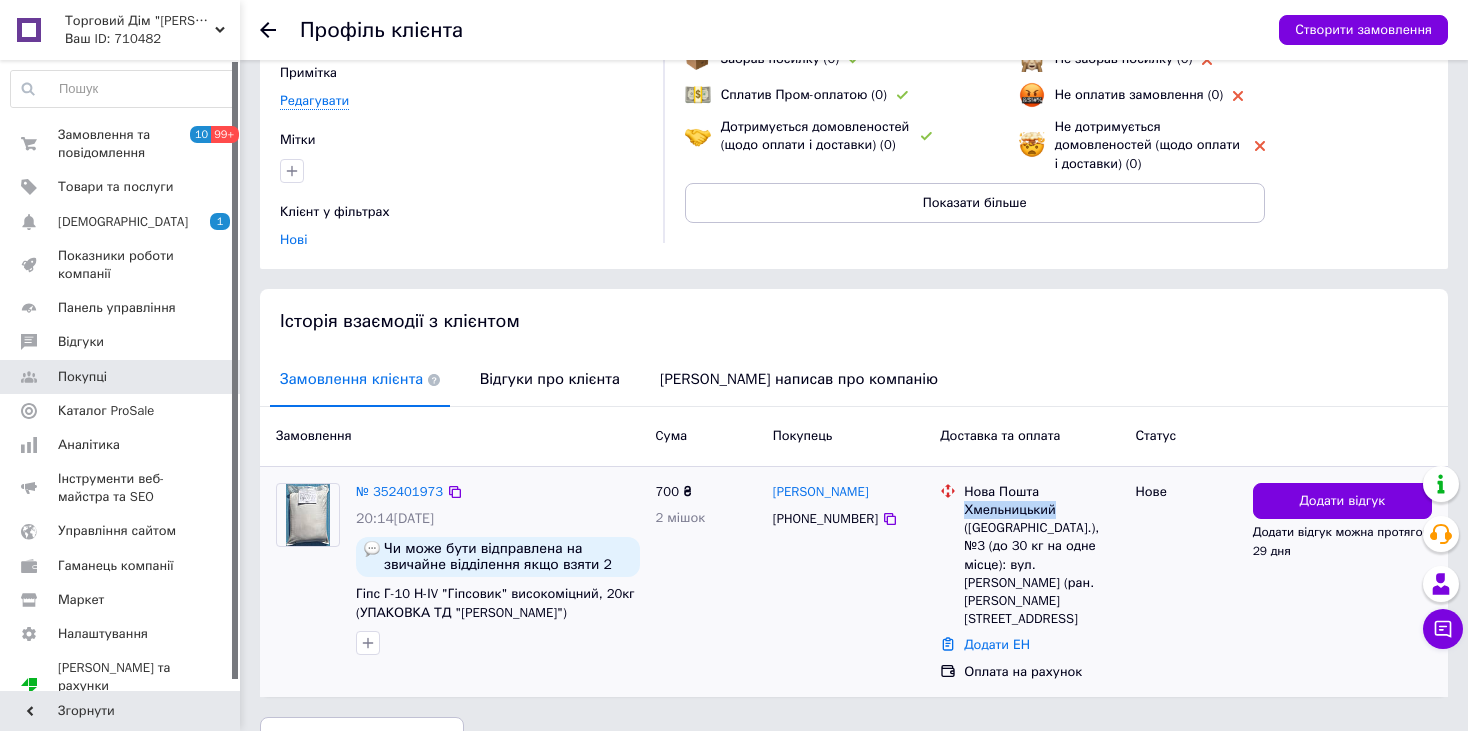 drag, startPoint x: 1054, startPoint y: 488, endPoint x: 964, endPoint y: 496, distance: 90.35486 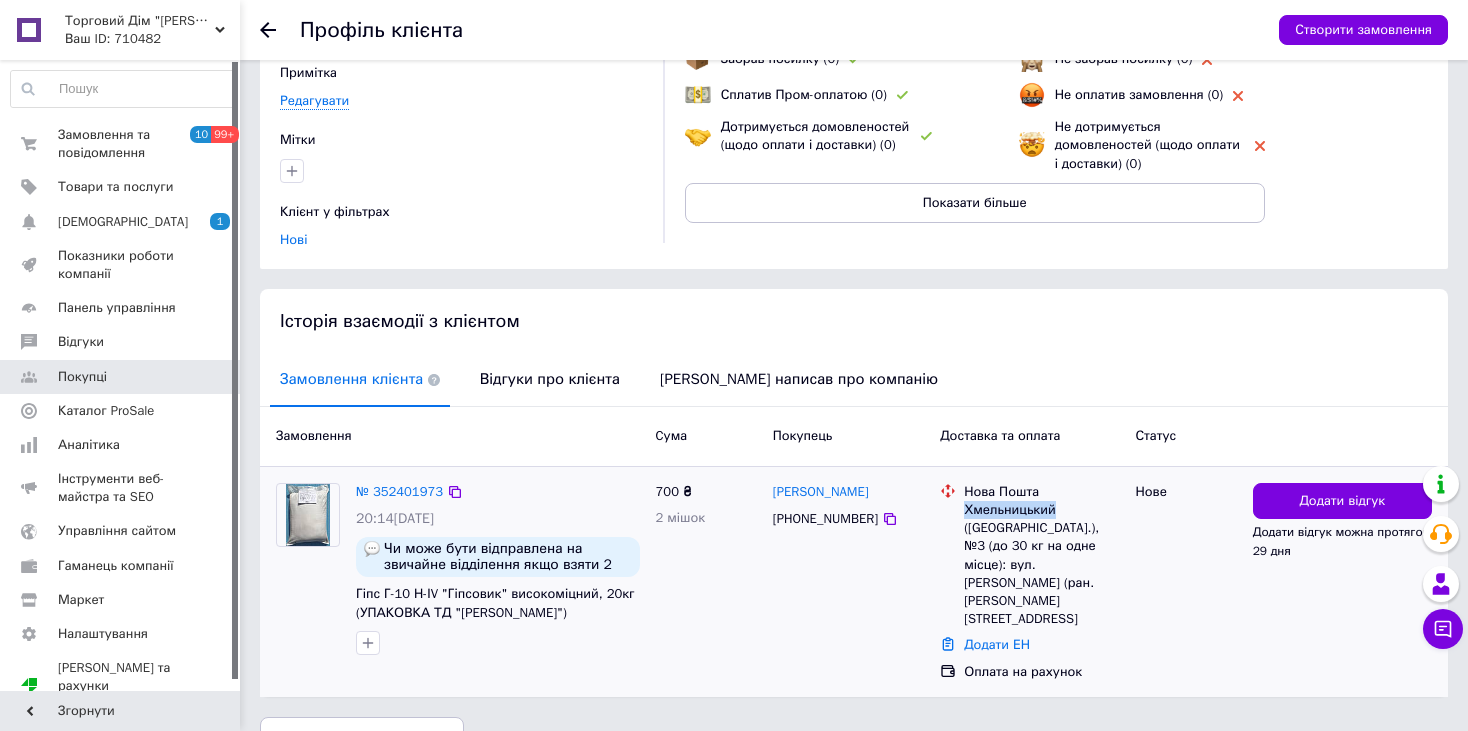 copy on "Хмельницький" 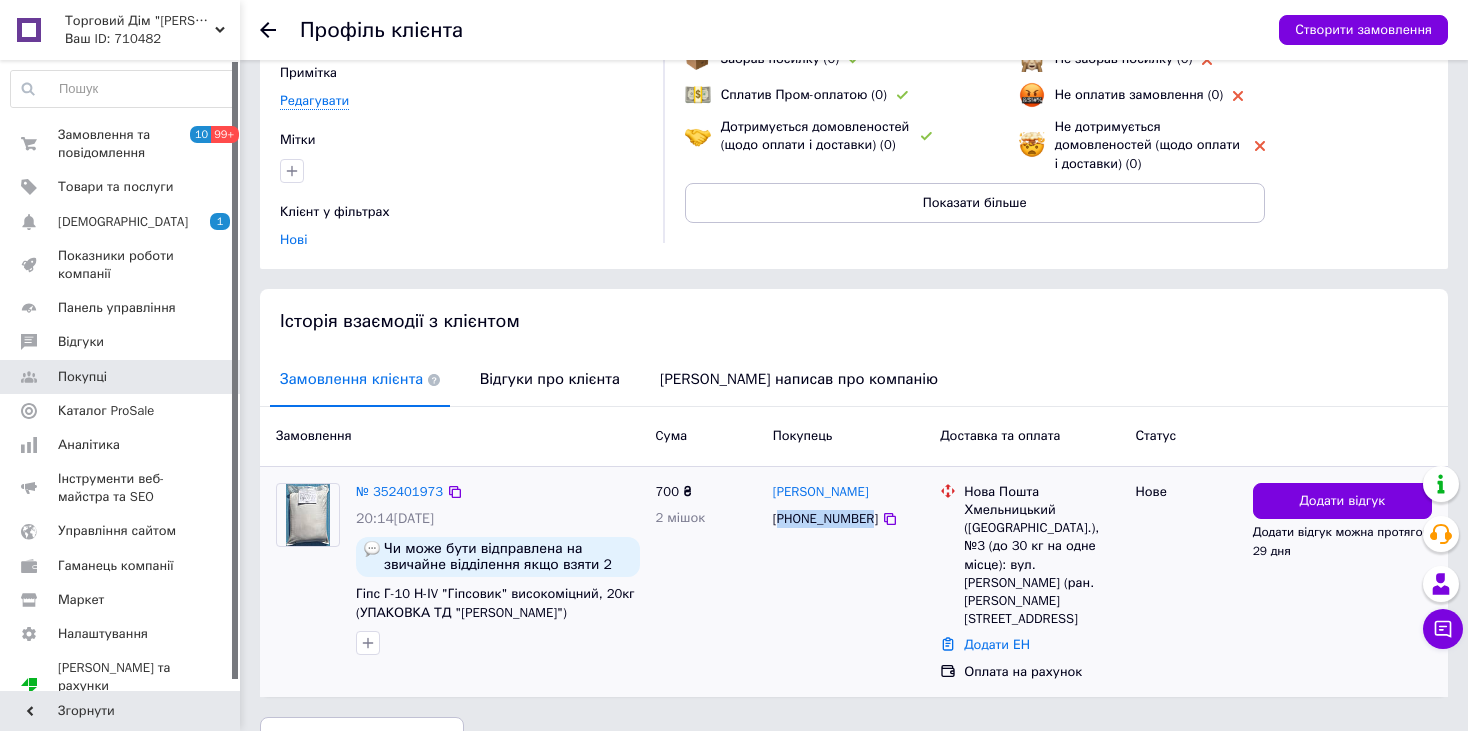 drag, startPoint x: 866, startPoint y: 500, endPoint x: 783, endPoint y: 507, distance: 83.294655 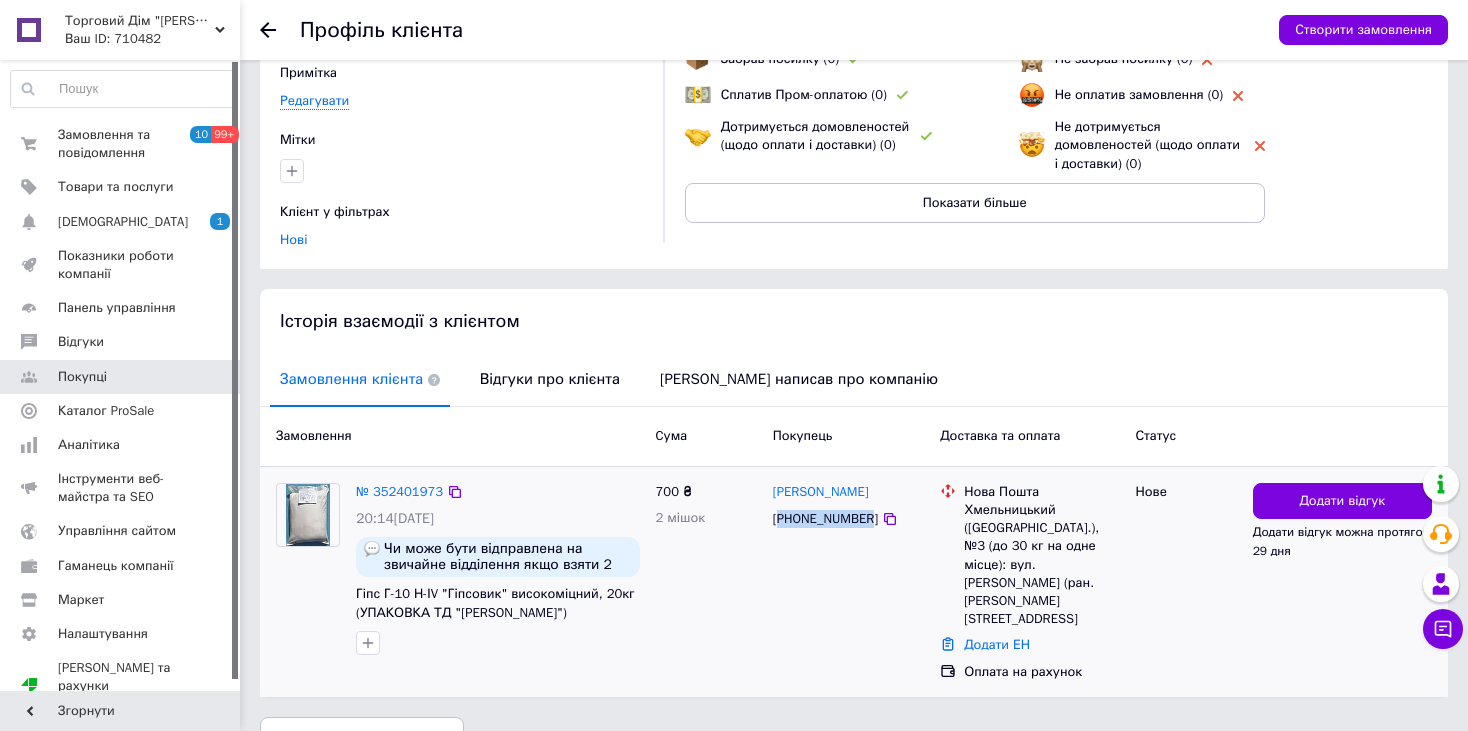 copy on "380978624066" 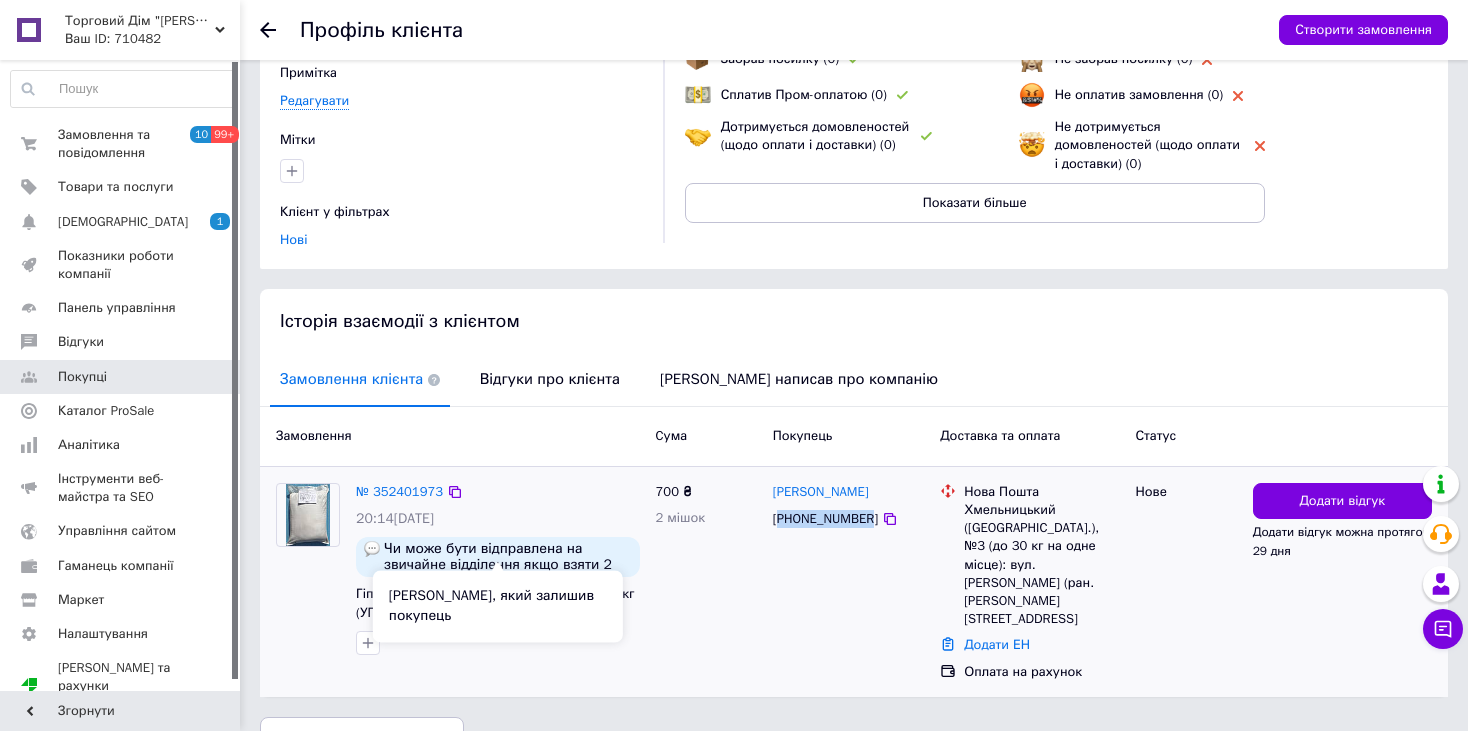 scroll, scrollTop: 0, scrollLeft: 0, axis: both 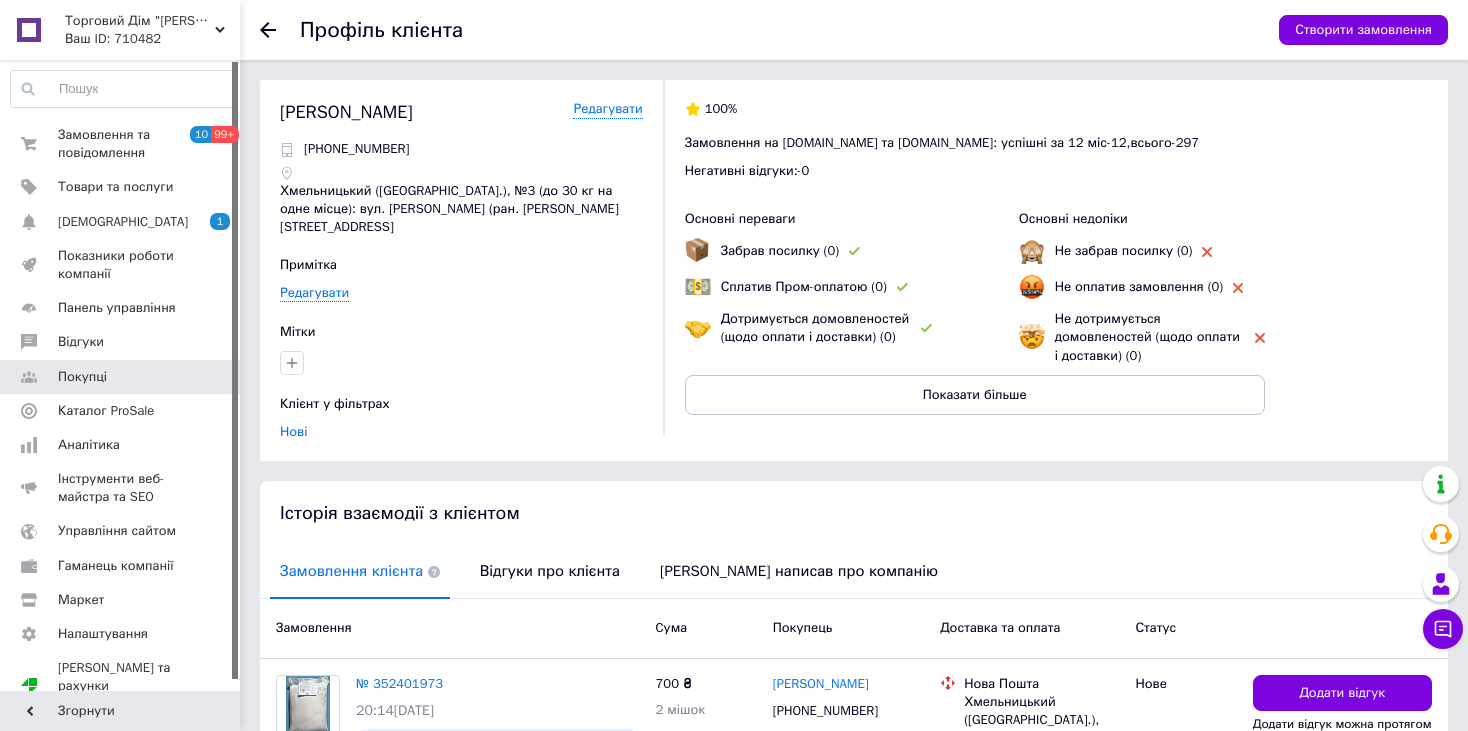 click 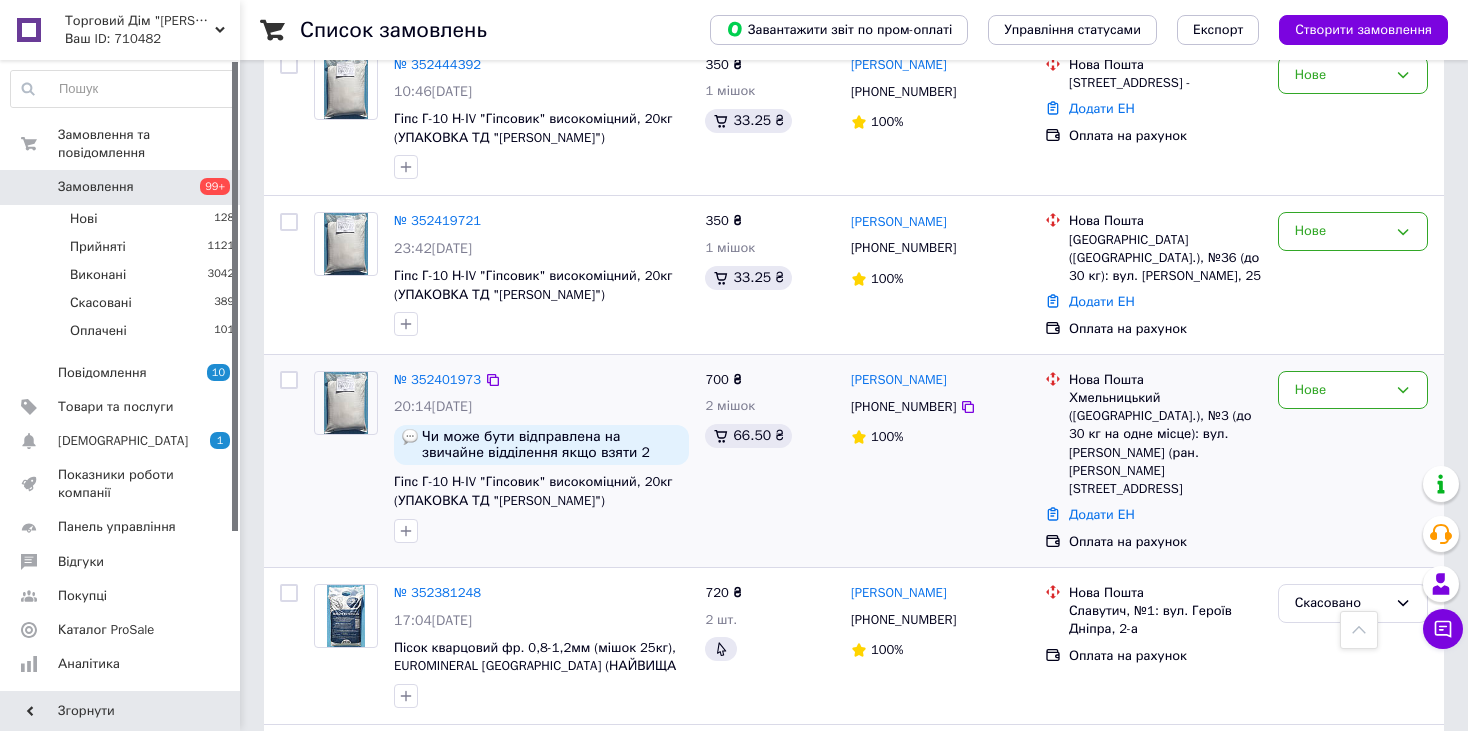 scroll, scrollTop: 1600, scrollLeft: 0, axis: vertical 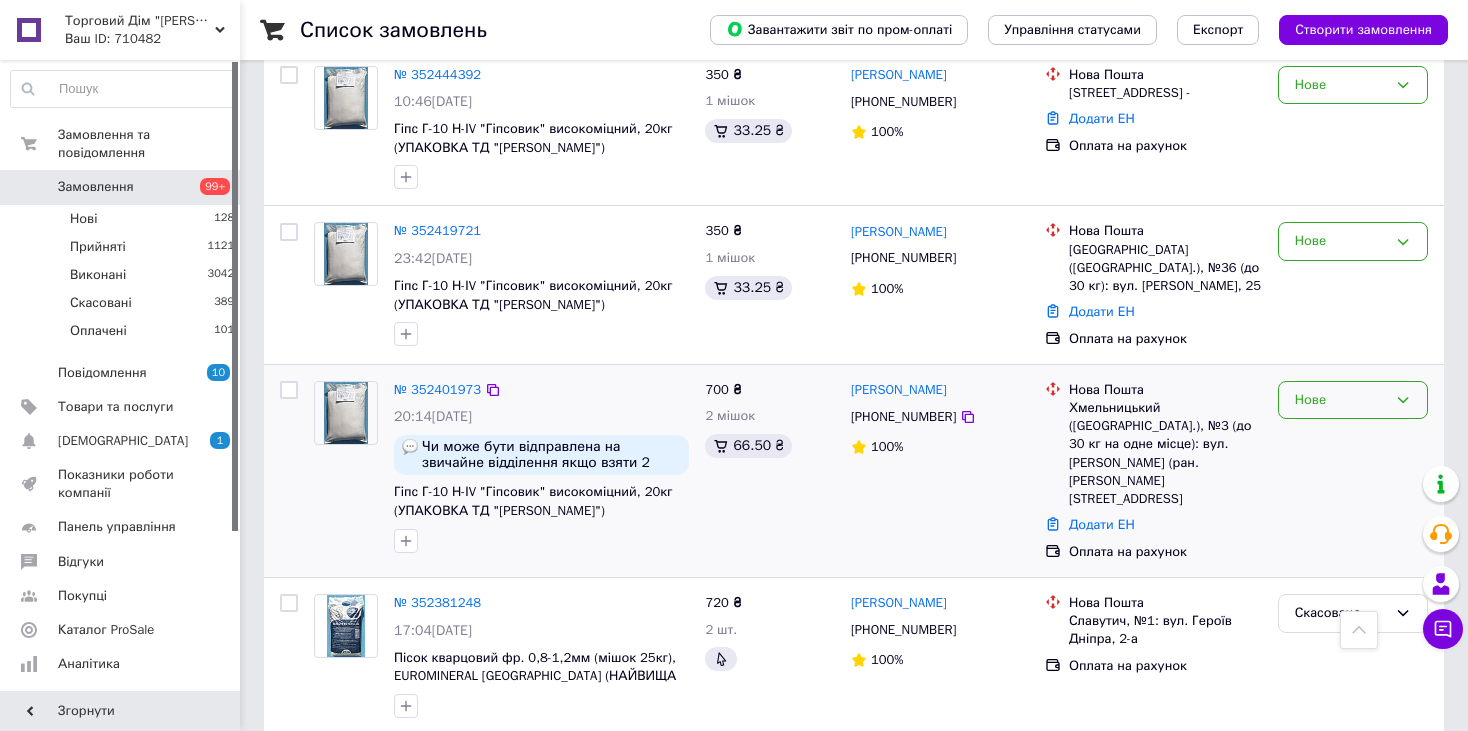 click on "Нове" at bounding box center [1341, 400] 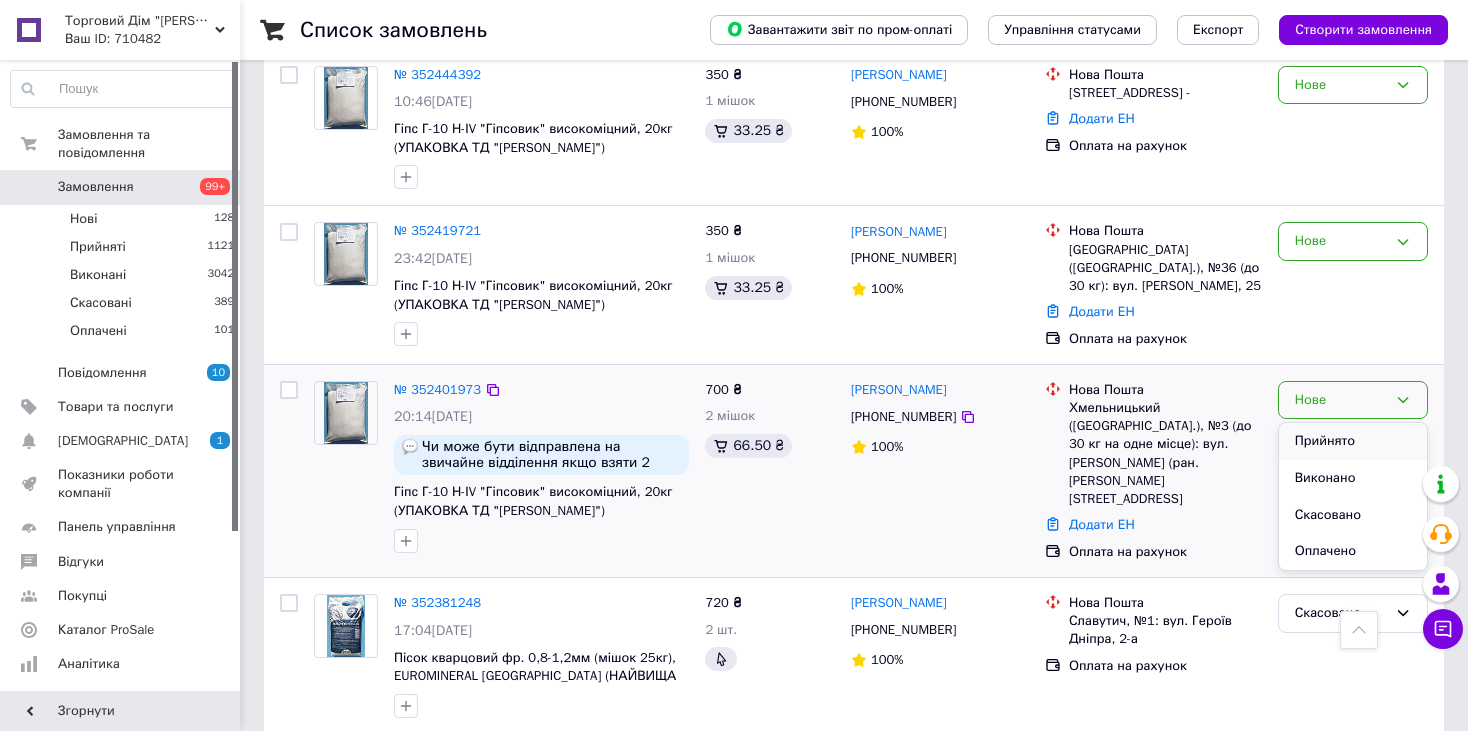 click on "Прийнято" at bounding box center [1353, 441] 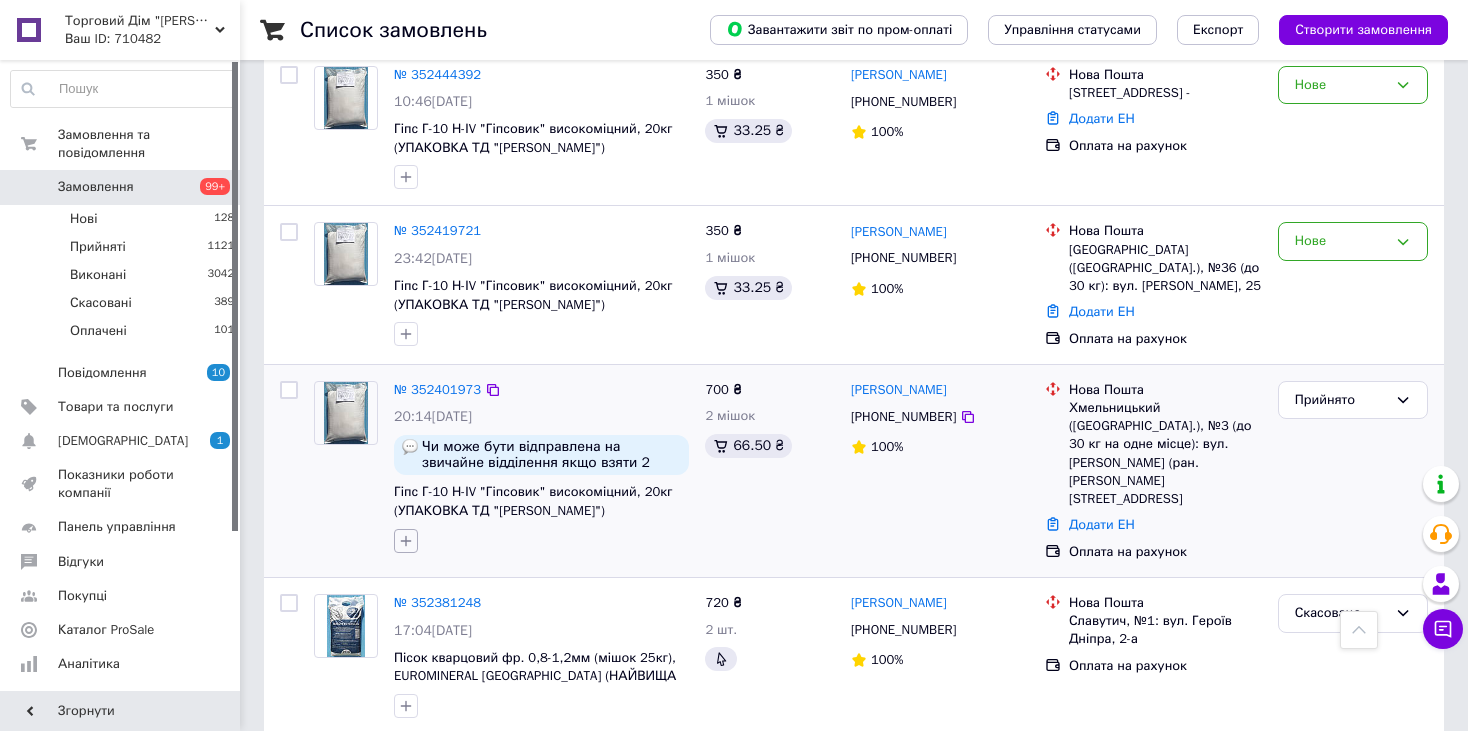 click 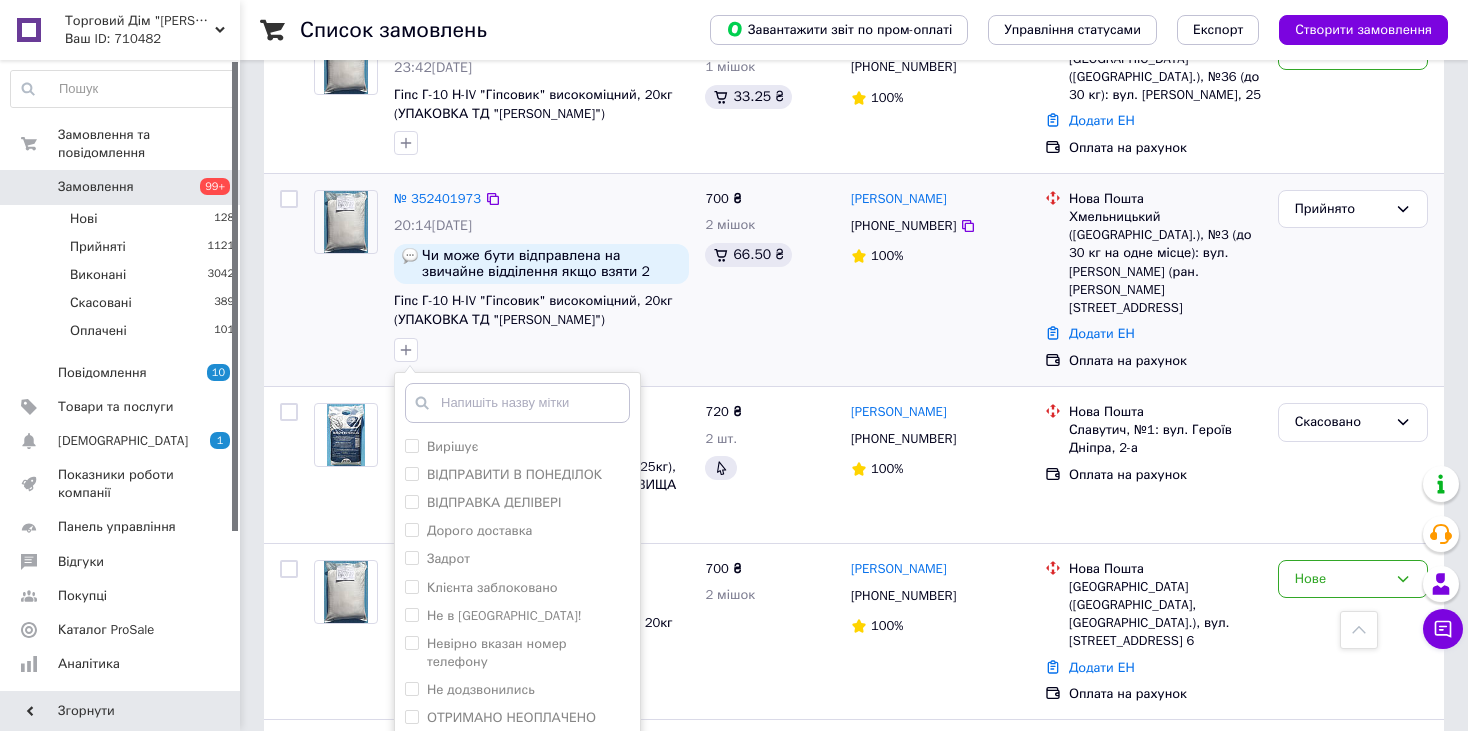scroll, scrollTop: 1800, scrollLeft: 0, axis: vertical 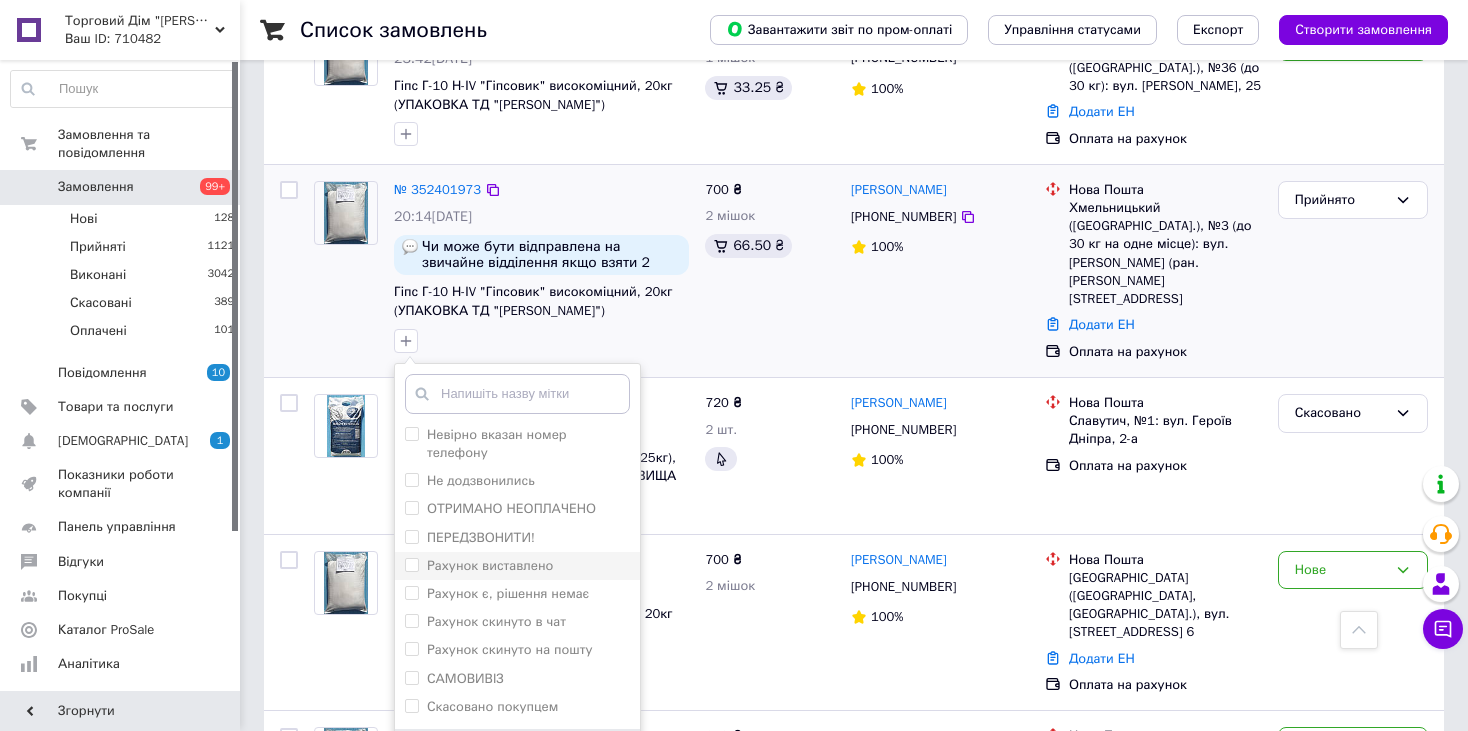 click on "Рахунок виставлено" at bounding box center [490, 565] 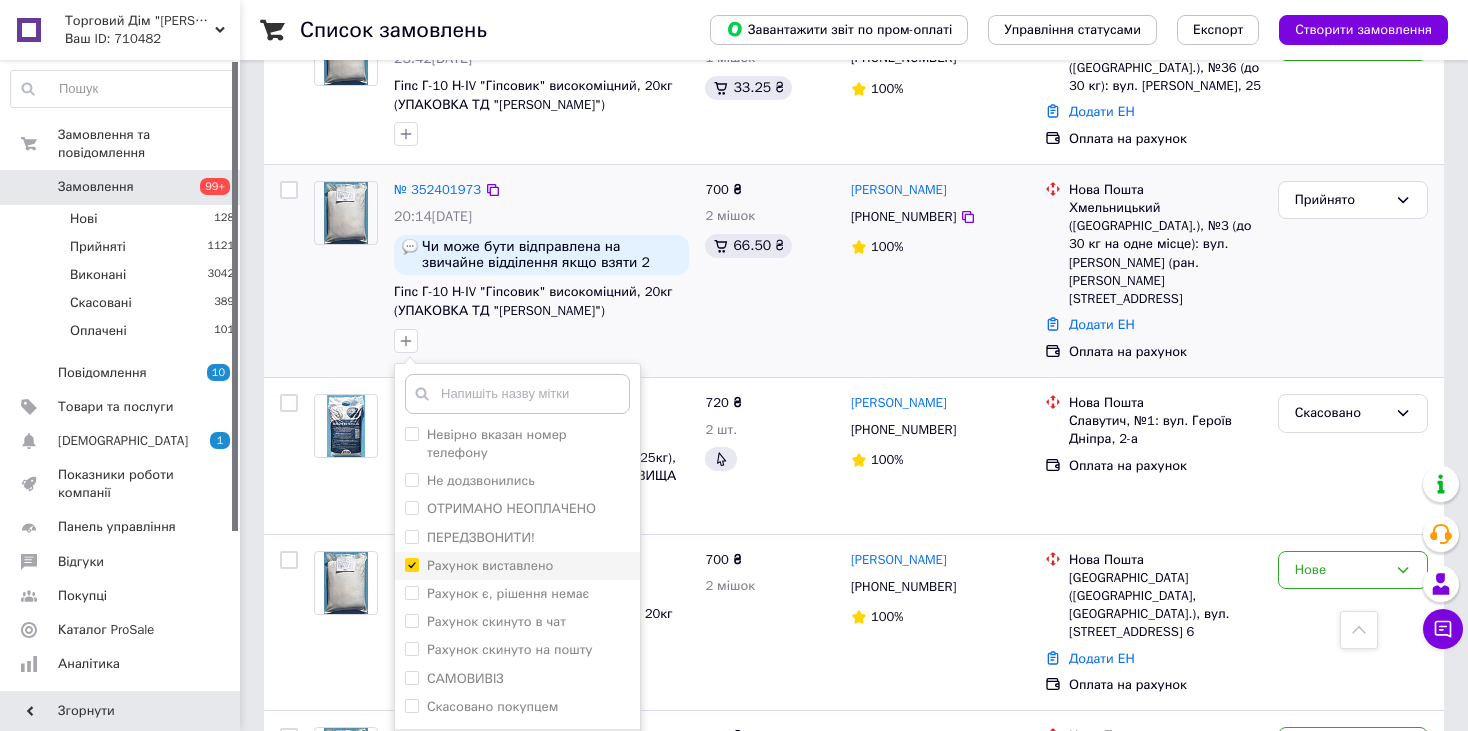 checkbox on "true" 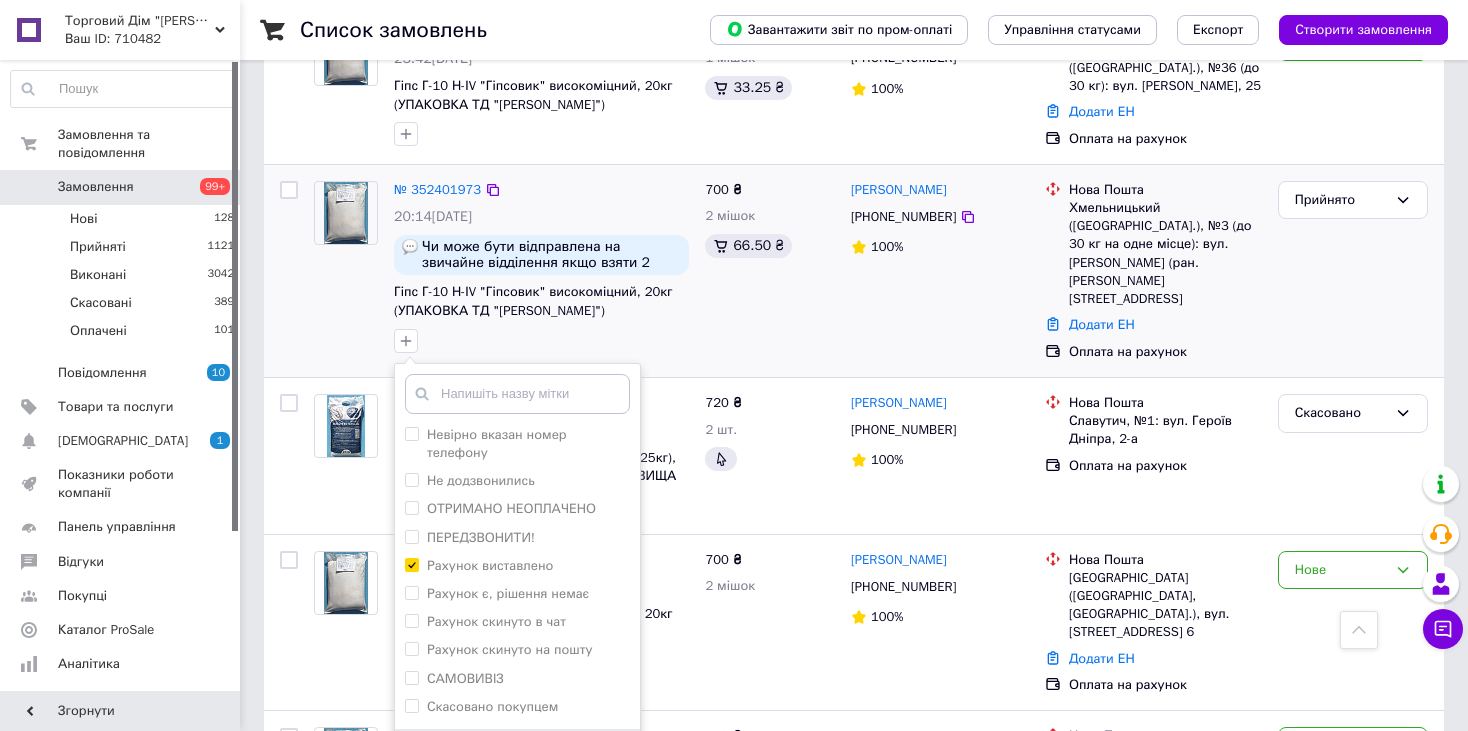 click on "Додати мітку" at bounding box center (517, 760) 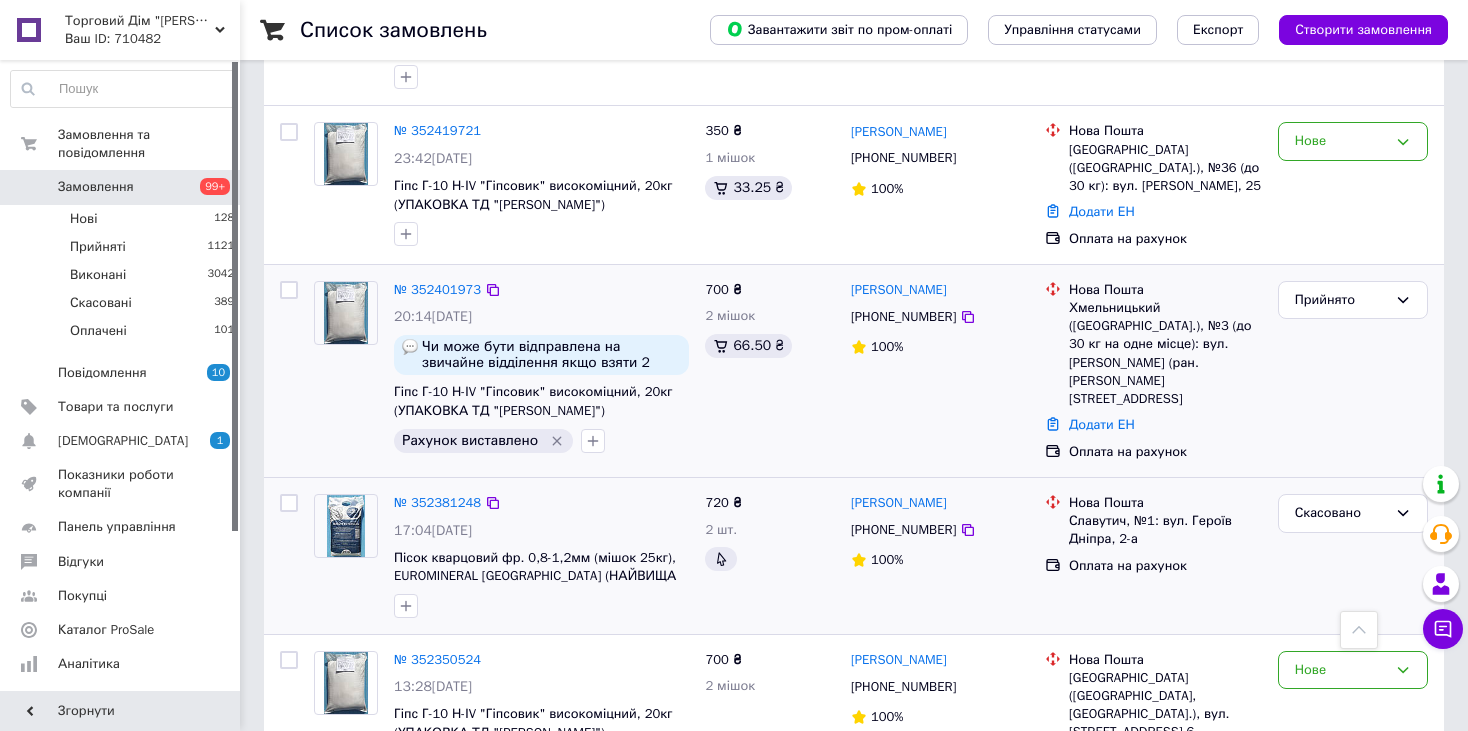 scroll, scrollTop: 1500, scrollLeft: 0, axis: vertical 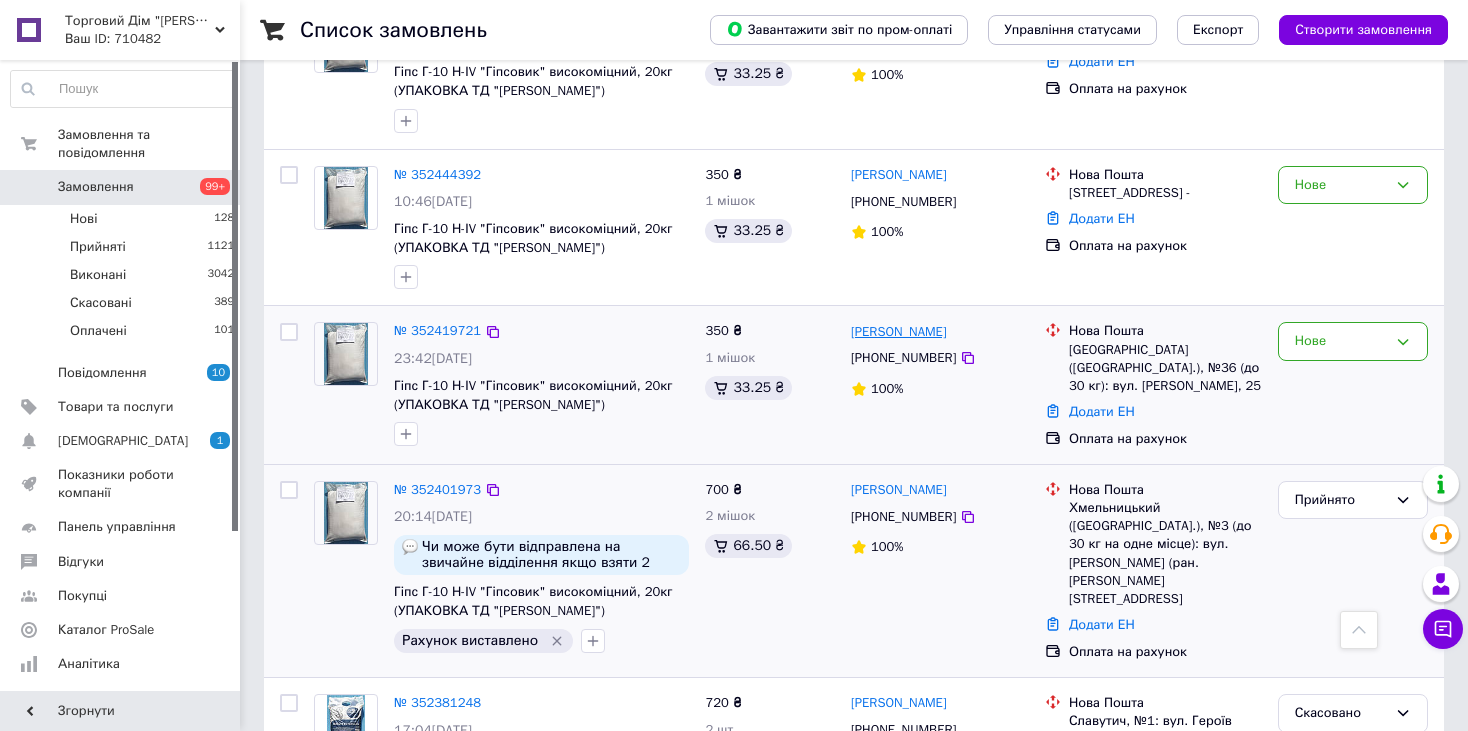 click on "[PERSON_NAME]" at bounding box center [899, 332] 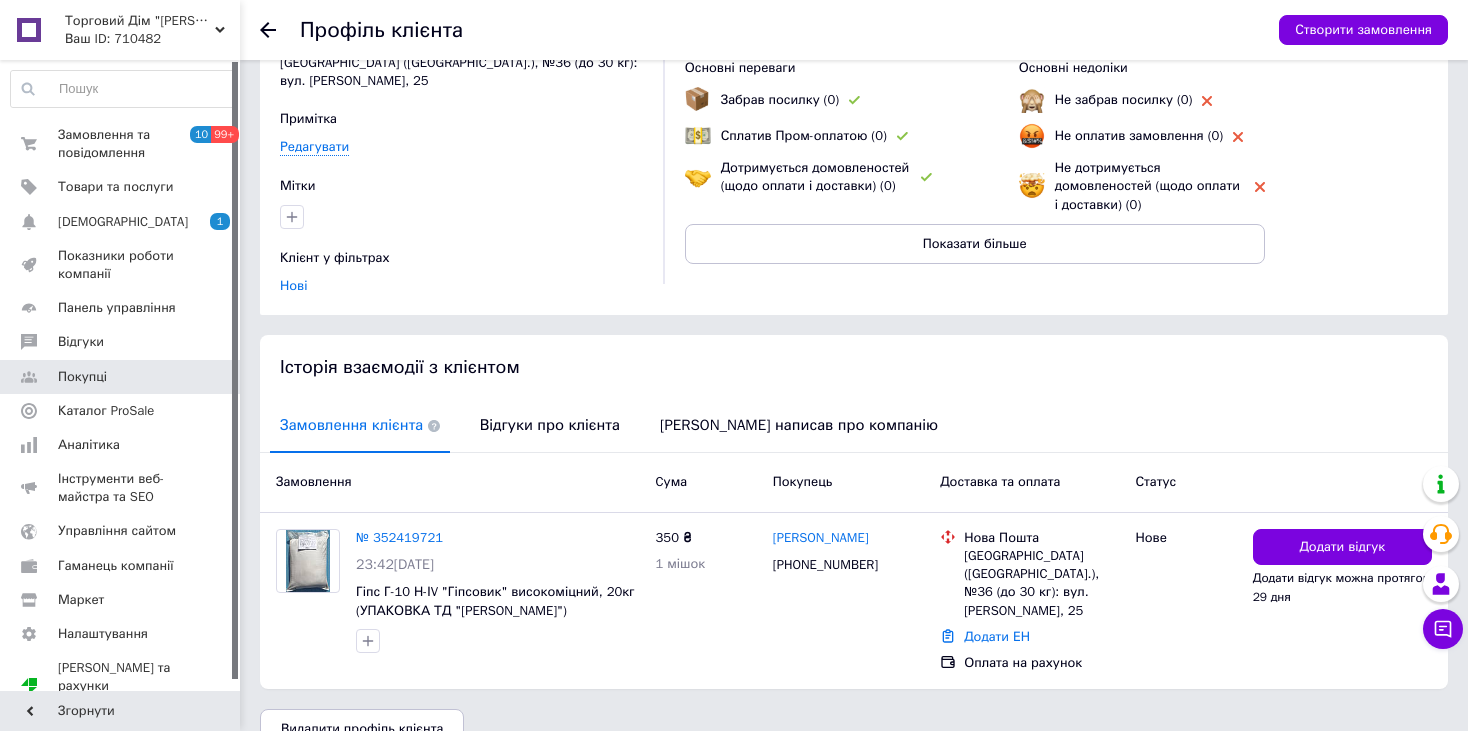 scroll, scrollTop: 0, scrollLeft: 0, axis: both 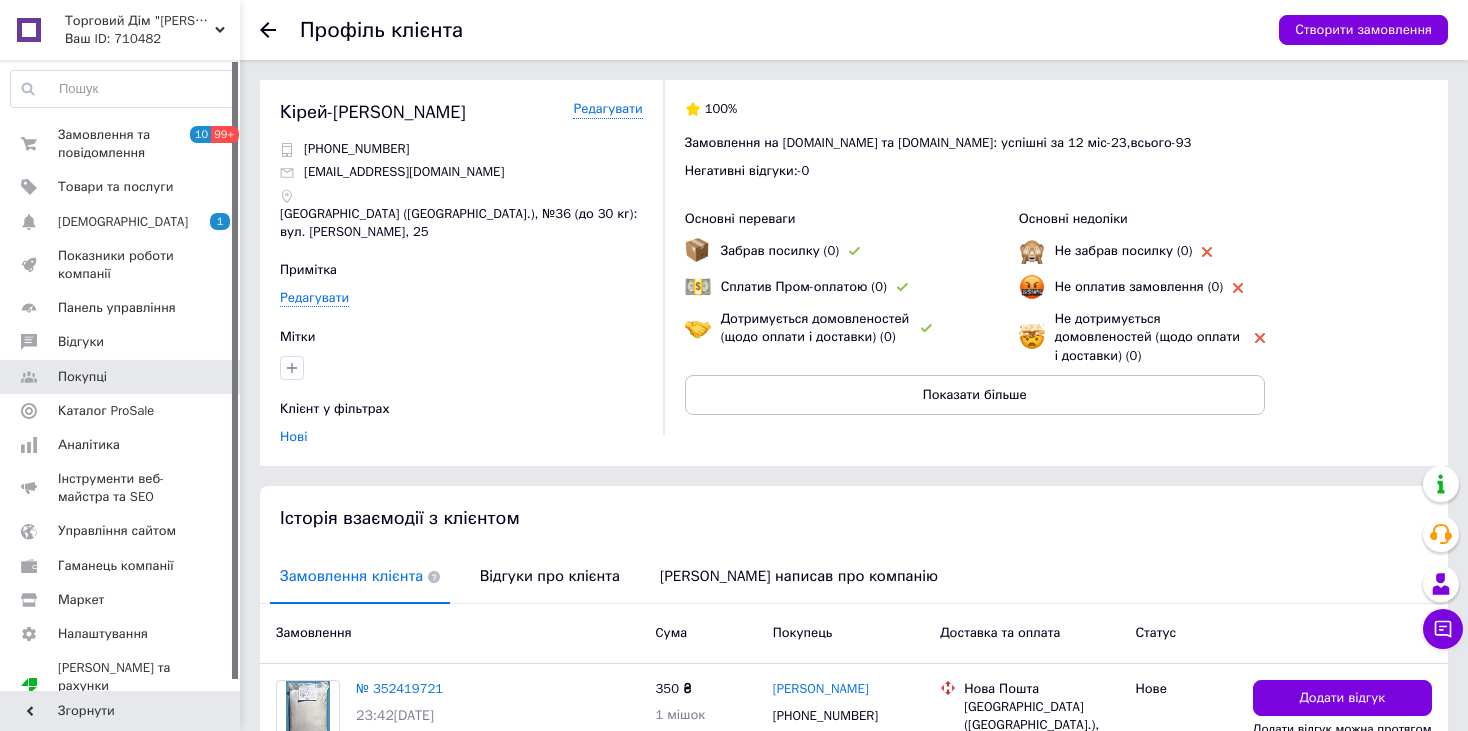 drag, startPoint x: 505, startPoint y: 114, endPoint x: 279, endPoint y: 88, distance: 227.49066 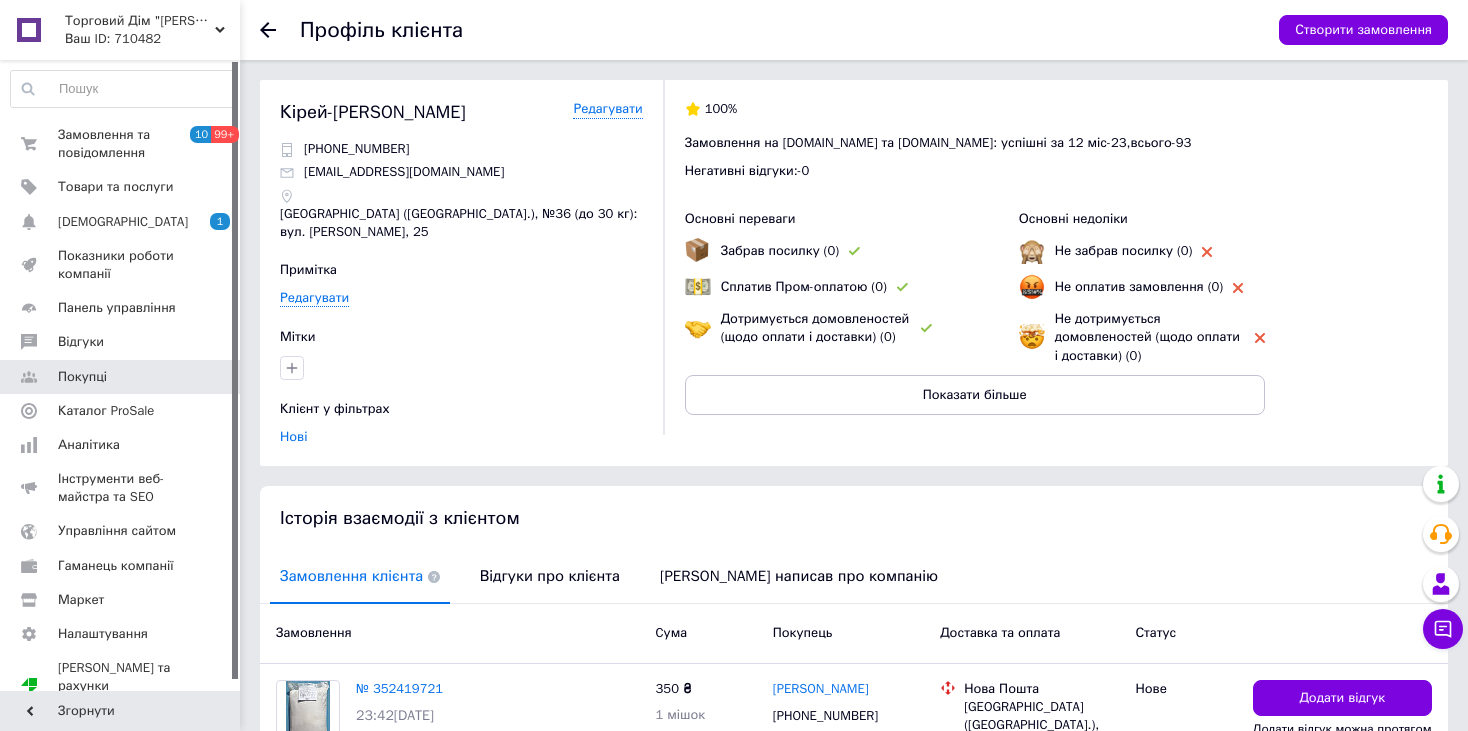 copy on "Кірей-[PERSON_NAME]" 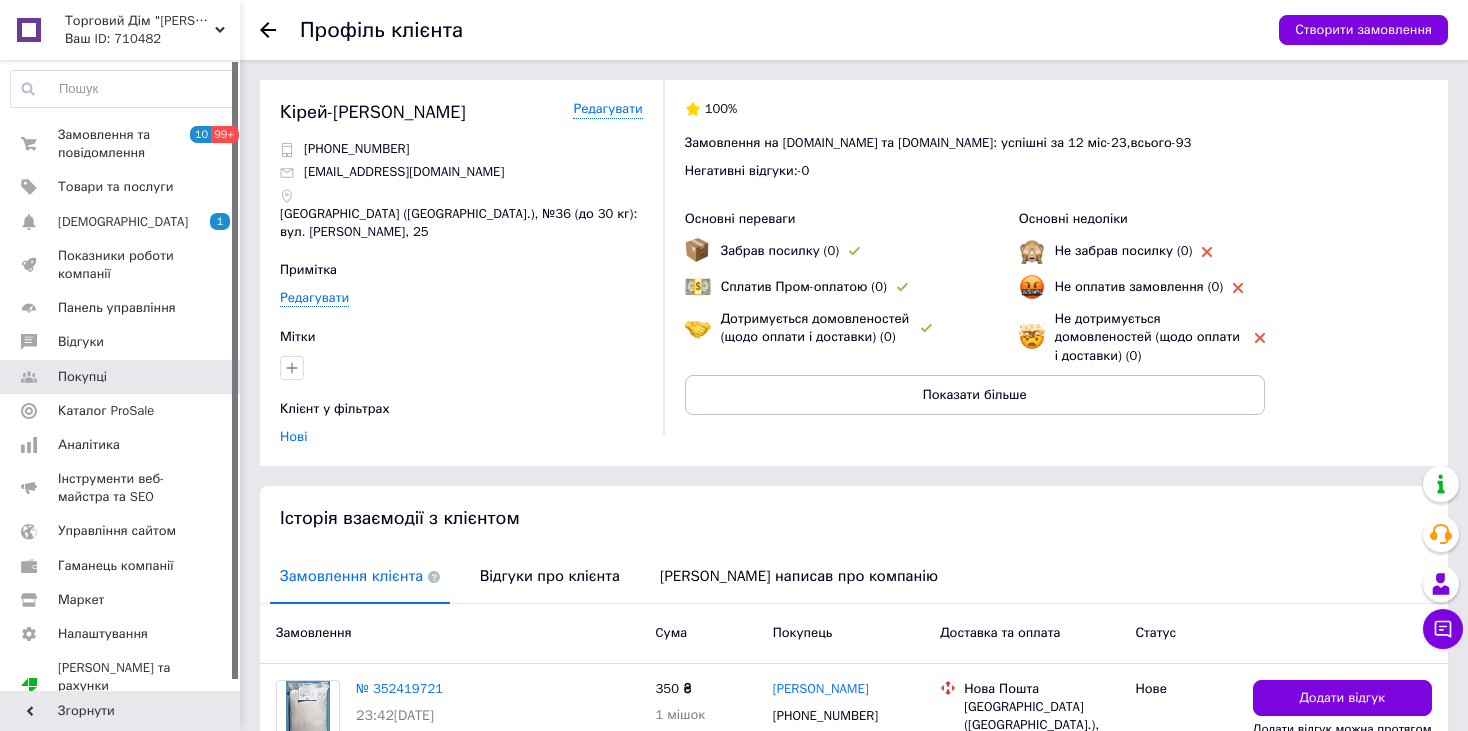 scroll, scrollTop: 100, scrollLeft: 0, axis: vertical 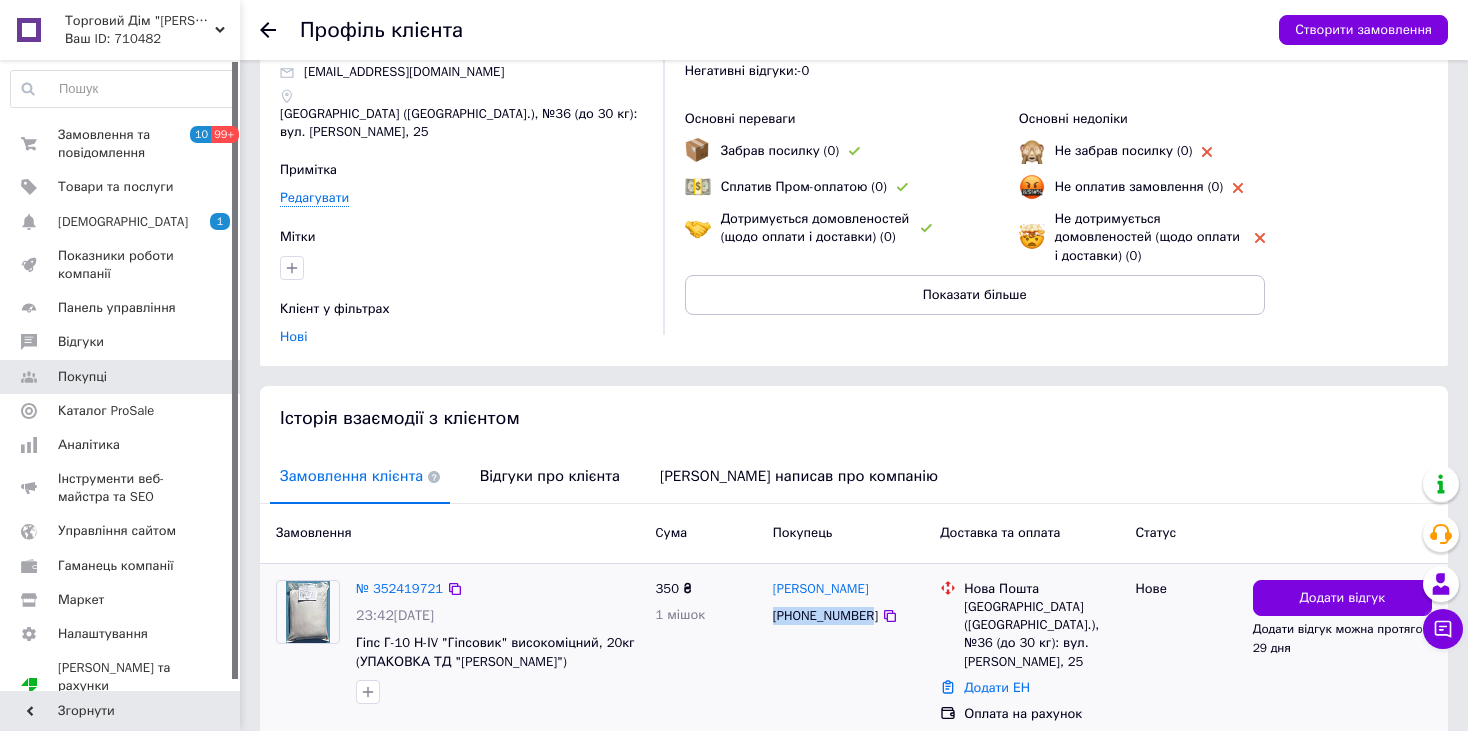 drag, startPoint x: 863, startPoint y: 596, endPoint x: 777, endPoint y: 598, distance: 86.023254 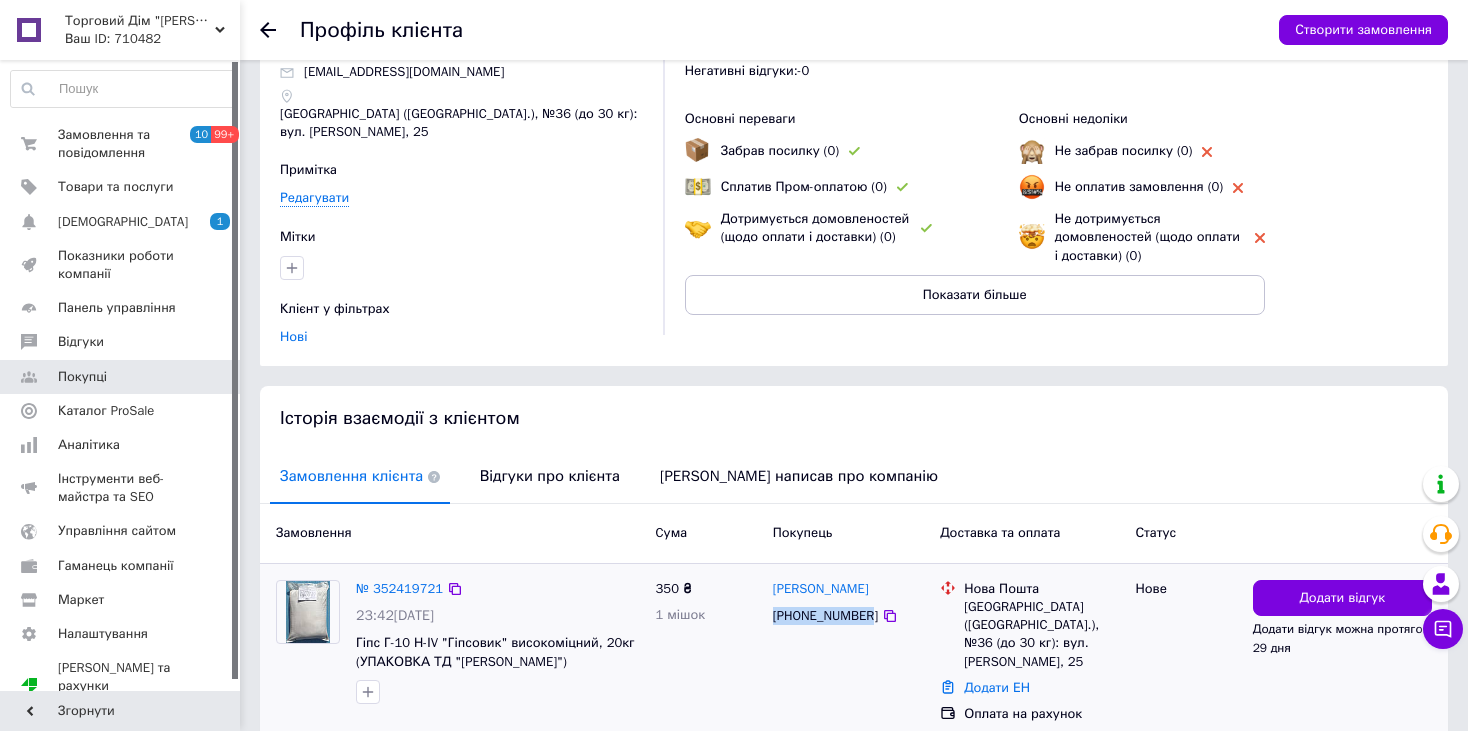 copy on "[PHONE_NUMBER]" 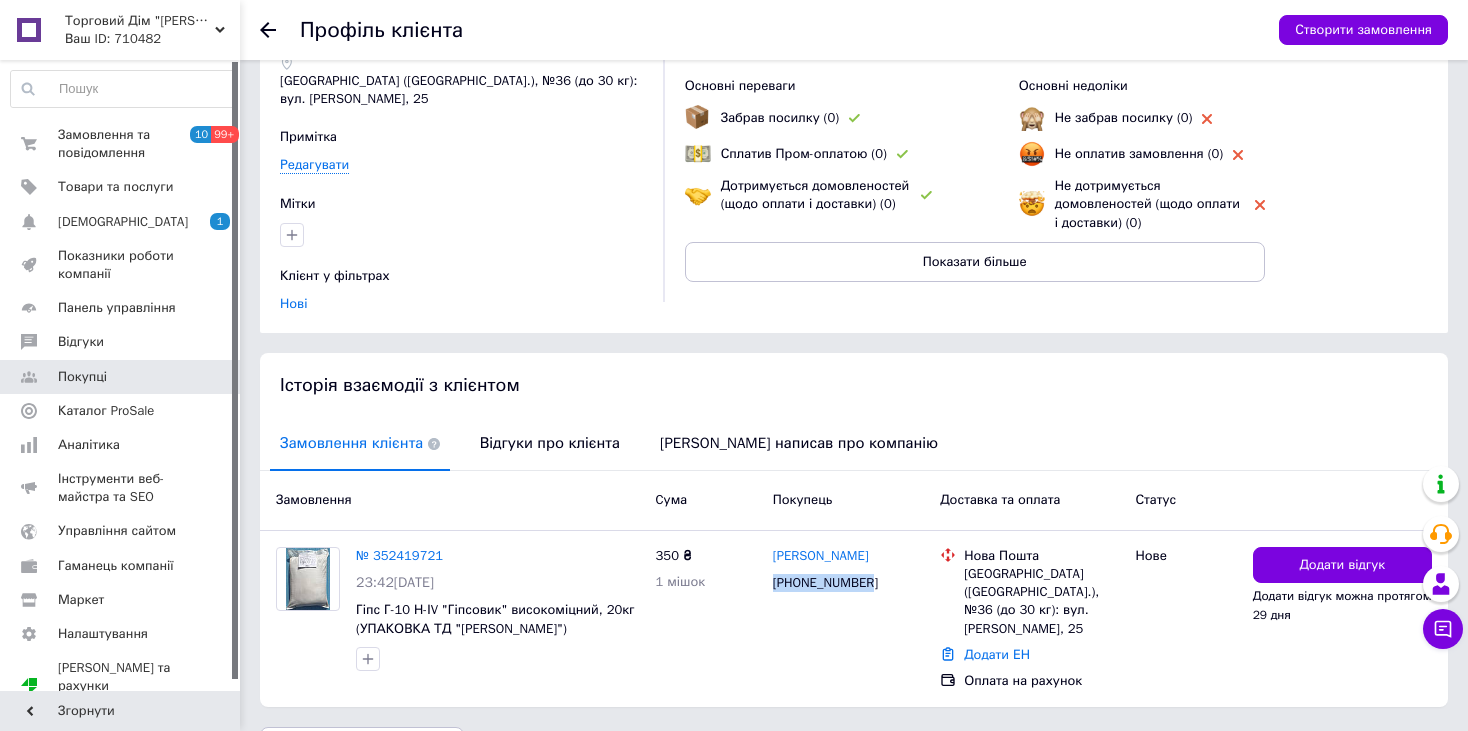 scroll, scrollTop: 151, scrollLeft: 0, axis: vertical 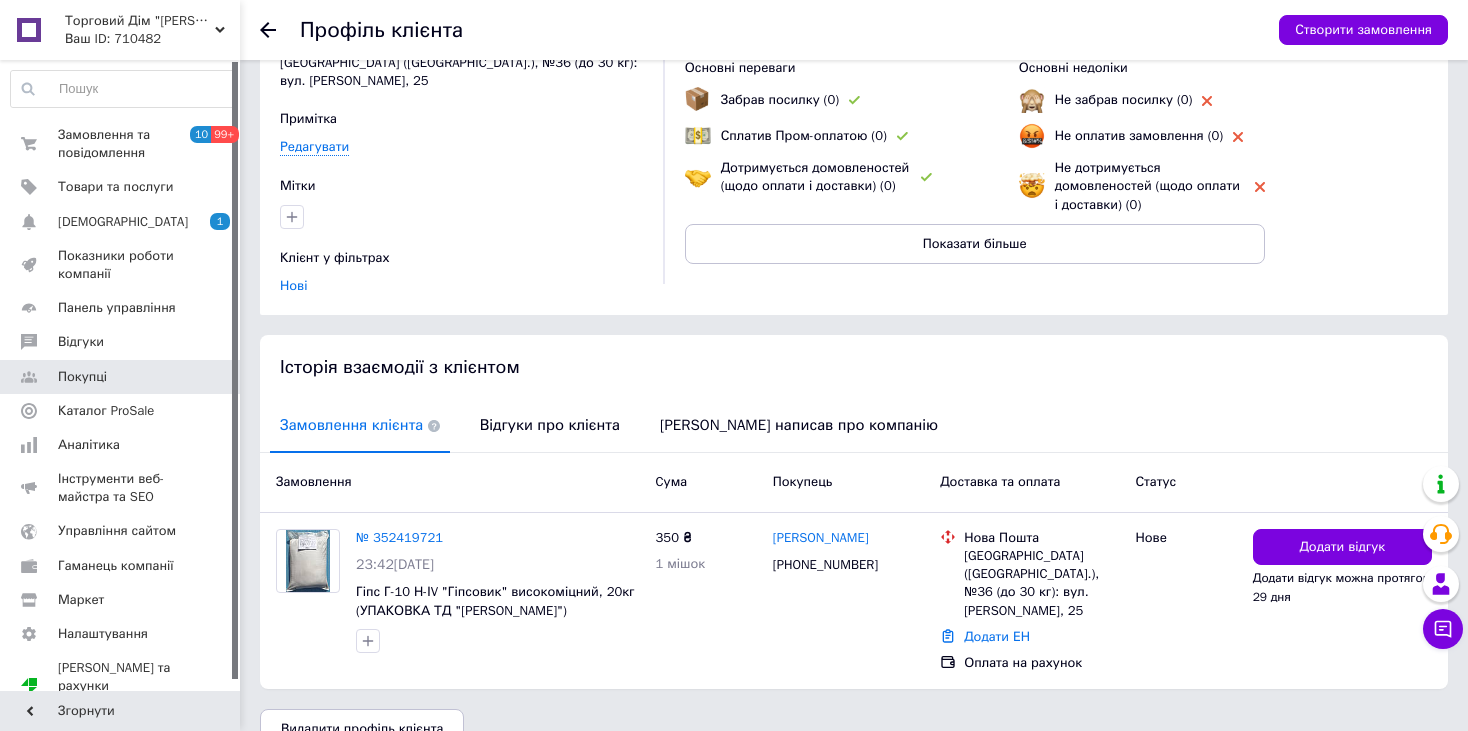 click 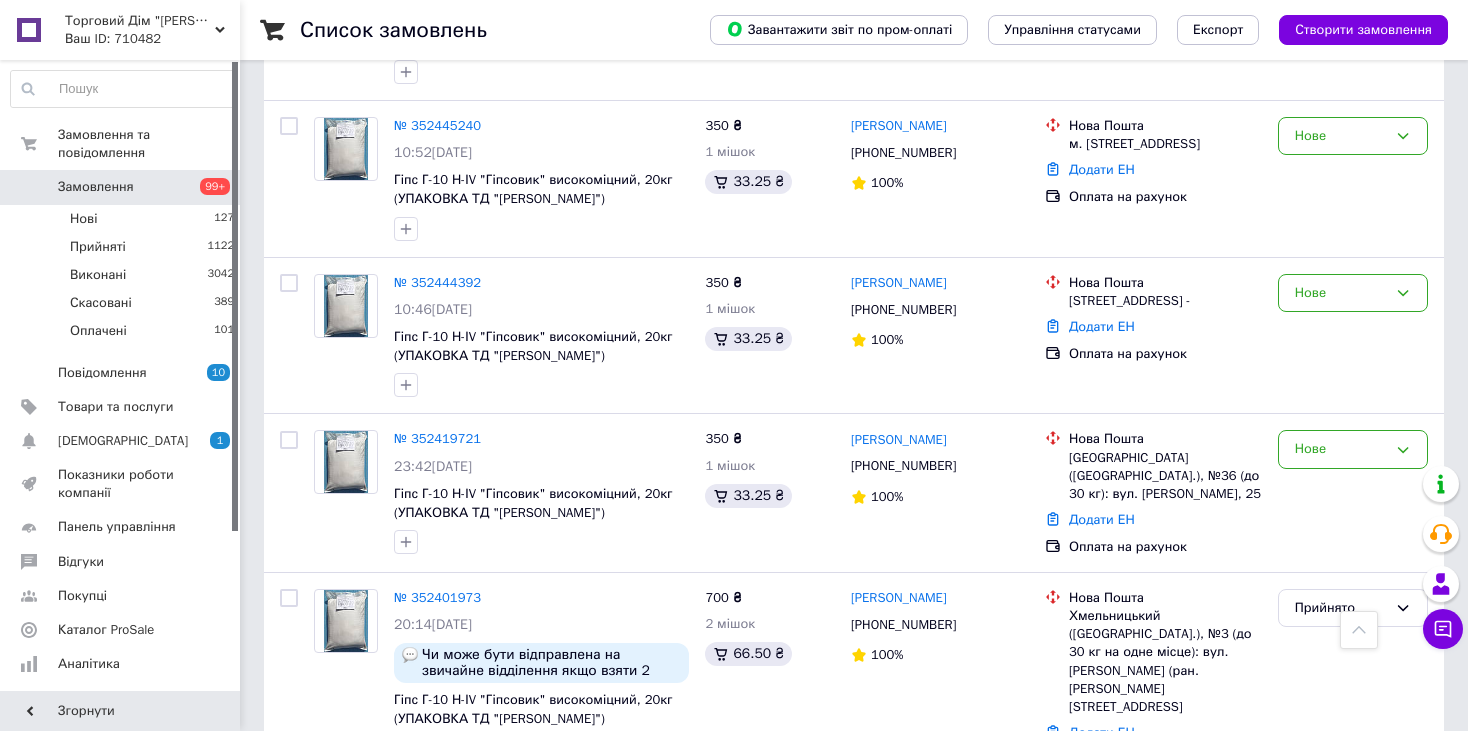 scroll, scrollTop: 1400, scrollLeft: 0, axis: vertical 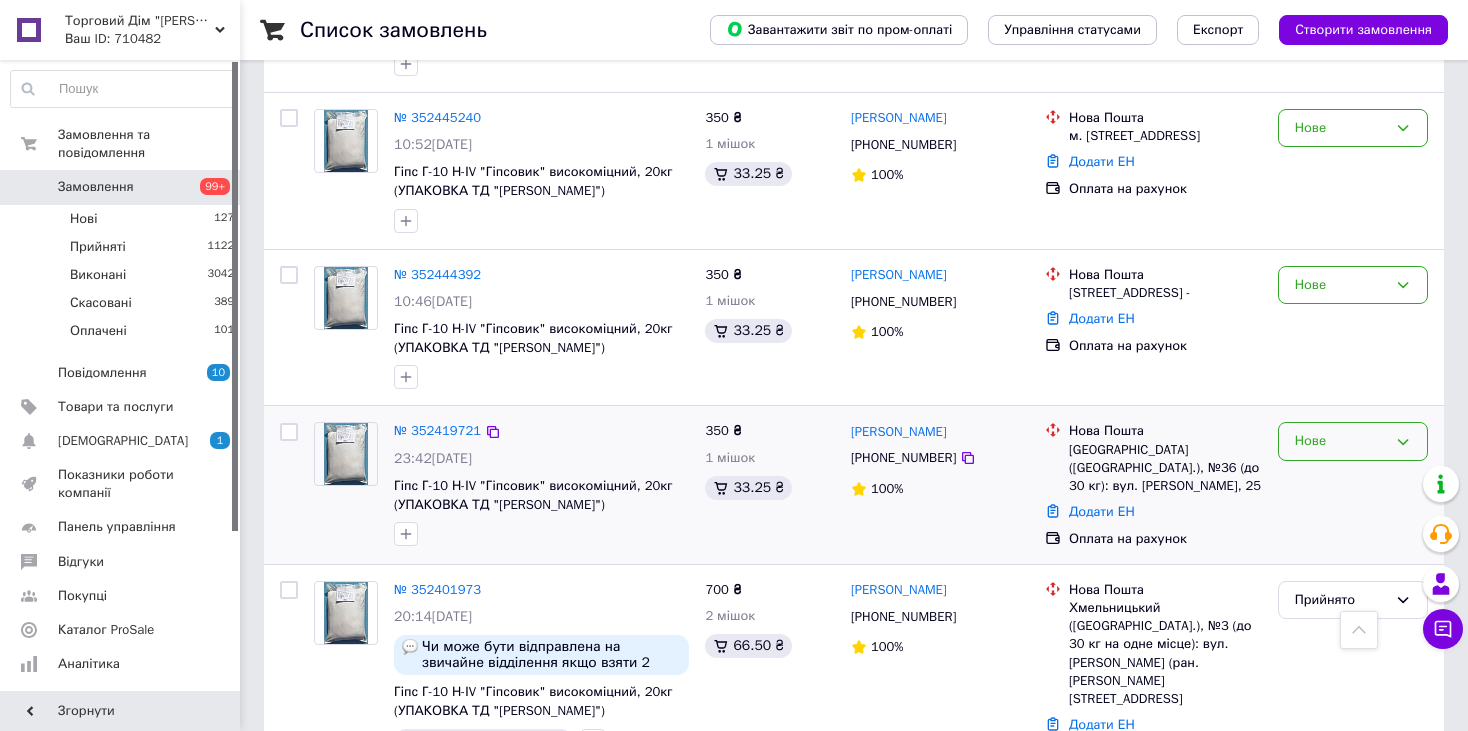click on "Нове" at bounding box center [1341, 441] 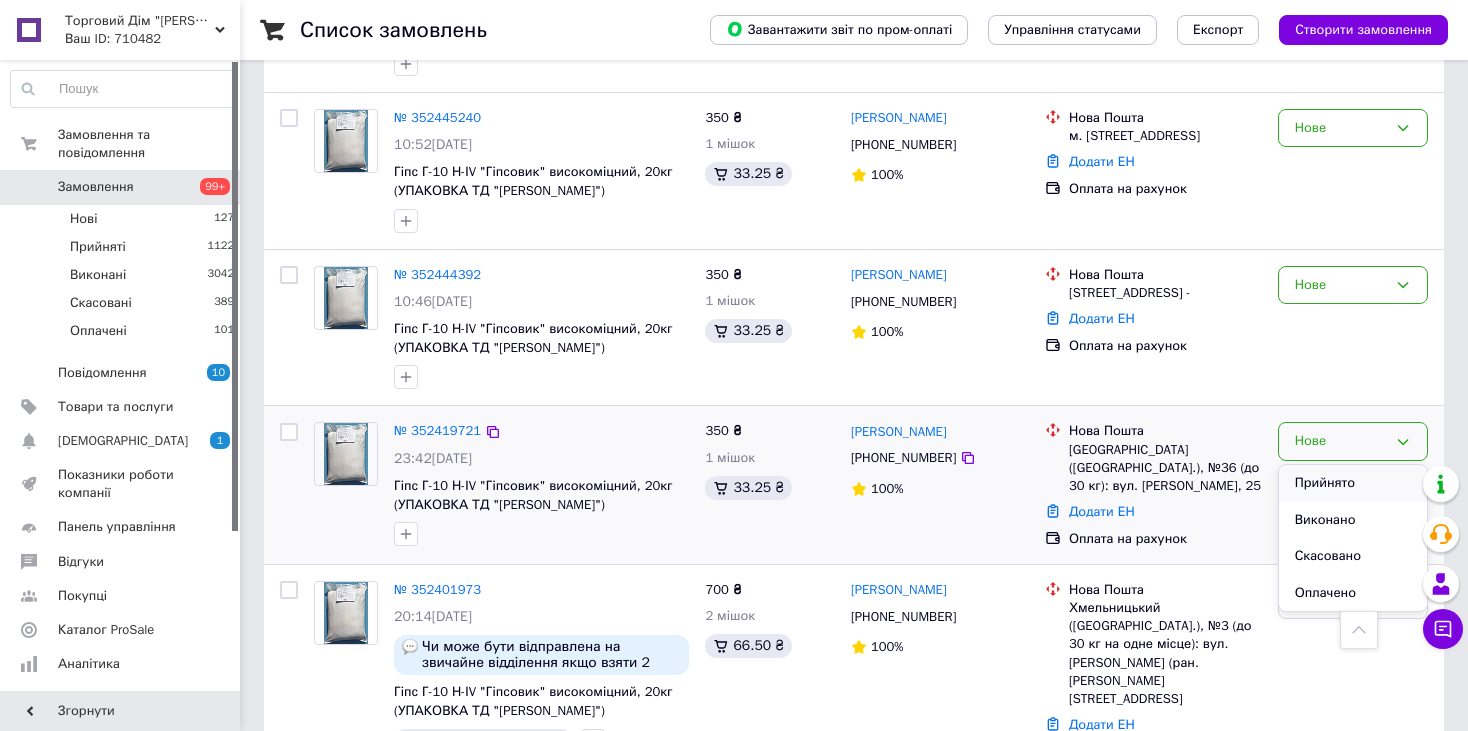 click on "Прийнято" at bounding box center [1353, 483] 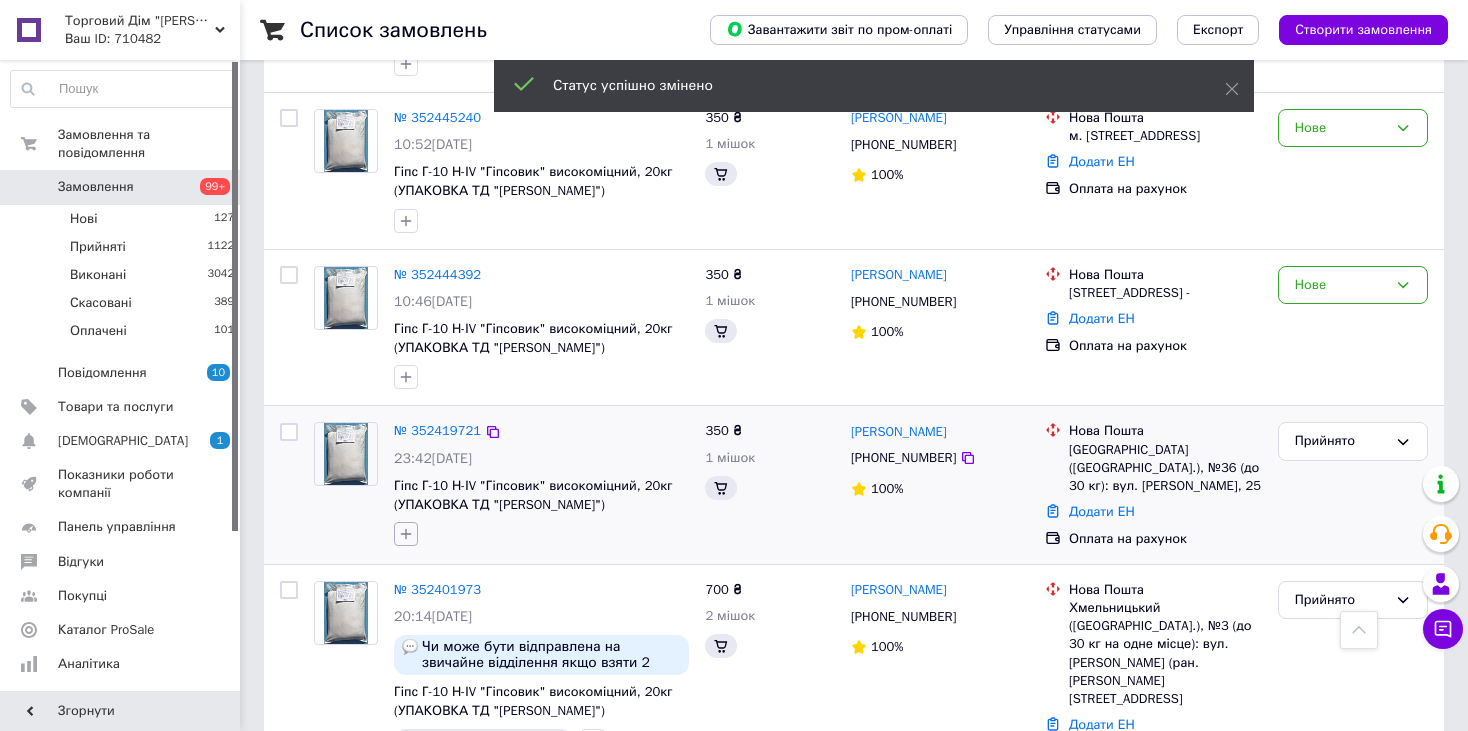 click 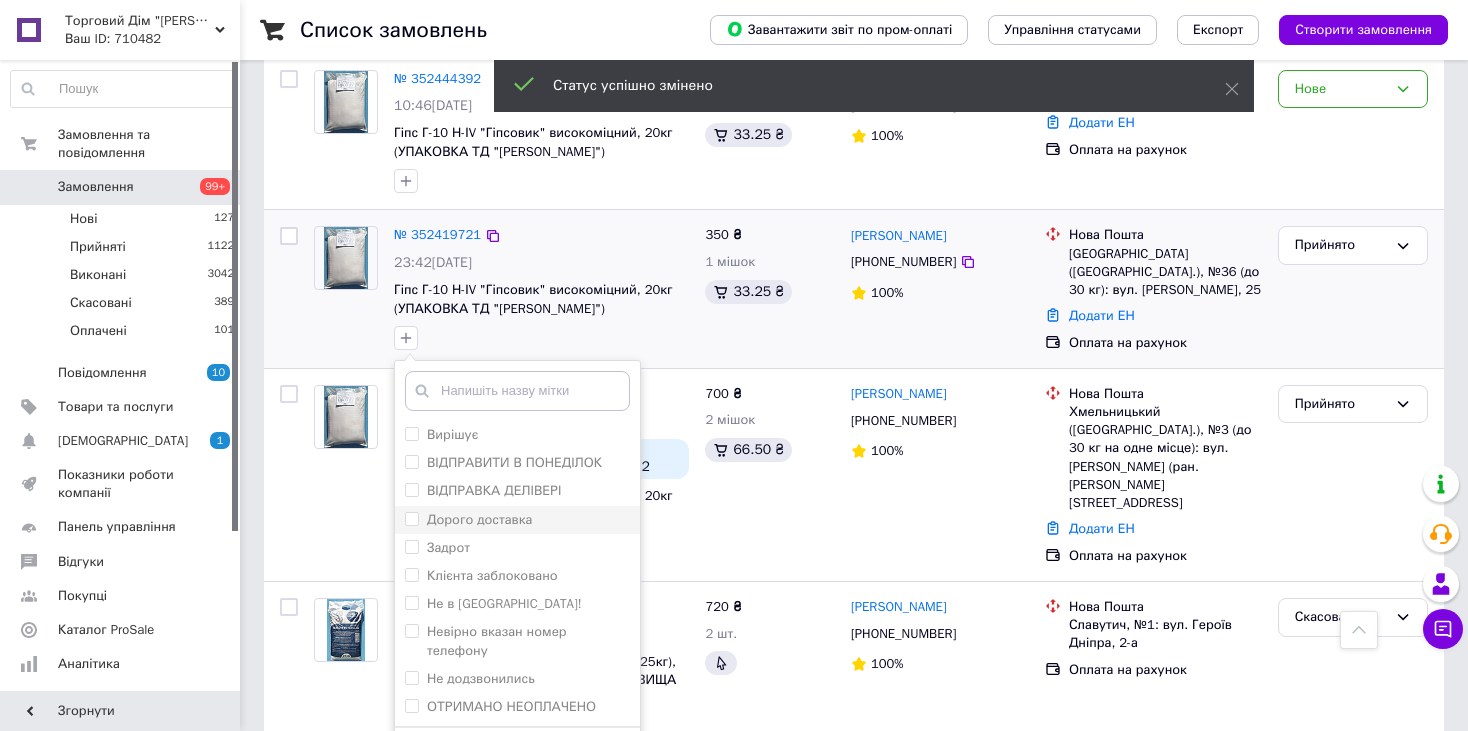 scroll, scrollTop: 1600, scrollLeft: 0, axis: vertical 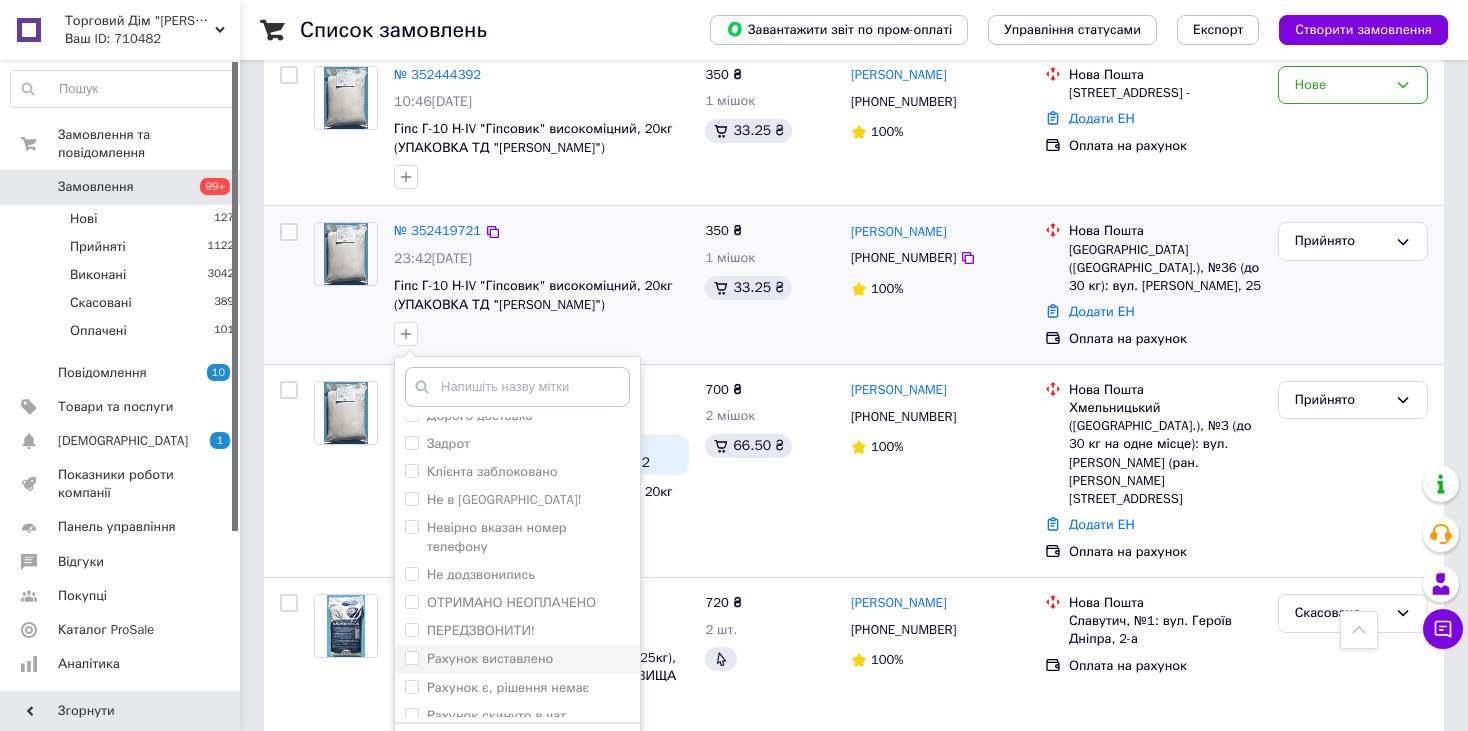 click on "Рахунок виставлено" at bounding box center (490, 658) 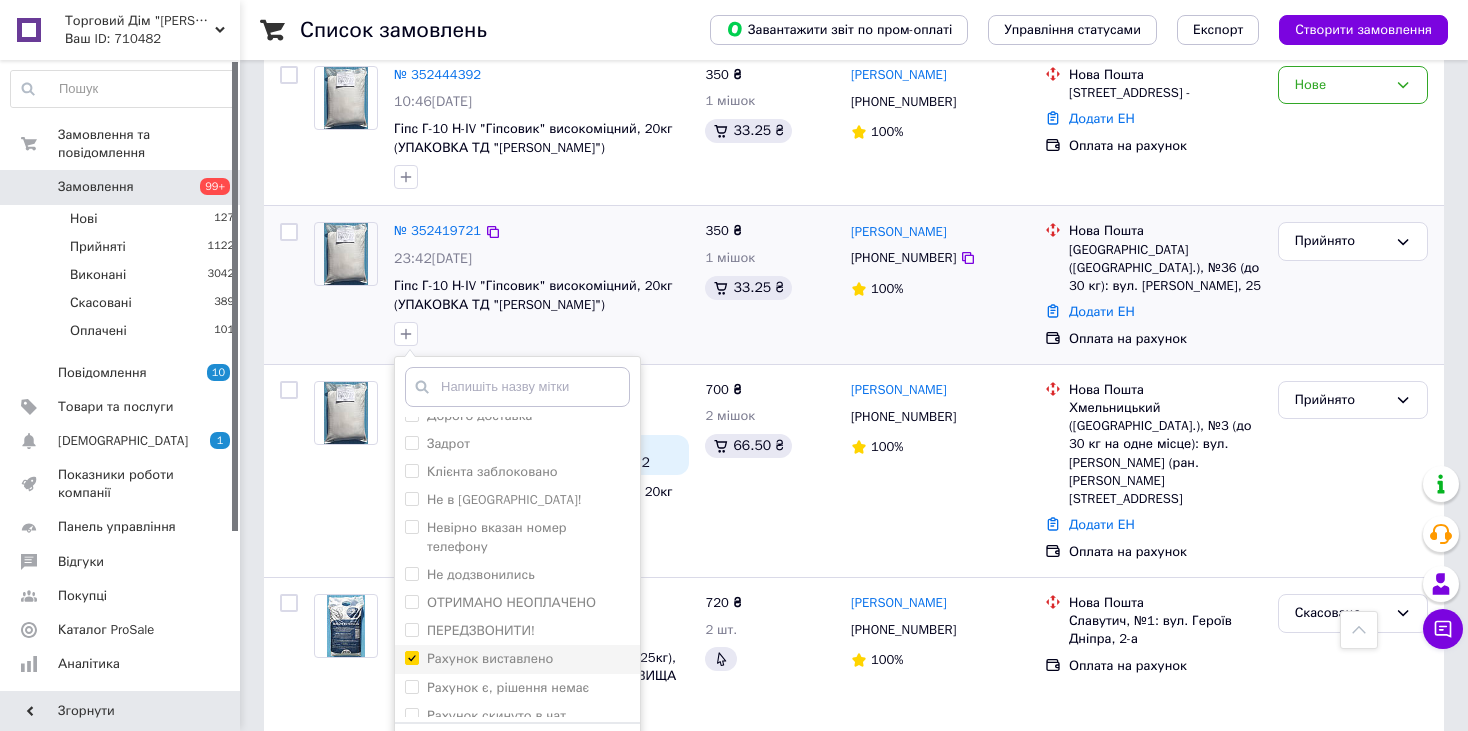 checkbox on "true" 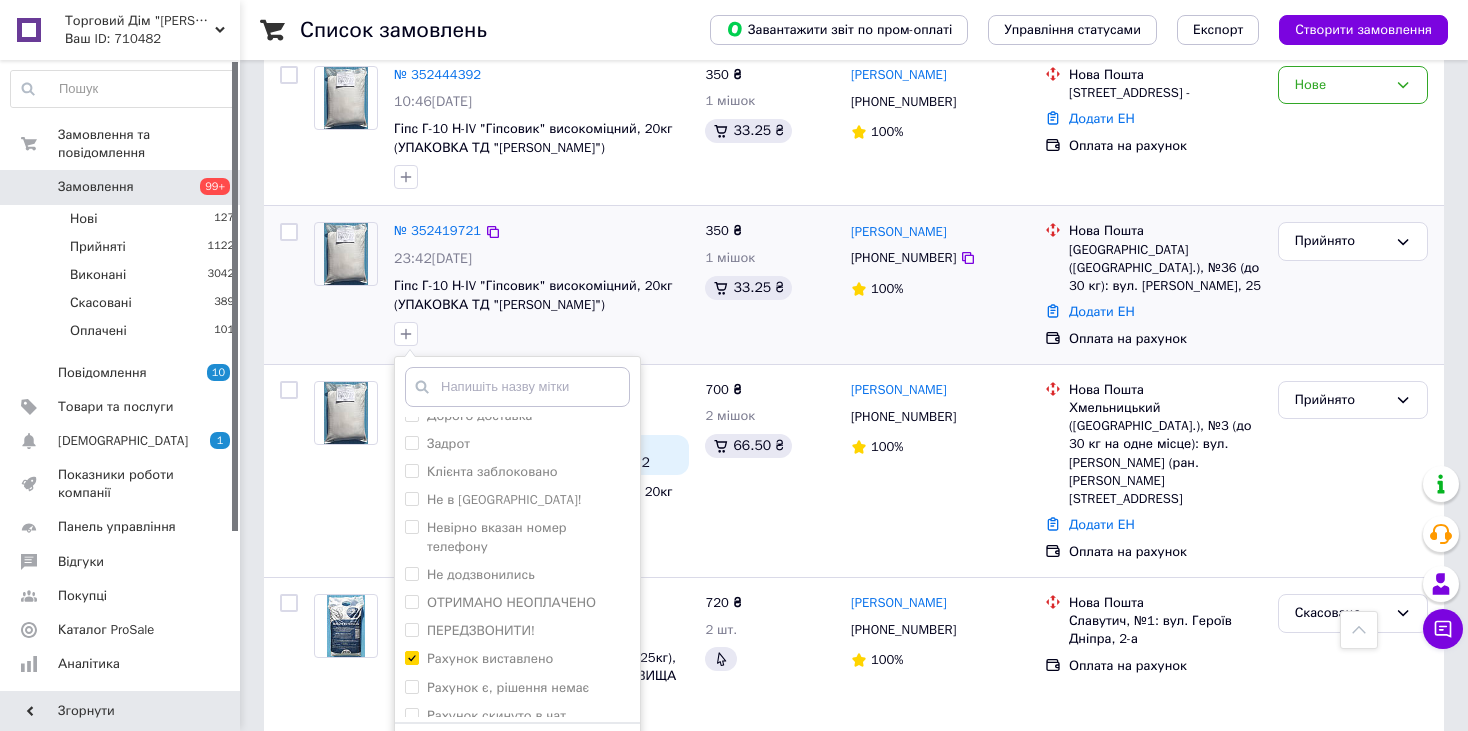 click on "Додати мітку" at bounding box center [517, 753] 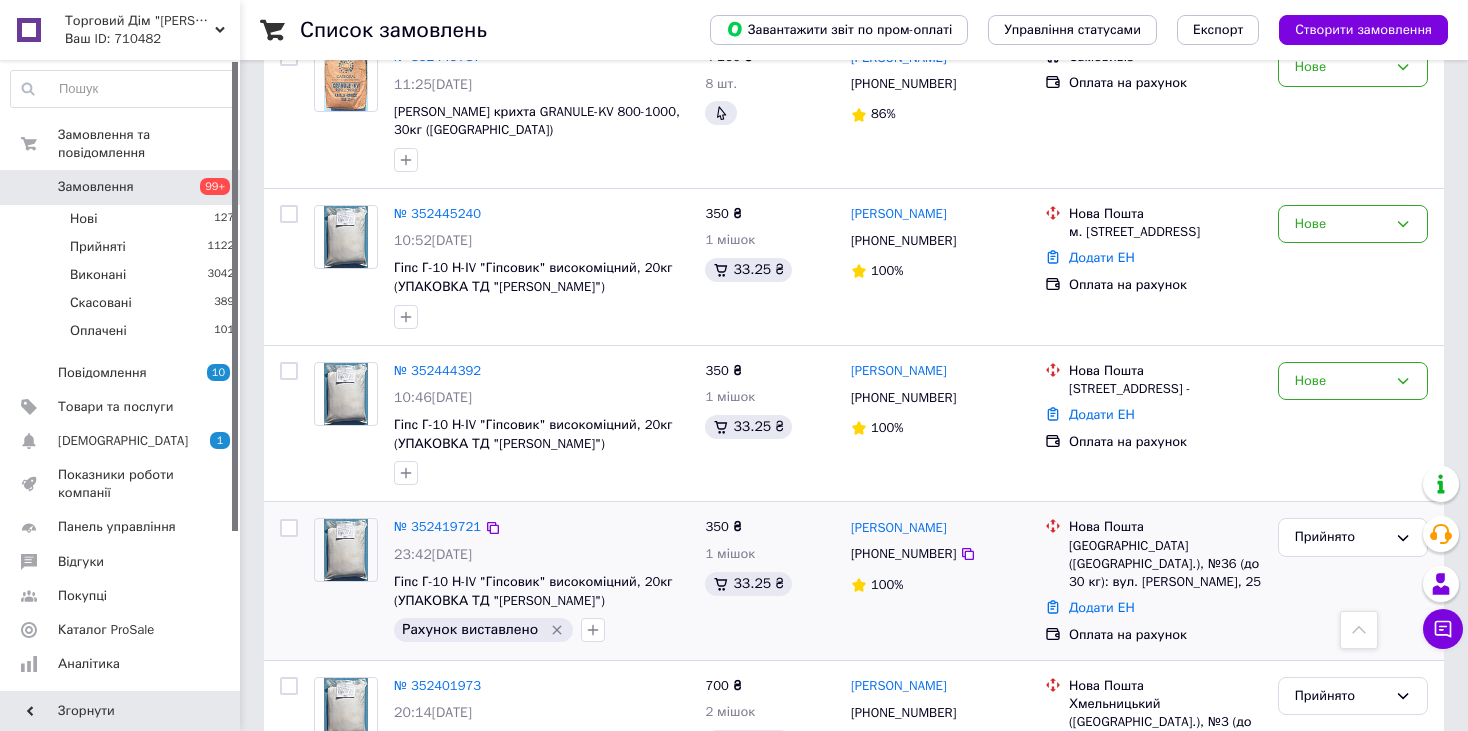 scroll, scrollTop: 1300, scrollLeft: 0, axis: vertical 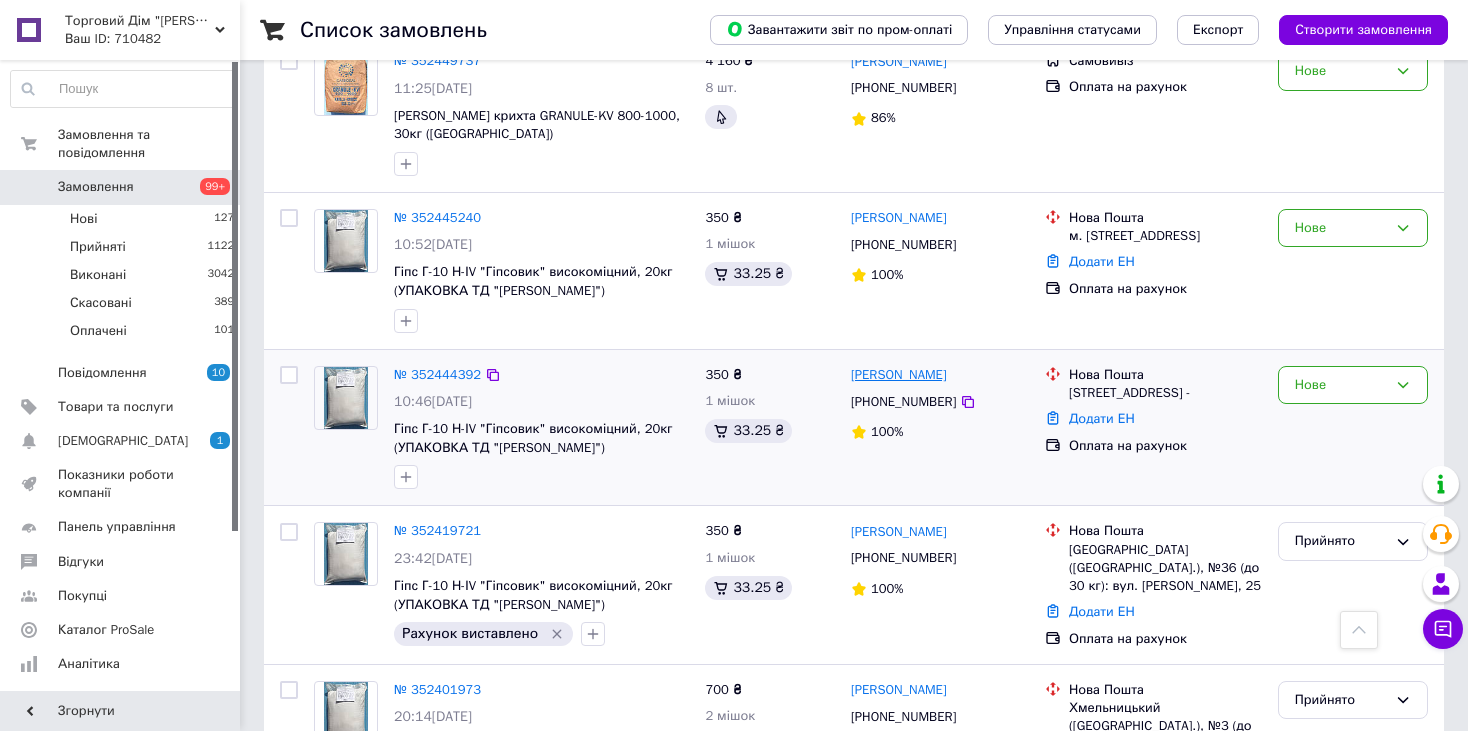 click on "[PERSON_NAME]" at bounding box center [899, 375] 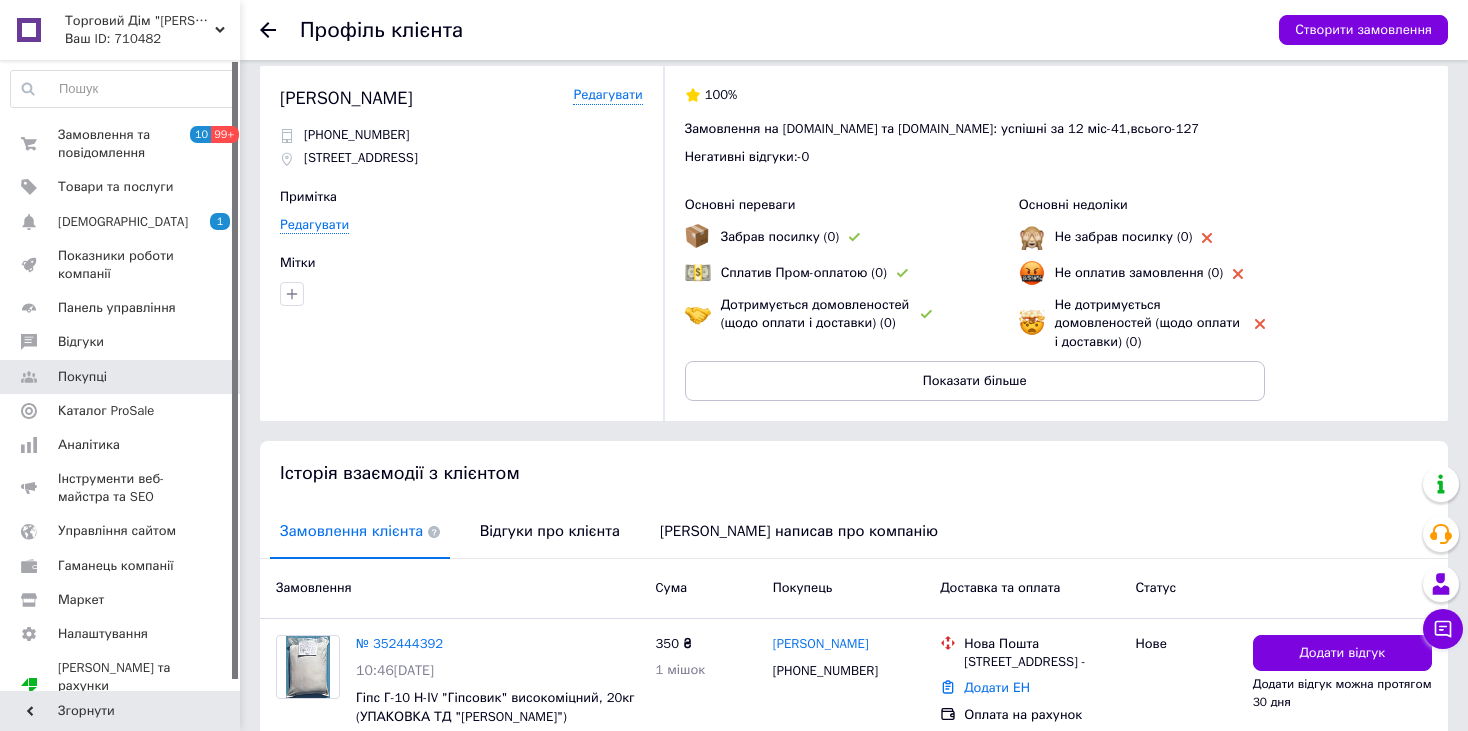 scroll, scrollTop: 0, scrollLeft: 0, axis: both 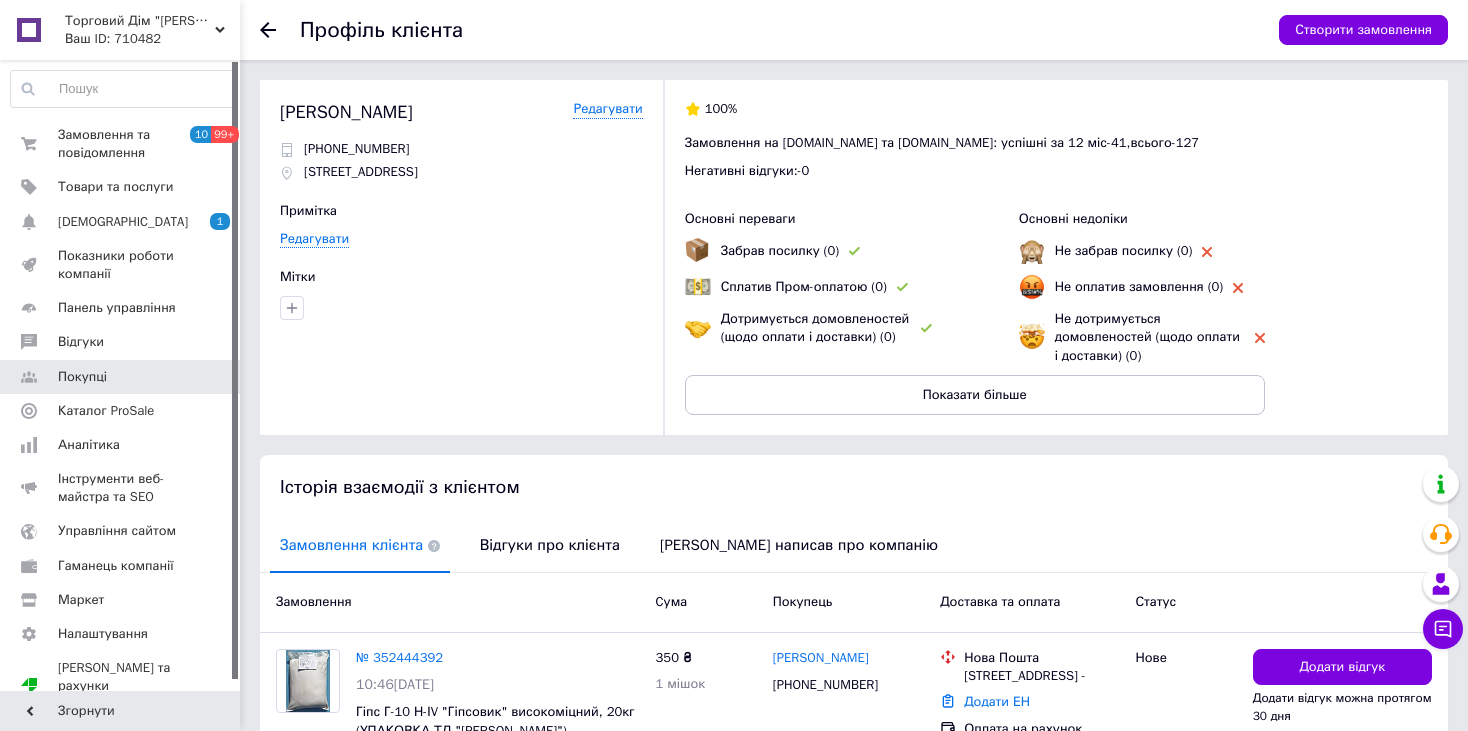 drag, startPoint x: 442, startPoint y: 110, endPoint x: 279, endPoint y: 109, distance: 163.00307 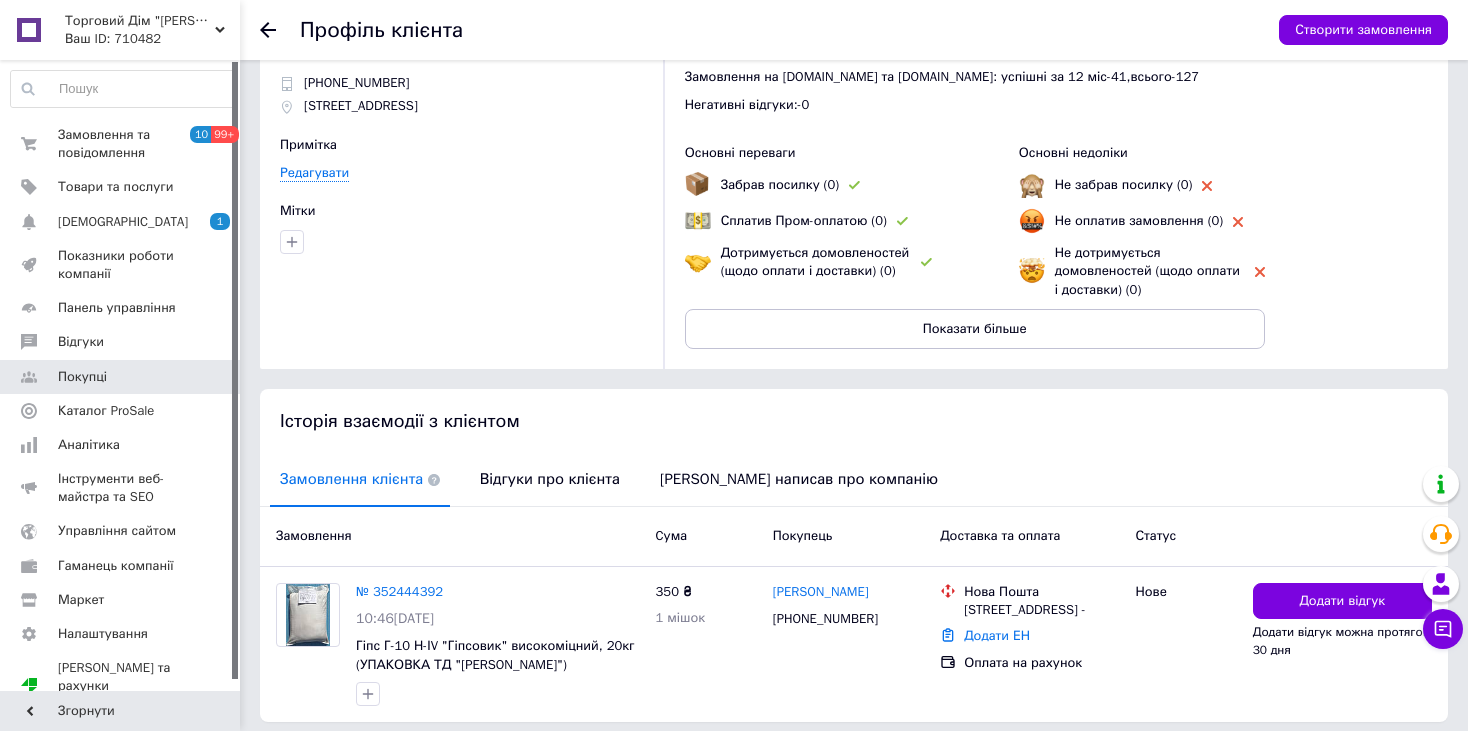 scroll, scrollTop: 100, scrollLeft: 0, axis: vertical 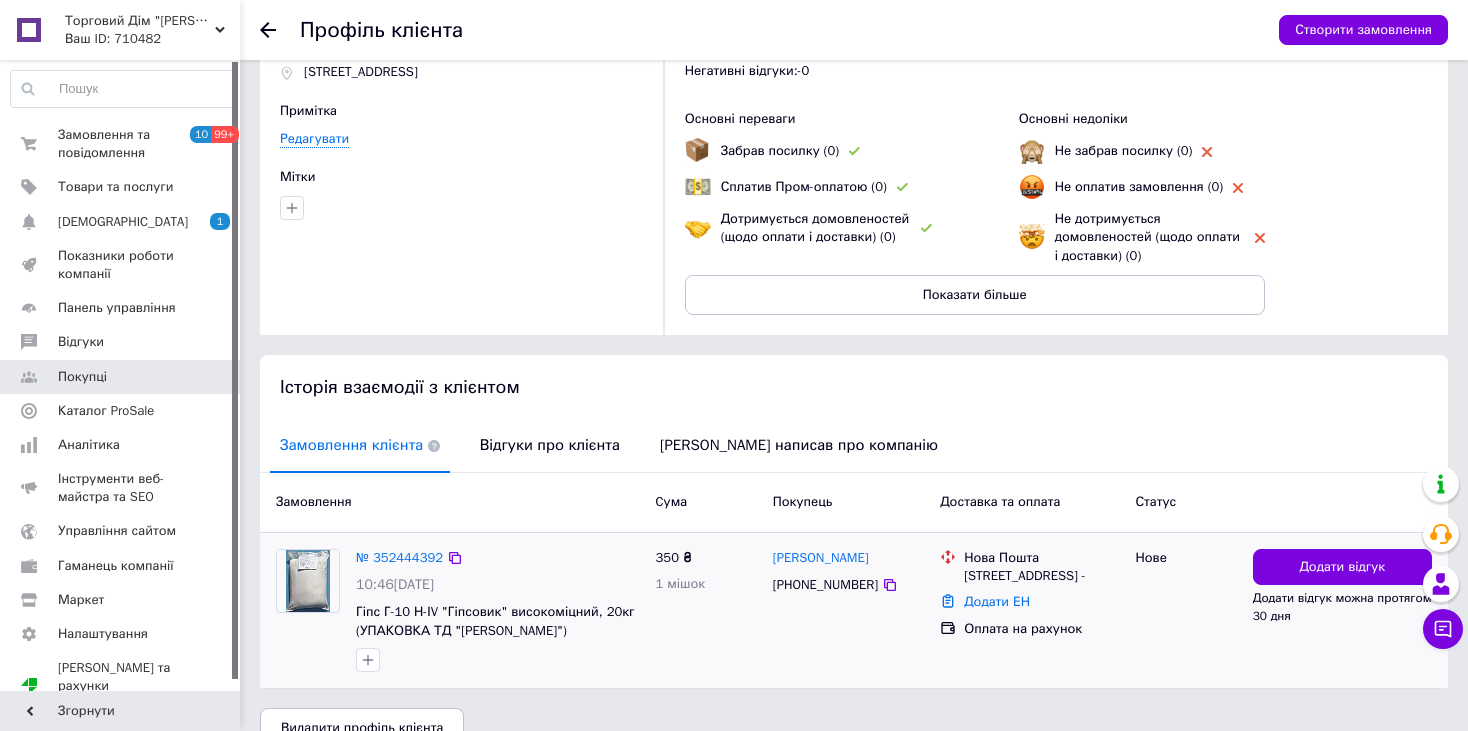 click on "[STREET_ADDRESS] -" at bounding box center (1041, 576) 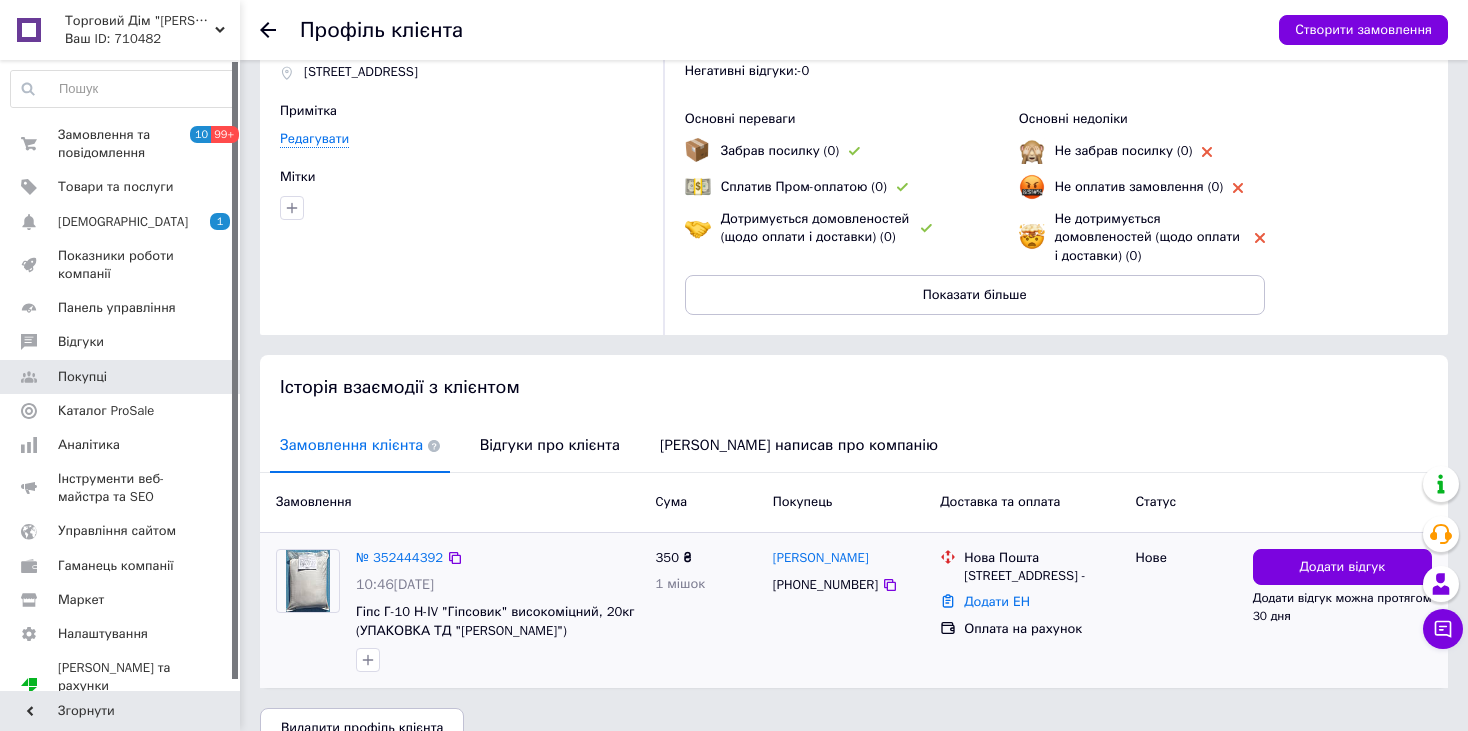 drag, startPoint x: 1031, startPoint y: 592, endPoint x: 962, endPoint y: 579, distance: 70.21396 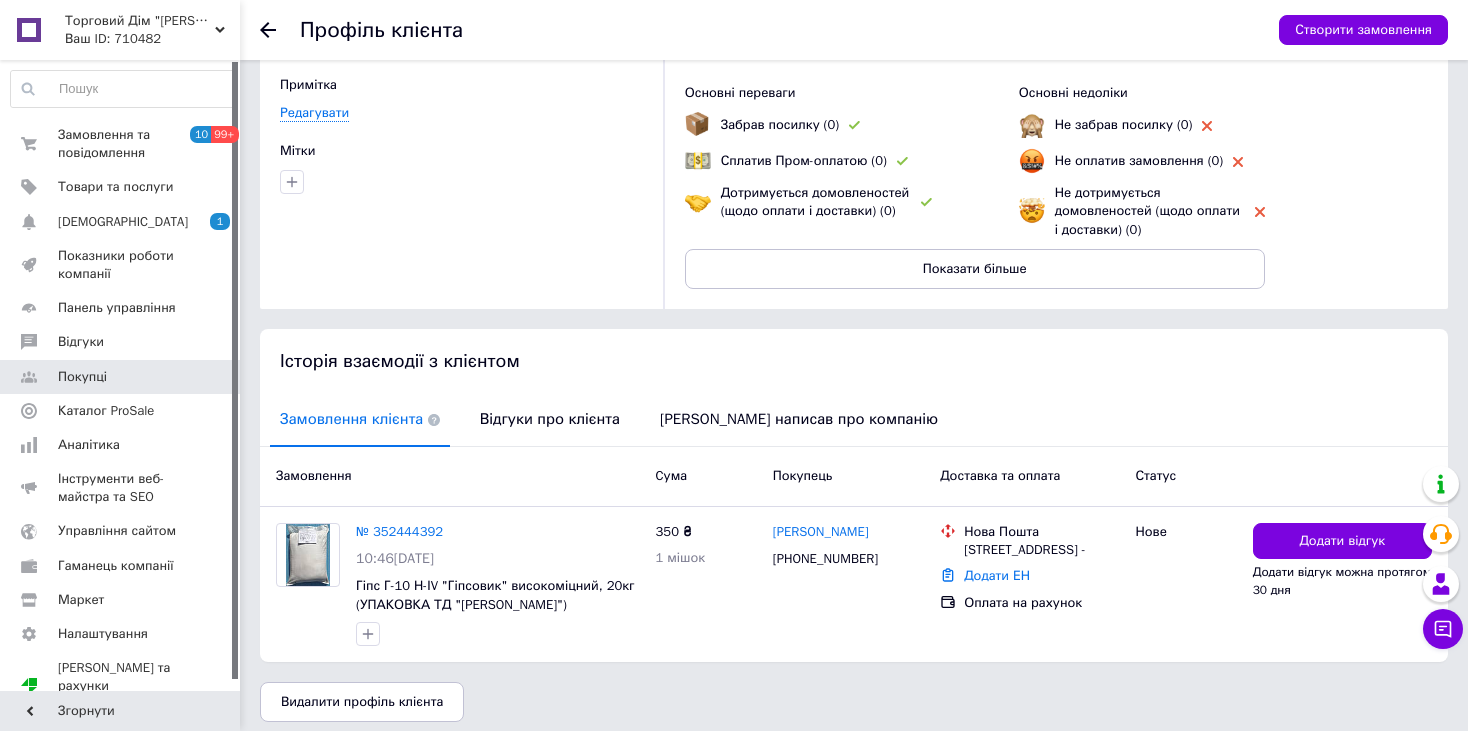 scroll, scrollTop: 136, scrollLeft: 0, axis: vertical 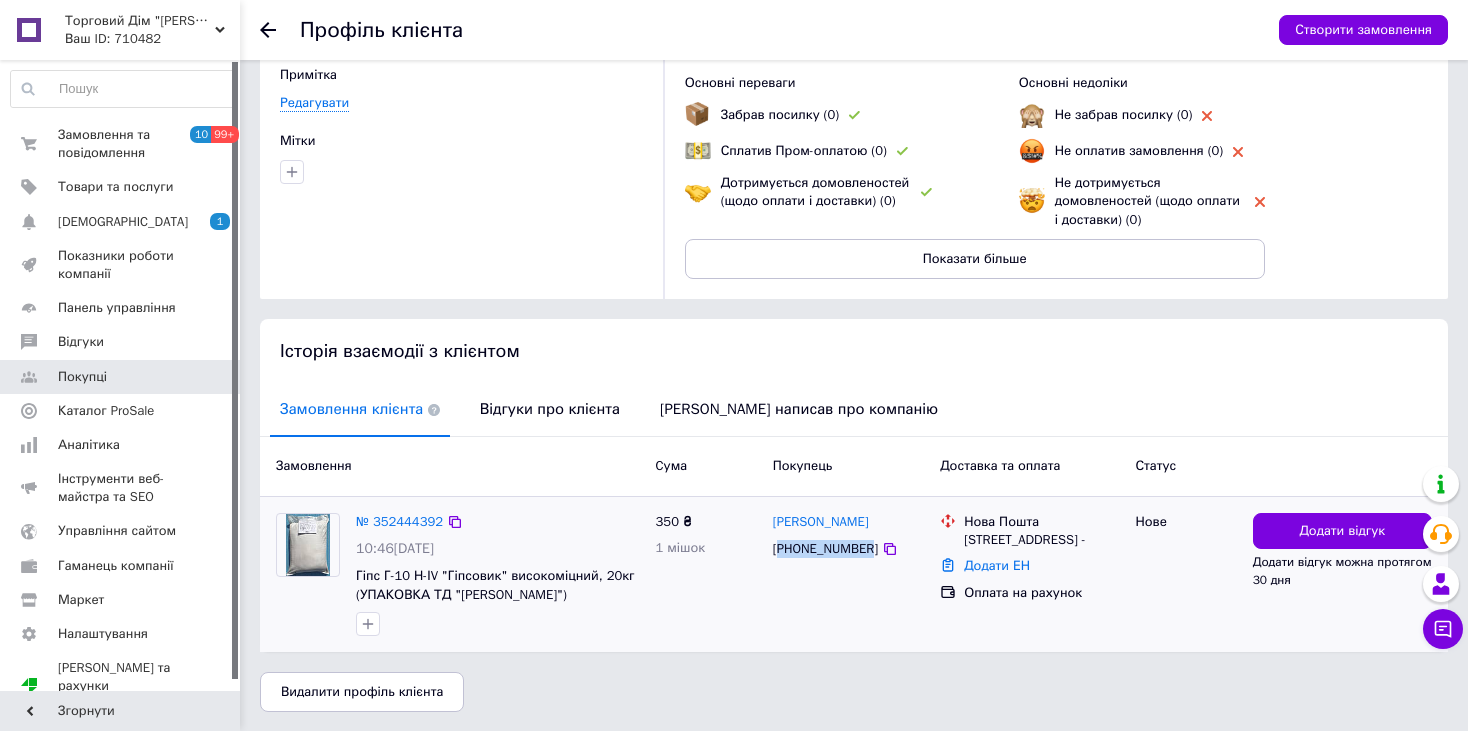drag, startPoint x: 867, startPoint y: 546, endPoint x: 784, endPoint y: 546, distance: 83 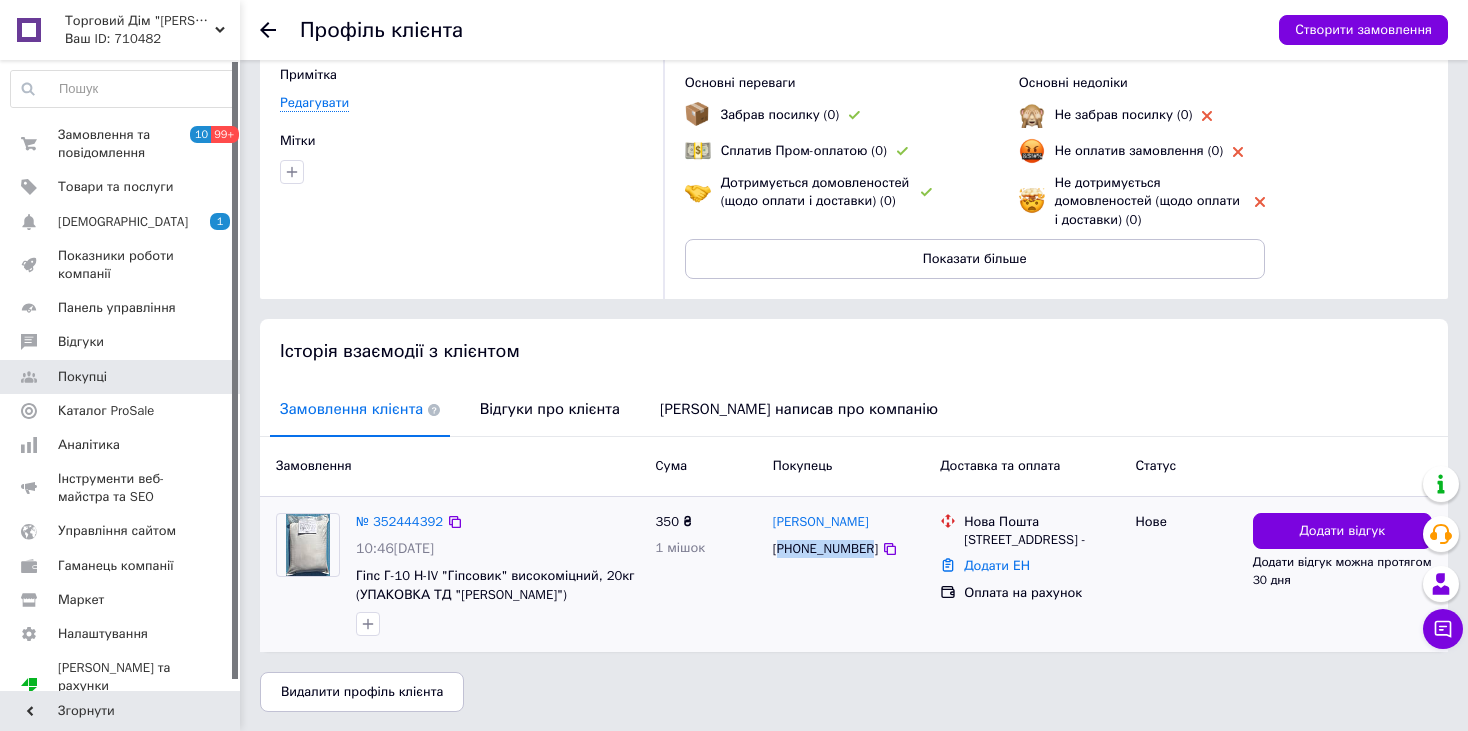 copy on "380992162292" 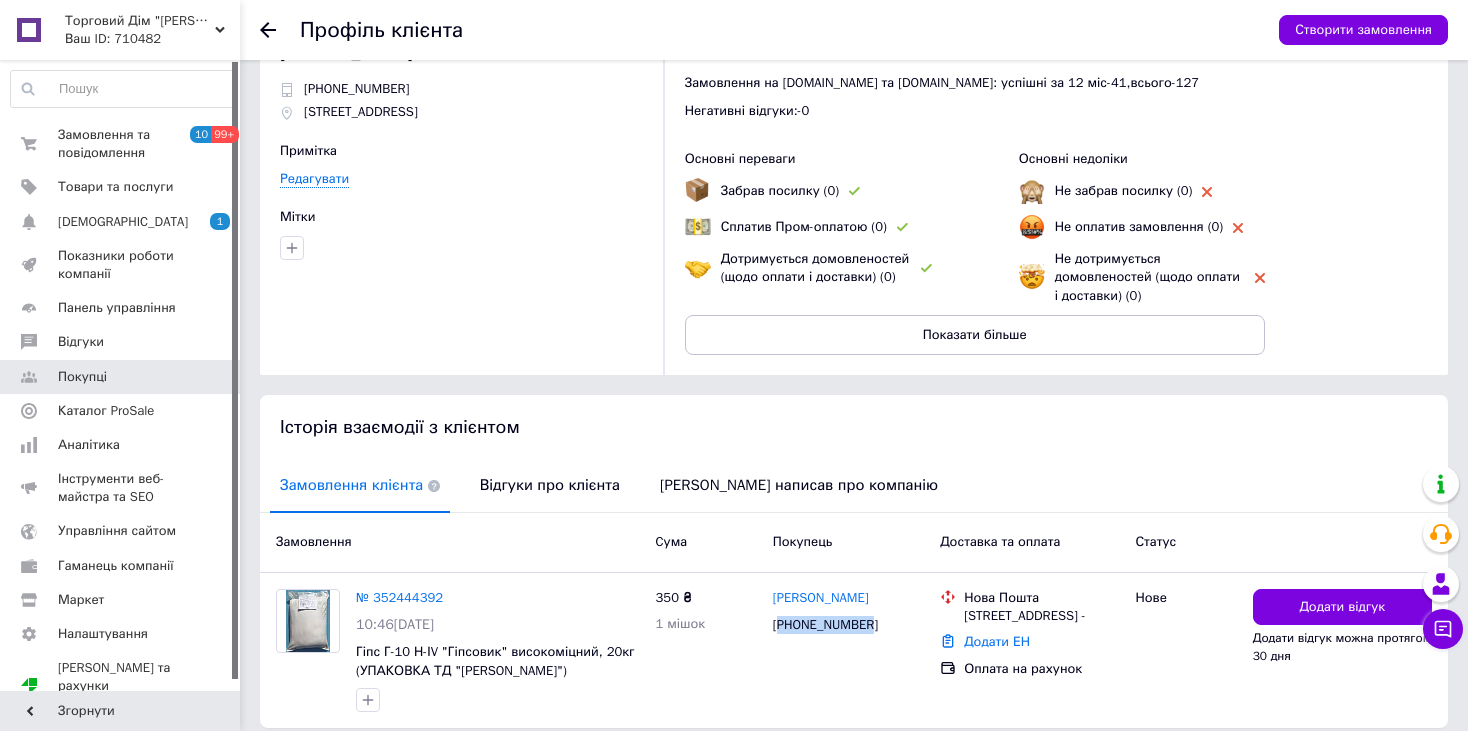 scroll, scrollTop: 0, scrollLeft: 0, axis: both 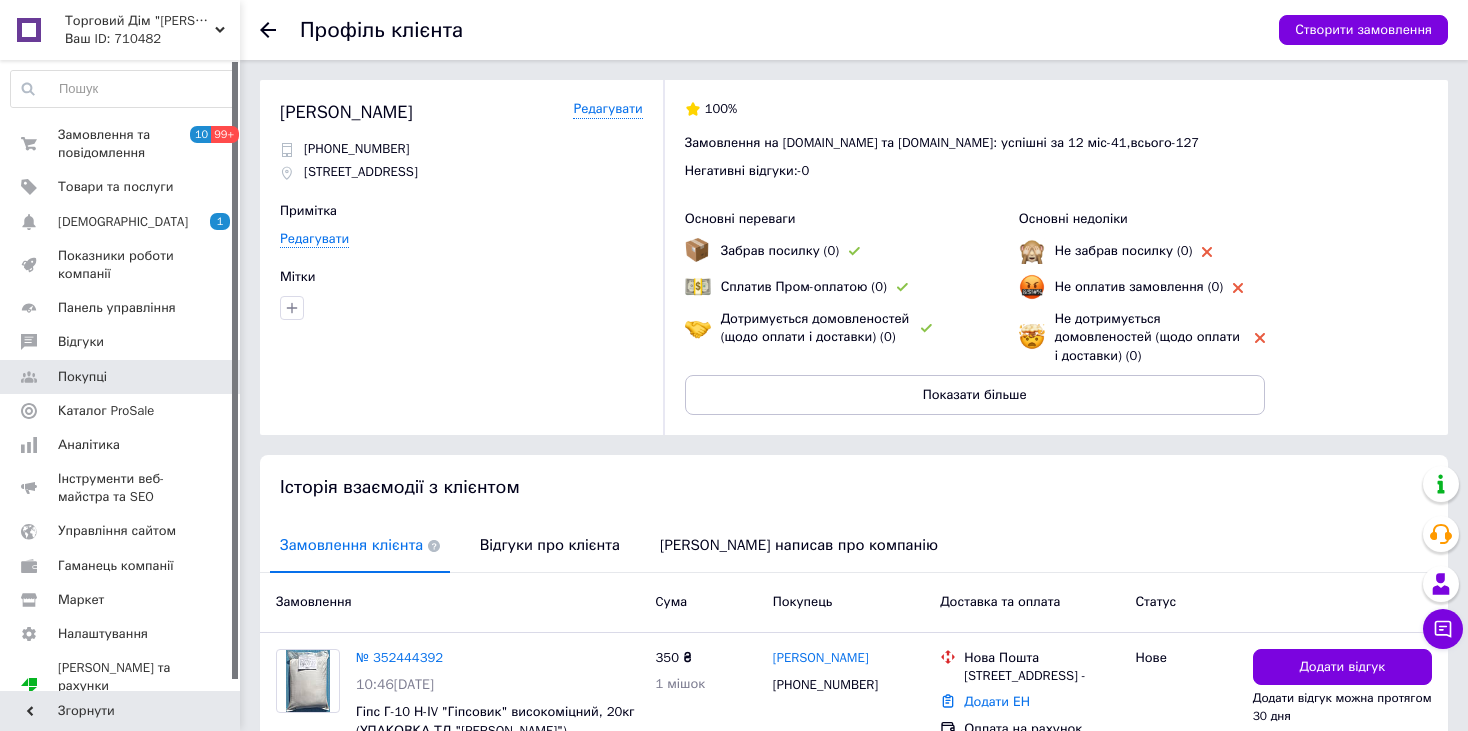 click 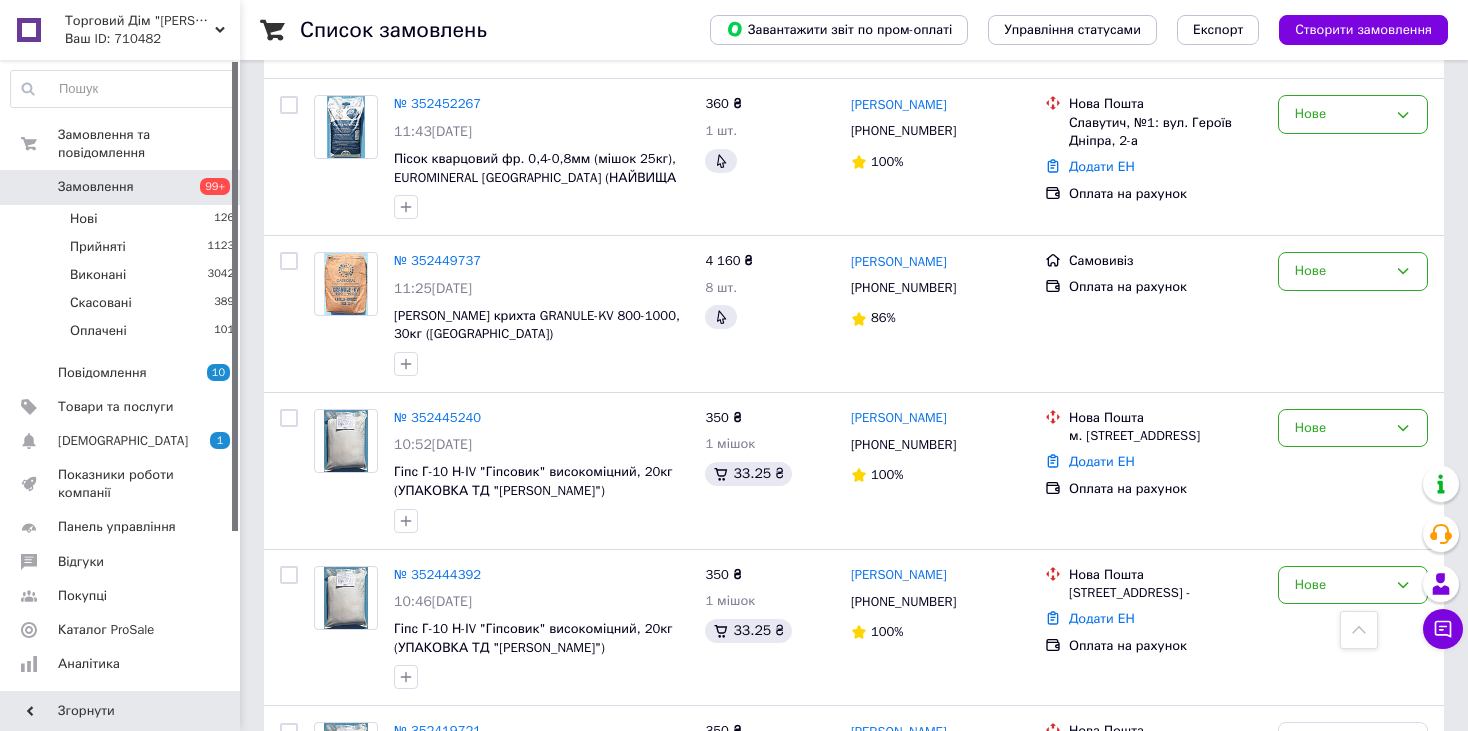 scroll, scrollTop: 1300, scrollLeft: 0, axis: vertical 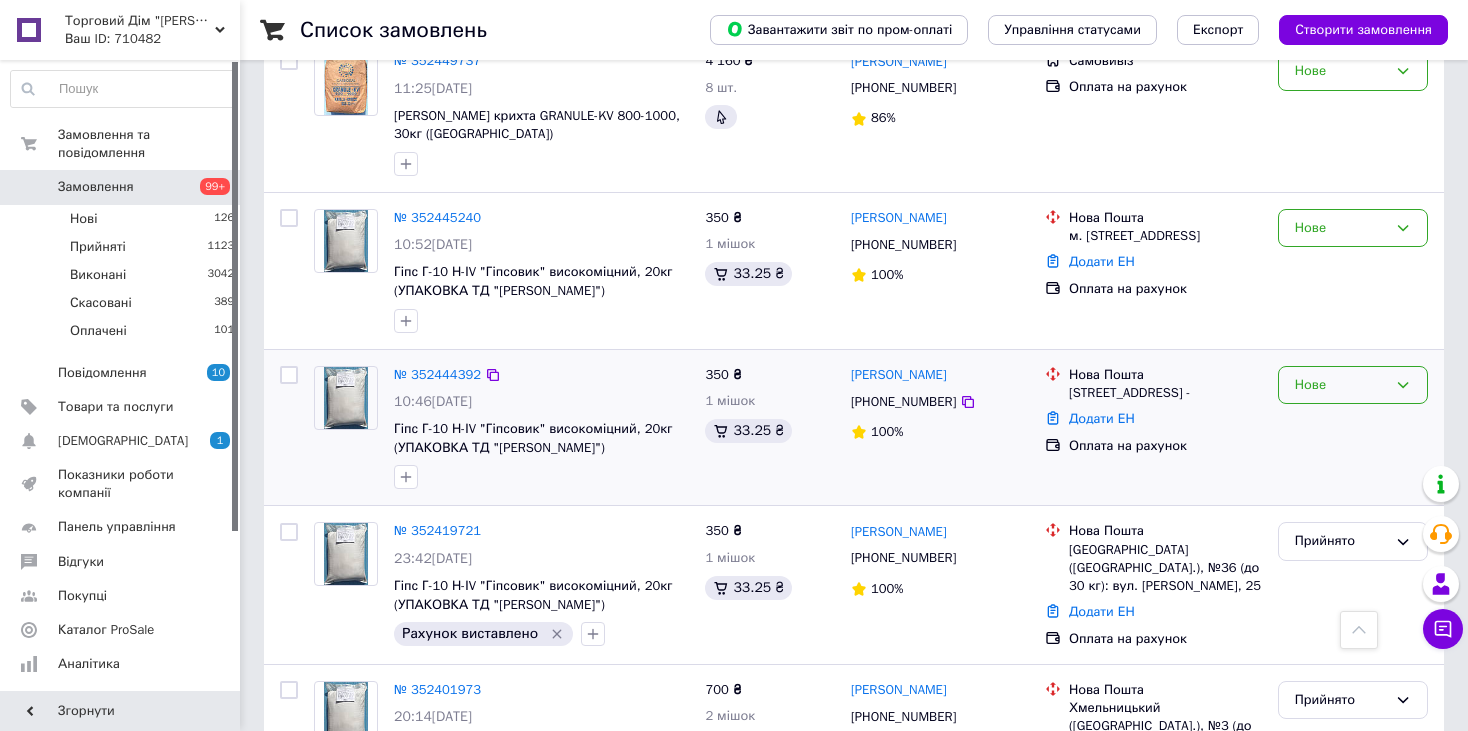 click on "Нове" at bounding box center [1341, 385] 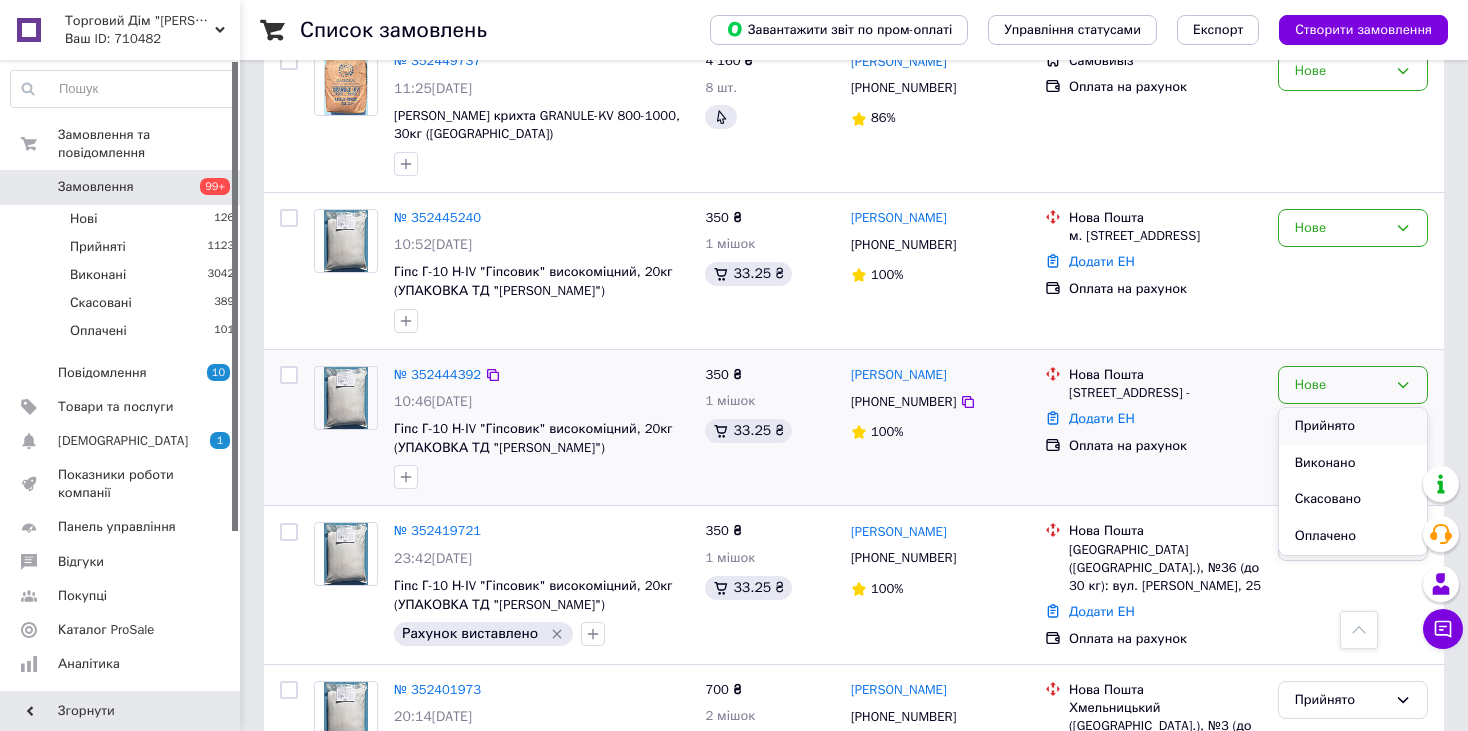click on "Прийнято" at bounding box center (1353, 426) 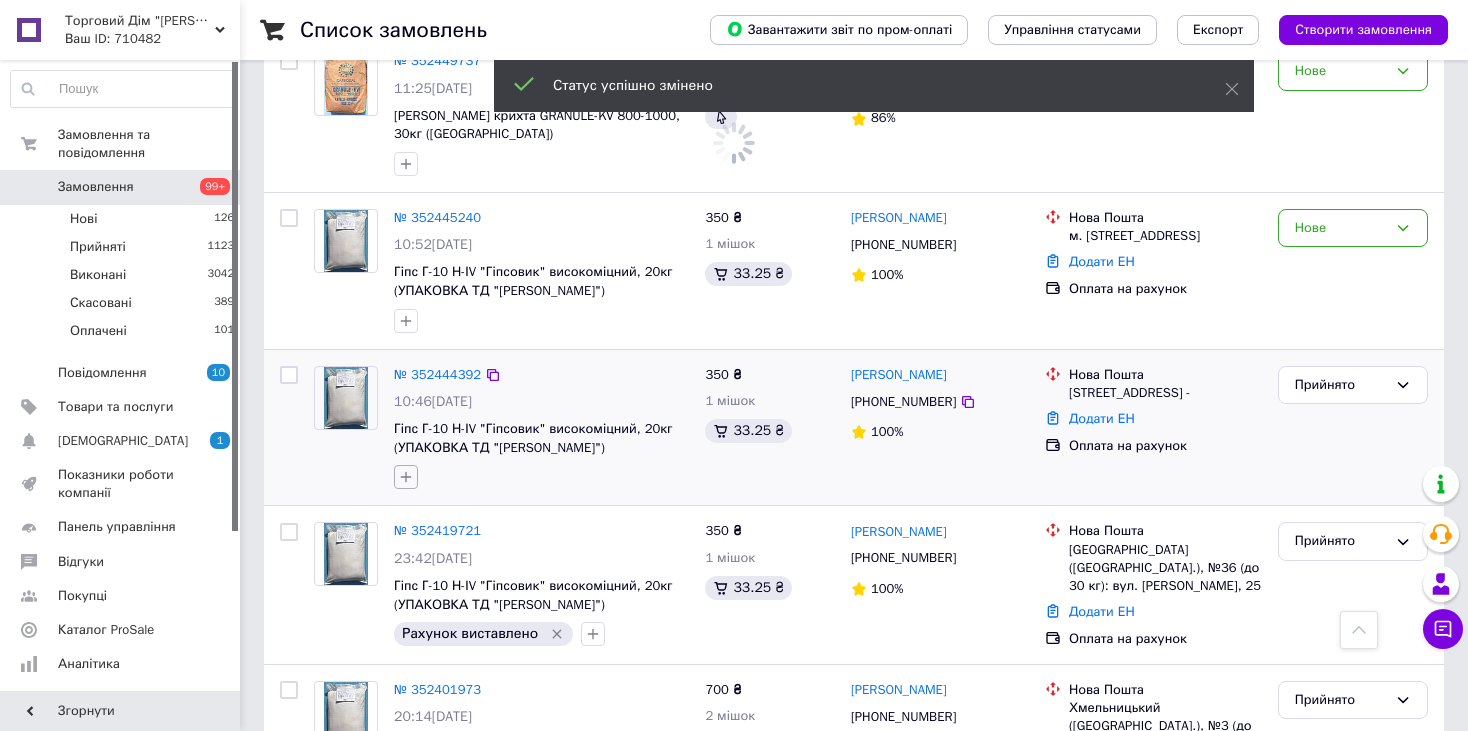 click 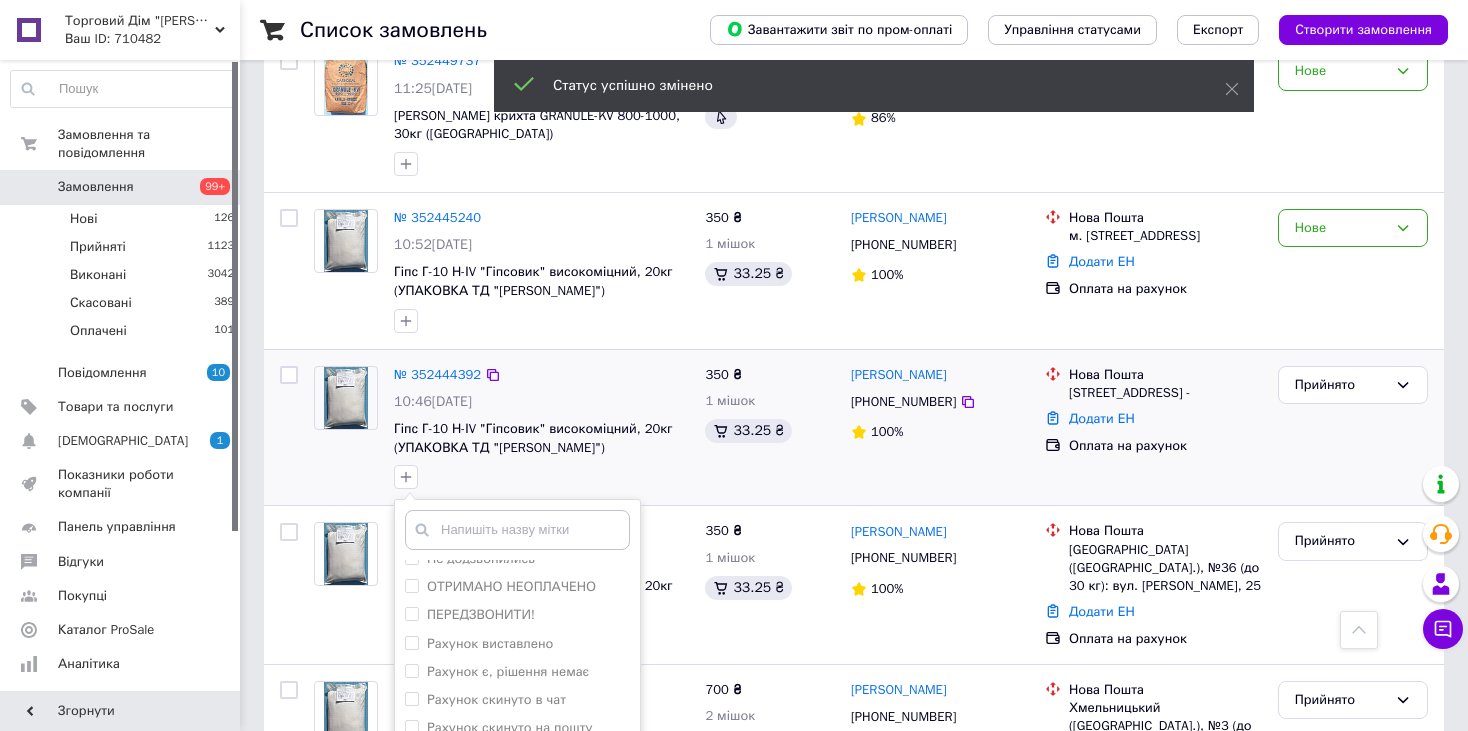 scroll, scrollTop: 264, scrollLeft: 0, axis: vertical 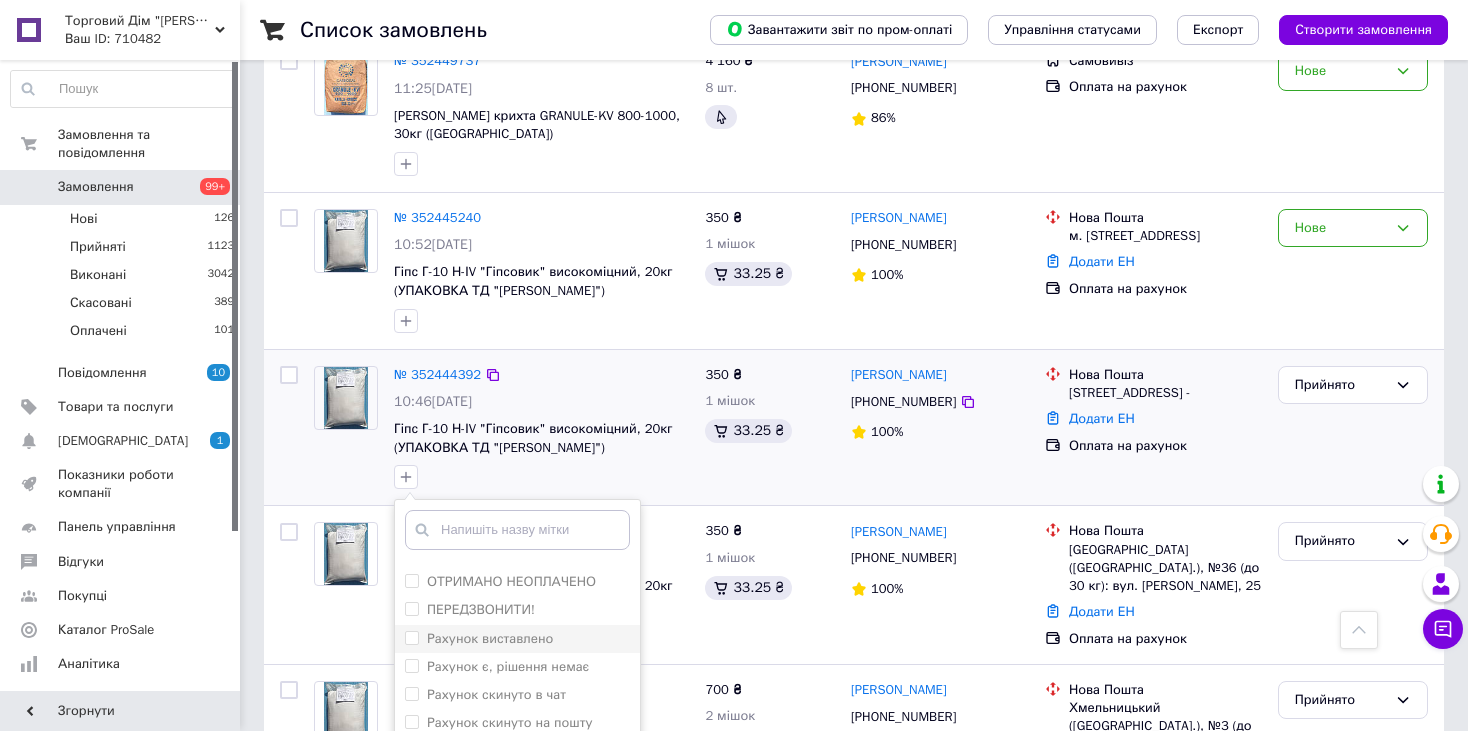 click on "Рахунок виставлено" at bounding box center (490, 638) 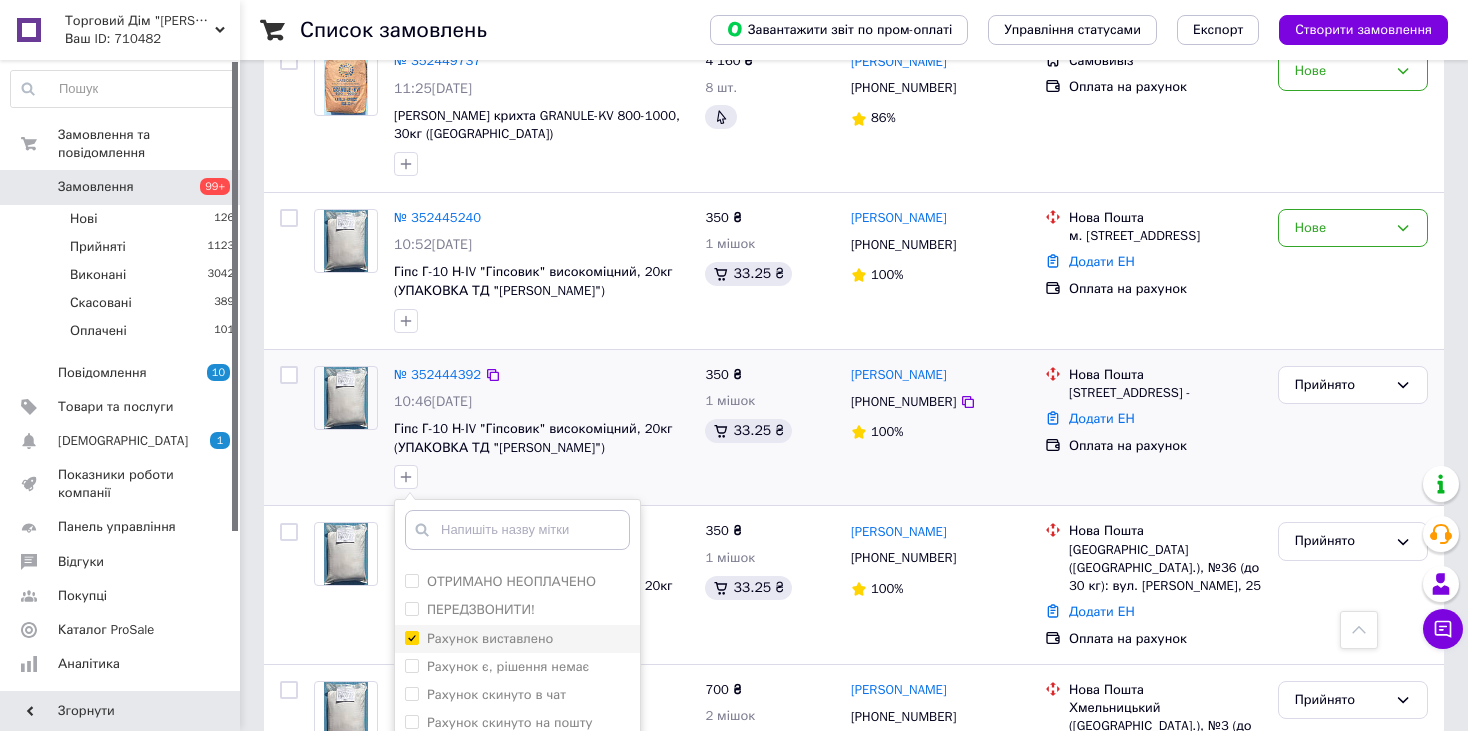 checkbox on "true" 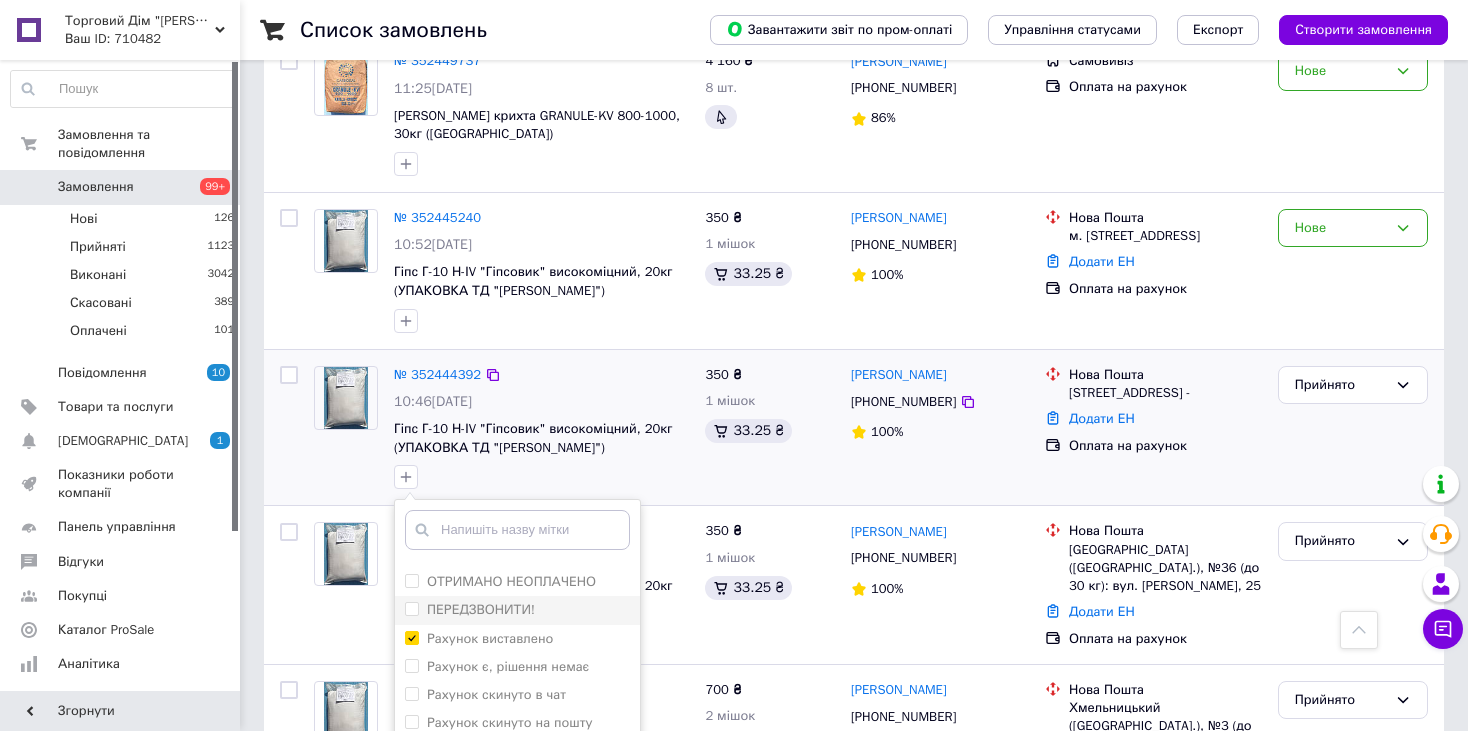 scroll, scrollTop: 1500, scrollLeft: 0, axis: vertical 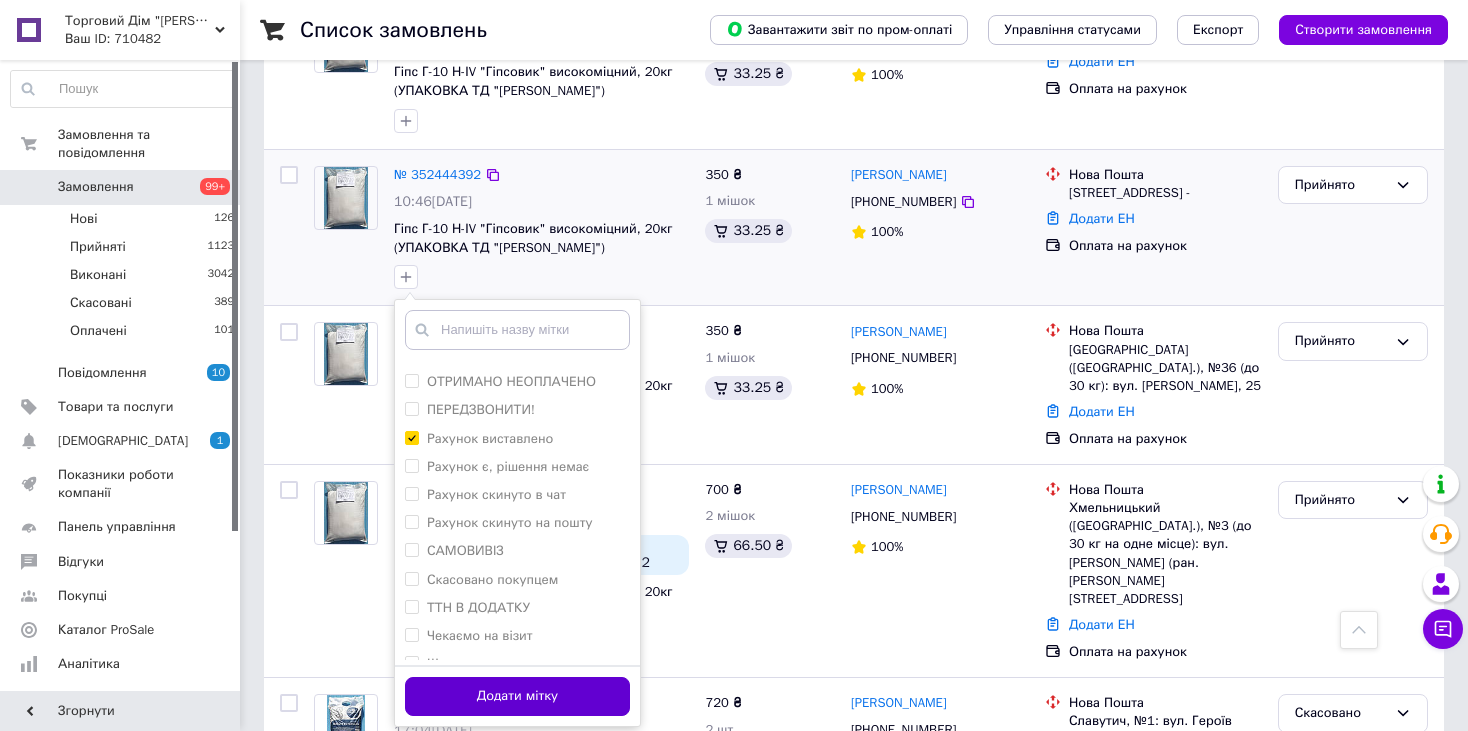 click on "Додати мітку" at bounding box center [517, 696] 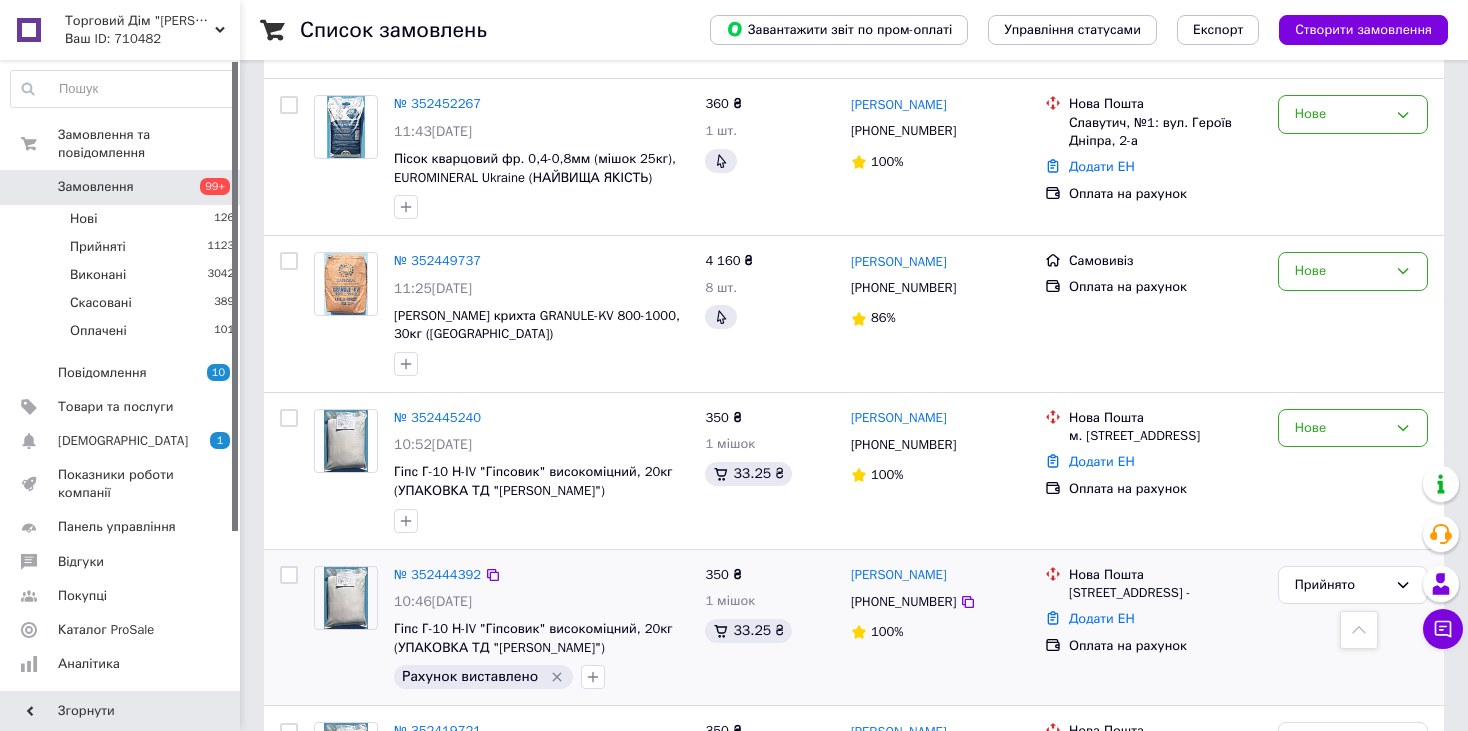 scroll, scrollTop: 1200, scrollLeft: 0, axis: vertical 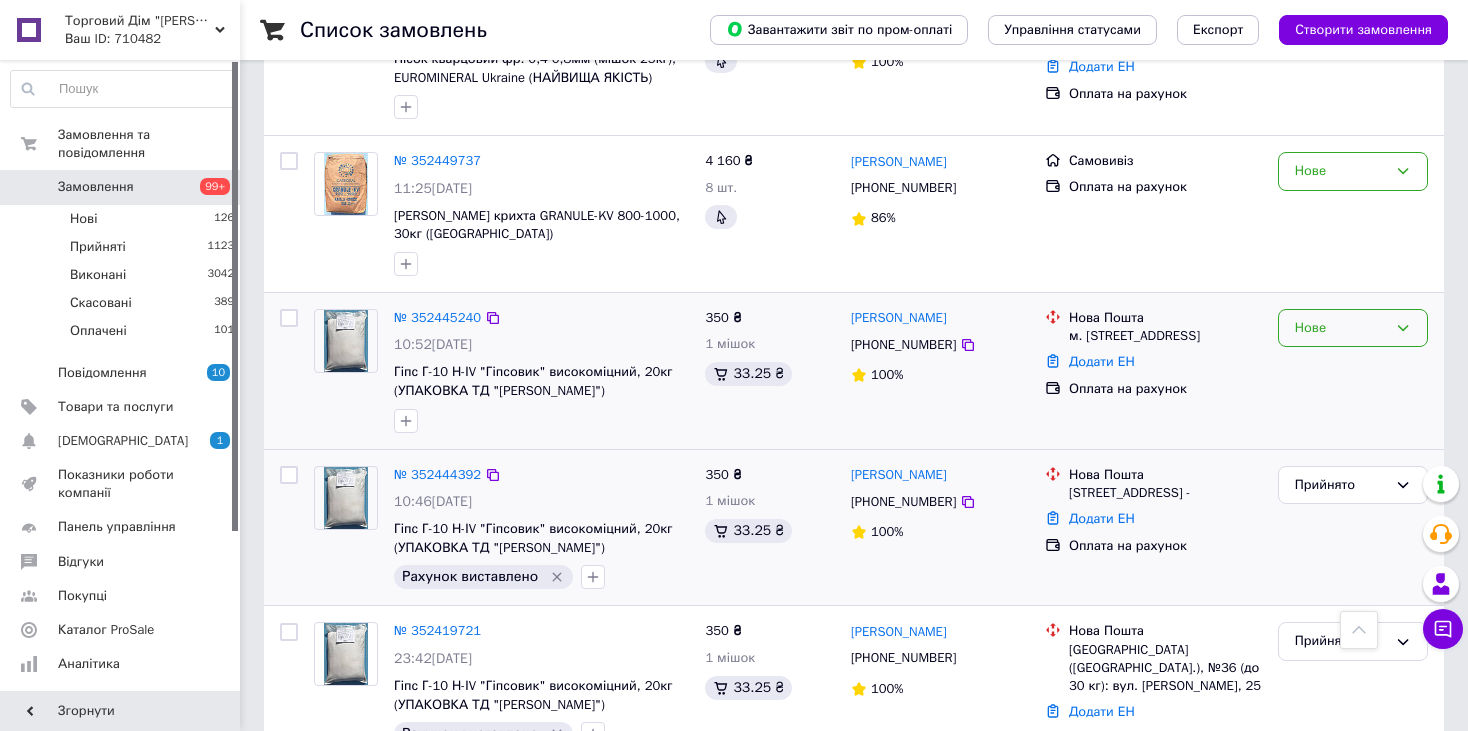 click on "Нове" at bounding box center [1341, 328] 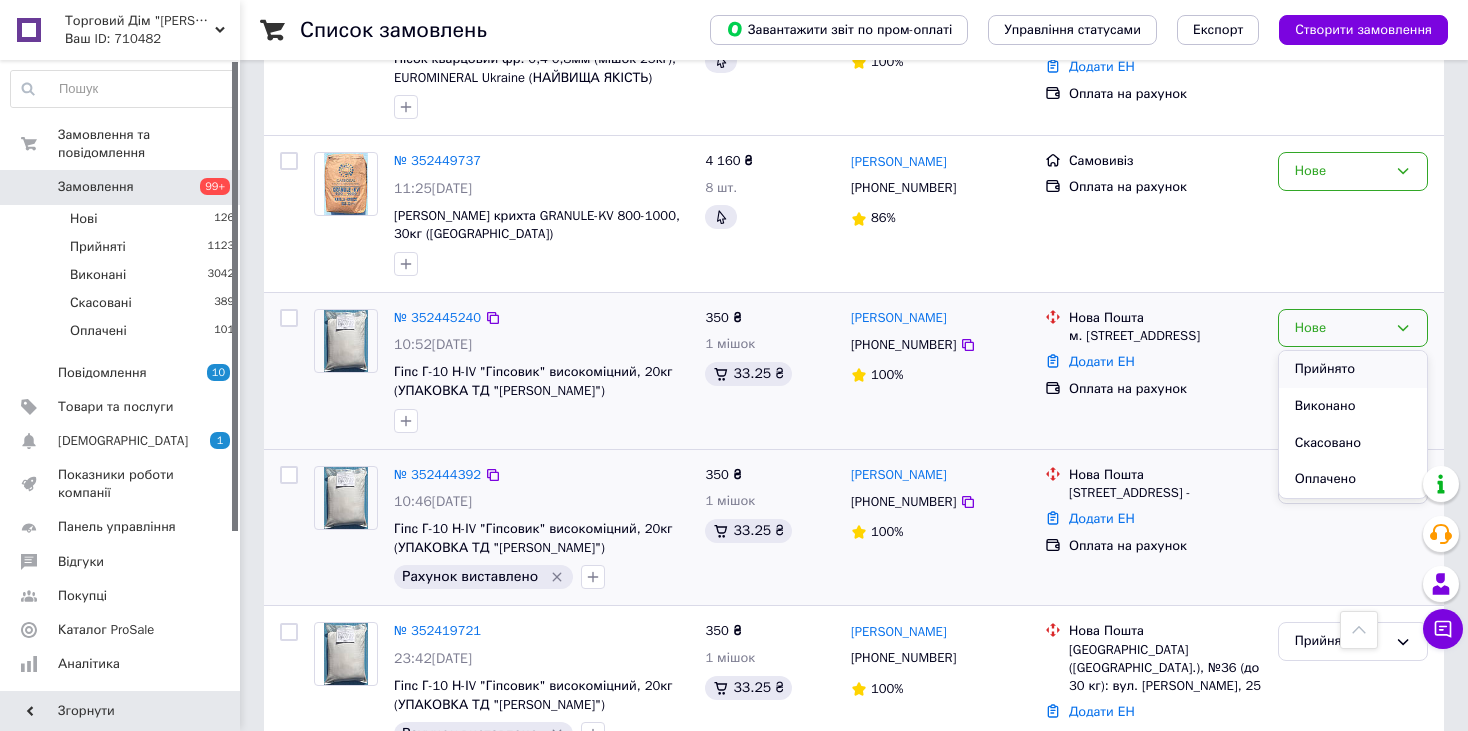 click on "Прийнято" at bounding box center [1353, 369] 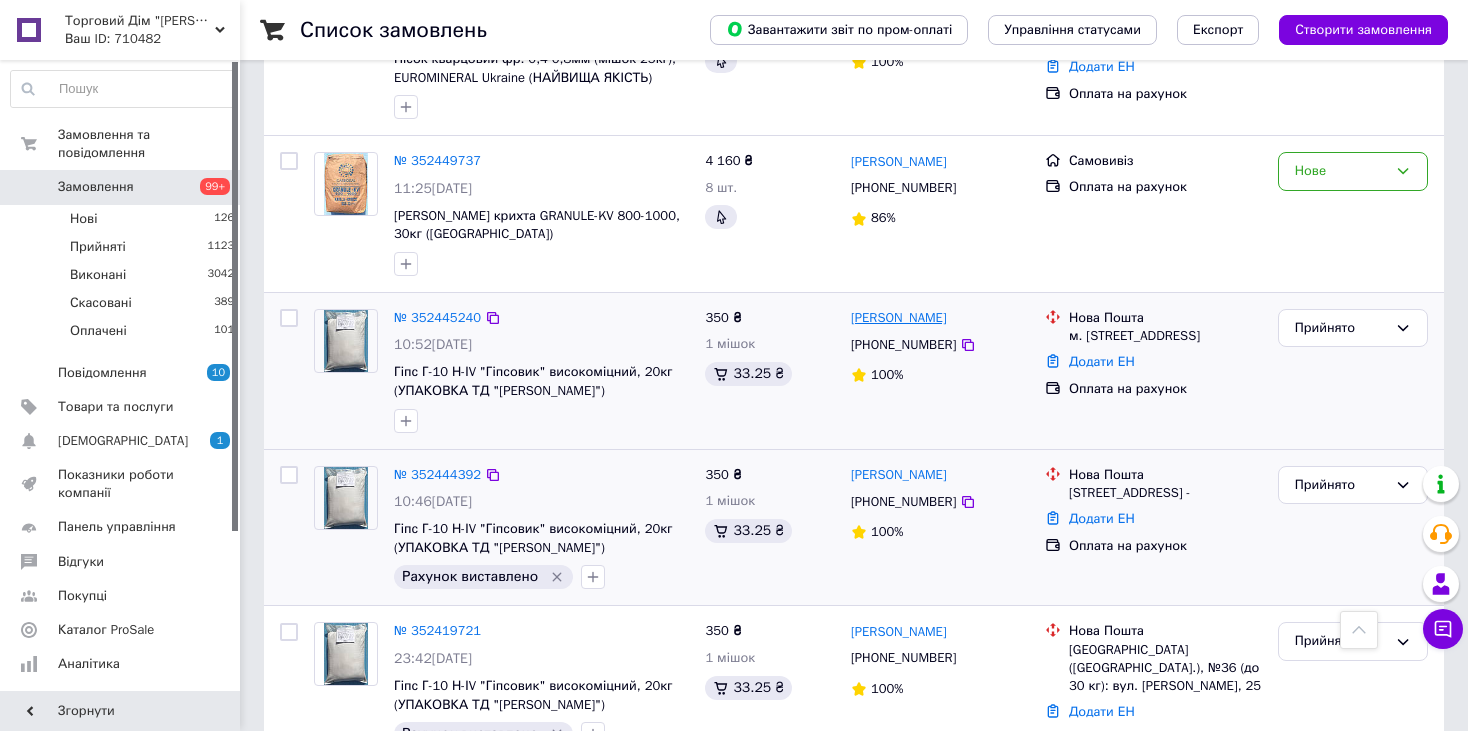 click on "[PERSON_NAME]" at bounding box center (899, 318) 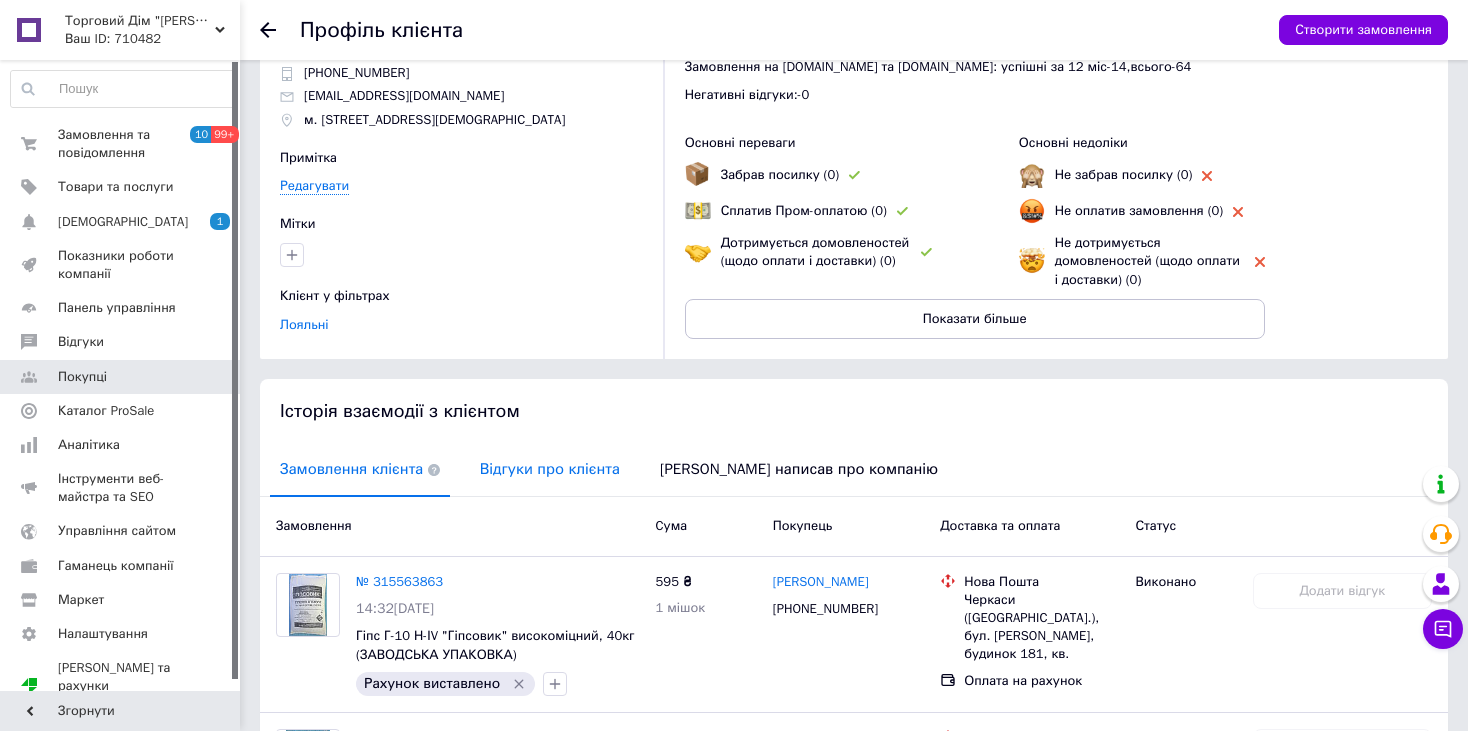 scroll, scrollTop: 0, scrollLeft: 0, axis: both 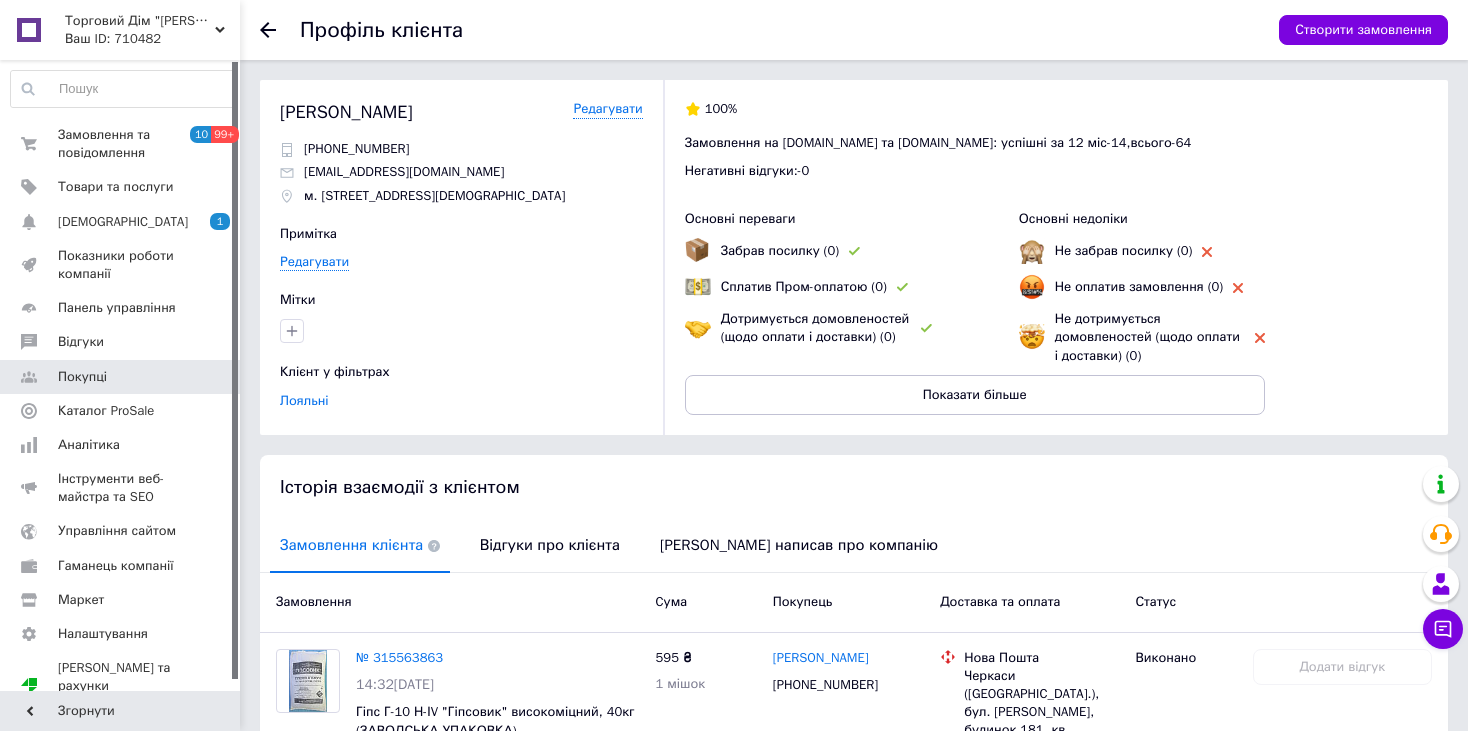 drag, startPoint x: 433, startPoint y: 112, endPoint x: 275, endPoint y: 119, distance: 158.15498 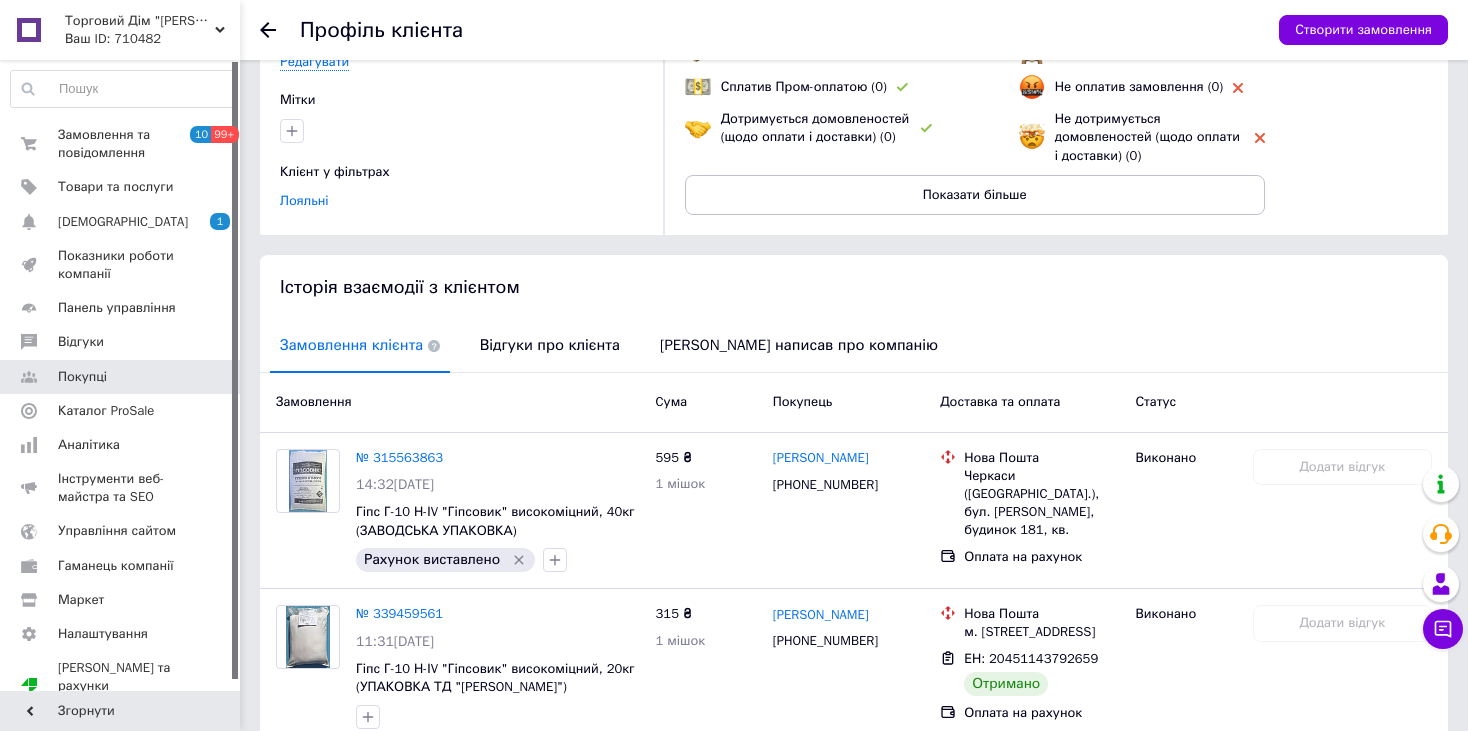 scroll, scrollTop: 494, scrollLeft: 0, axis: vertical 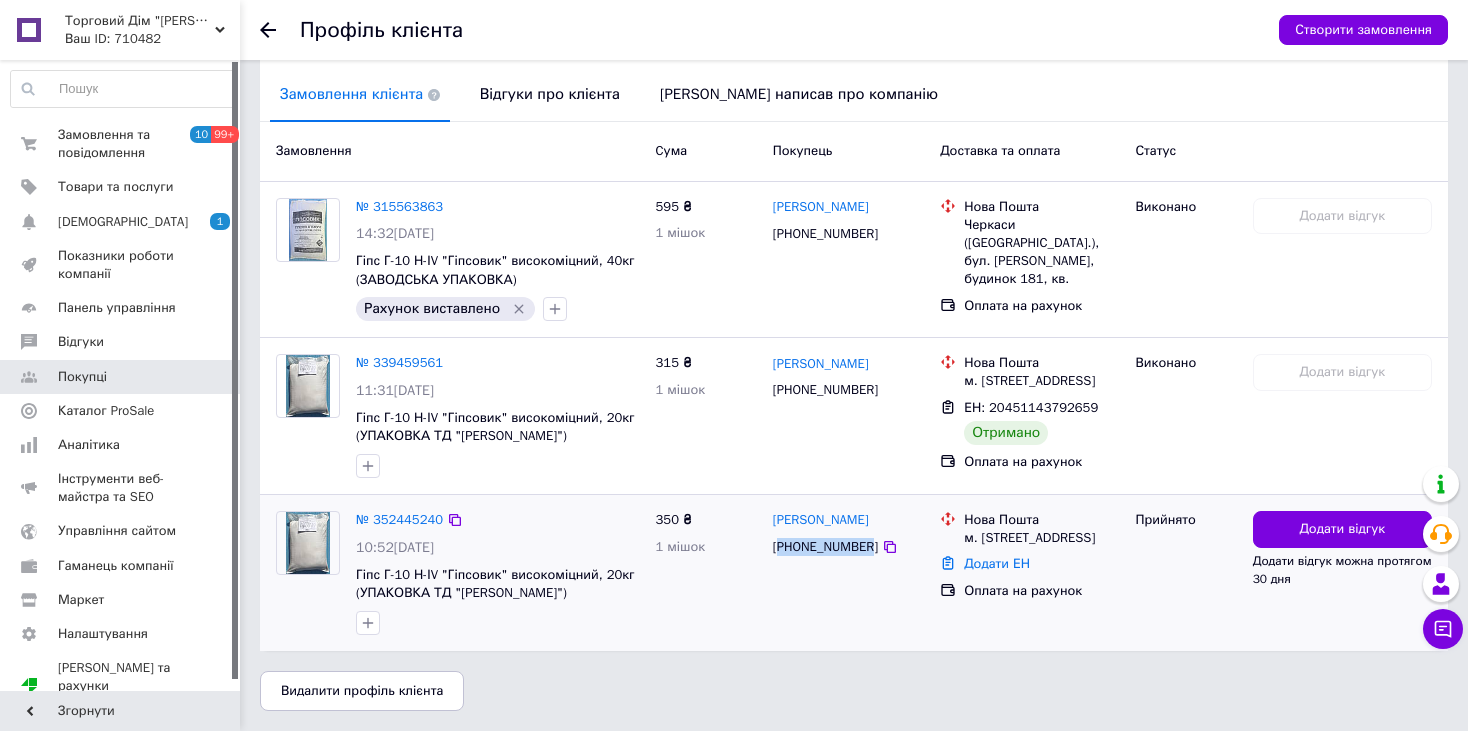 drag, startPoint x: 867, startPoint y: 546, endPoint x: 779, endPoint y: 553, distance: 88.27797 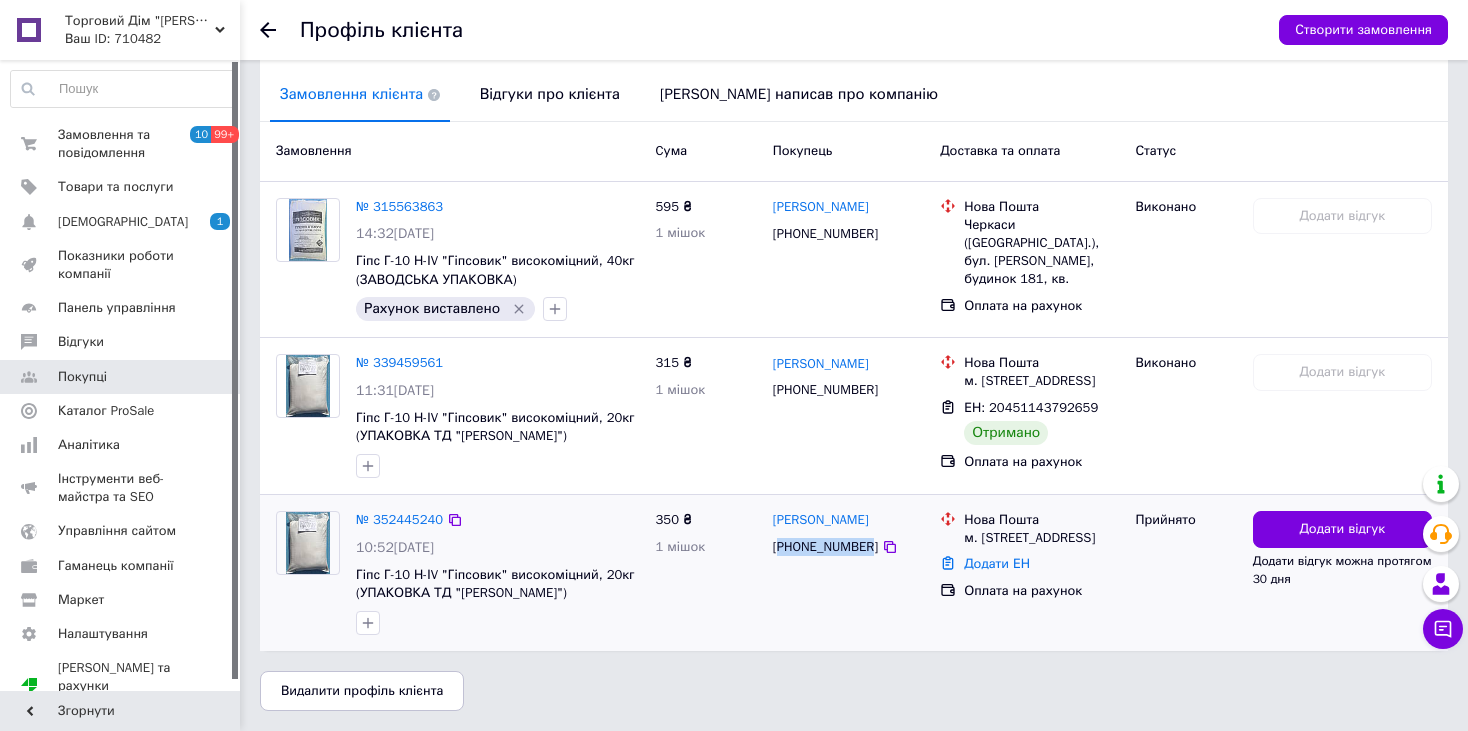 copy on "380676088773" 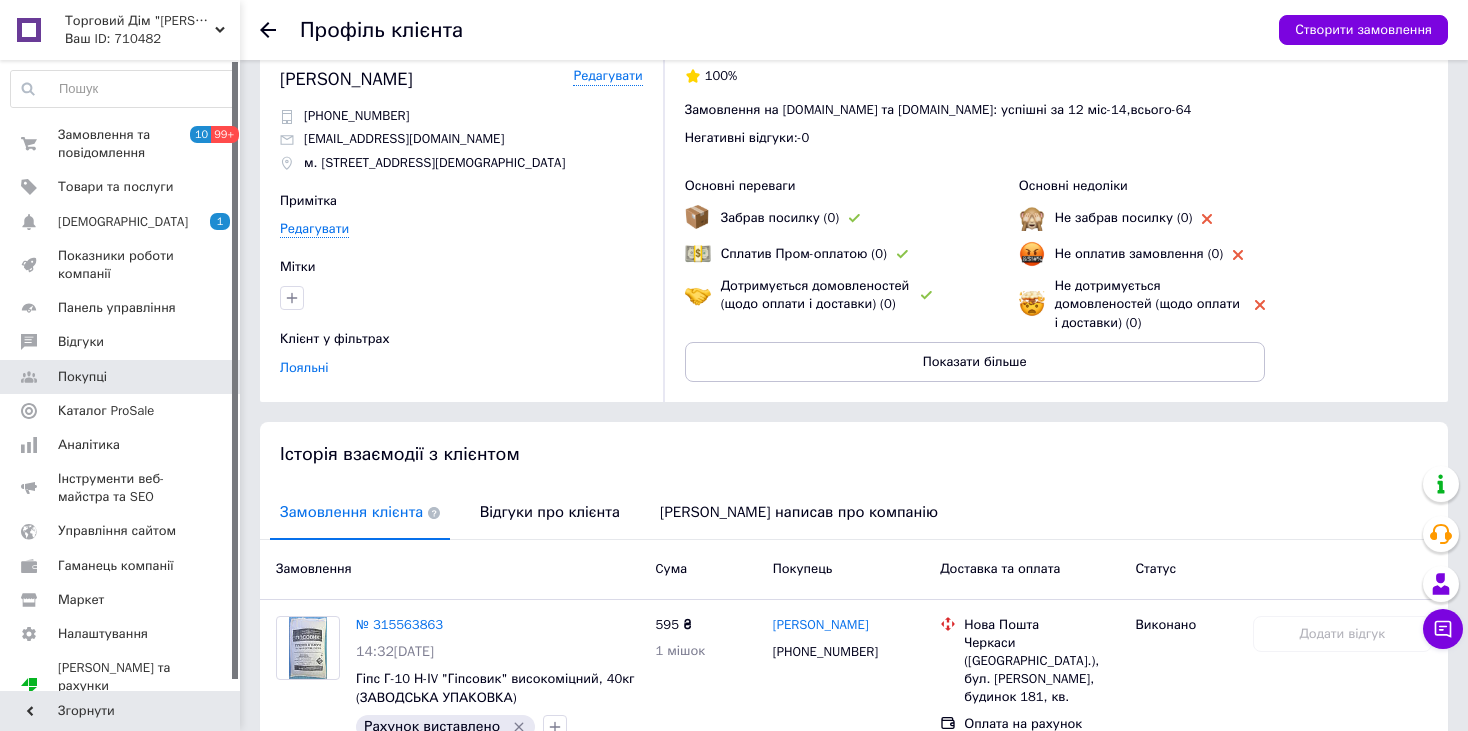 scroll, scrollTop: 0, scrollLeft: 0, axis: both 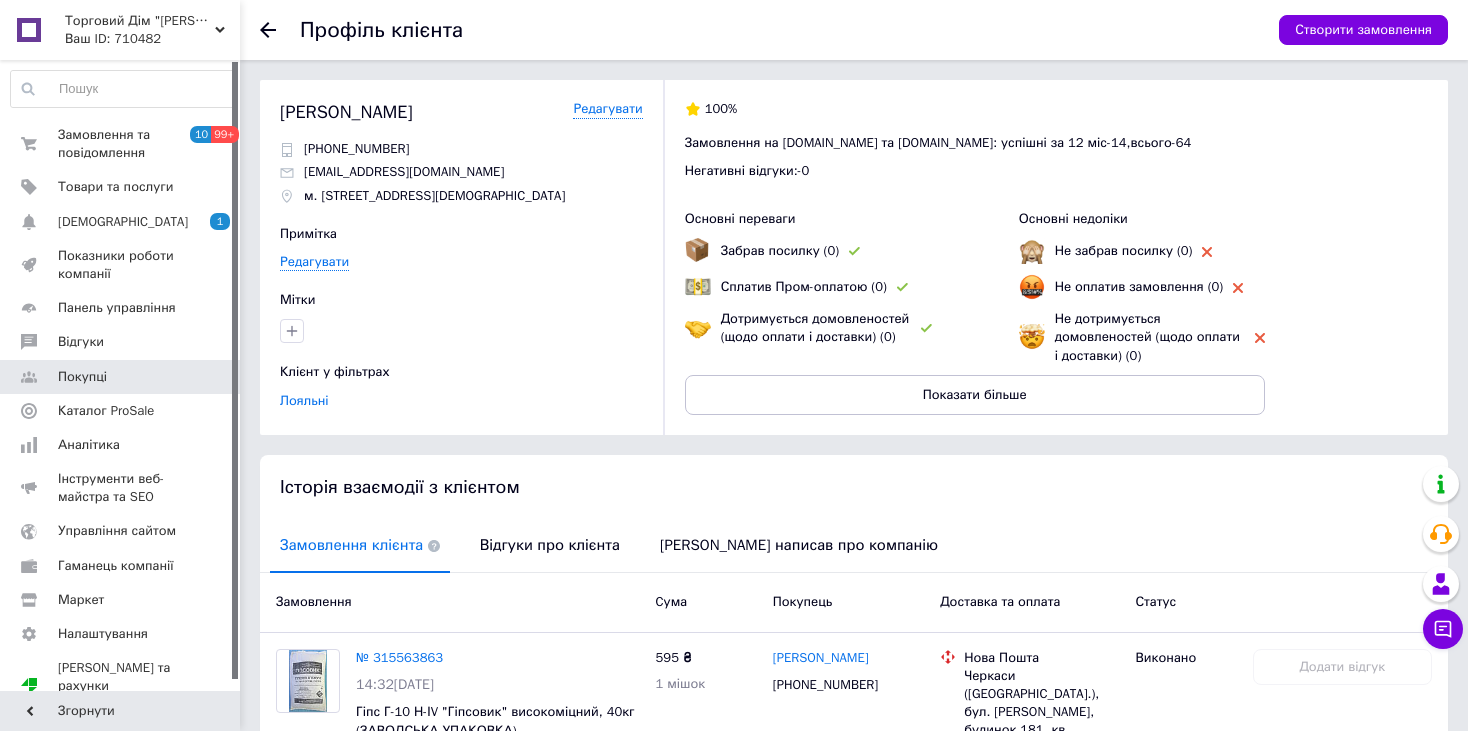 click 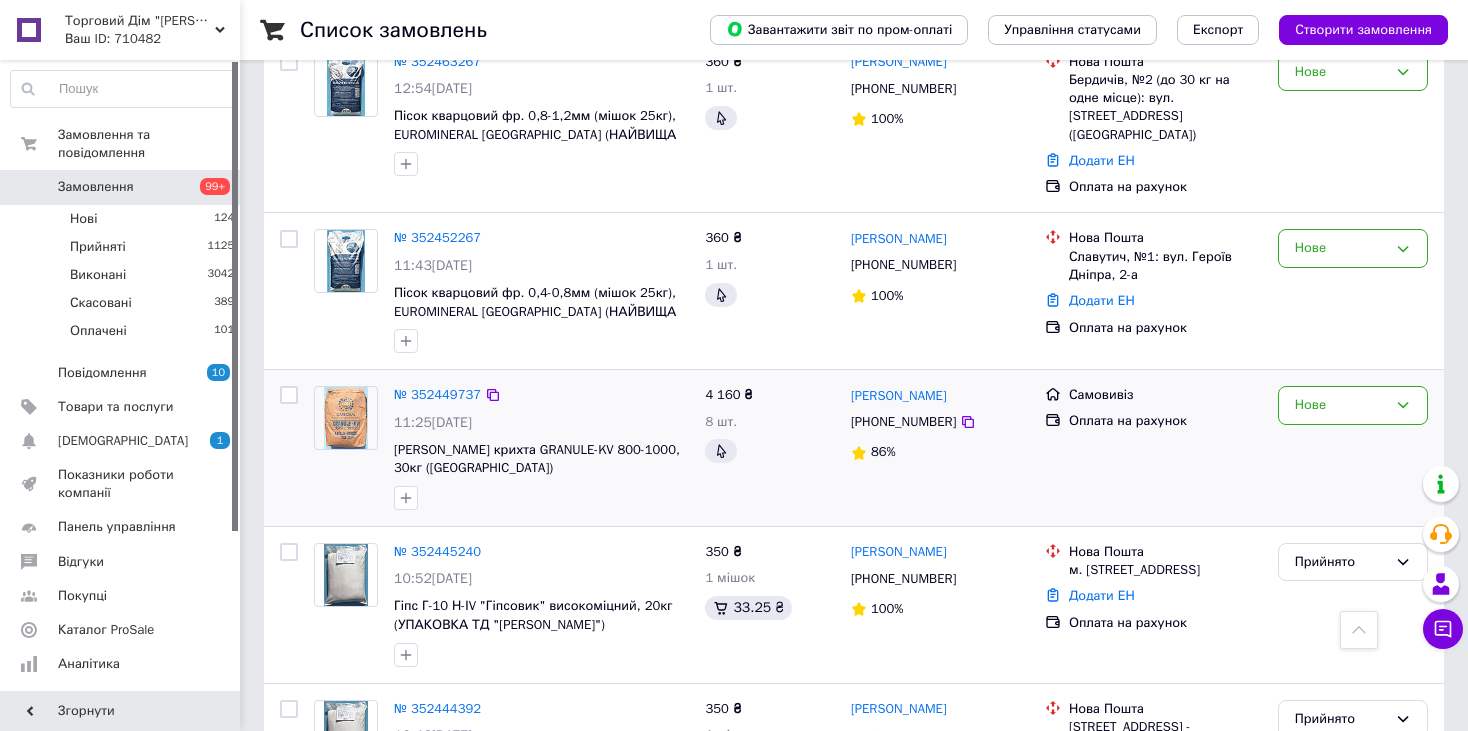 scroll, scrollTop: 1000, scrollLeft: 0, axis: vertical 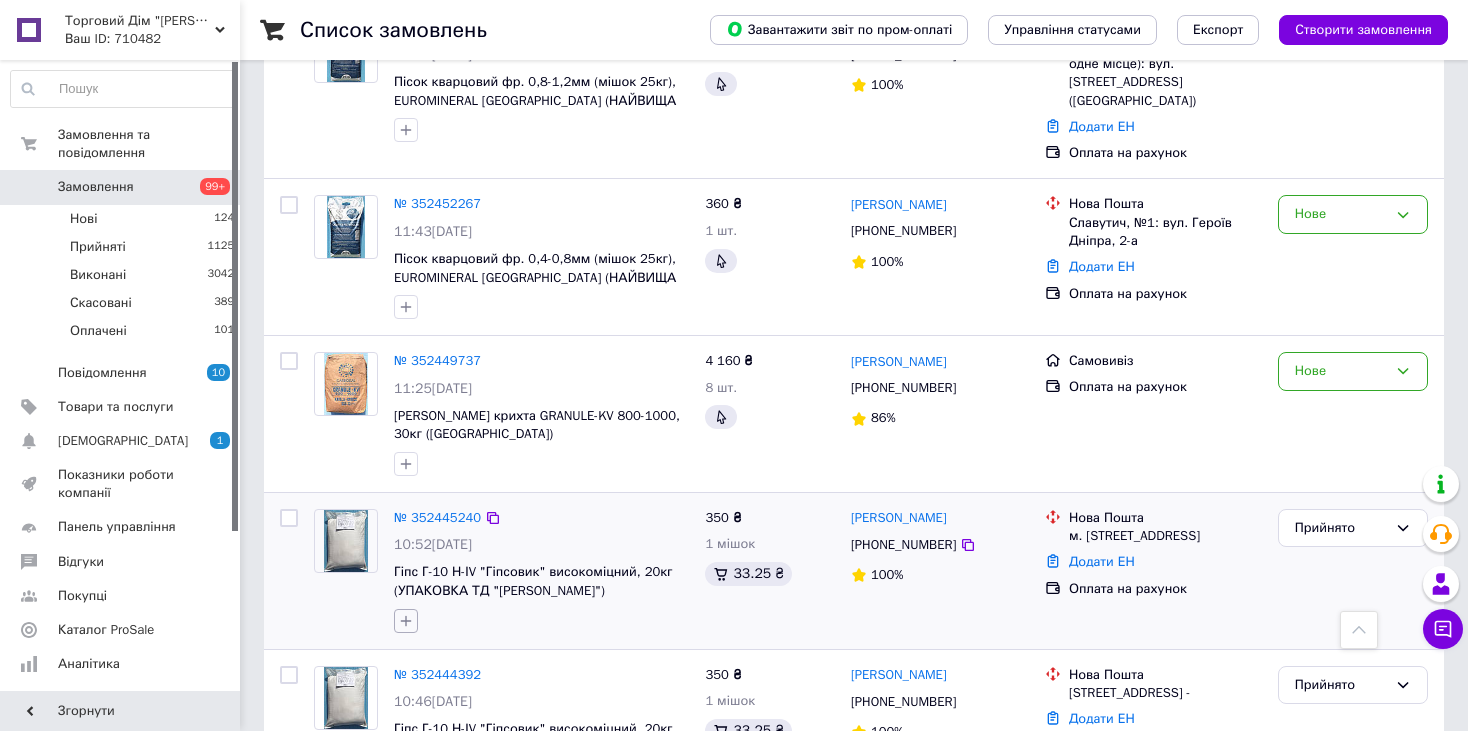 click 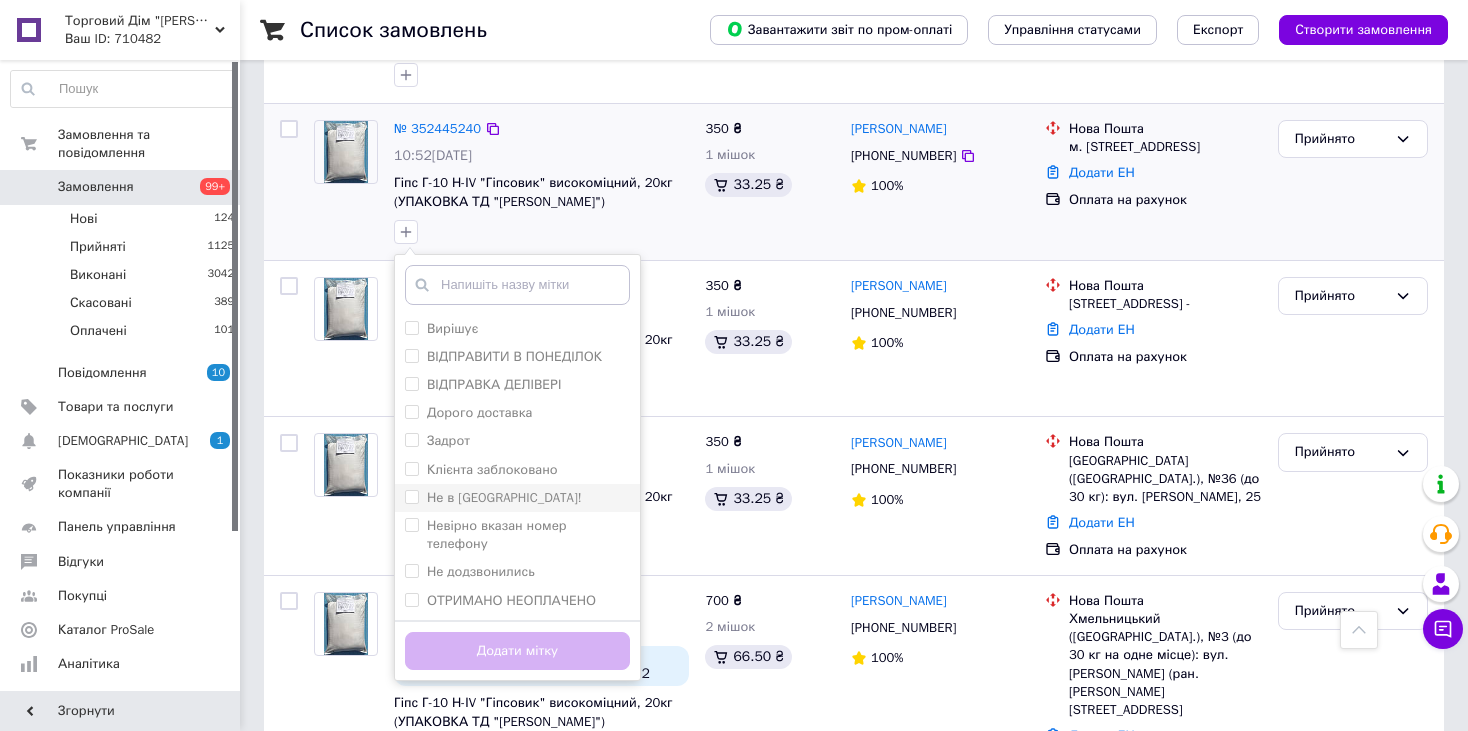 scroll, scrollTop: 1400, scrollLeft: 0, axis: vertical 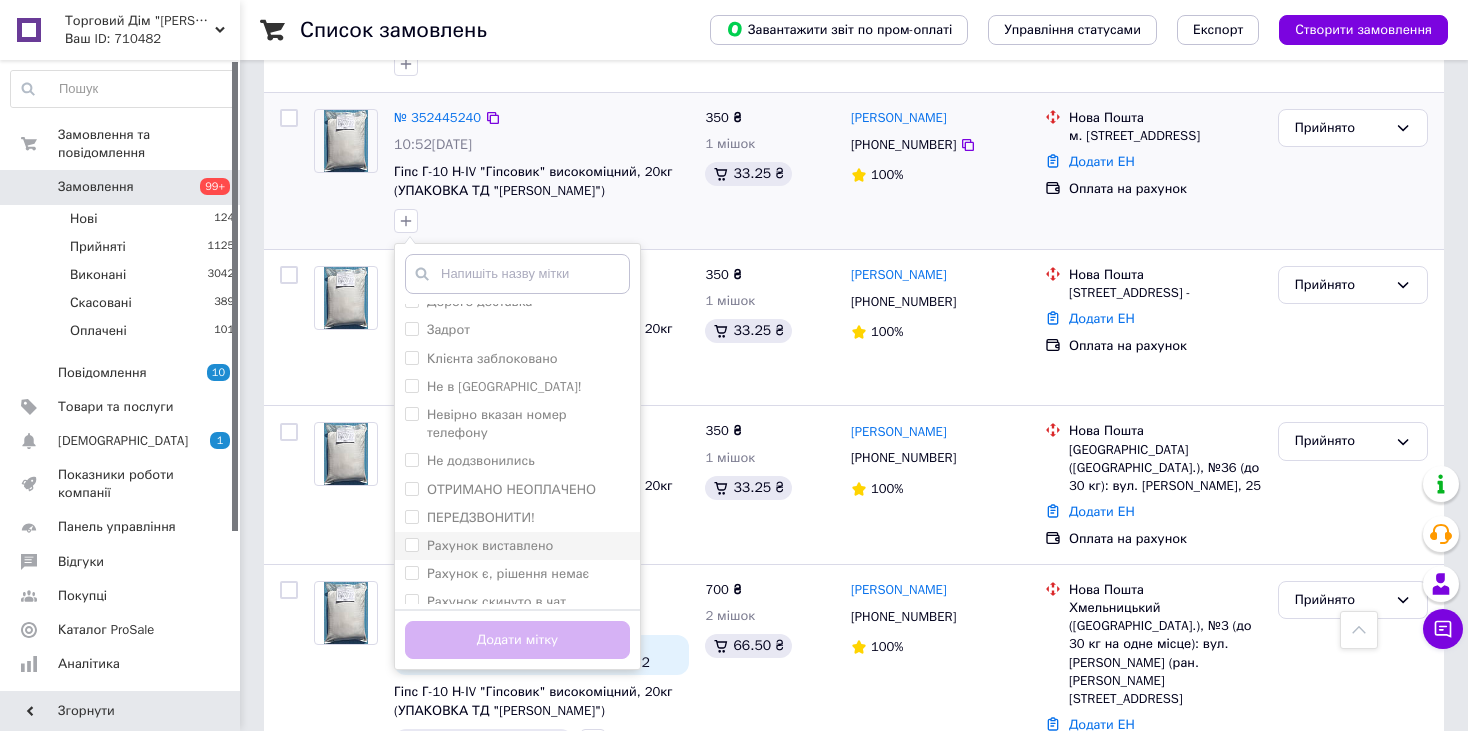 click on "Рахунок виставлено" at bounding box center (490, 545) 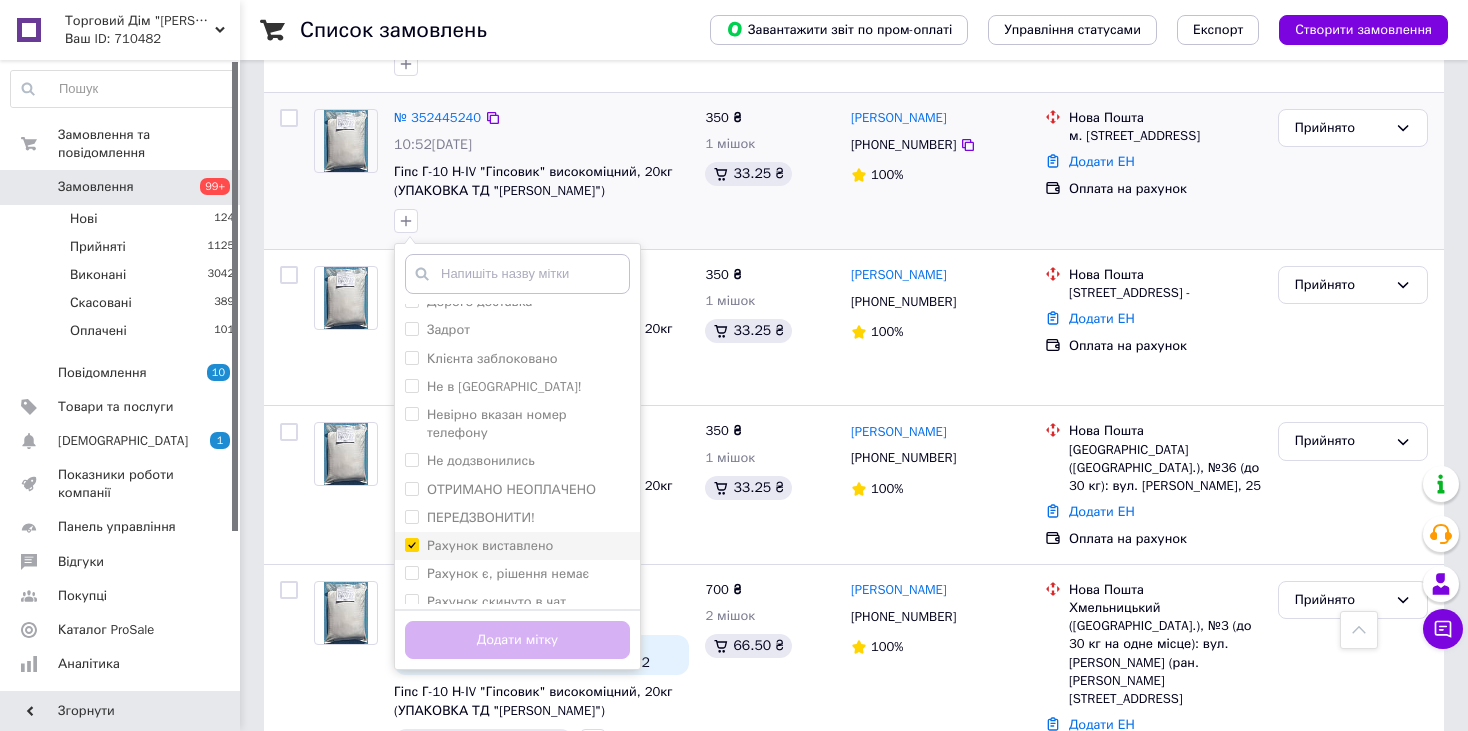 checkbox on "true" 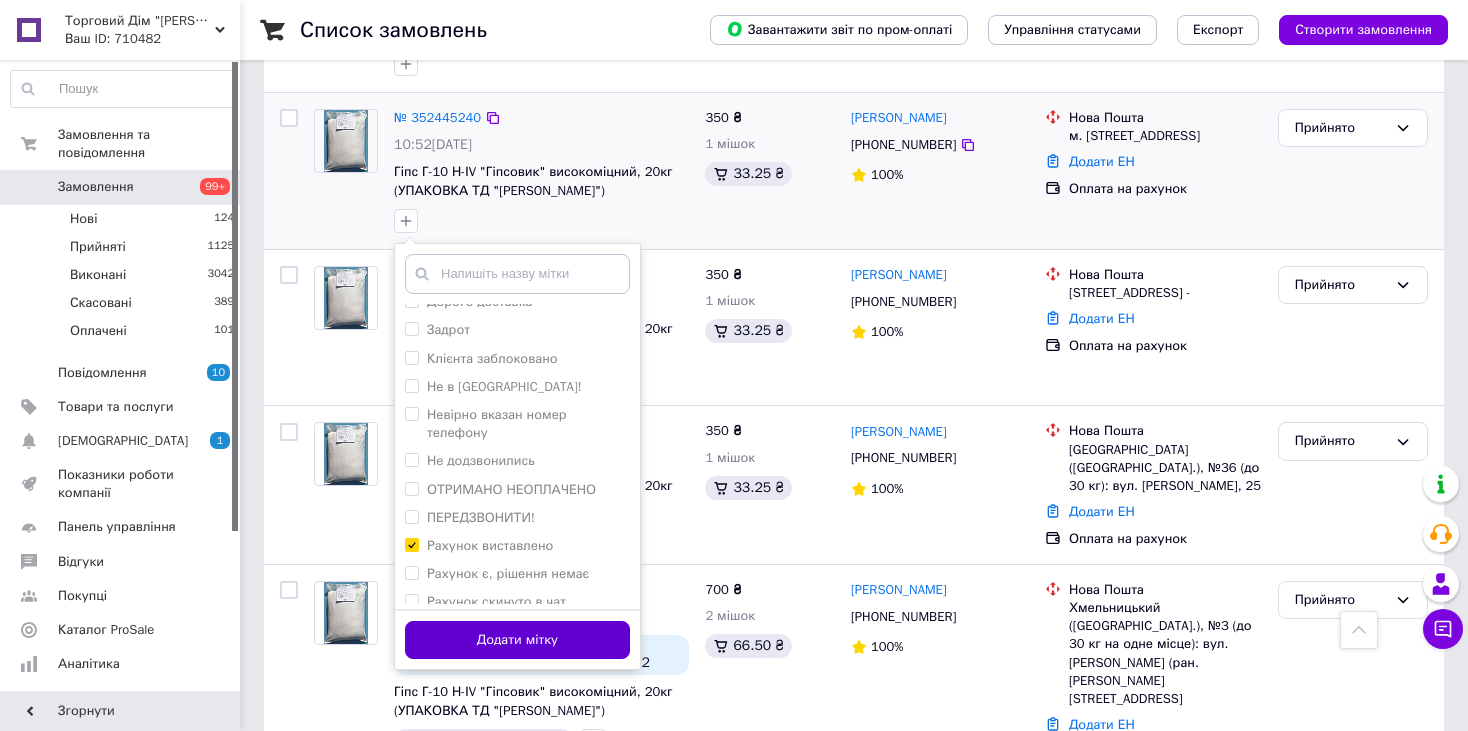click on "Додати мітку" at bounding box center (517, 640) 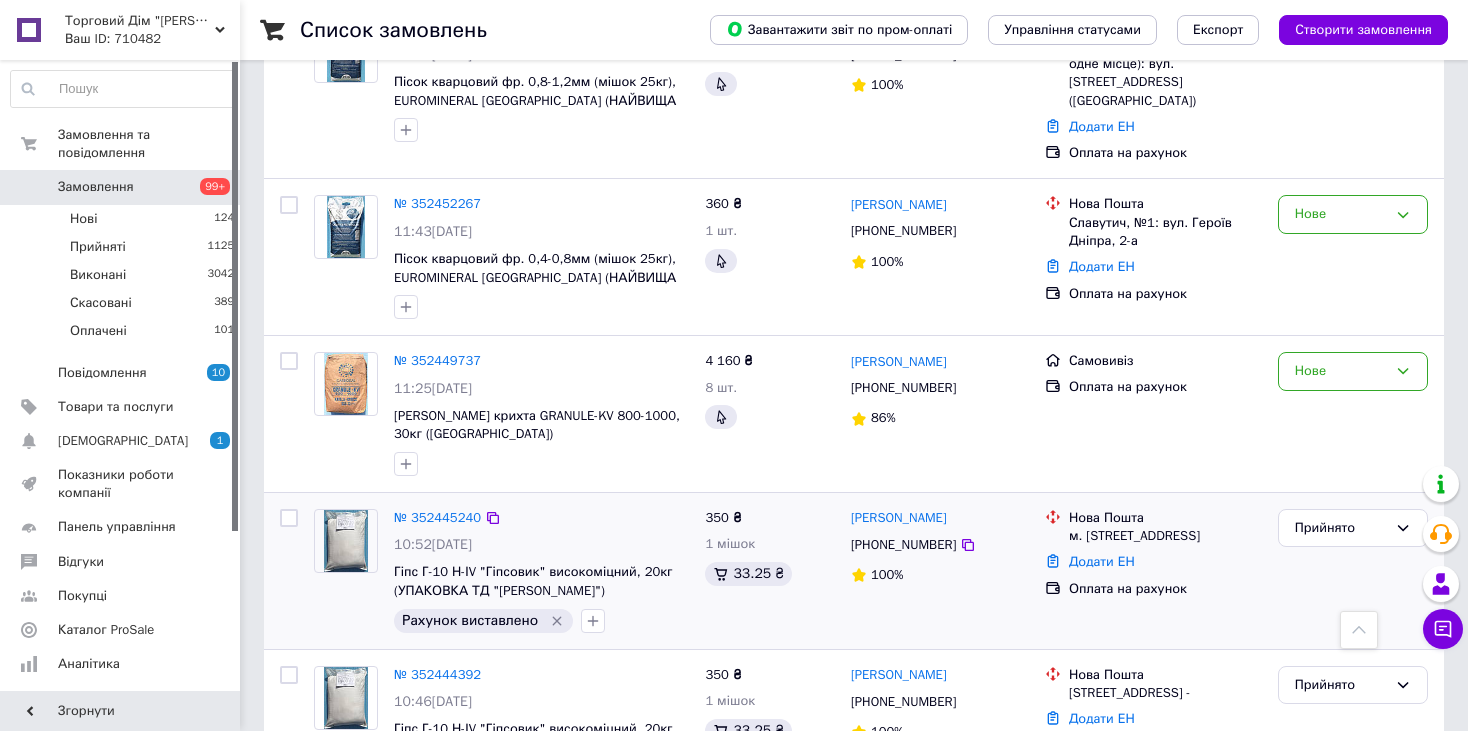 scroll, scrollTop: 1100, scrollLeft: 0, axis: vertical 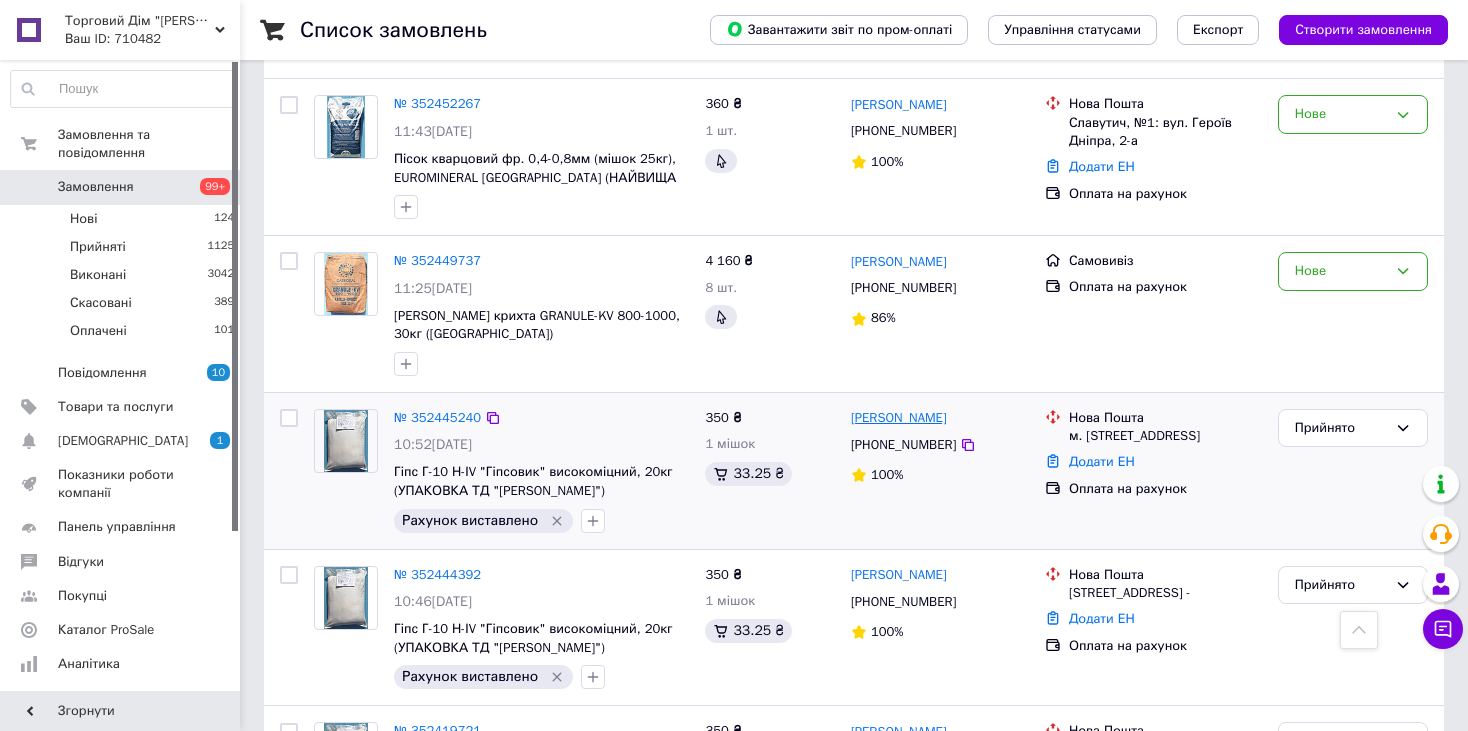 click on "[PERSON_NAME]" at bounding box center [899, 418] 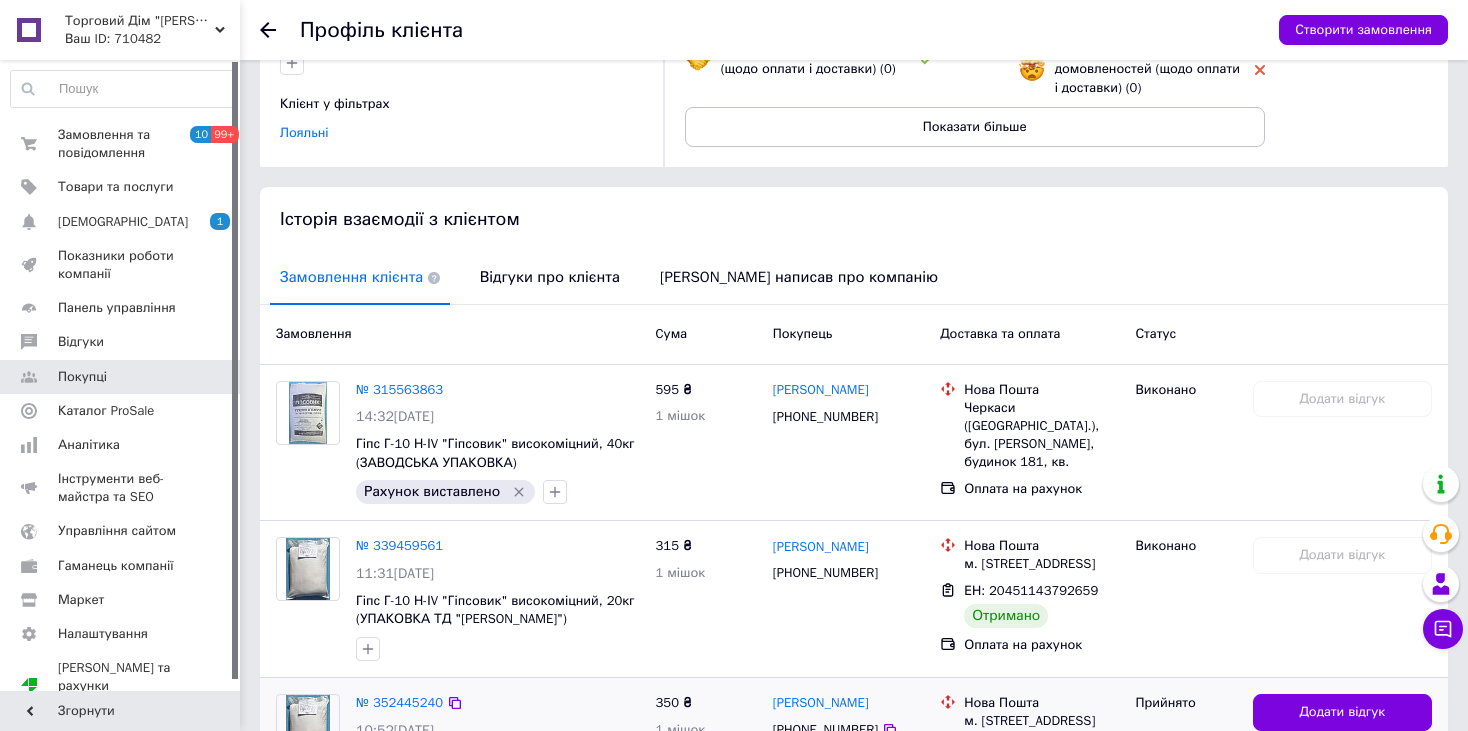 scroll, scrollTop: 0, scrollLeft: 0, axis: both 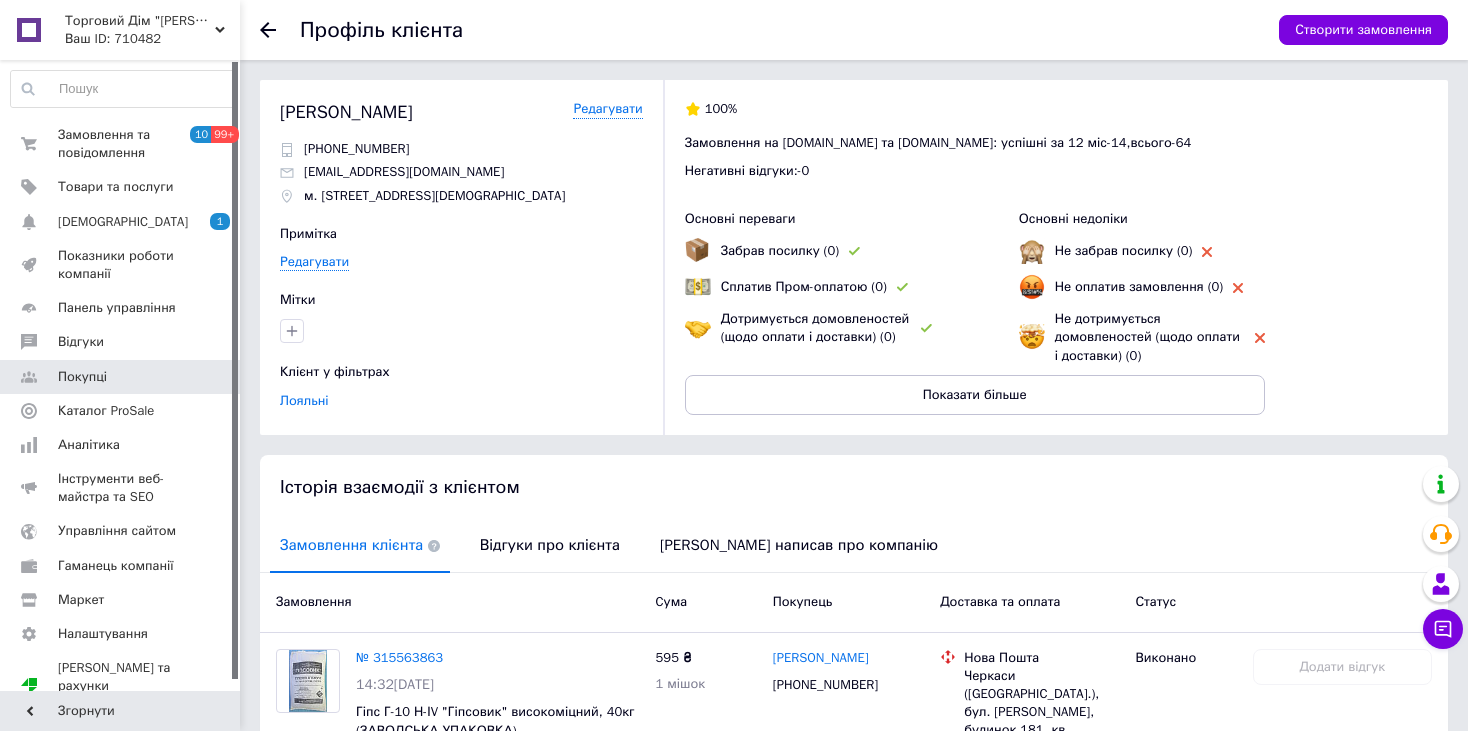 click 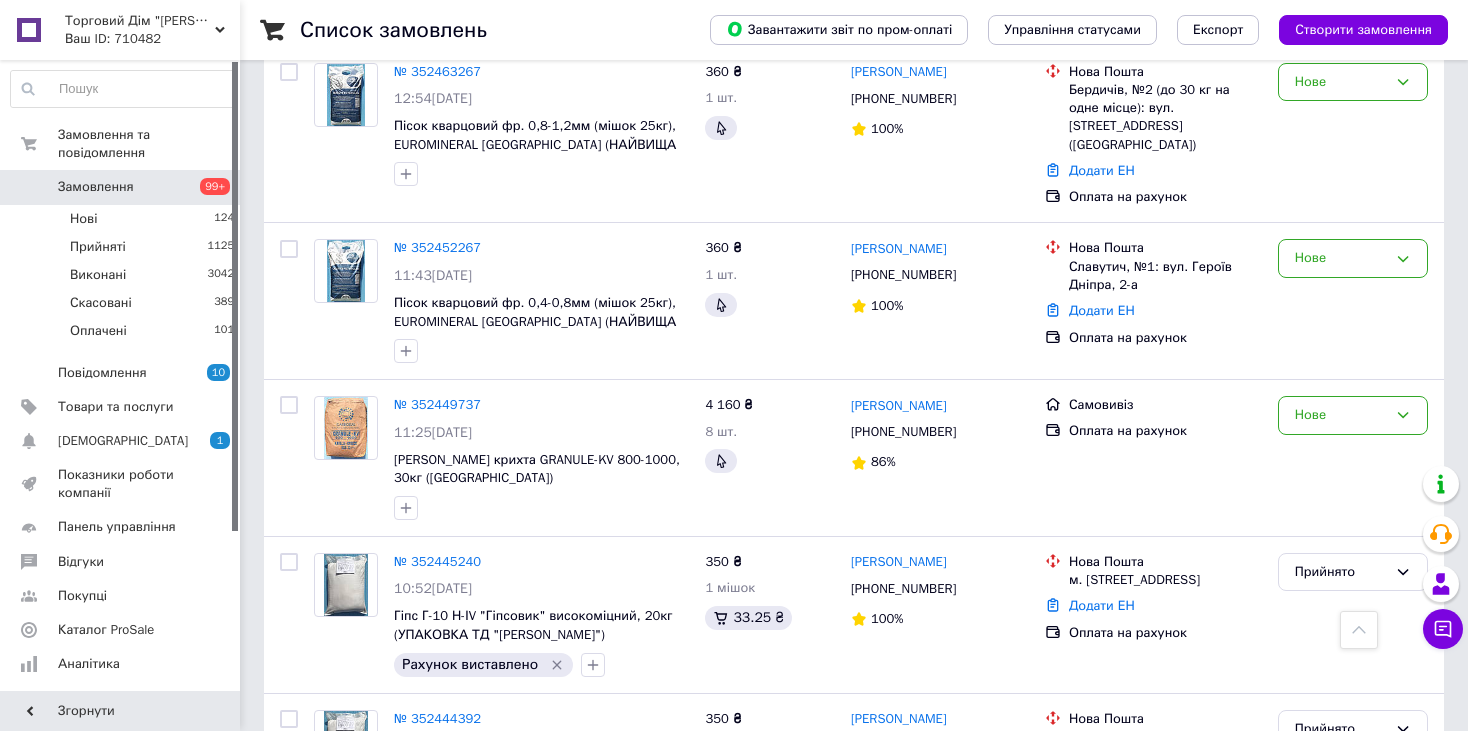 scroll, scrollTop: 1000, scrollLeft: 0, axis: vertical 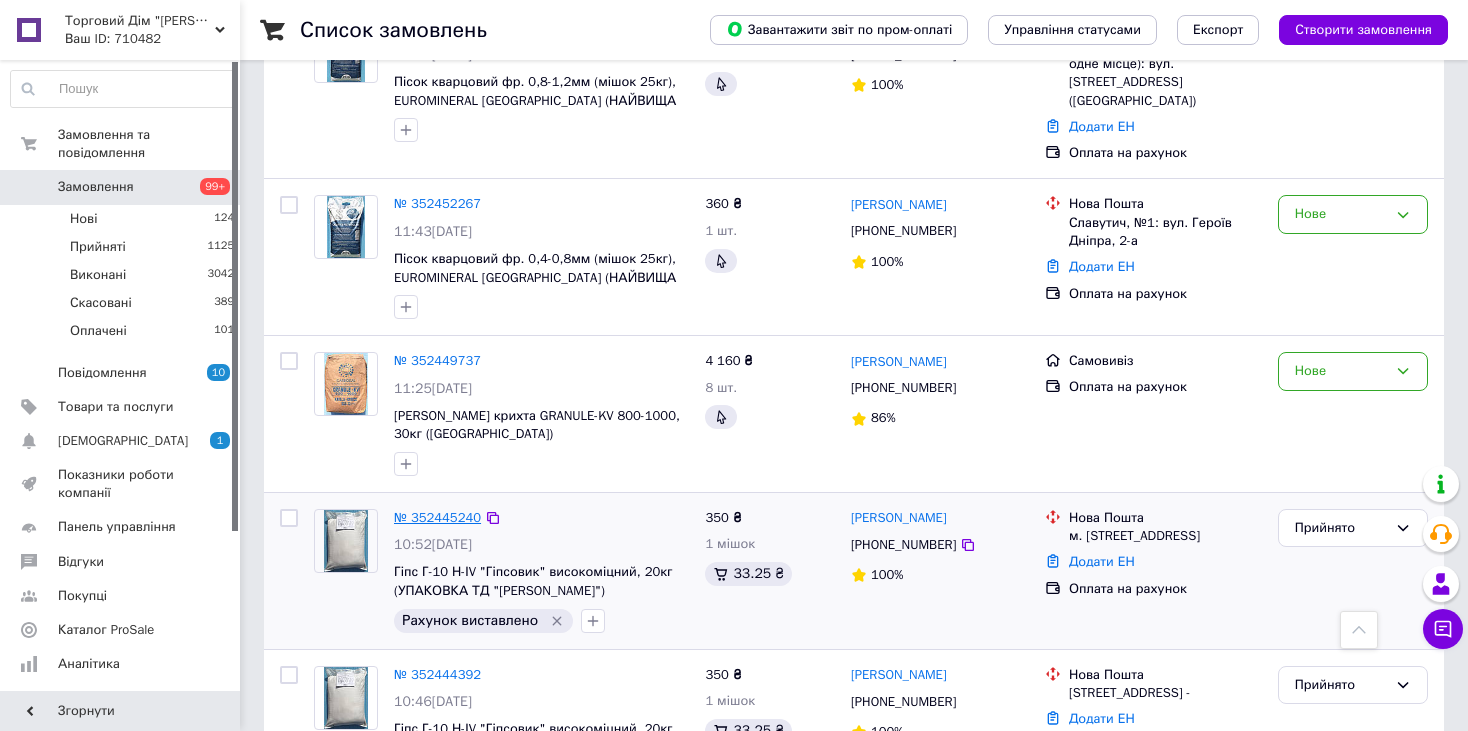 click on "№ 352445240" at bounding box center (437, 517) 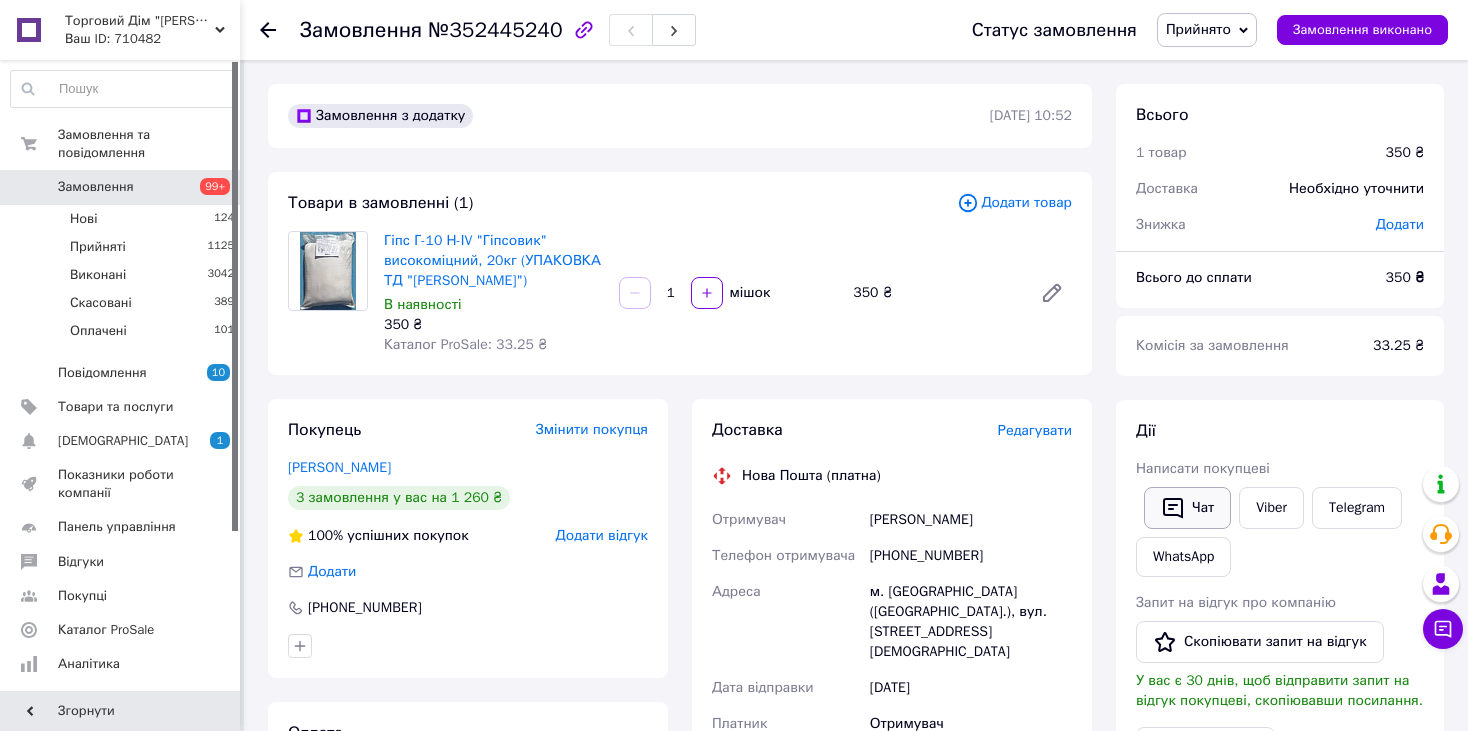click 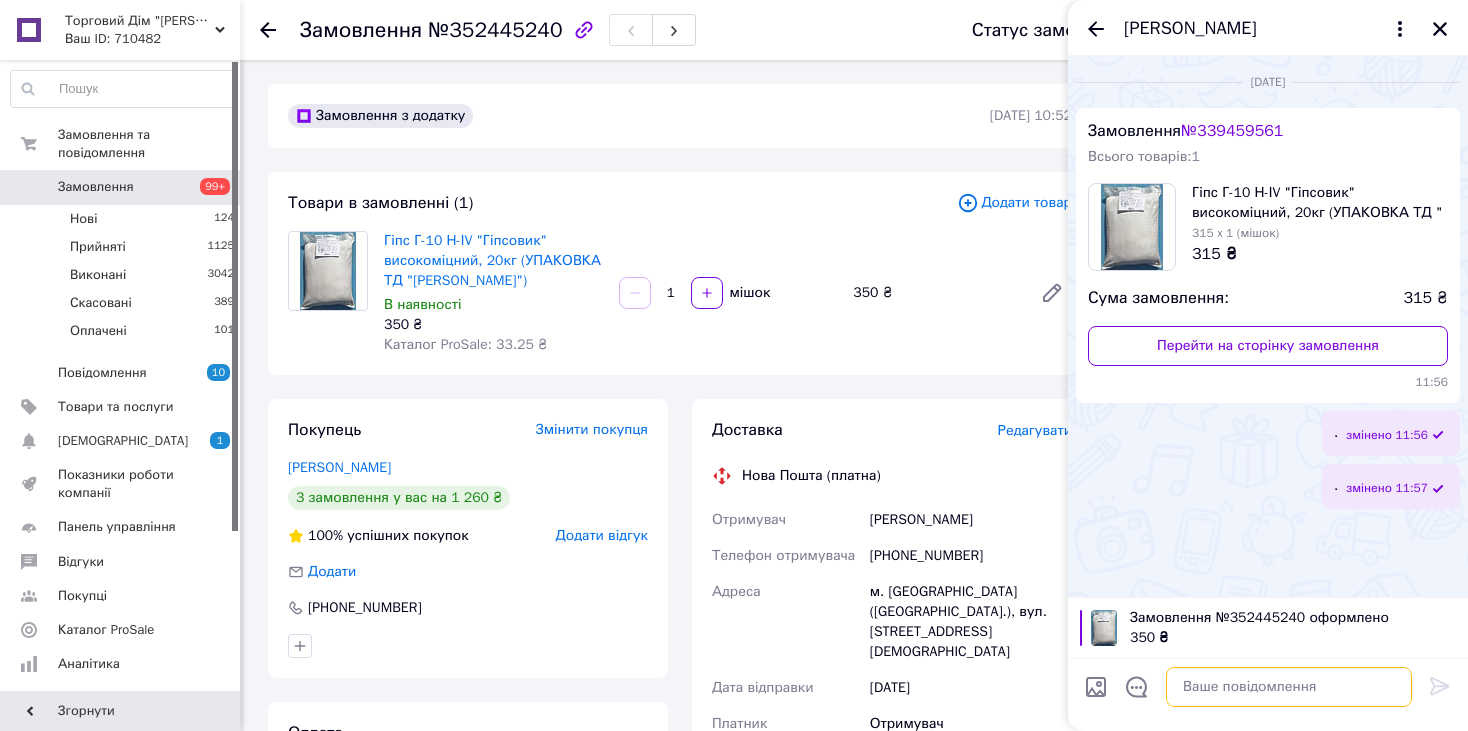 click at bounding box center [1289, 687] 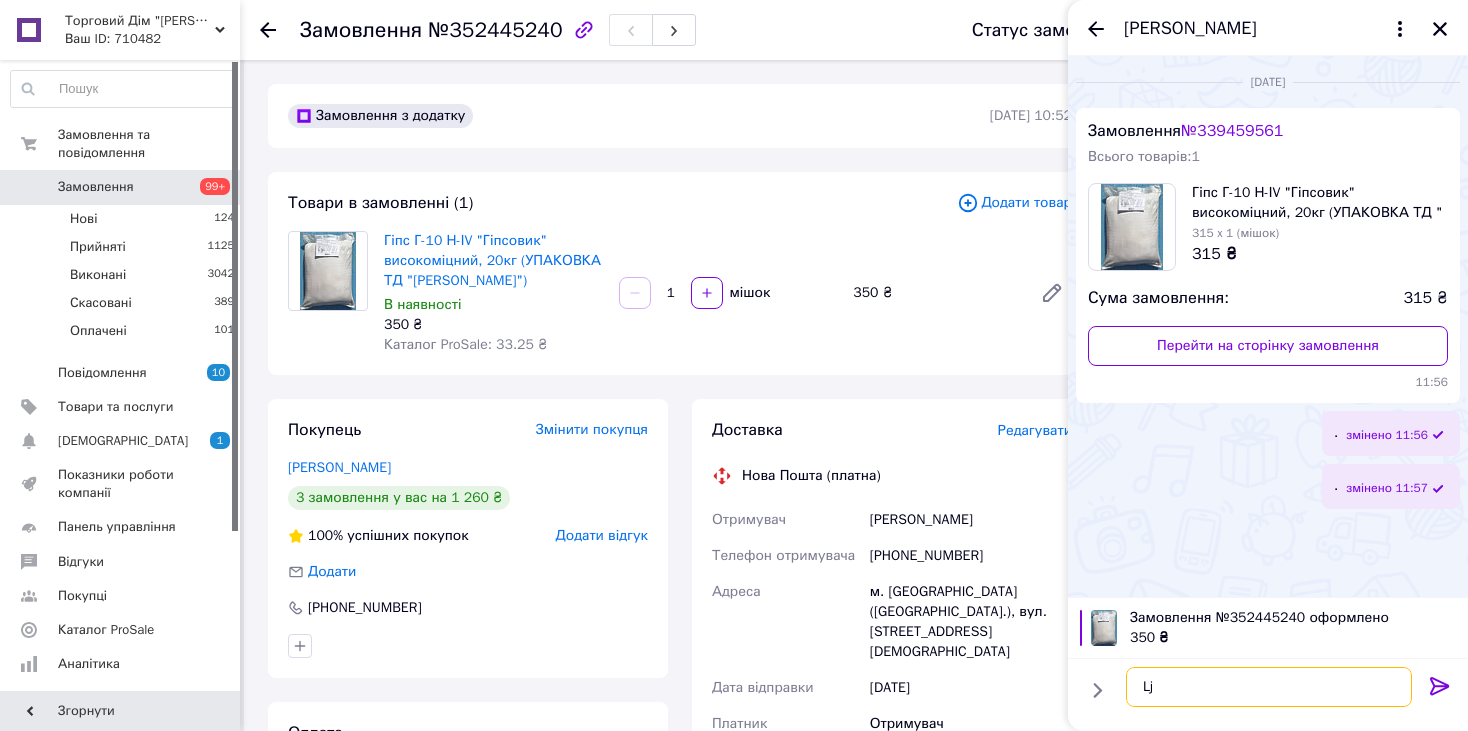 type on "L" 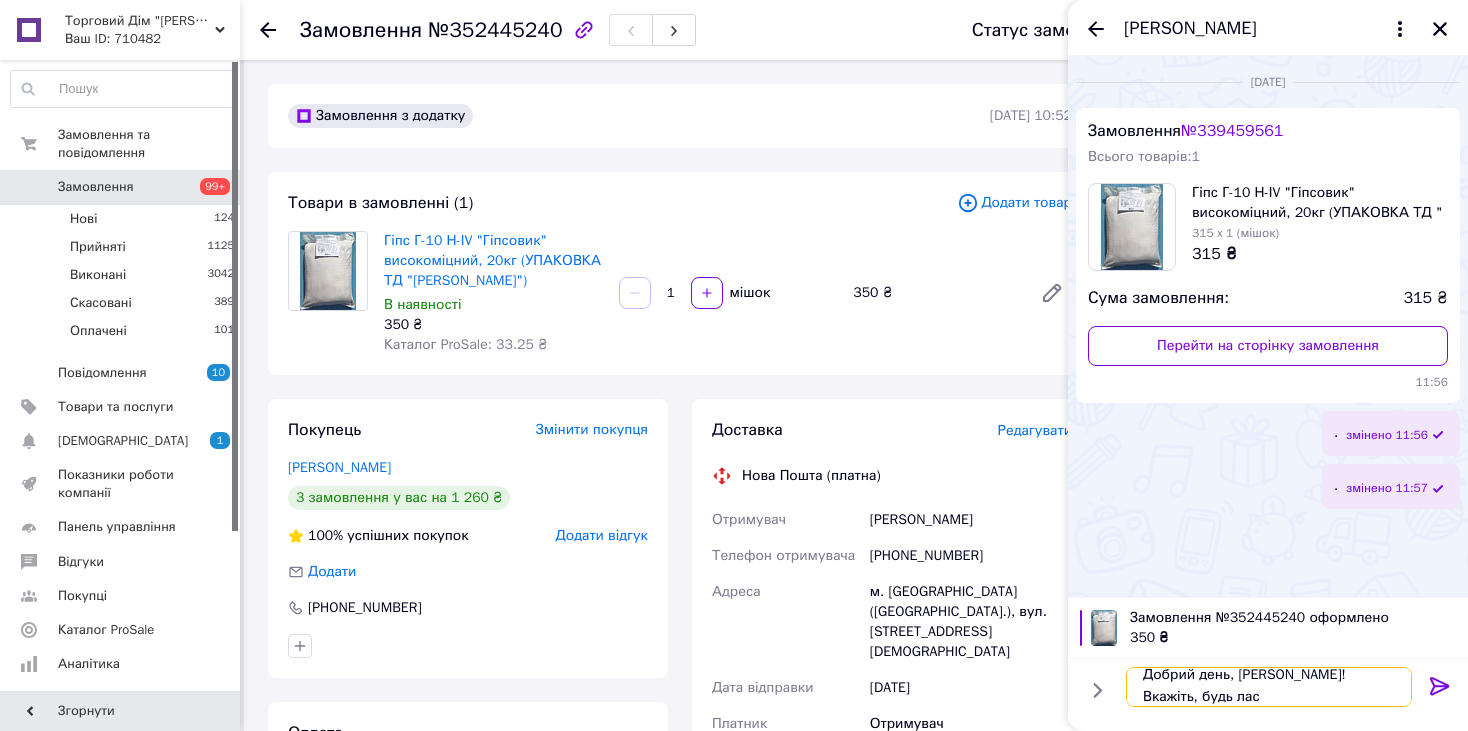 scroll, scrollTop: 1, scrollLeft: 0, axis: vertical 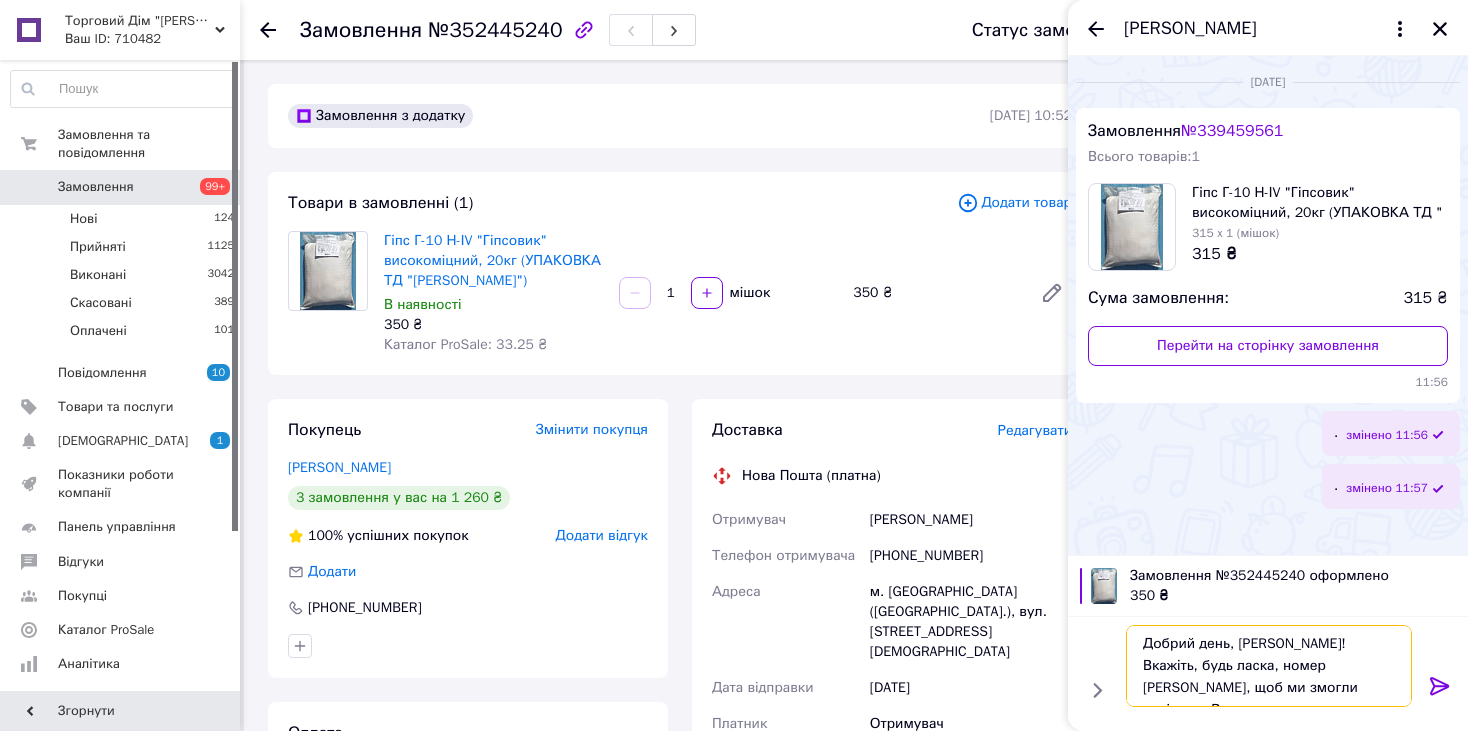 type on "Добрий день, [PERSON_NAME]! Вкажіть, будь ласка, номер [PERSON_NAME], щоб ми змогли надіслати Вам рахунок." 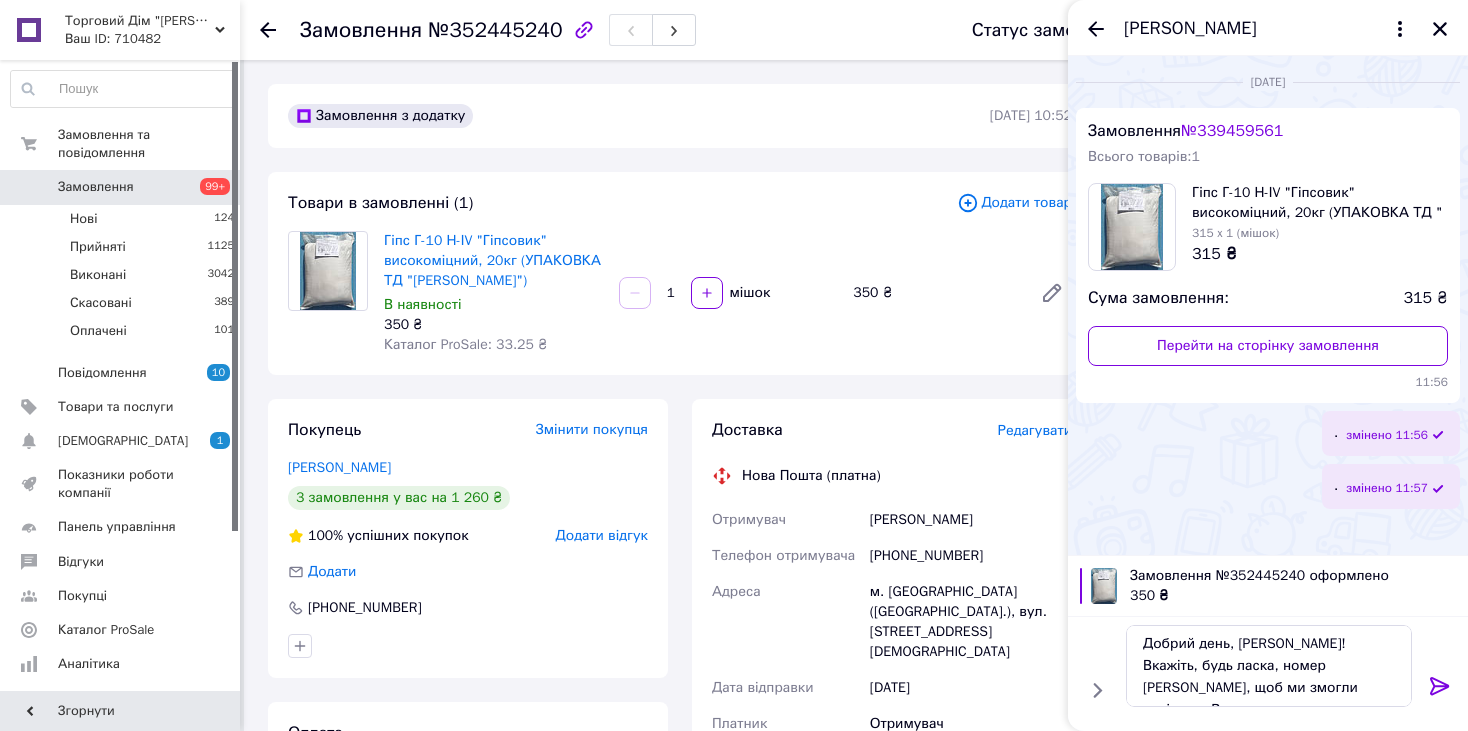 click 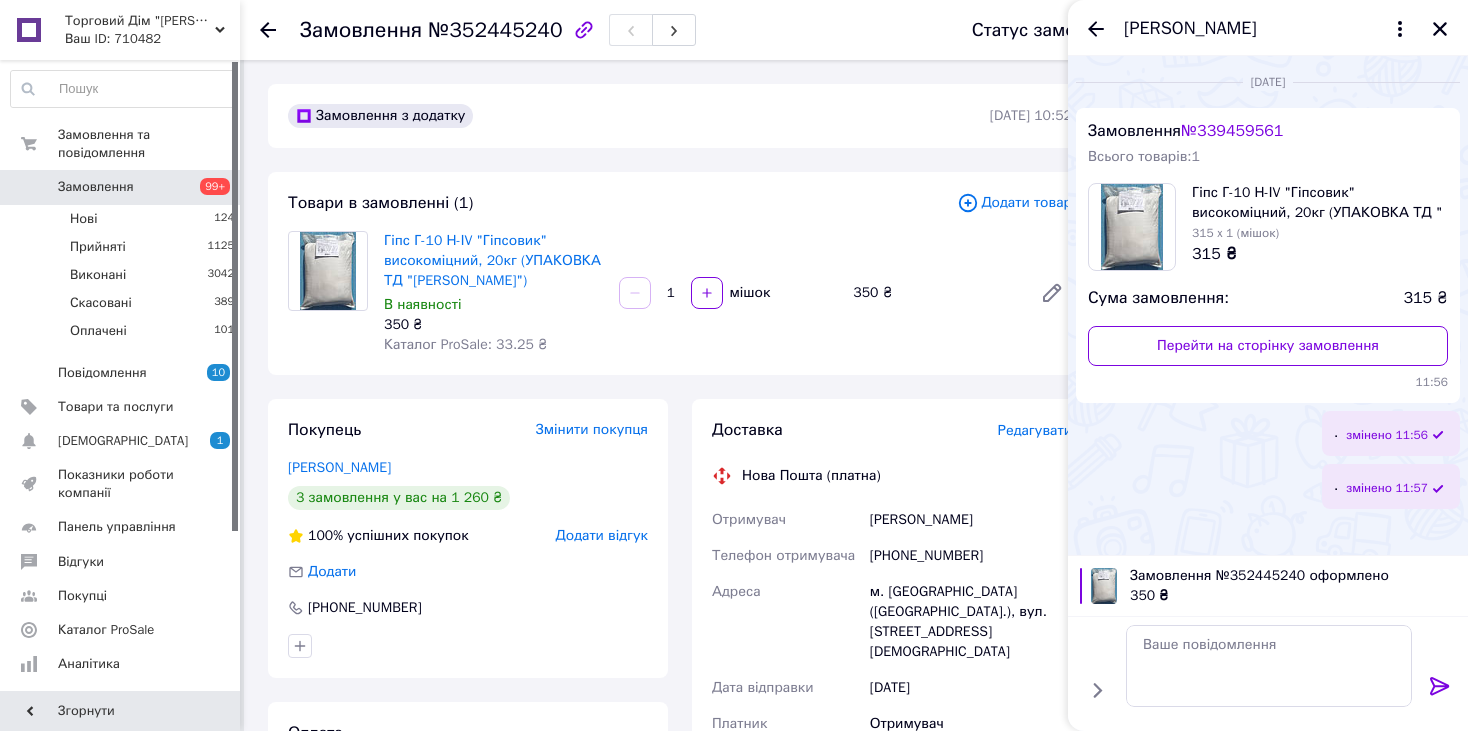 scroll, scrollTop: 0, scrollLeft: 0, axis: both 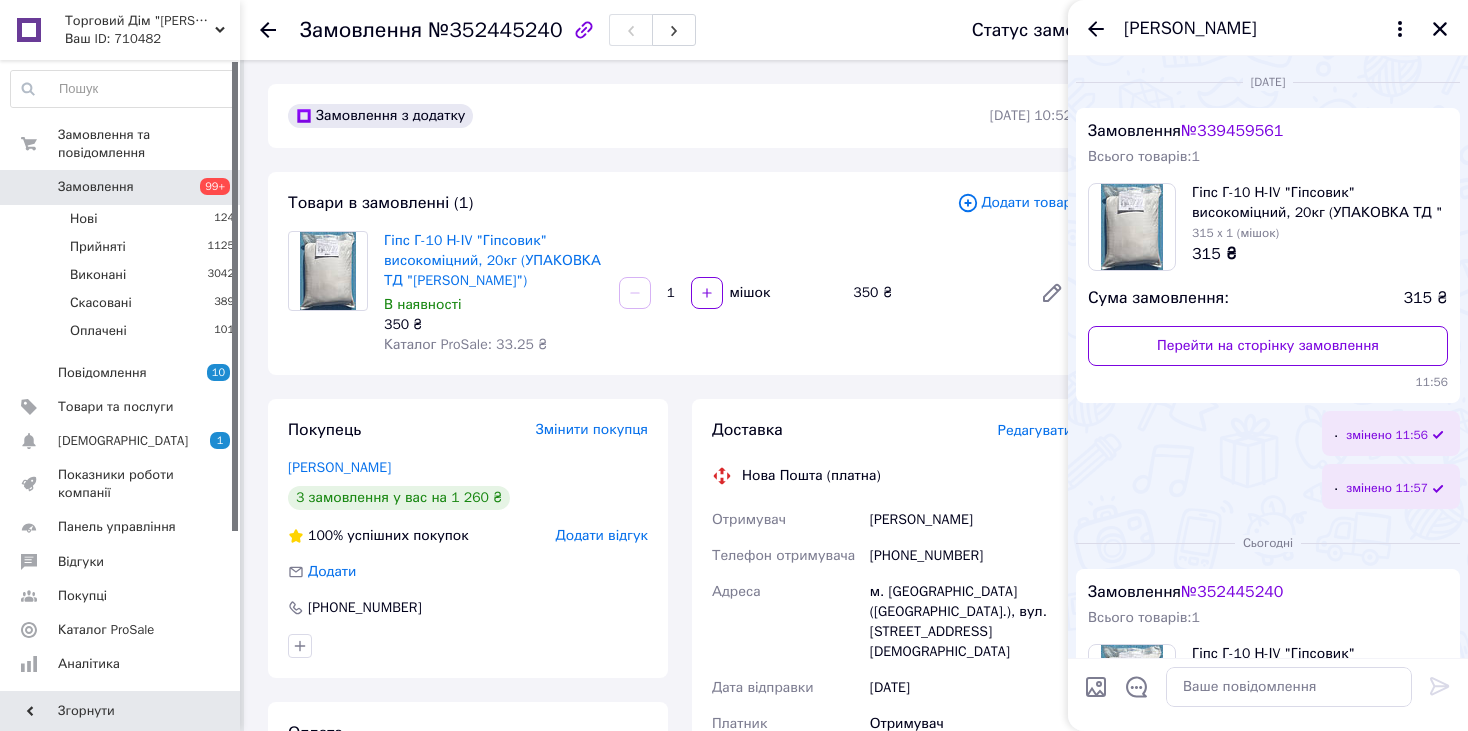 click 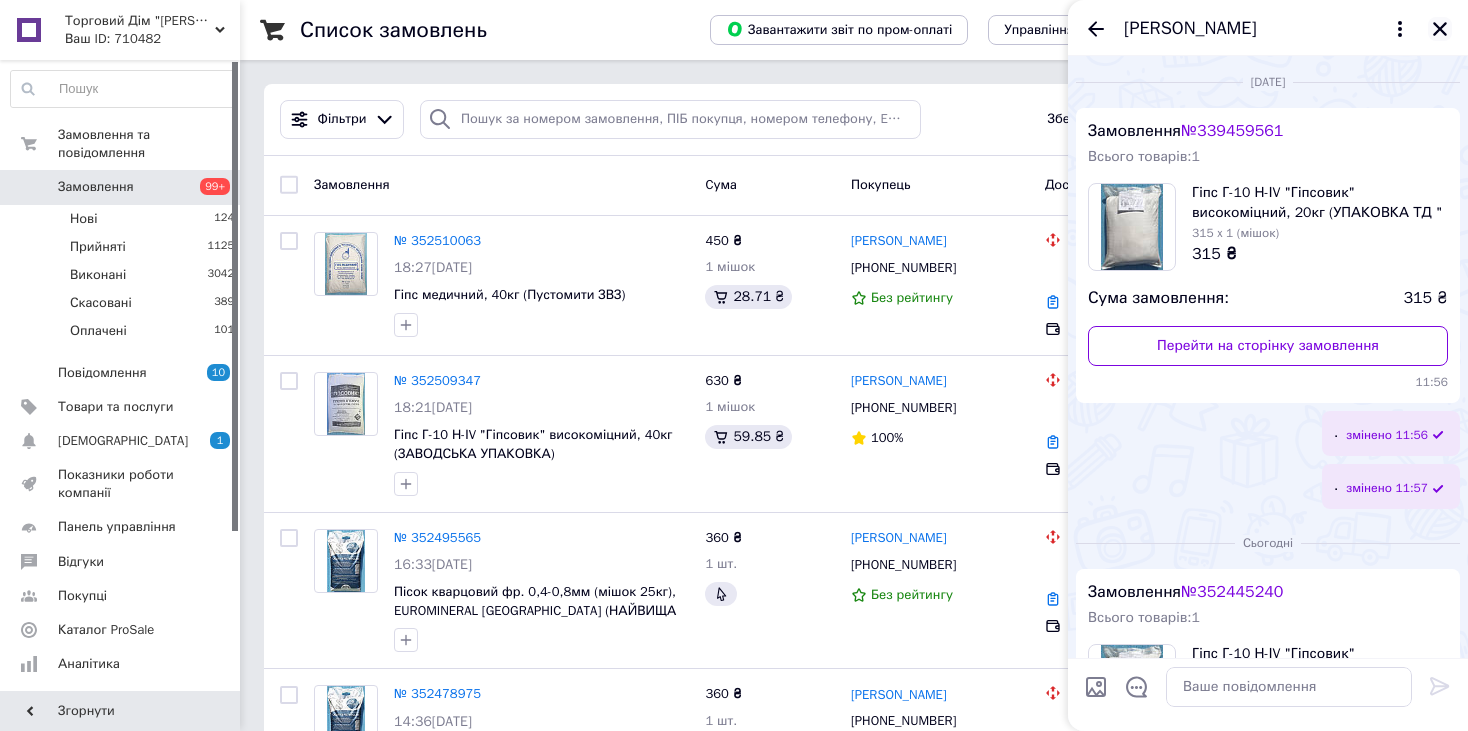 click 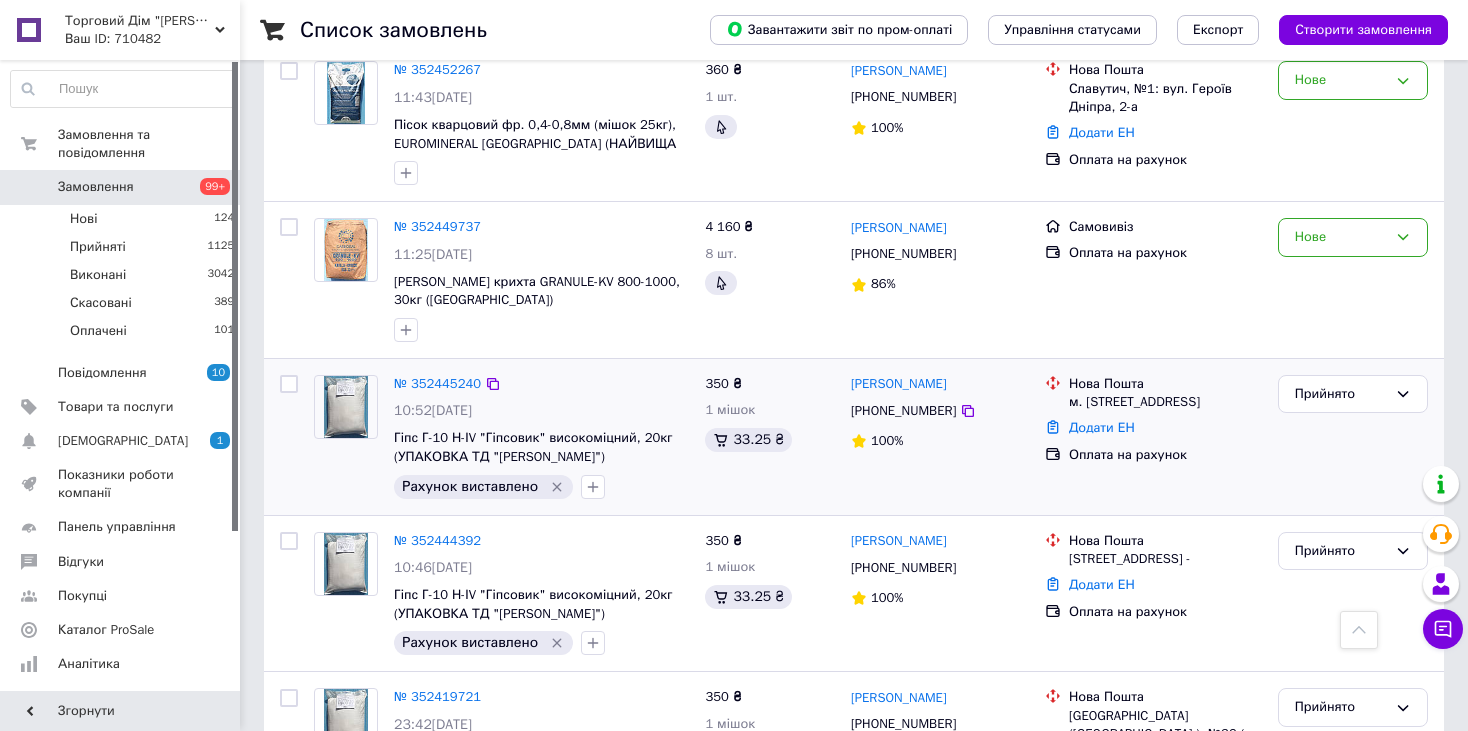 scroll, scrollTop: 1100, scrollLeft: 0, axis: vertical 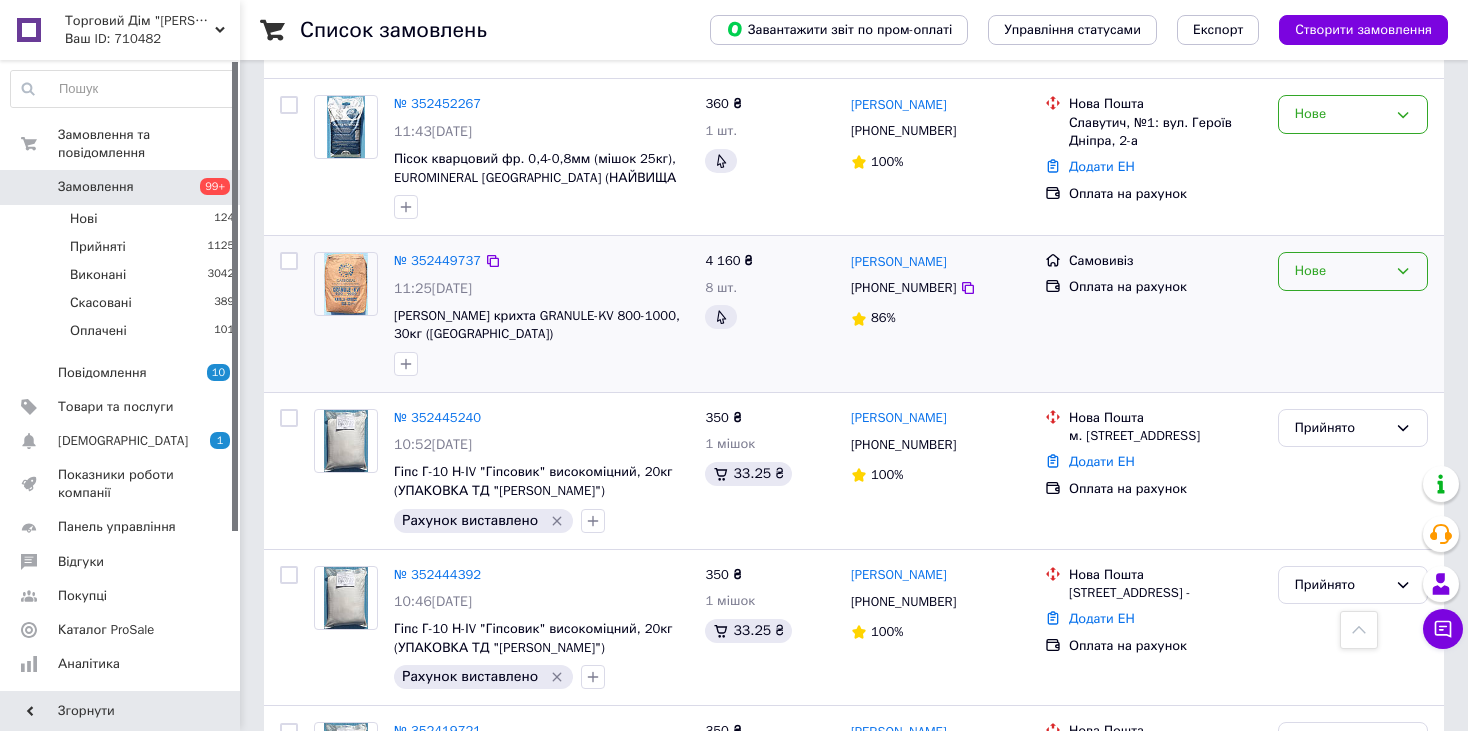 click on "Нове" at bounding box center (1341, 271) 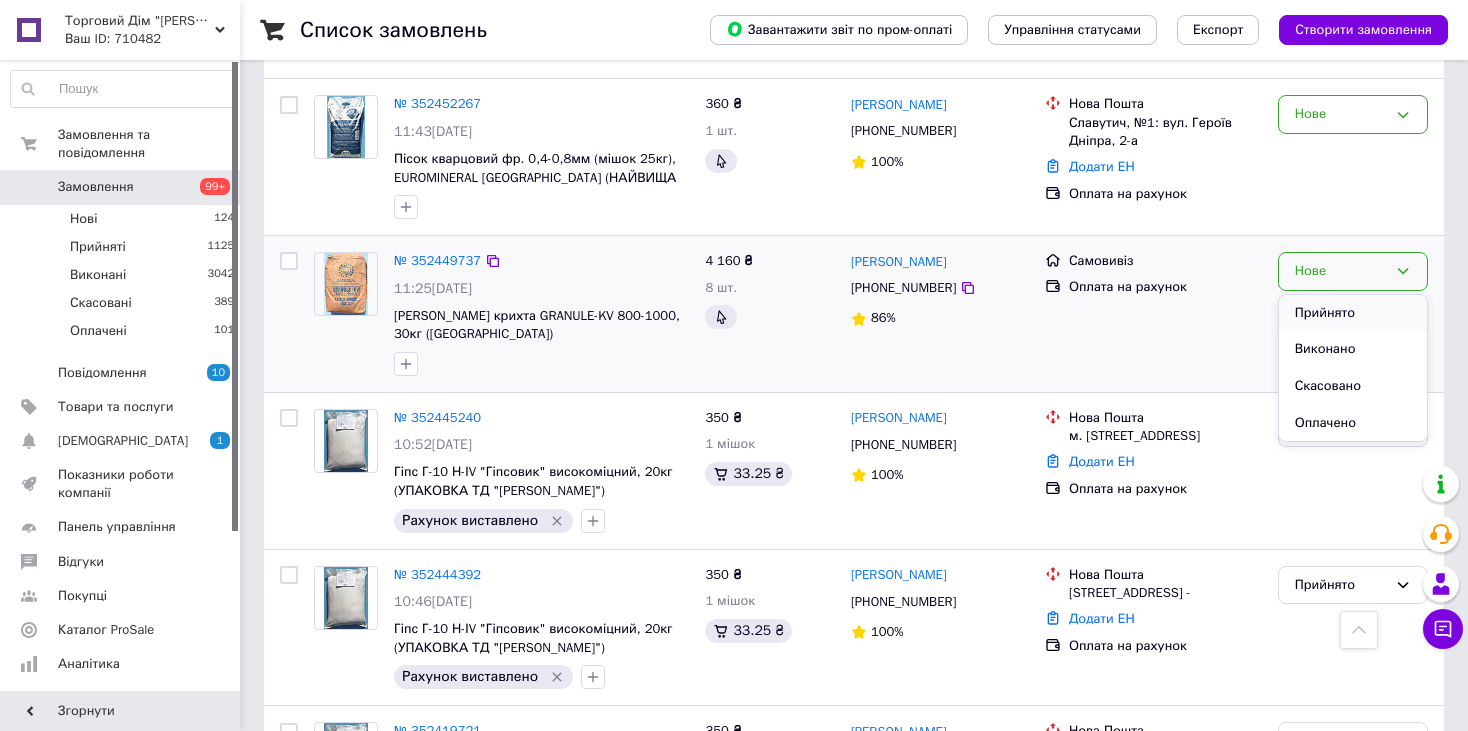 click on "Прийнято" at bounding box center (1353, 313) 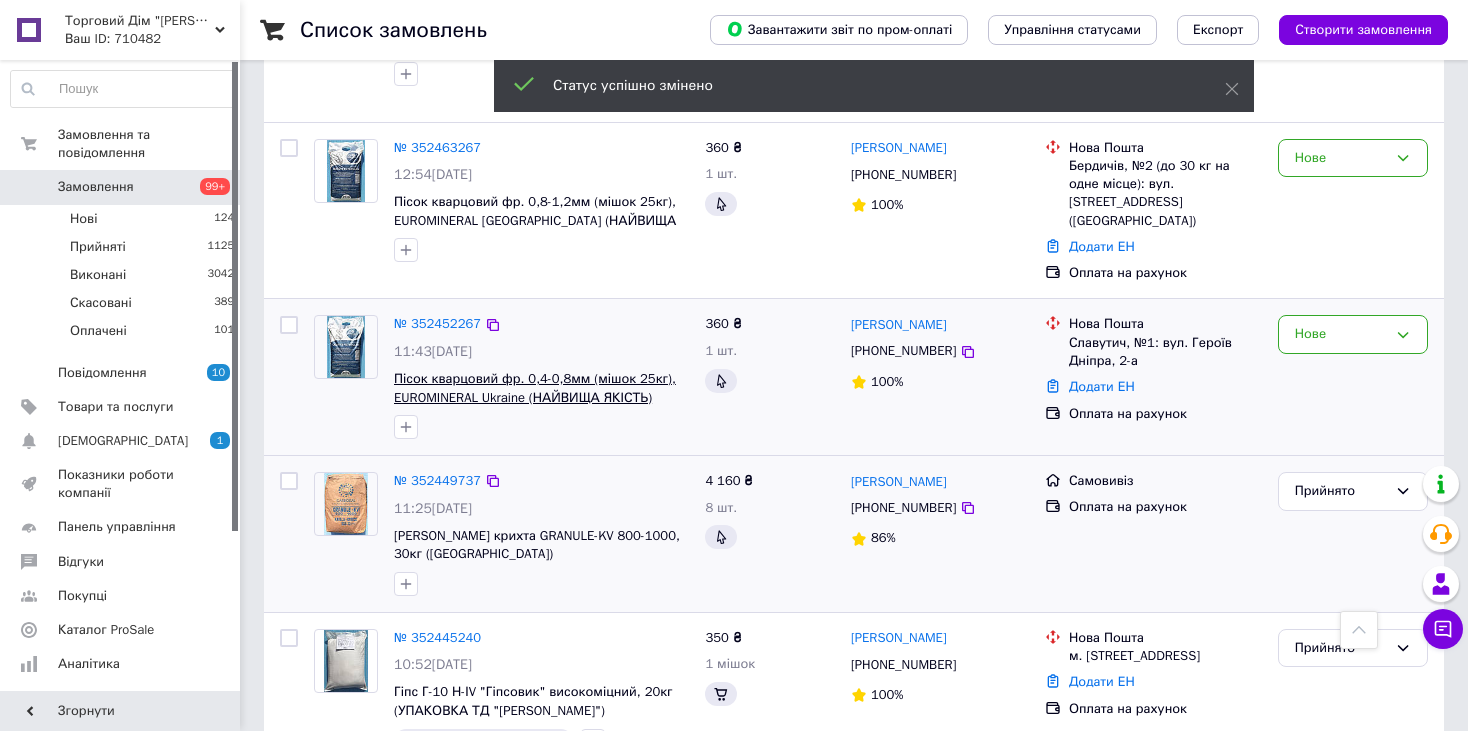 scroll, scrollTop: 1000, scrollLeft: 0, axis: vertical 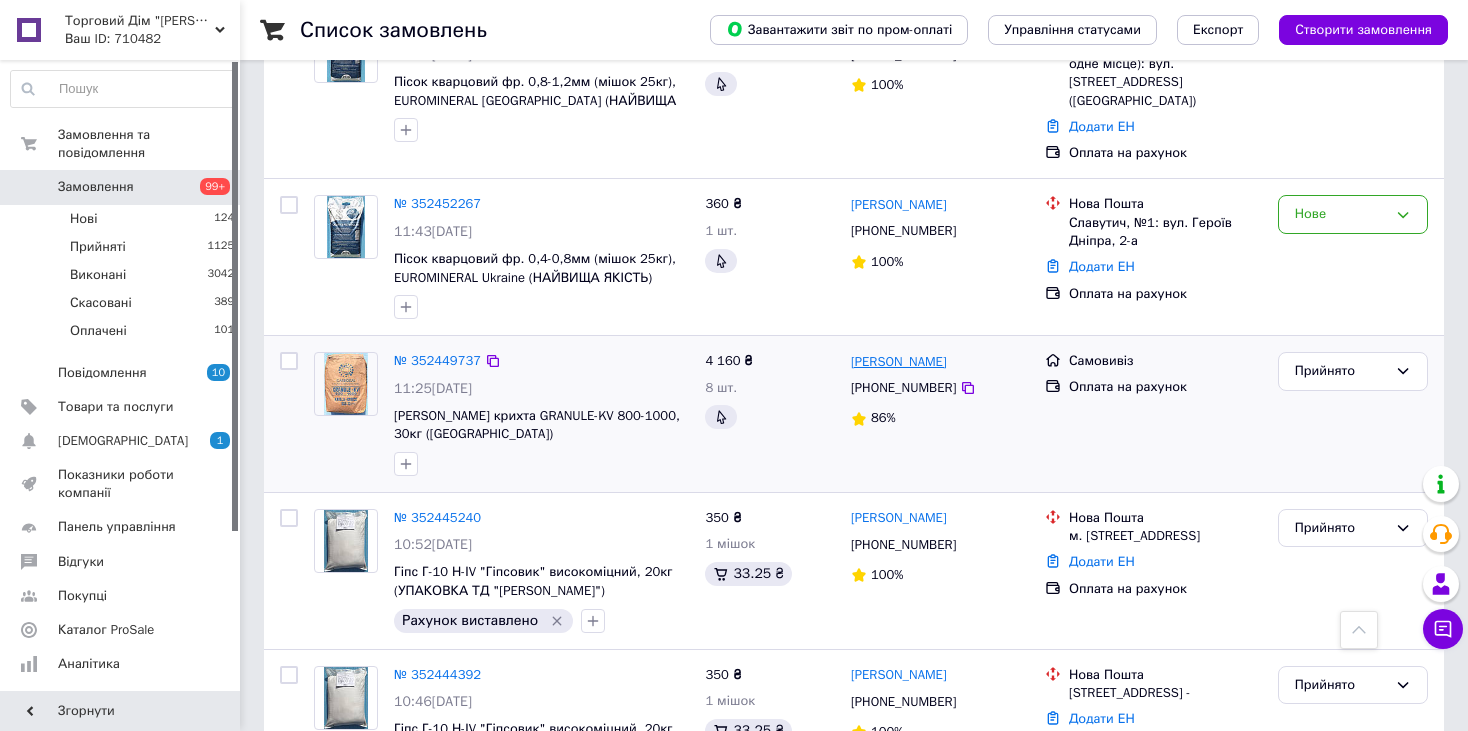 click on "[PERSON_NAME]" at bounding box center (899, 362) 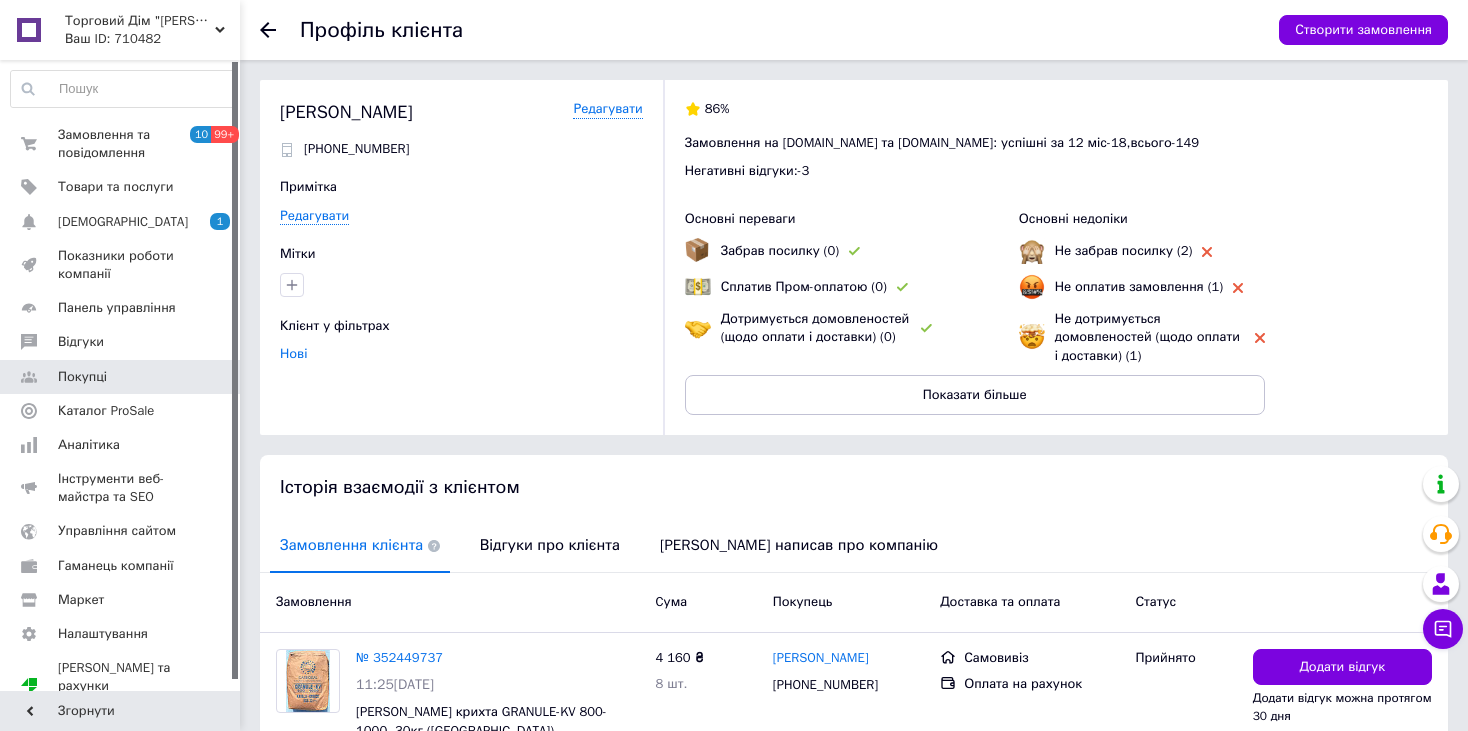 drag, startPoint x: 430, startPoint y: 112, endPoint x: 277, endPoint y: 112, distance: 153 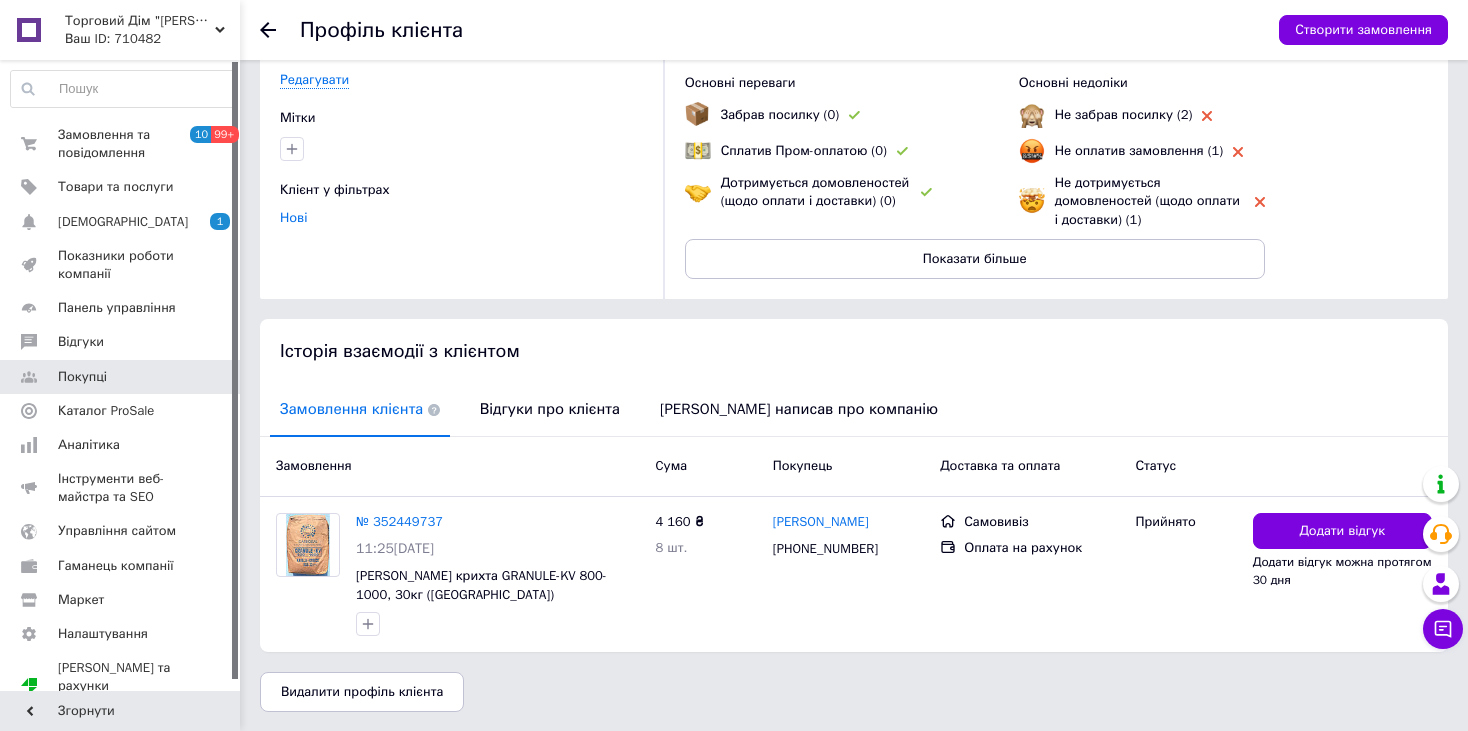 scroll, scrollTop: 0, scrollLeft: 0, axis: both 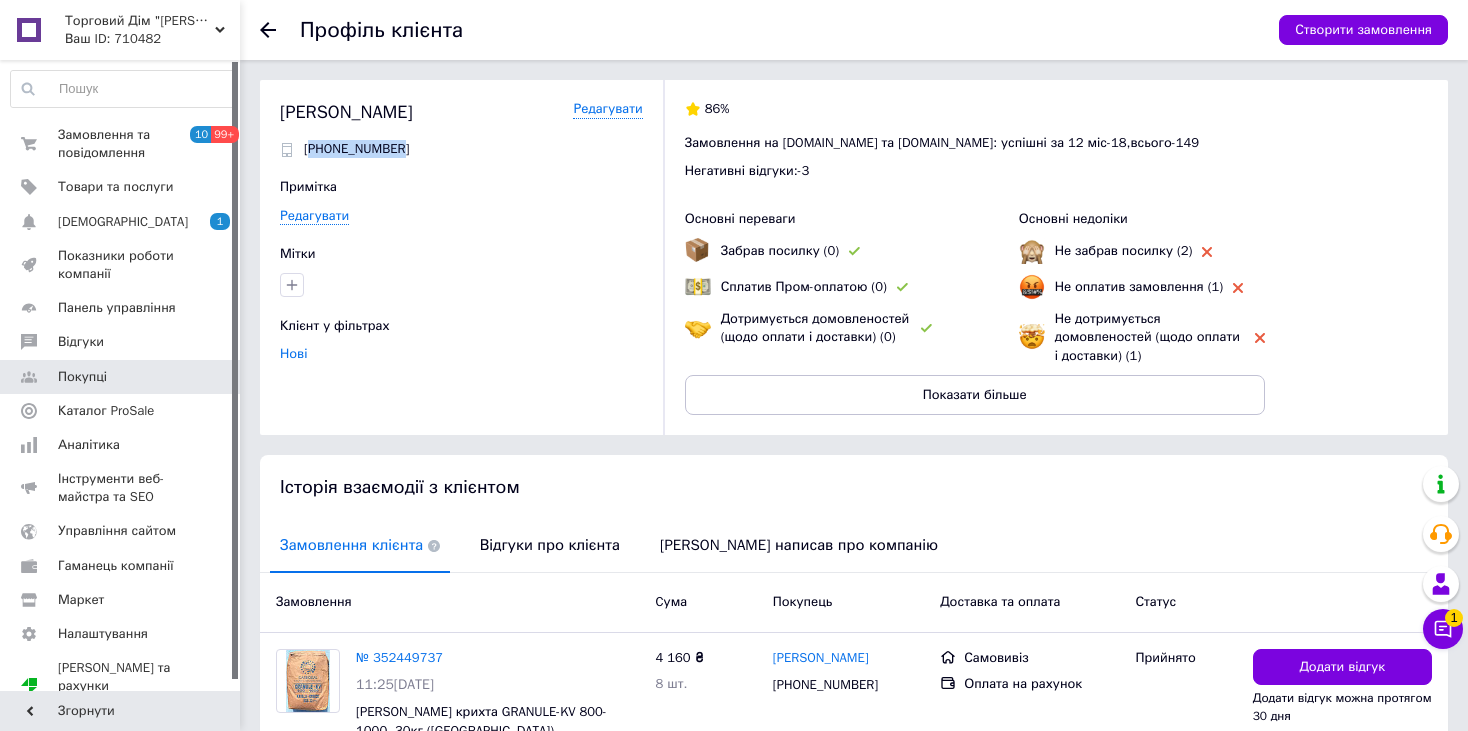 drag, startPoint x: 405, startPoint y: 146, endPoint x: 311, endPoint y: 153, distance: 94.26028 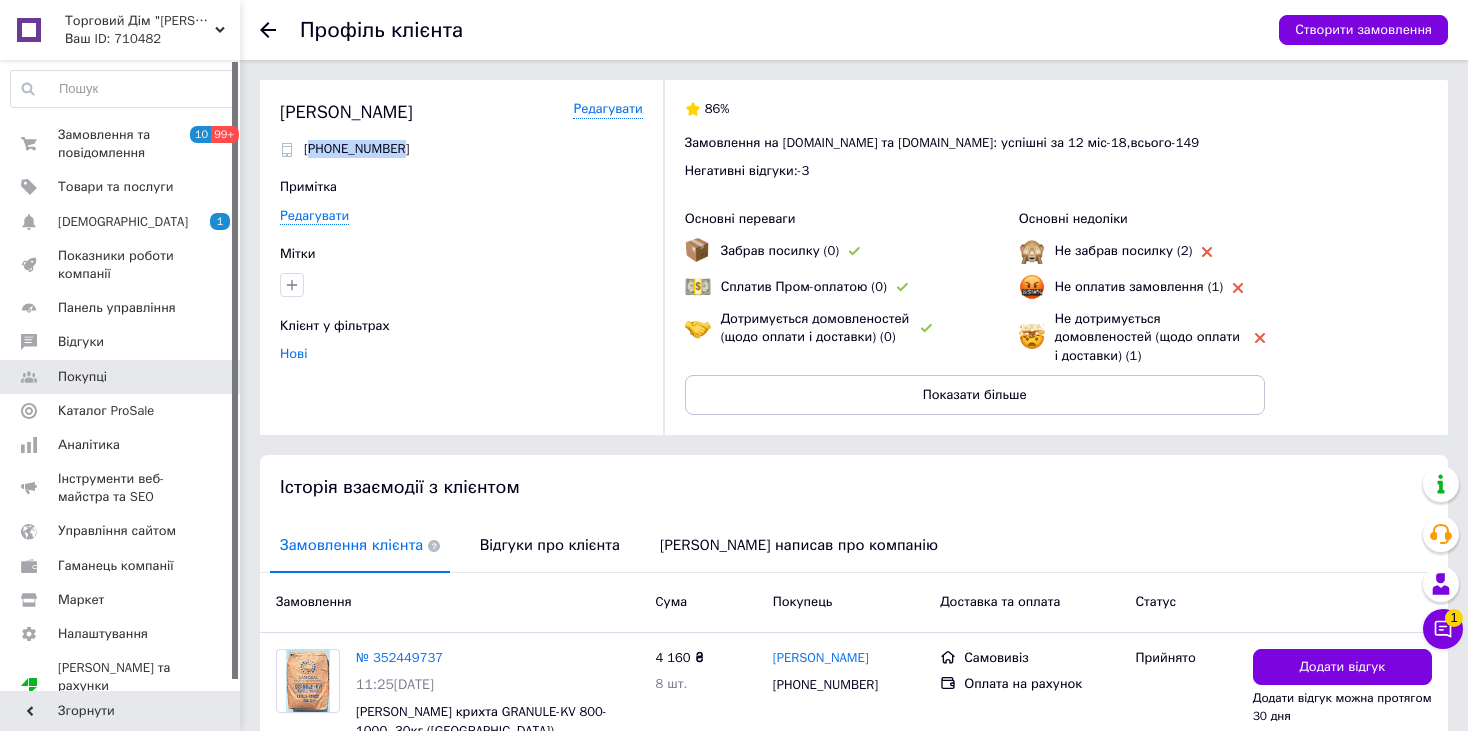 click on "[PHONE_NUMBER]" at bounding box center [461, 149] 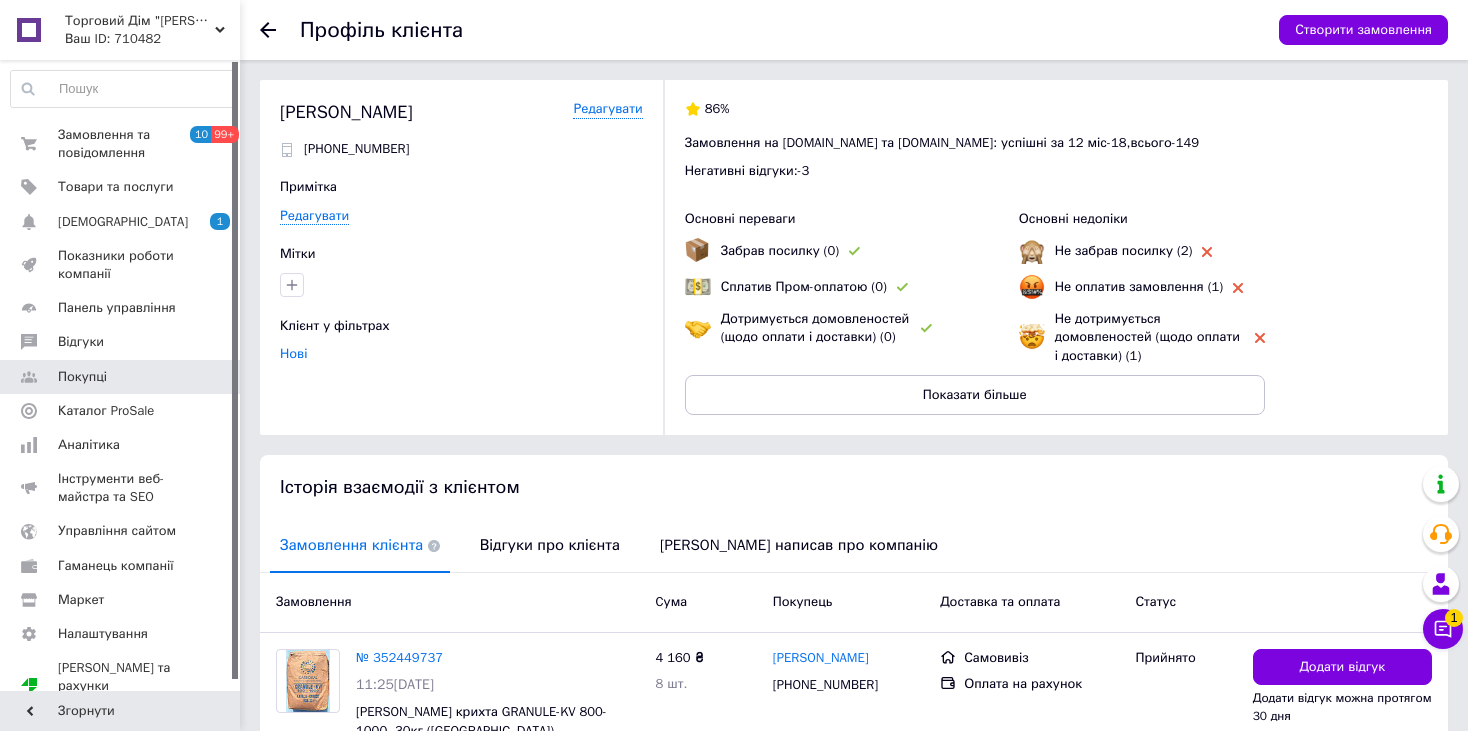 click 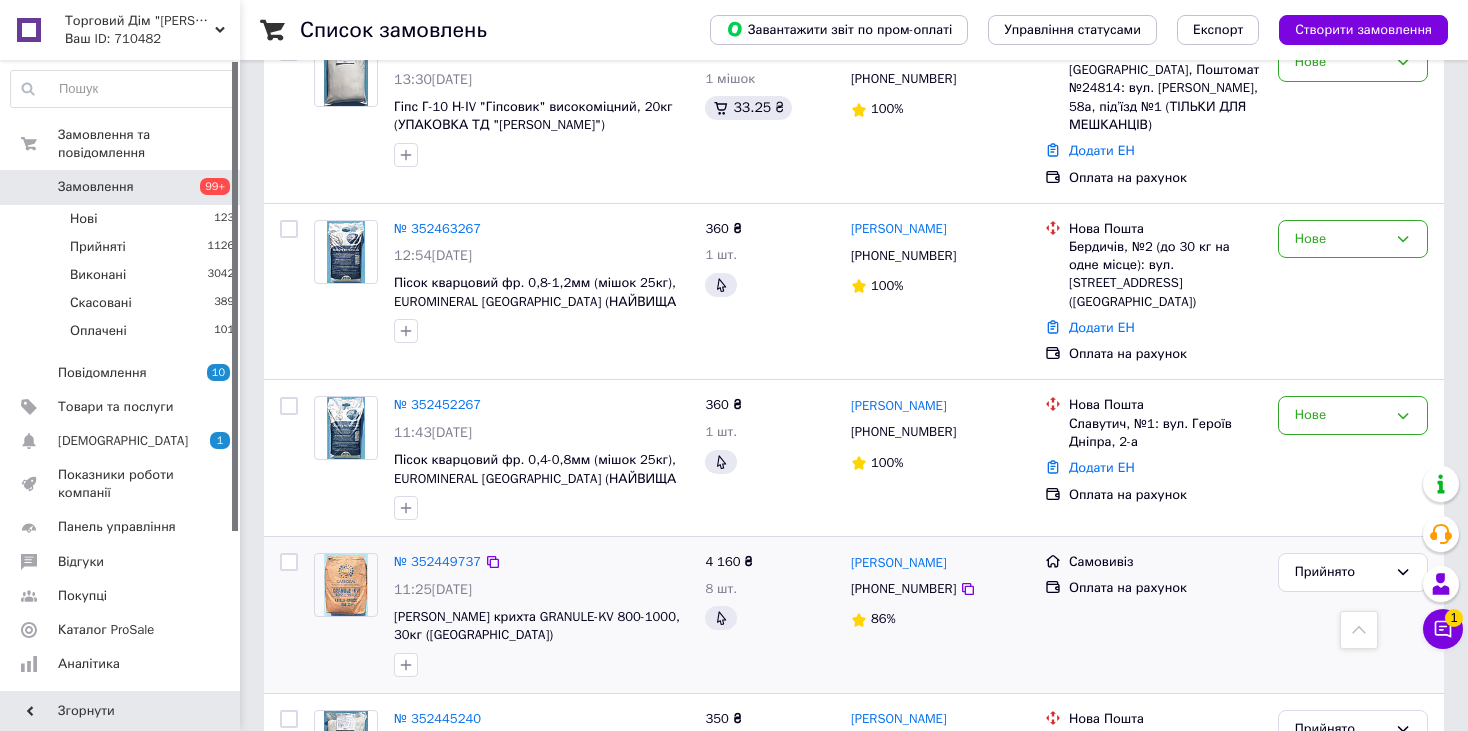 scroll, scrollTop: 800, scrollLeft: 0, axis: vertical 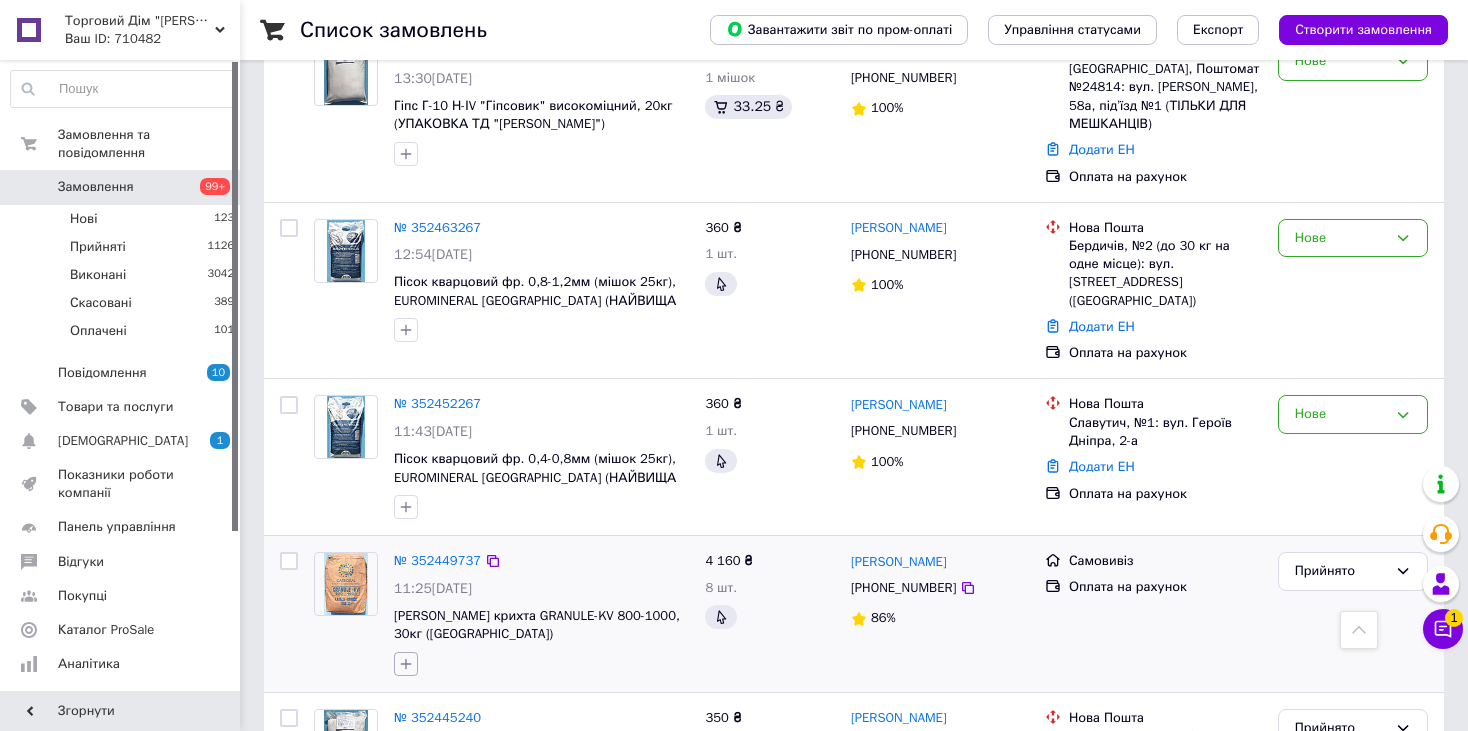click 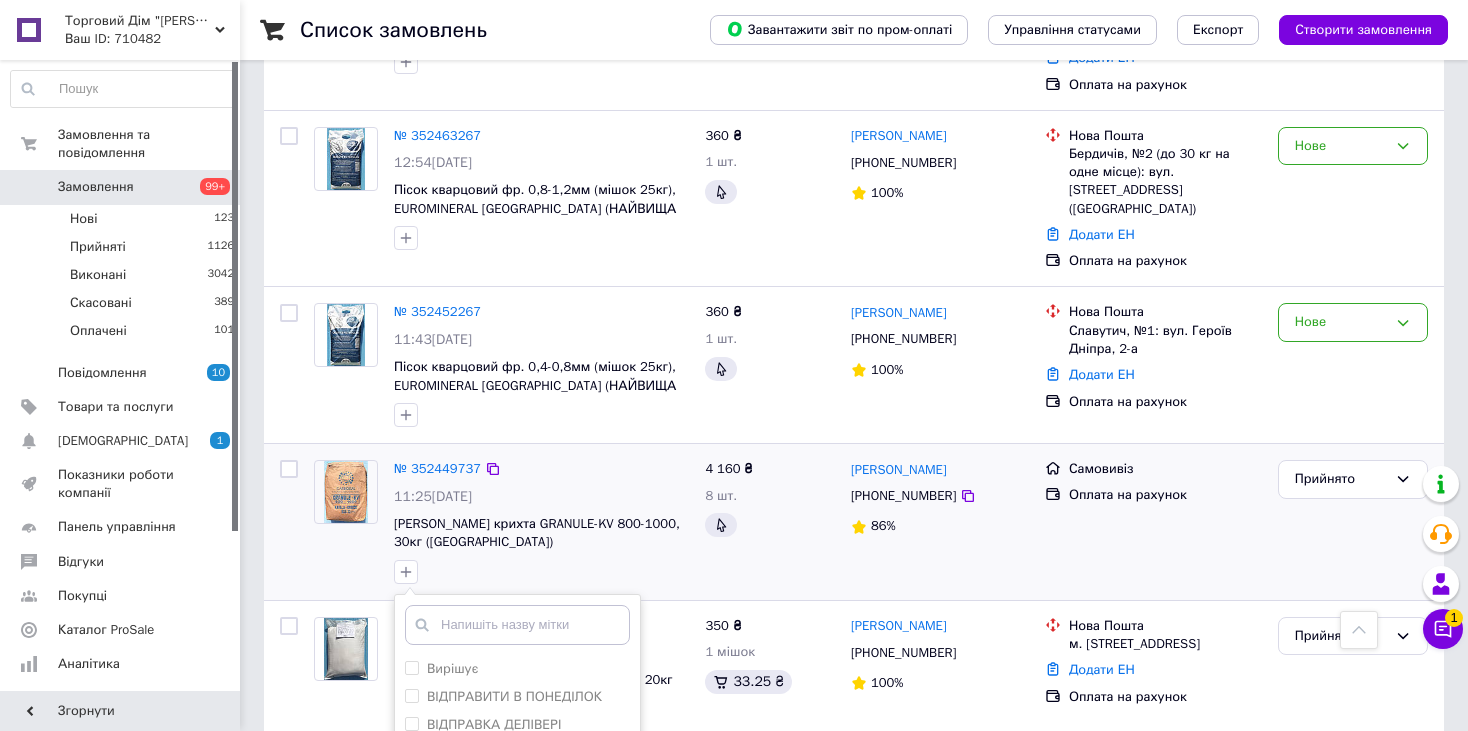 scroll, scrollTop: 1000, scrollLeft: 0, axis: vertical 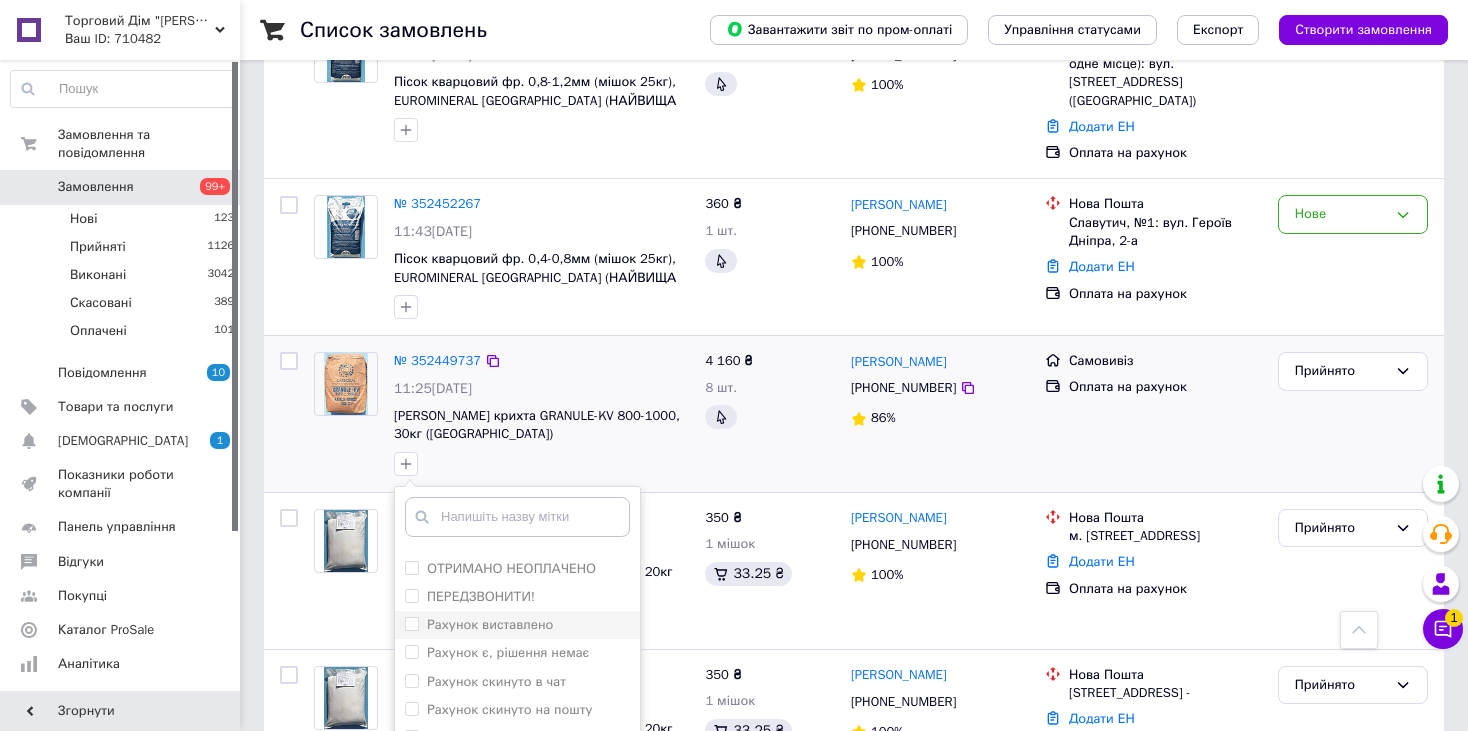 click on "Рахунок виставлено" at bounding box center [490, 624] 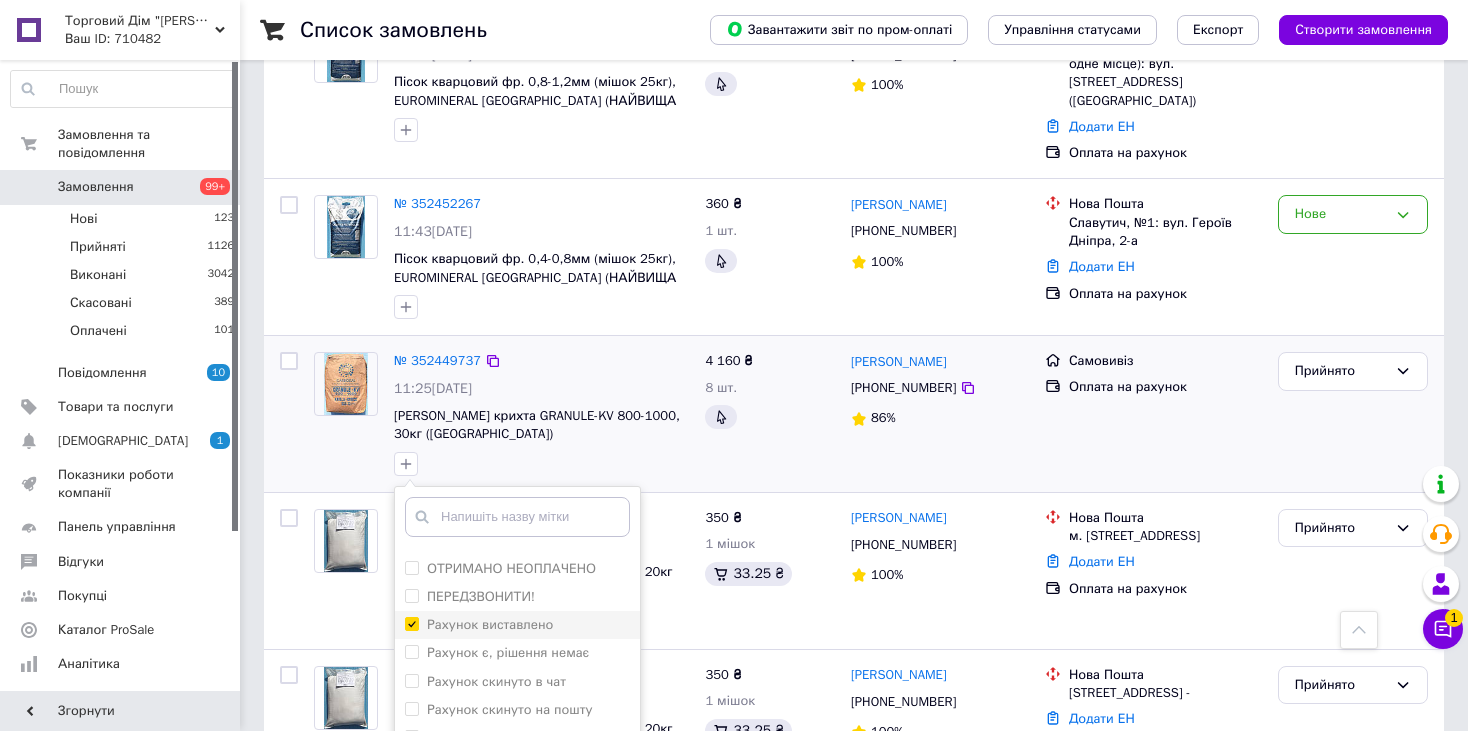 checkbox on "true" 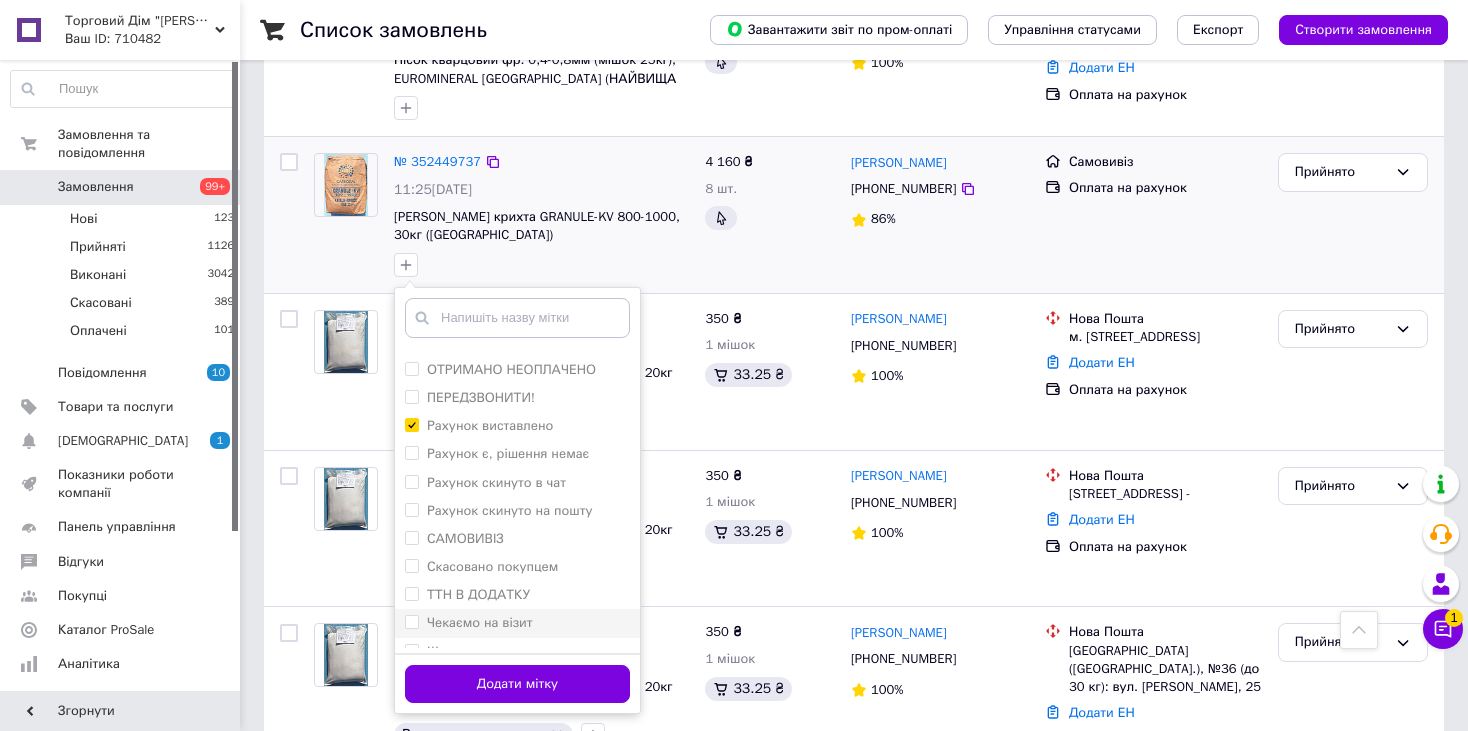 scroll, scrollTop: 1200, scrollLeft: 0, axis: vertical 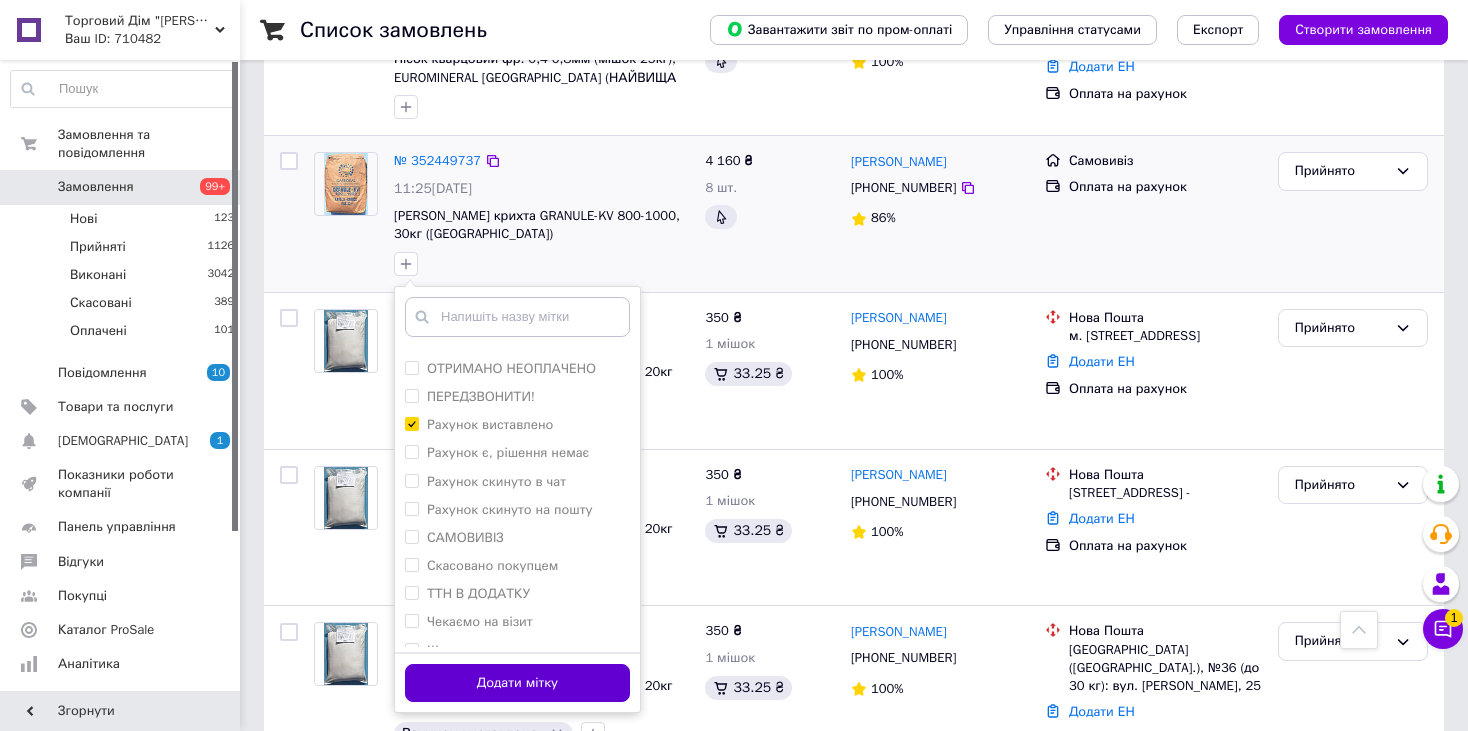 click on "Додати мітку" at bounding box center [517, 683] 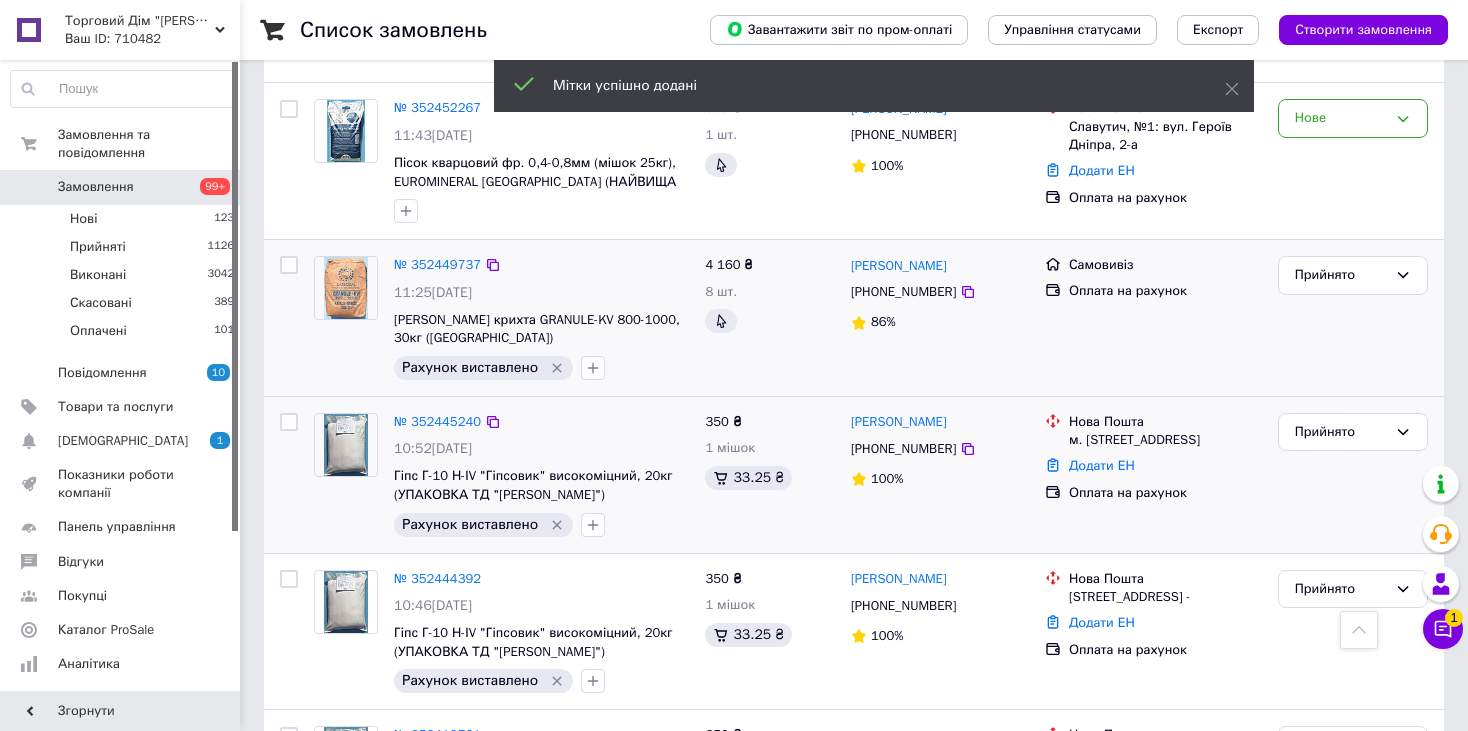scroll, scrollTop: 1000, scrollLeft: 0, axis: vertical 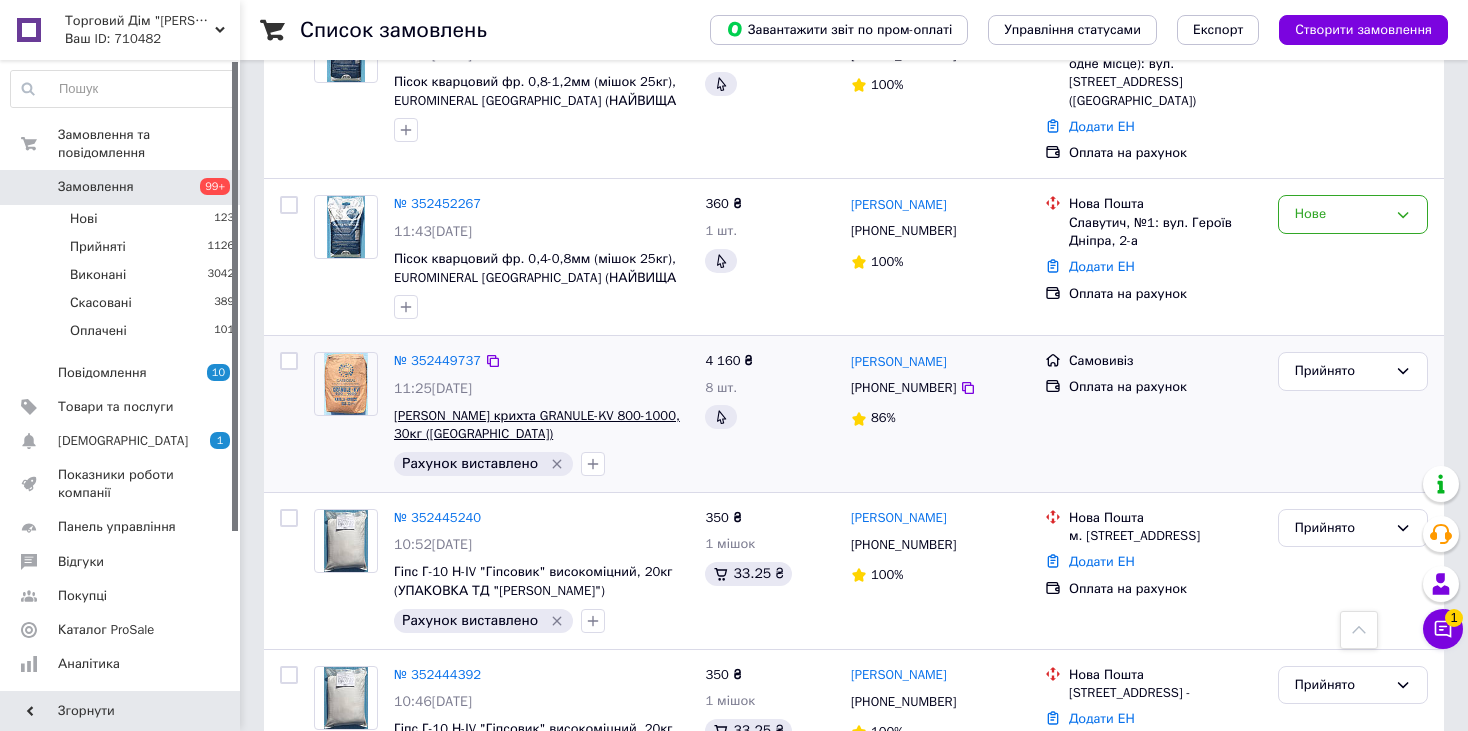 click on "[PERSON_NAME] крихта GRANULE-KV 800-1000, 30кг ([GEOGRAPHIC_DATA])" at bounding box center [537, 425] 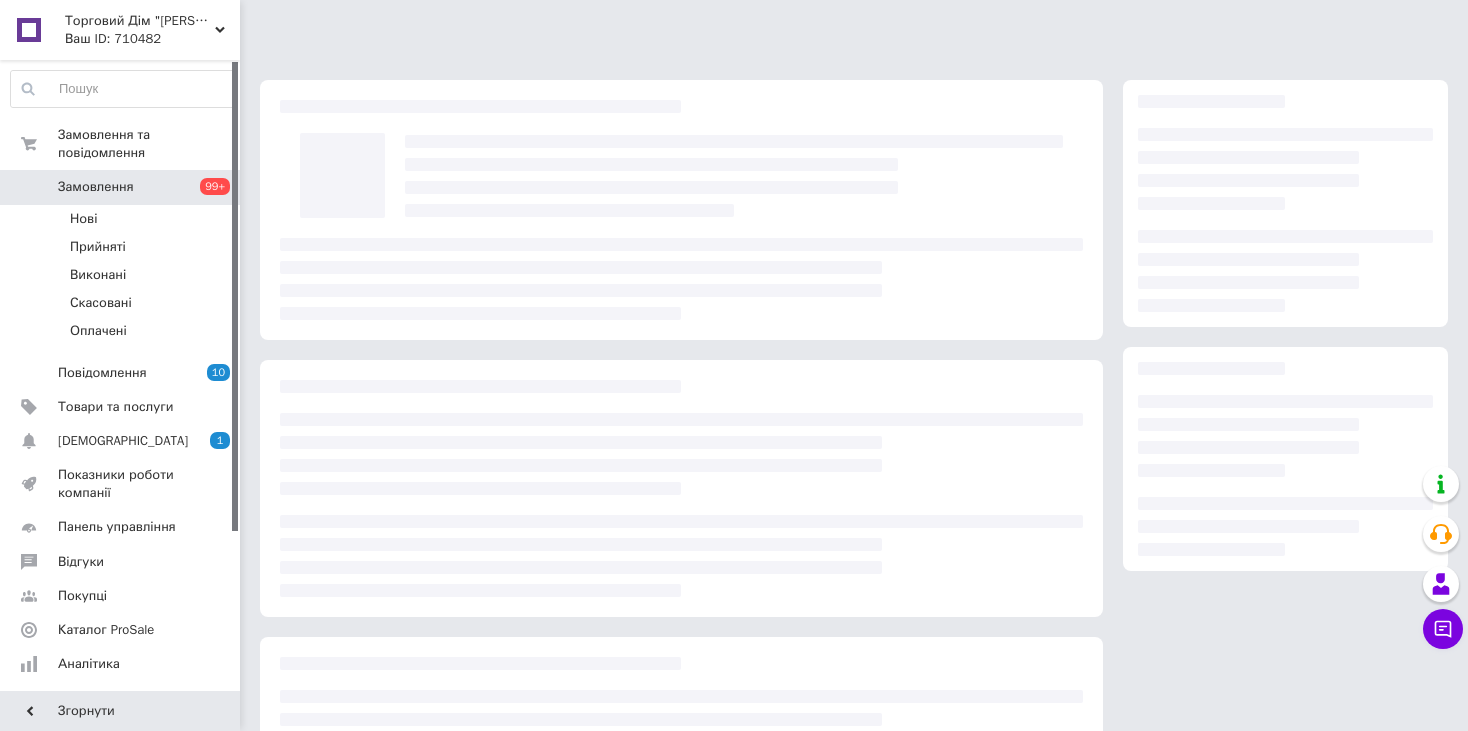 scroll, scrollTop: 0, scrollLeft: 0, axis: both 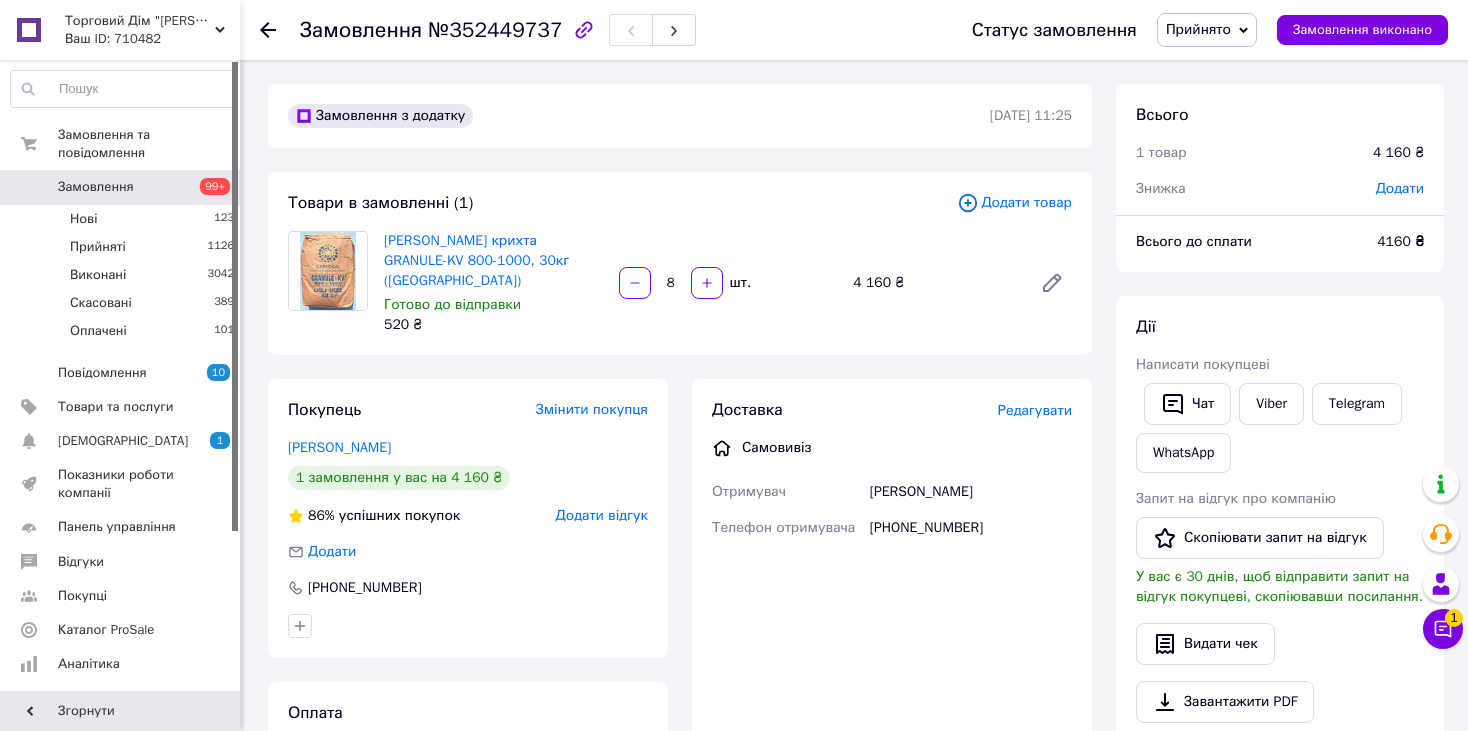 click 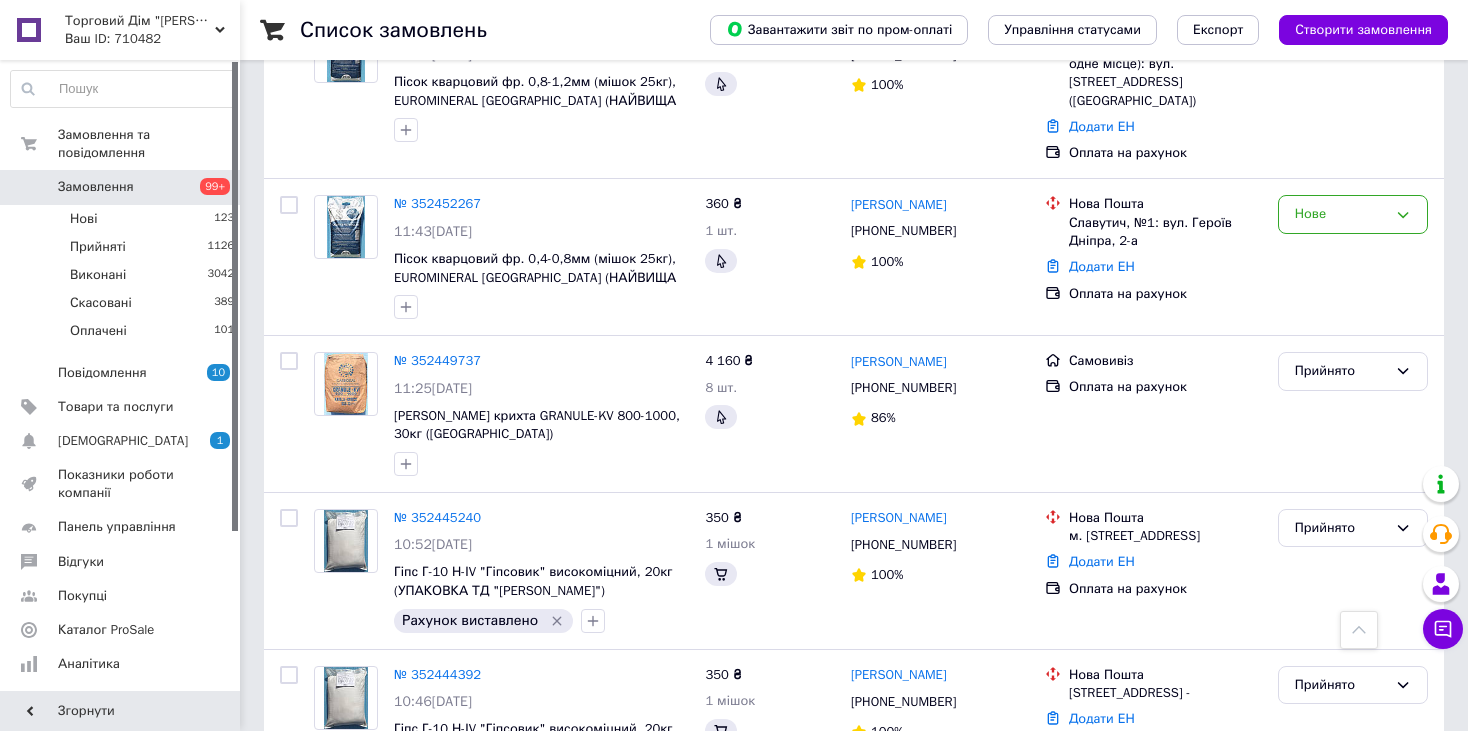 scroll, scrollTop: 1000, scrollLeft: 0, axis: vertical 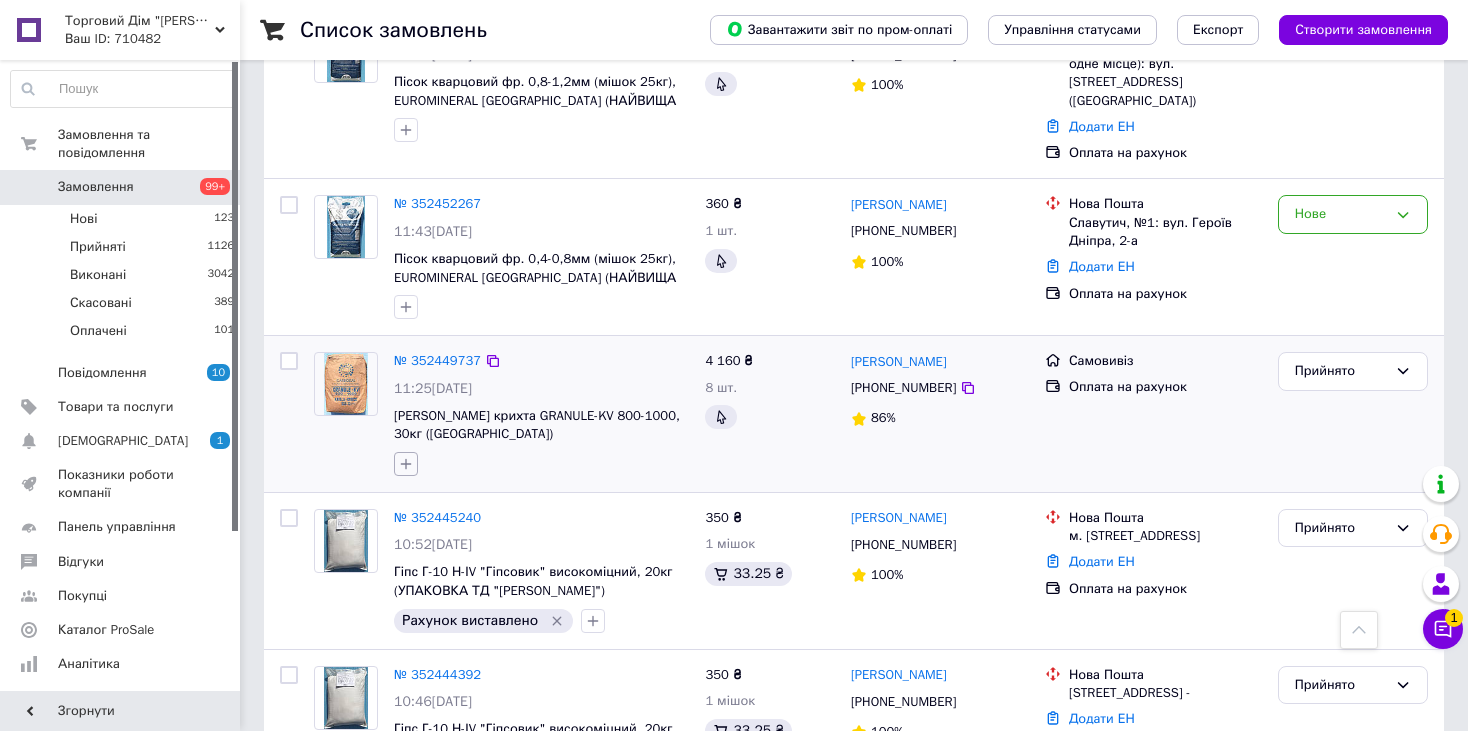 click 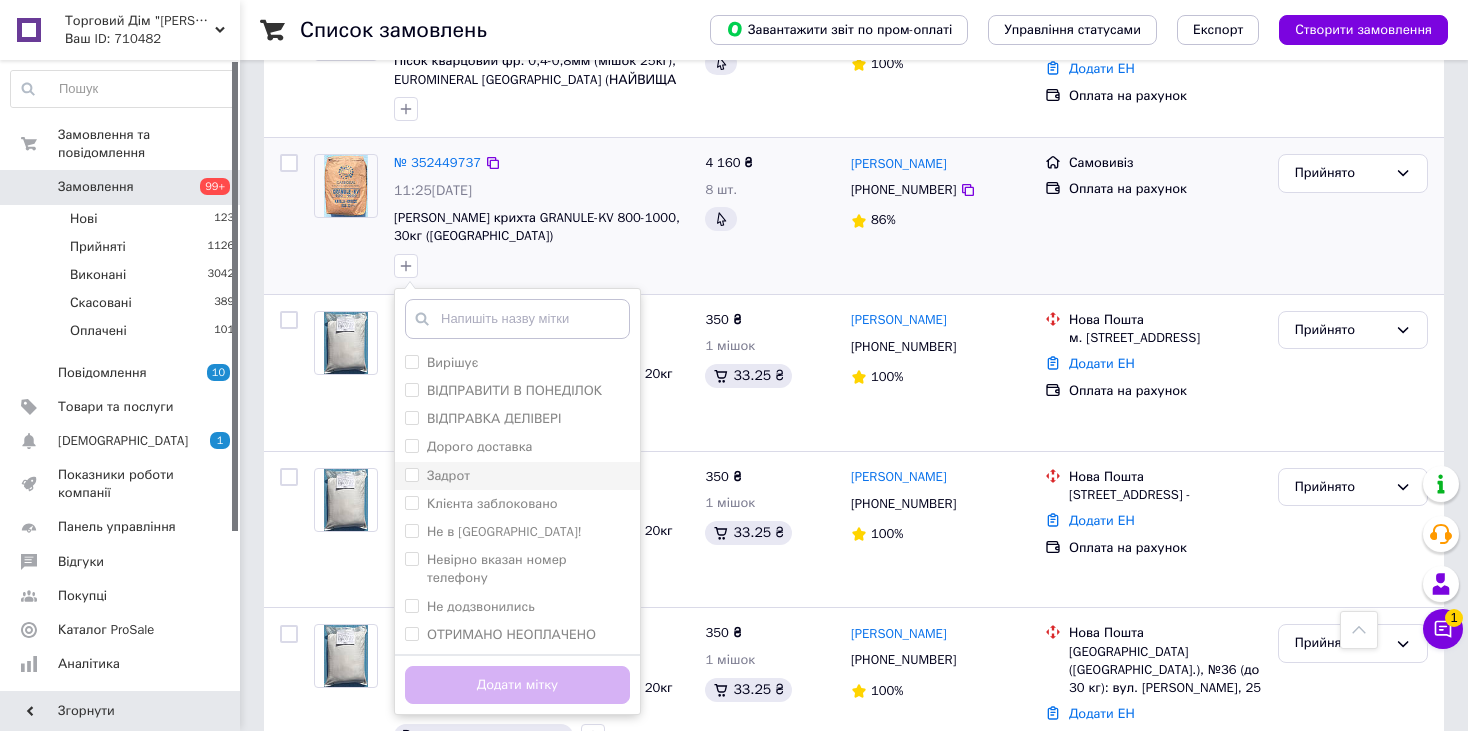 scroll, scrollTop: 1200, scrollLeft: 0, axis: vertical 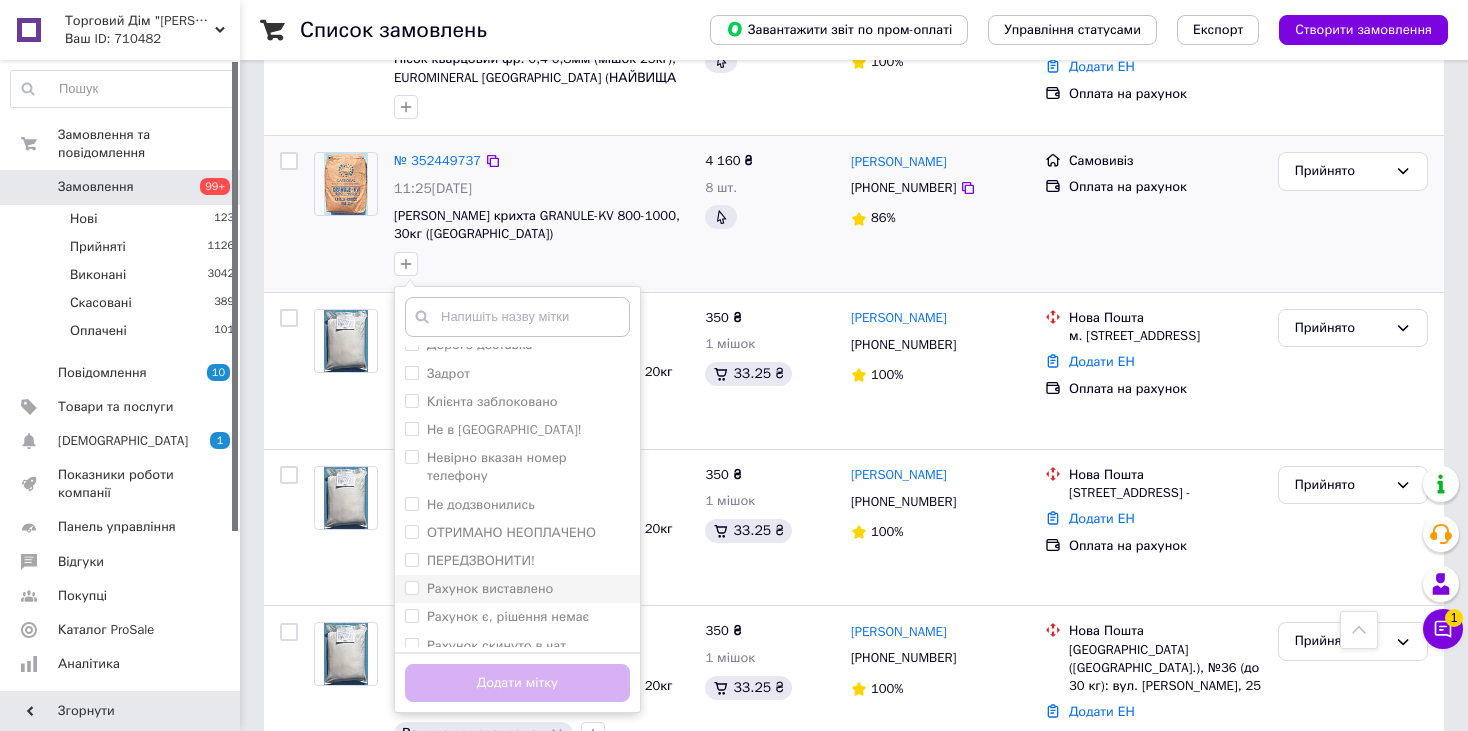 click on "Рахунок виставлено" at bounding box center (490, 588) 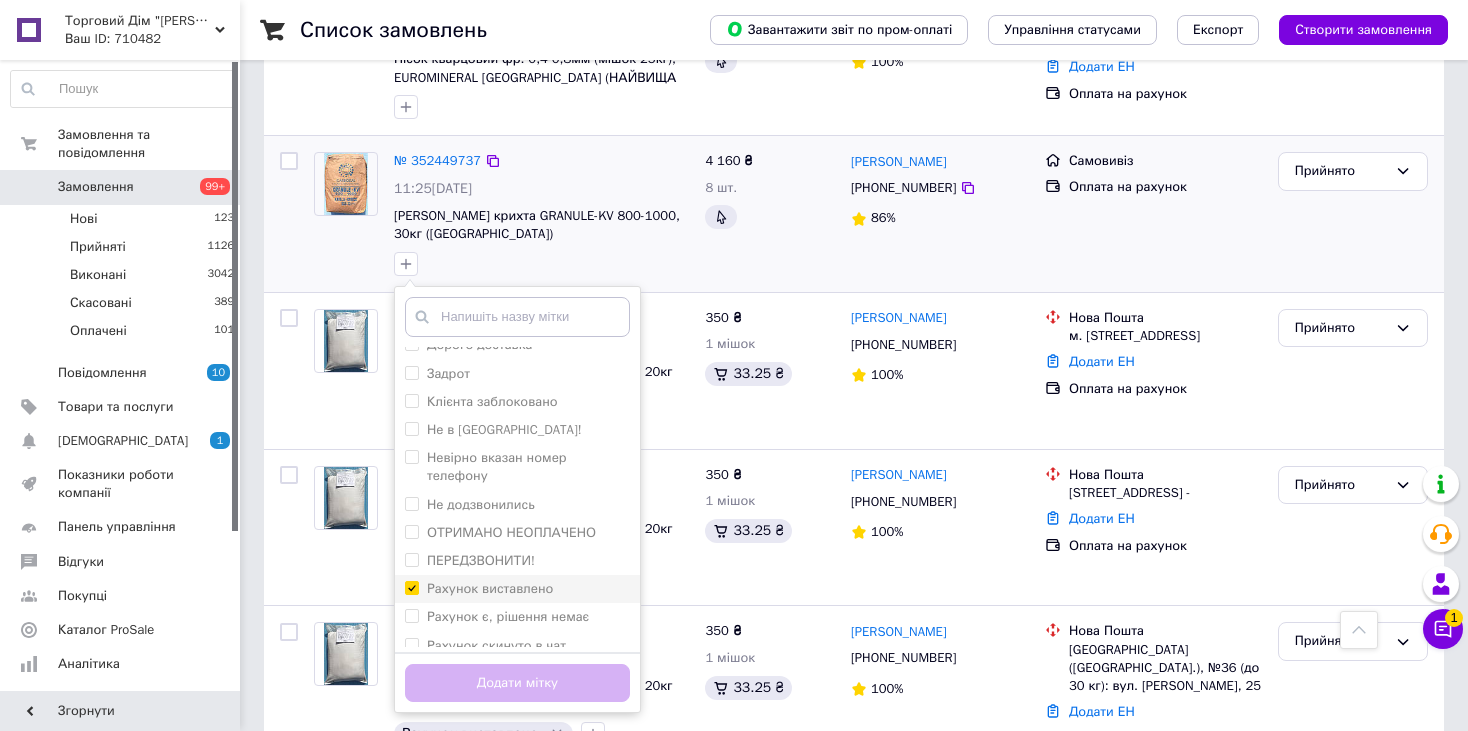 checkbox on "true" 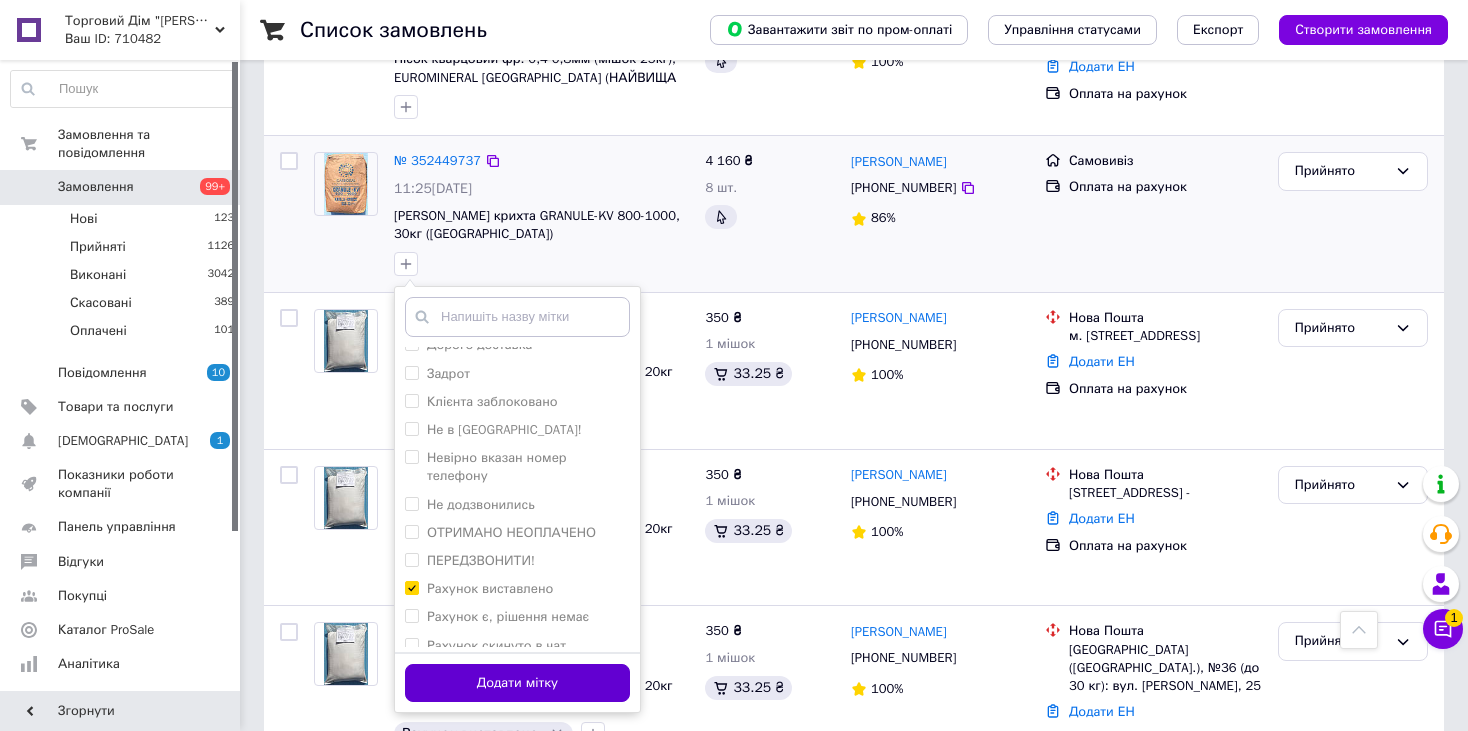click on "Додати мітку" at bounding box center [517, 683] 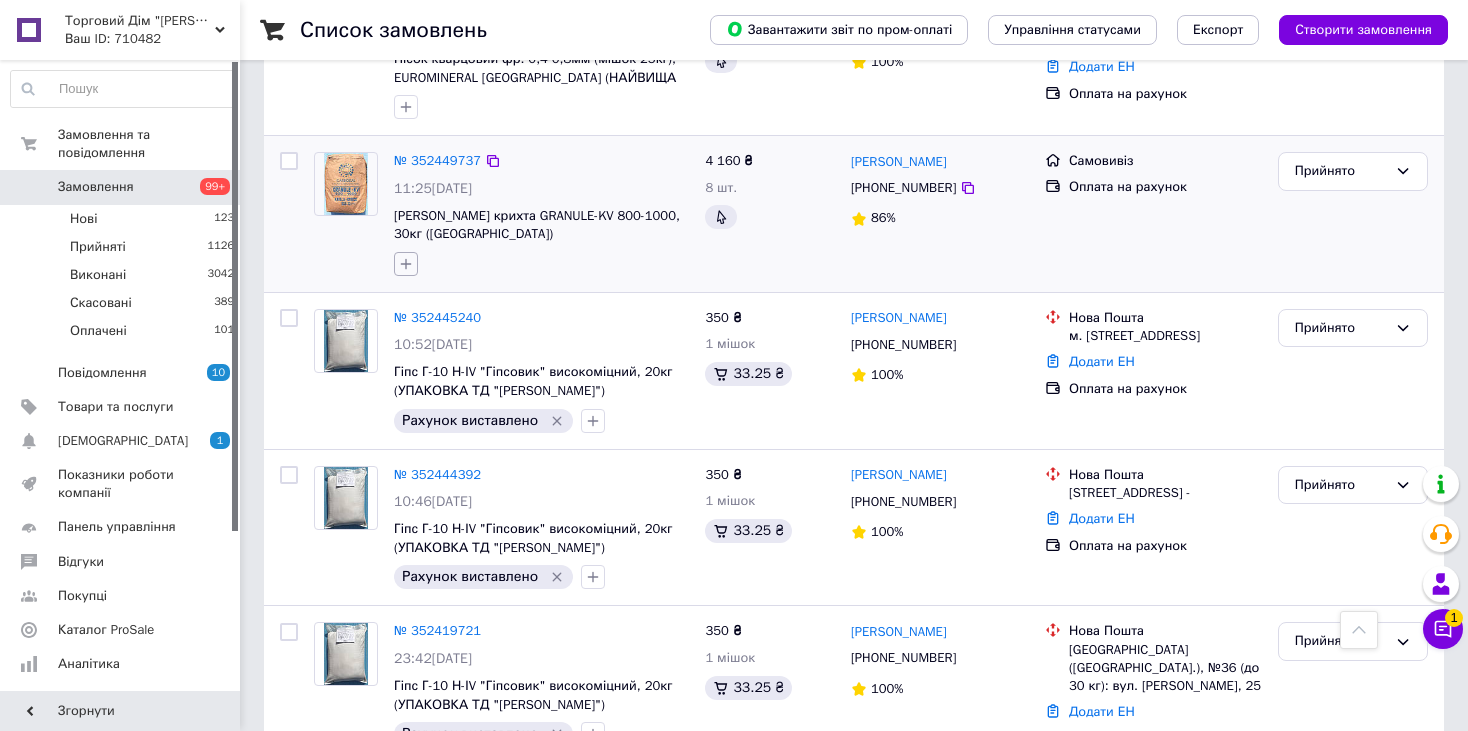 click 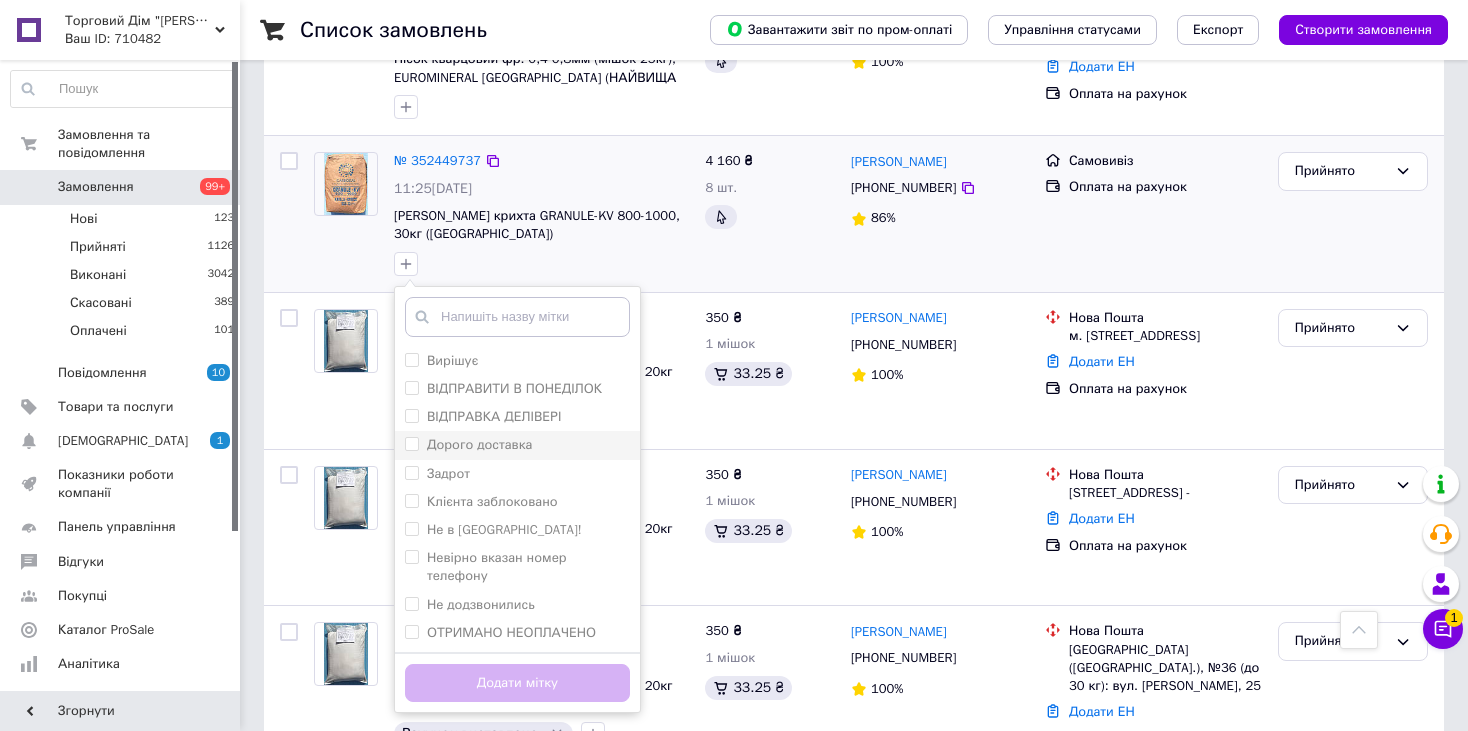scroll, scrollTop: 100, scrollLeft: 0, axis: vertical 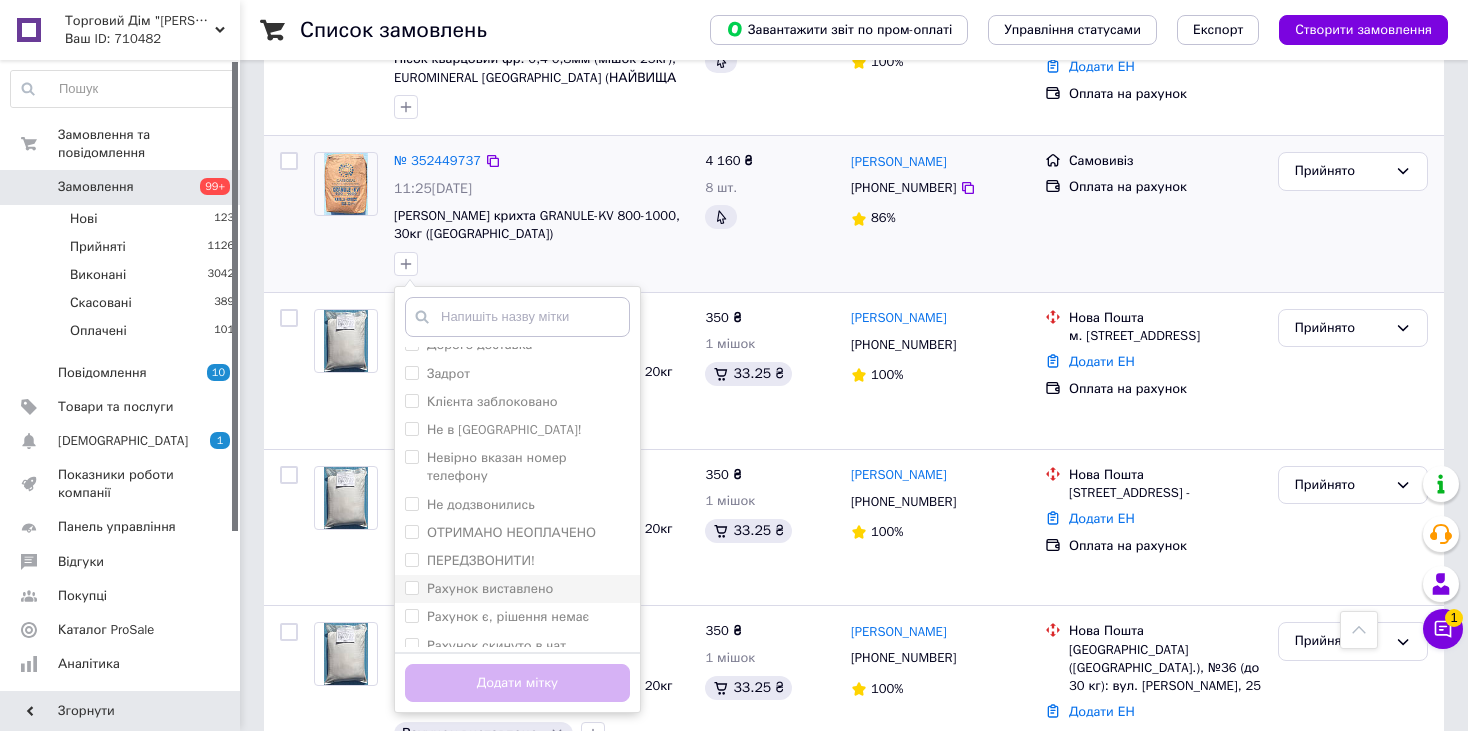 click on "Рахунок виставлено" at bounding box center (490, 588) 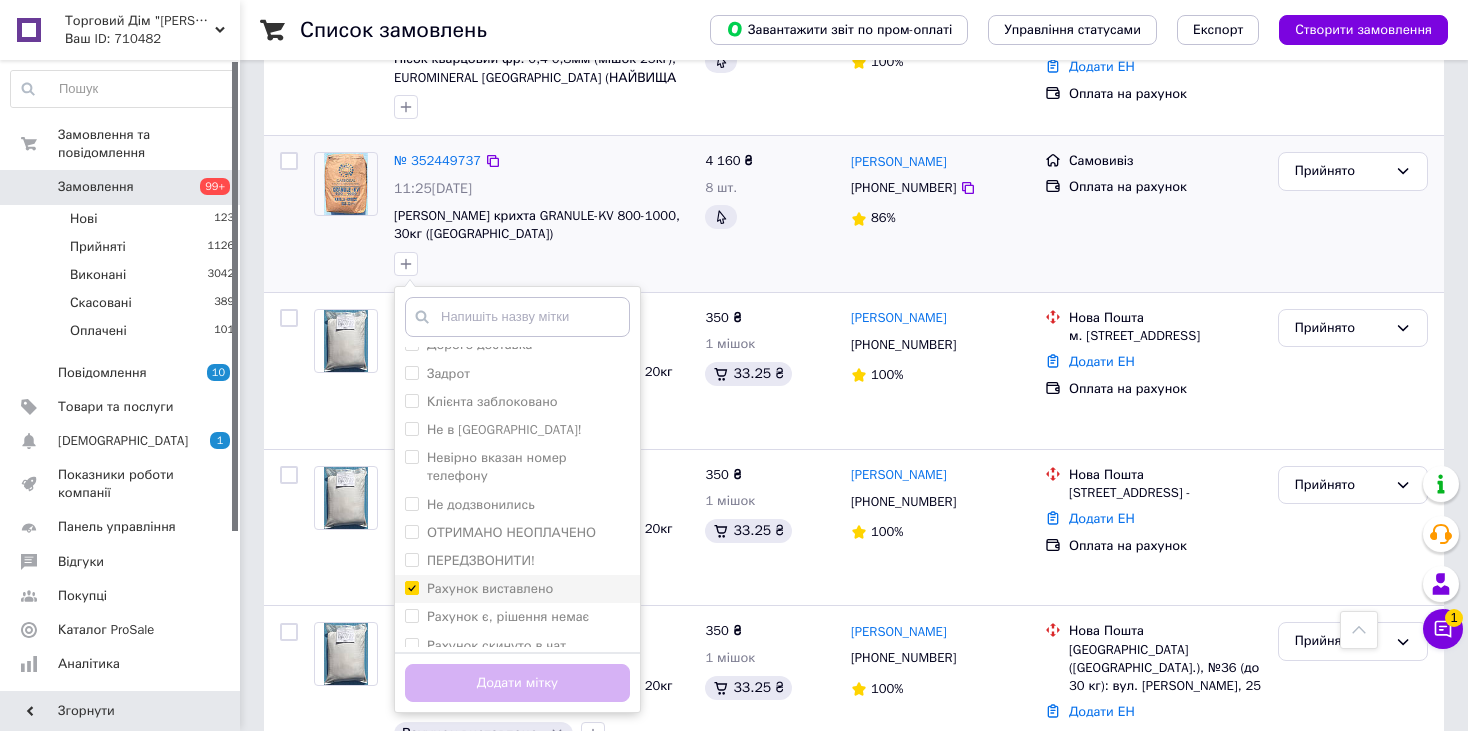 checkbox on "true" 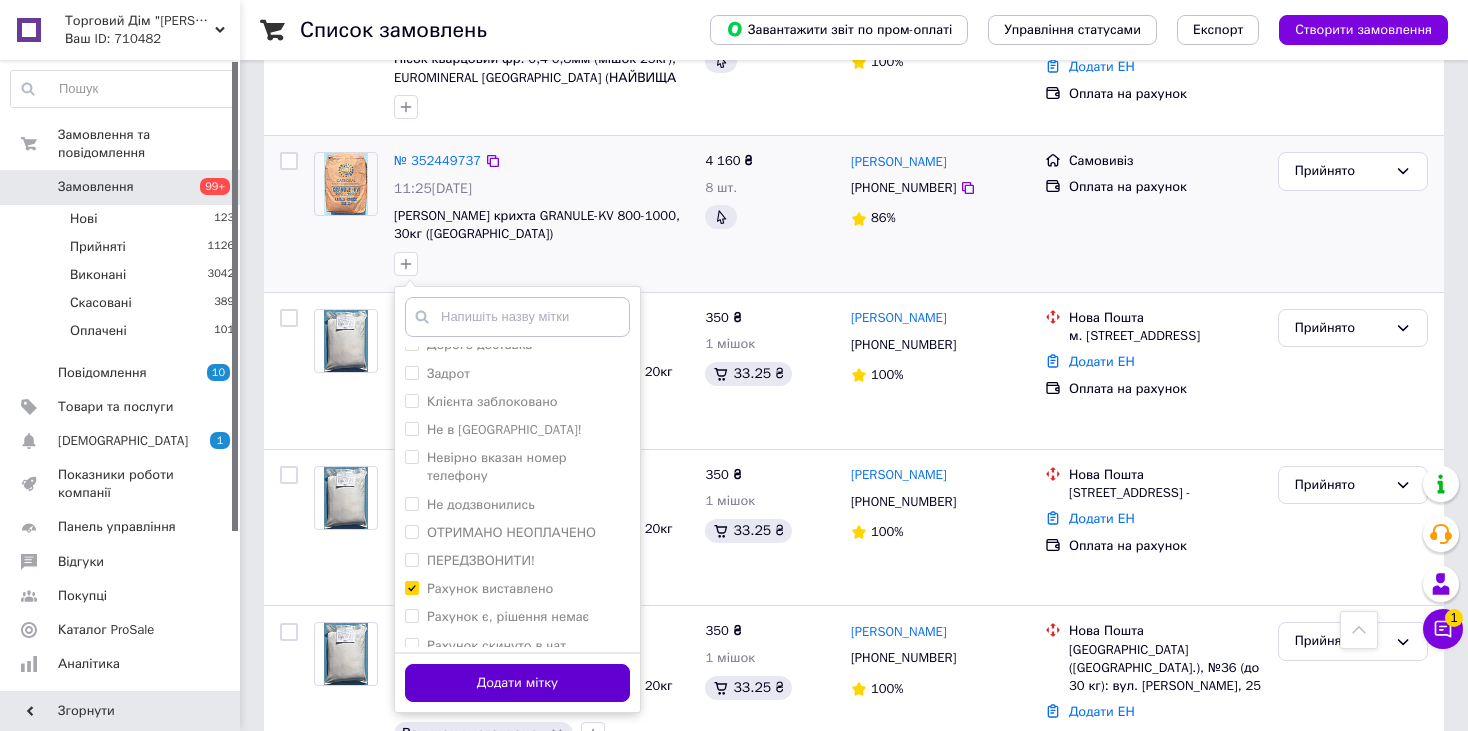 click on "Додати мітку" at bounding box center [517, 683] 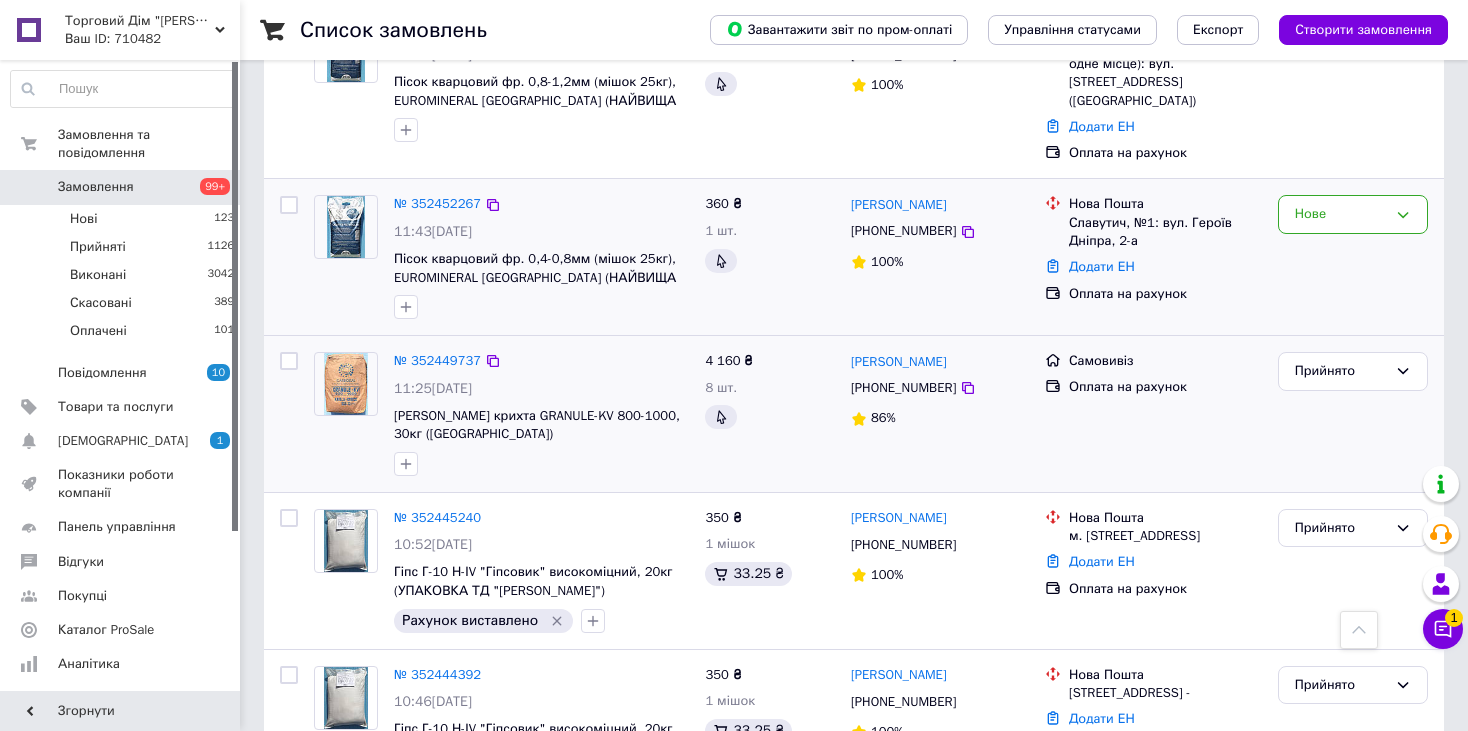 scroll, scrollTop: 1000, scrollLeft: 0, axis: vertical 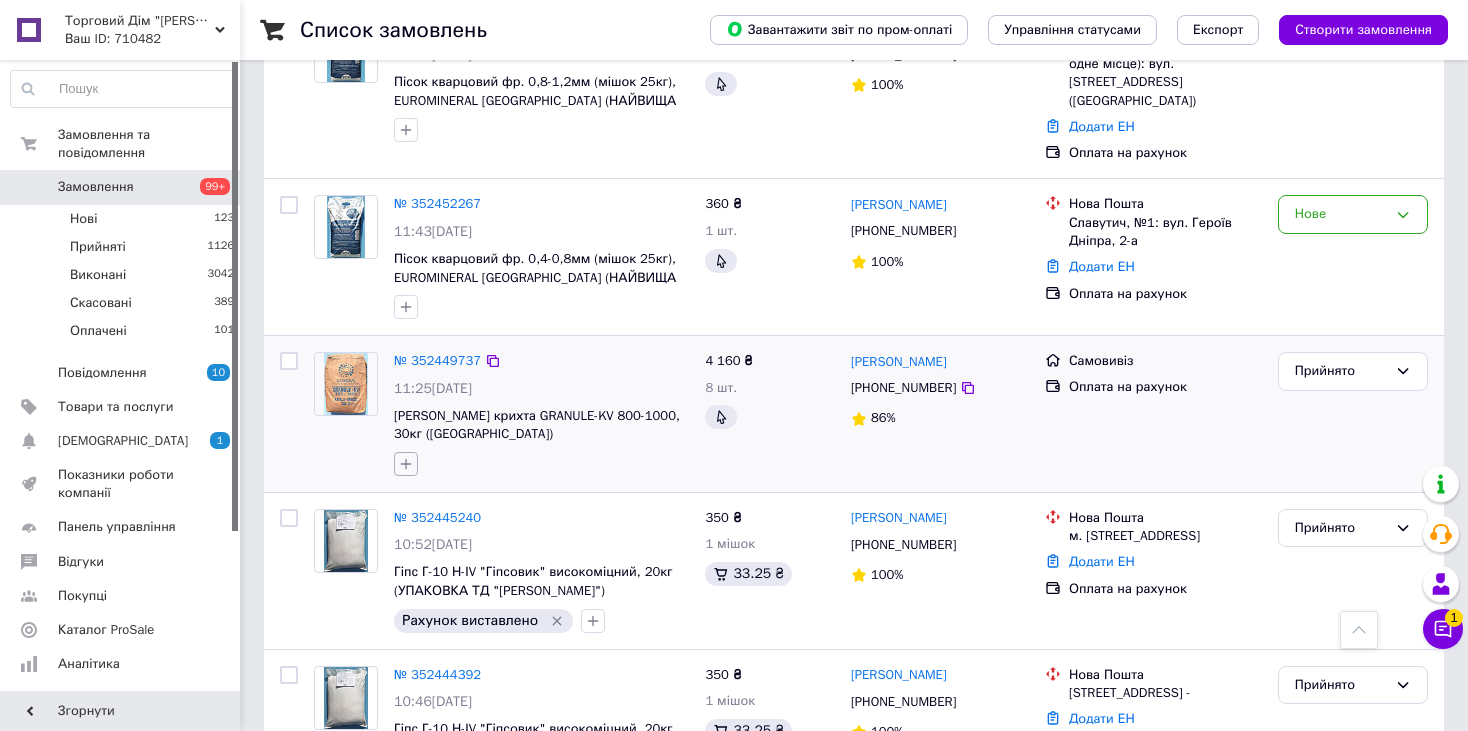 click 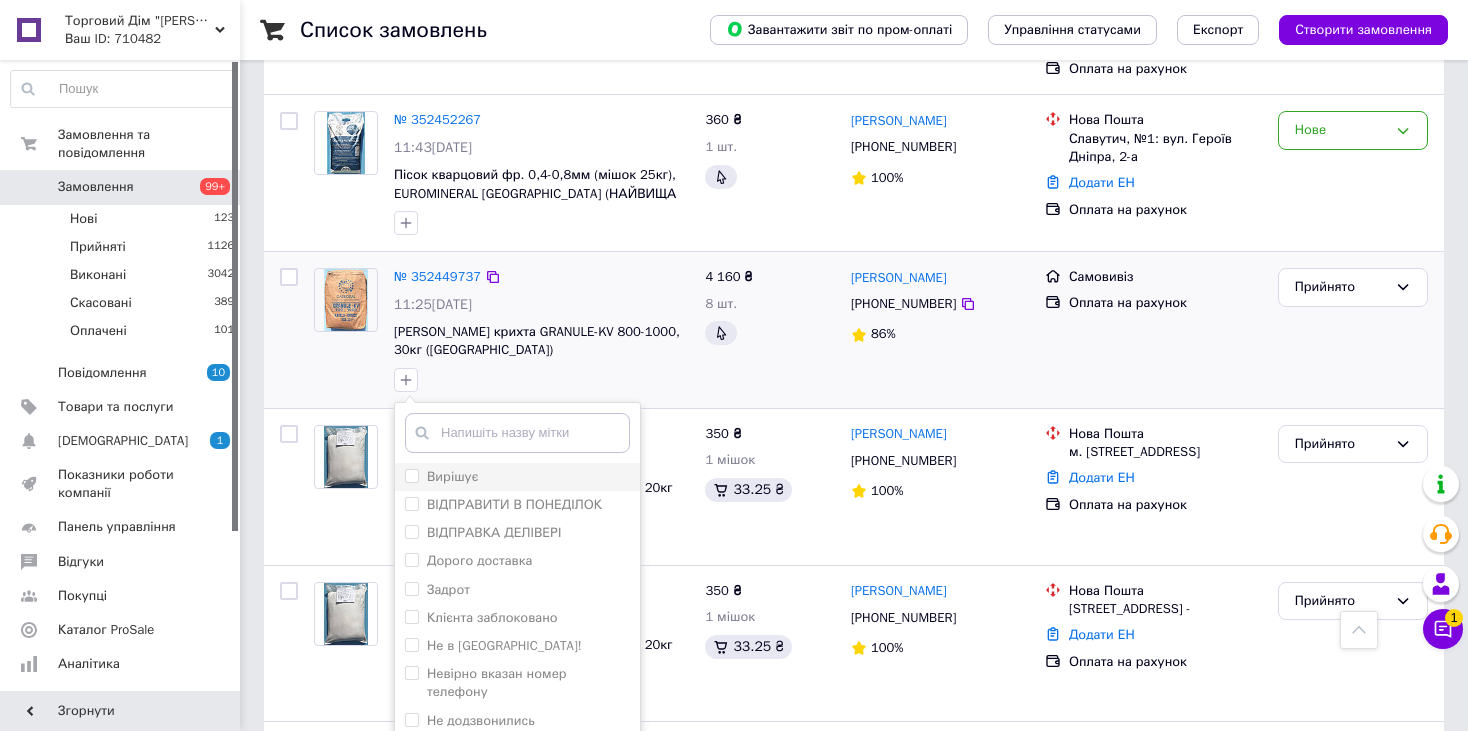 scroll, scrollTop: 1300, scrollLeft: 0, axis: vertical 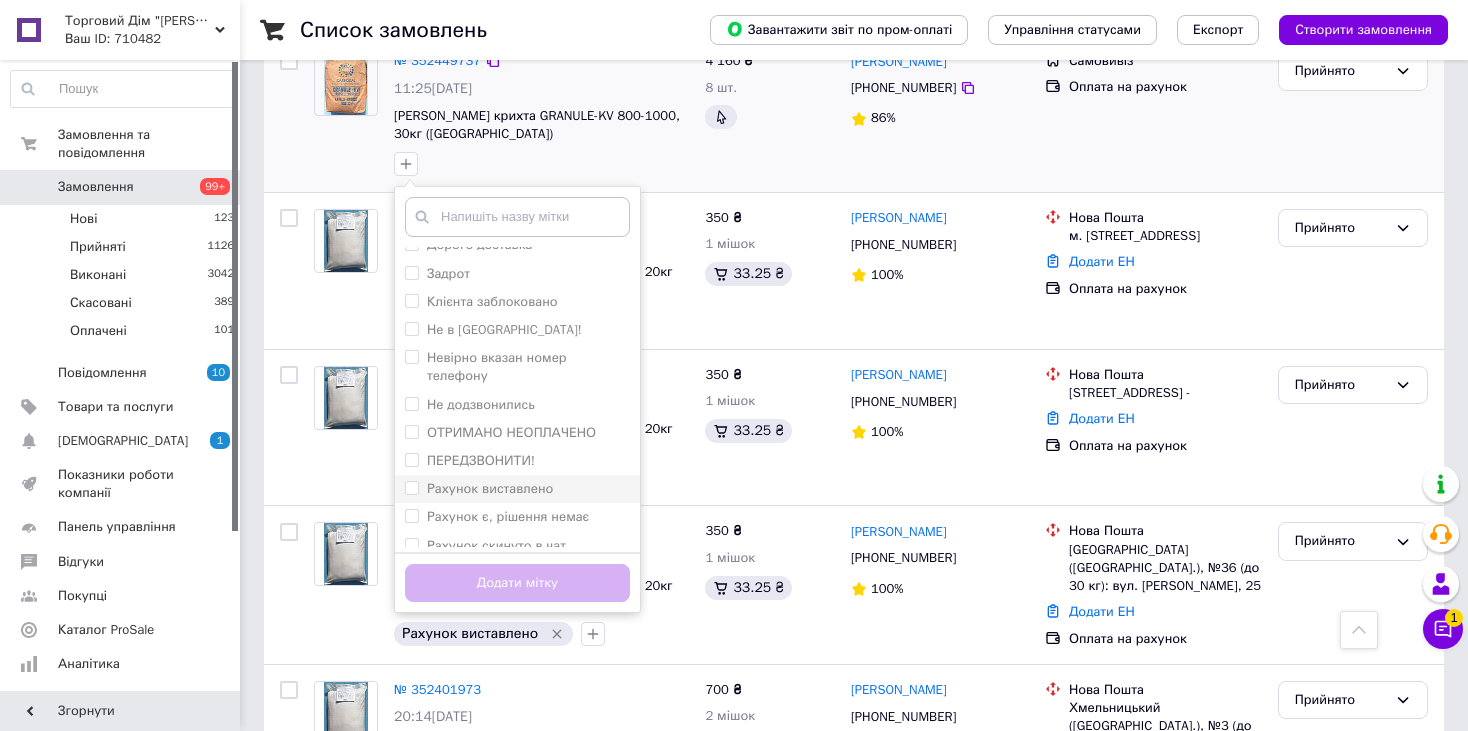 click on "Рахунок виставлено" at bounding box center (490, 488) 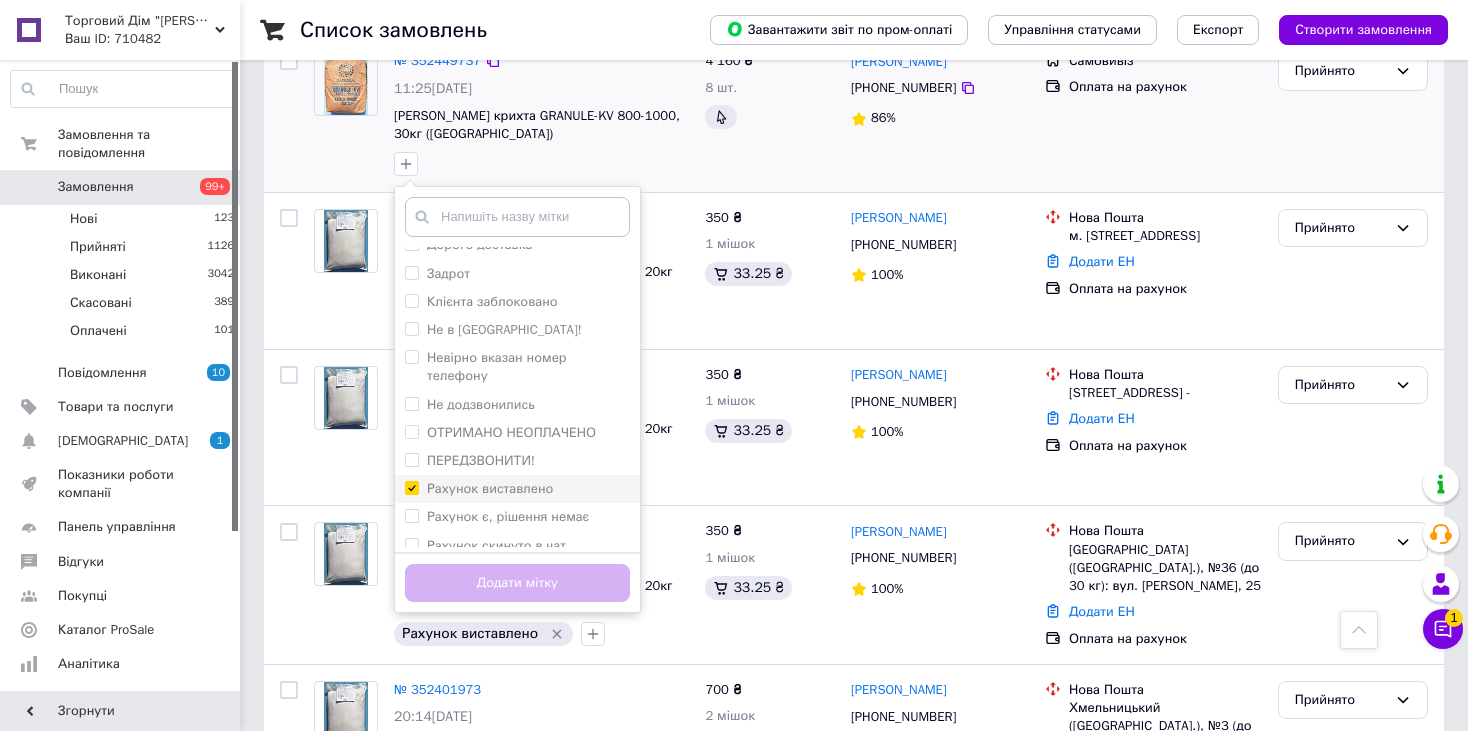 checkbox on "true" 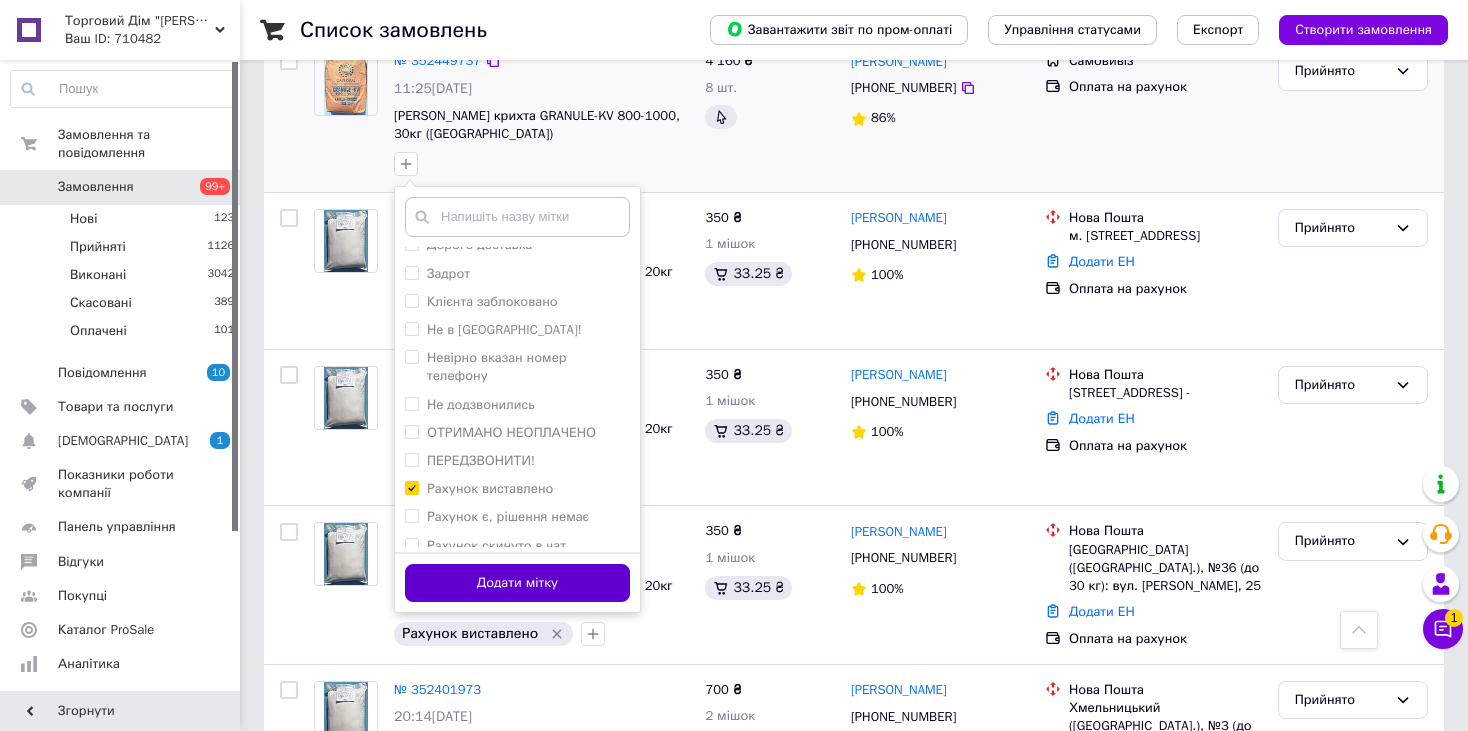 click on "Додати мітку" at bounding box center (517, 583) 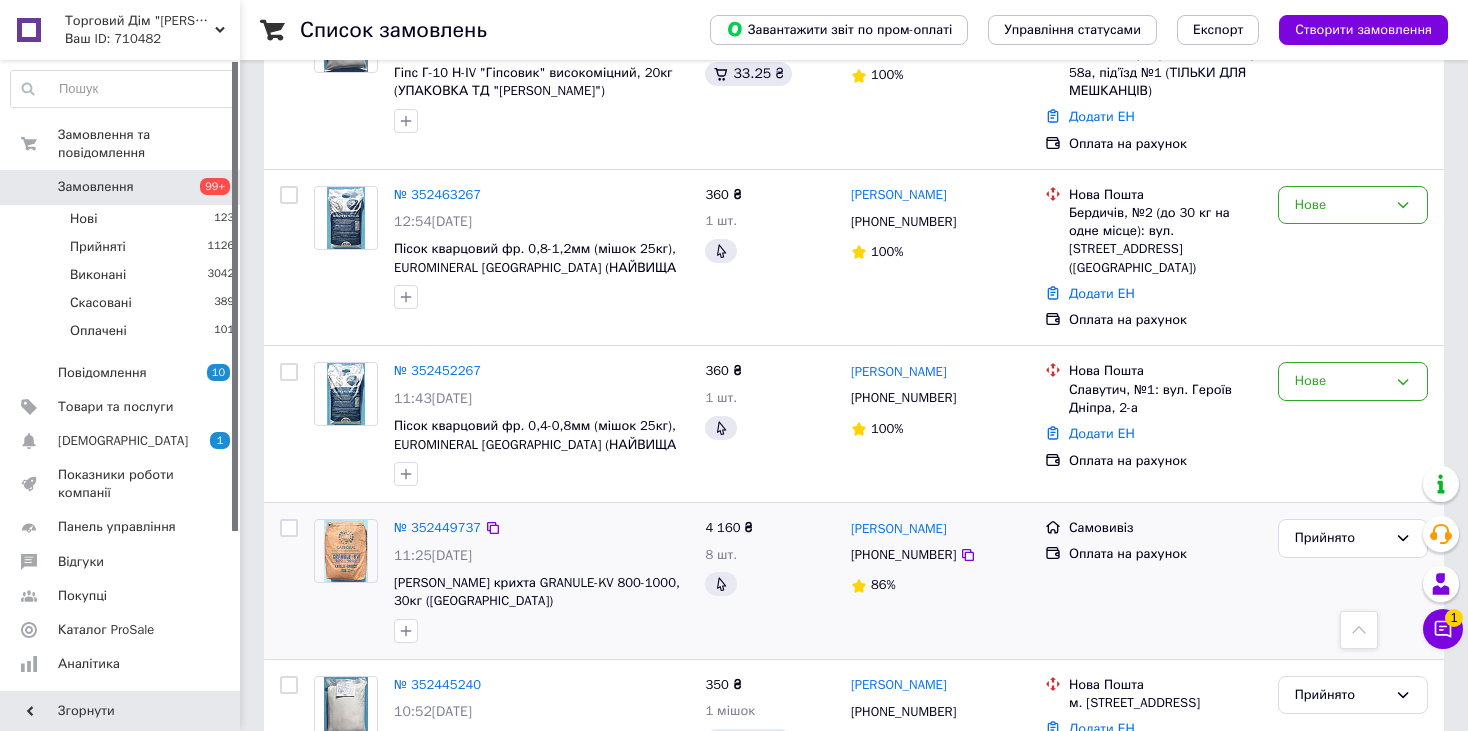 scroll, scrollTop: 800, scrollLeft: 0, axis: vertical 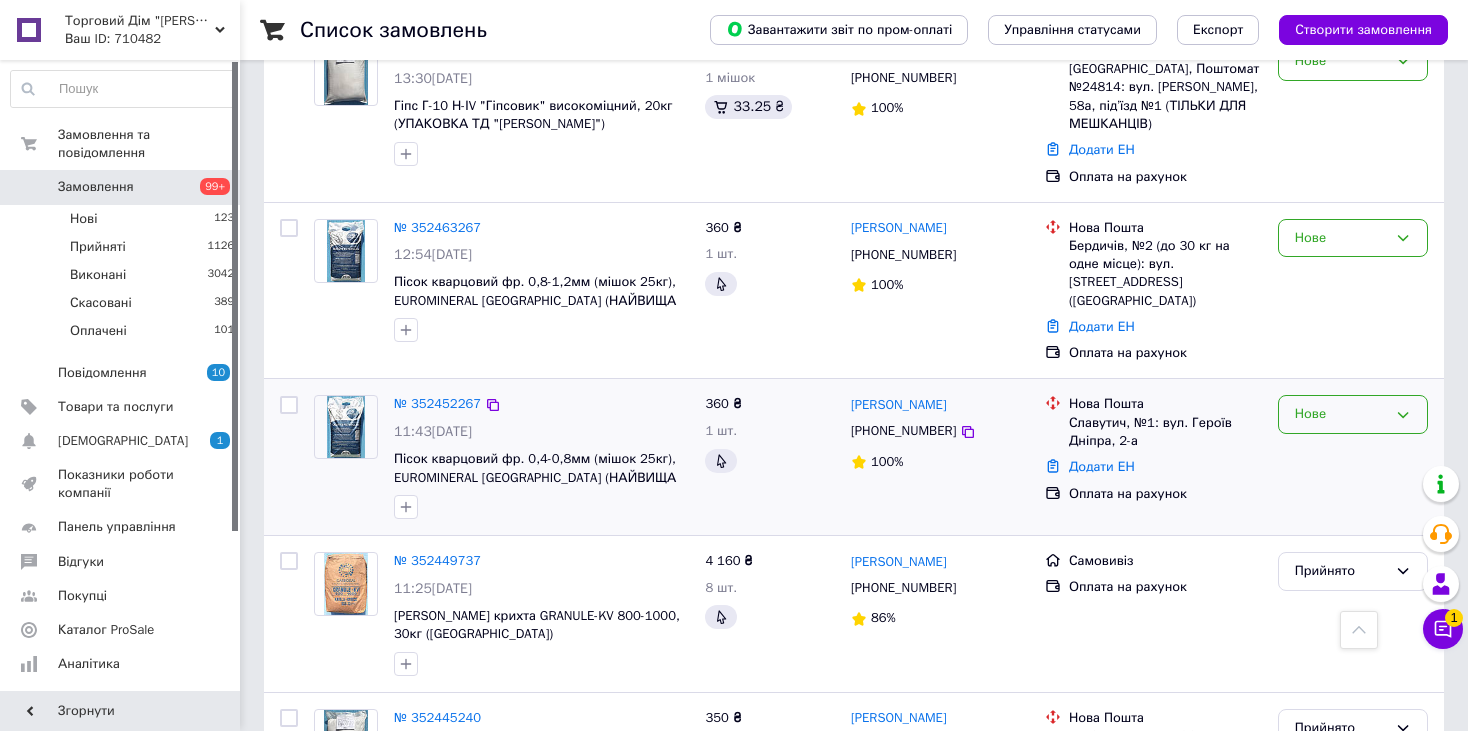 click on "Нове" at bounding box center (1341, 414) 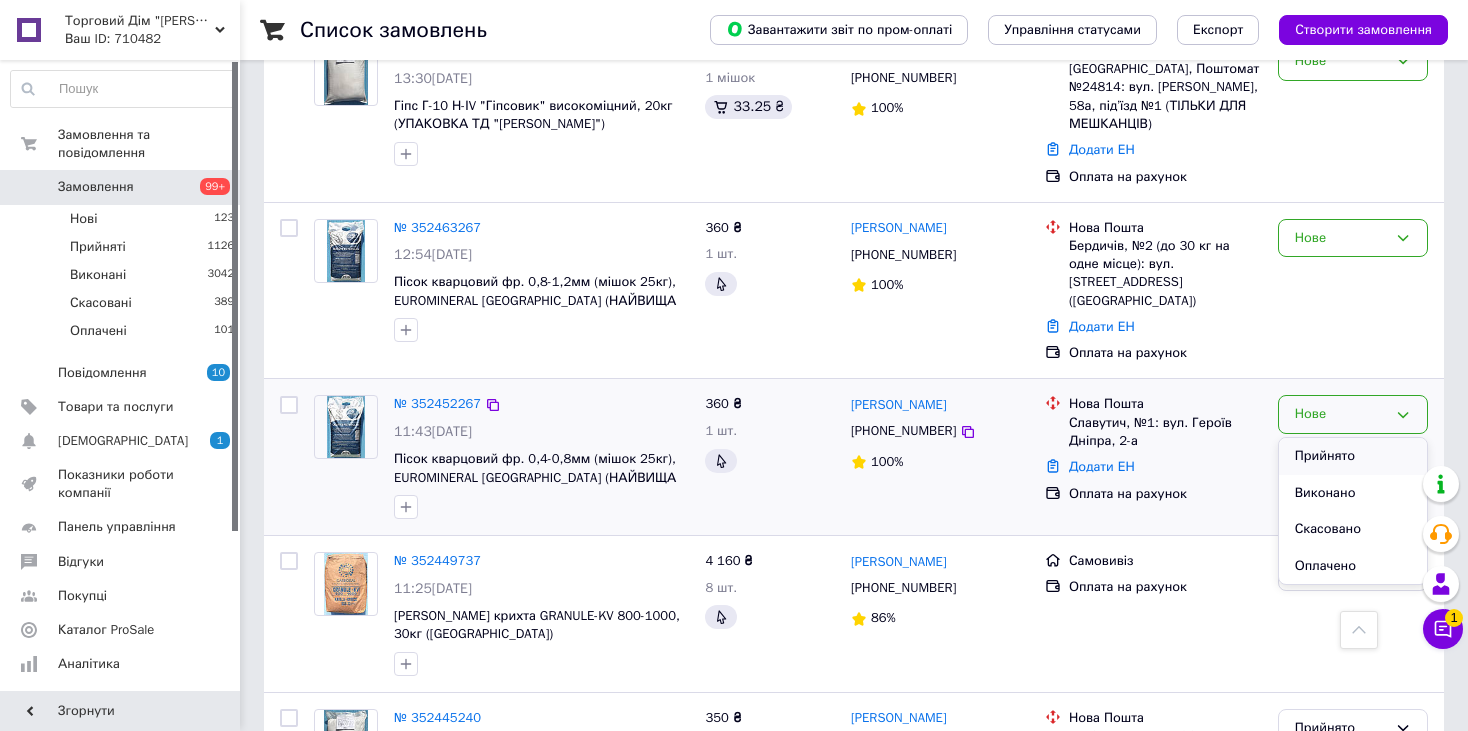 click on "Прийнято" at bounding box center [1353, 456] 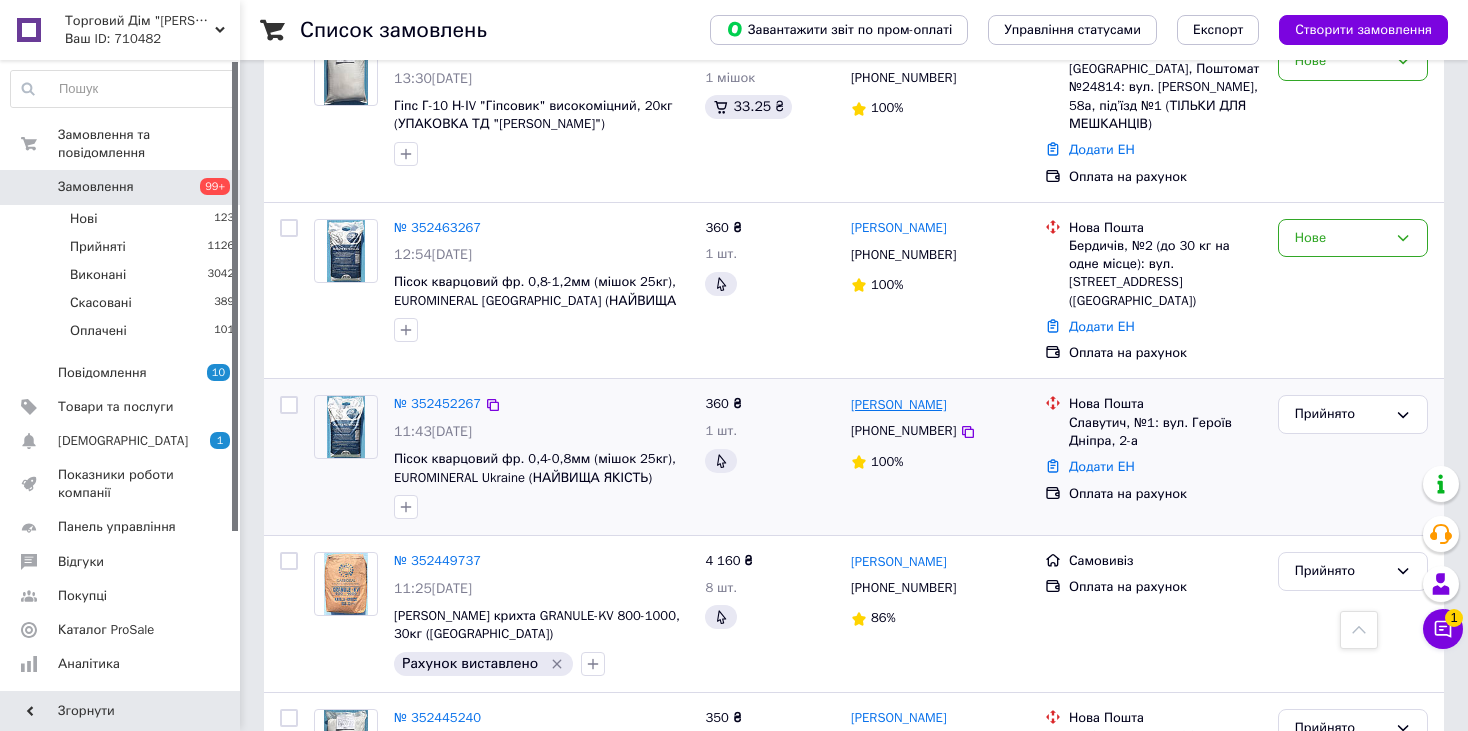 click on "[PERSON_NAME]" at bounding box center [899, 405] 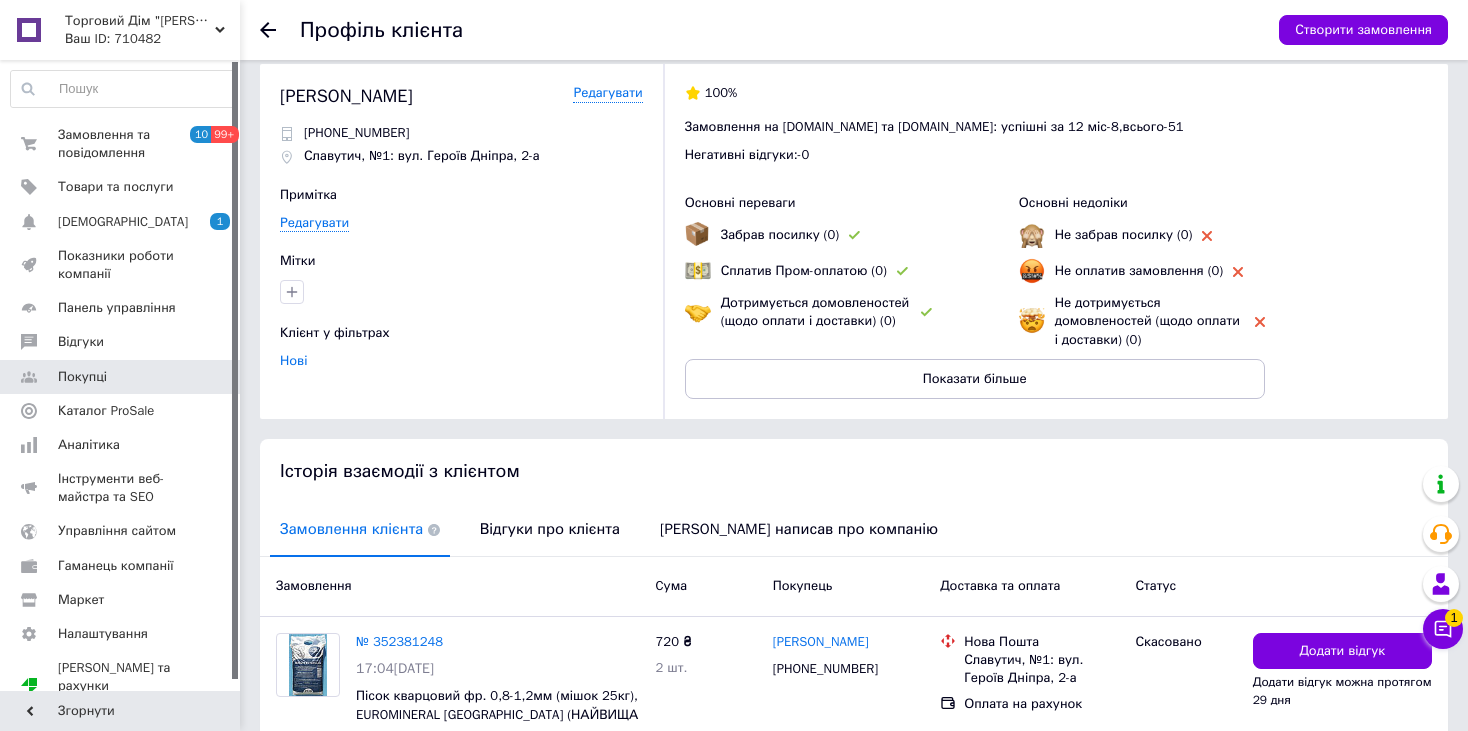 scroll, scrollTop: 0, scrollLeft: 0, axis: both 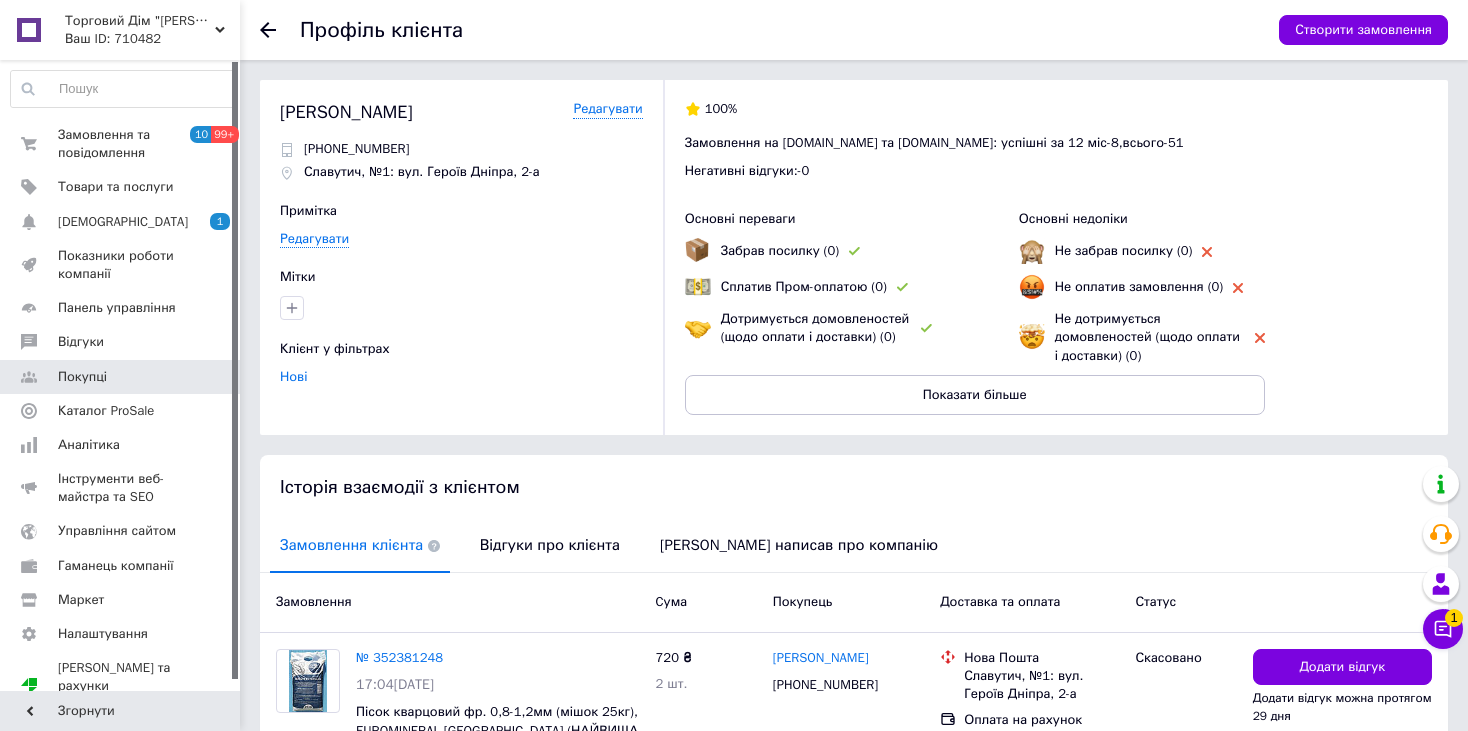 click 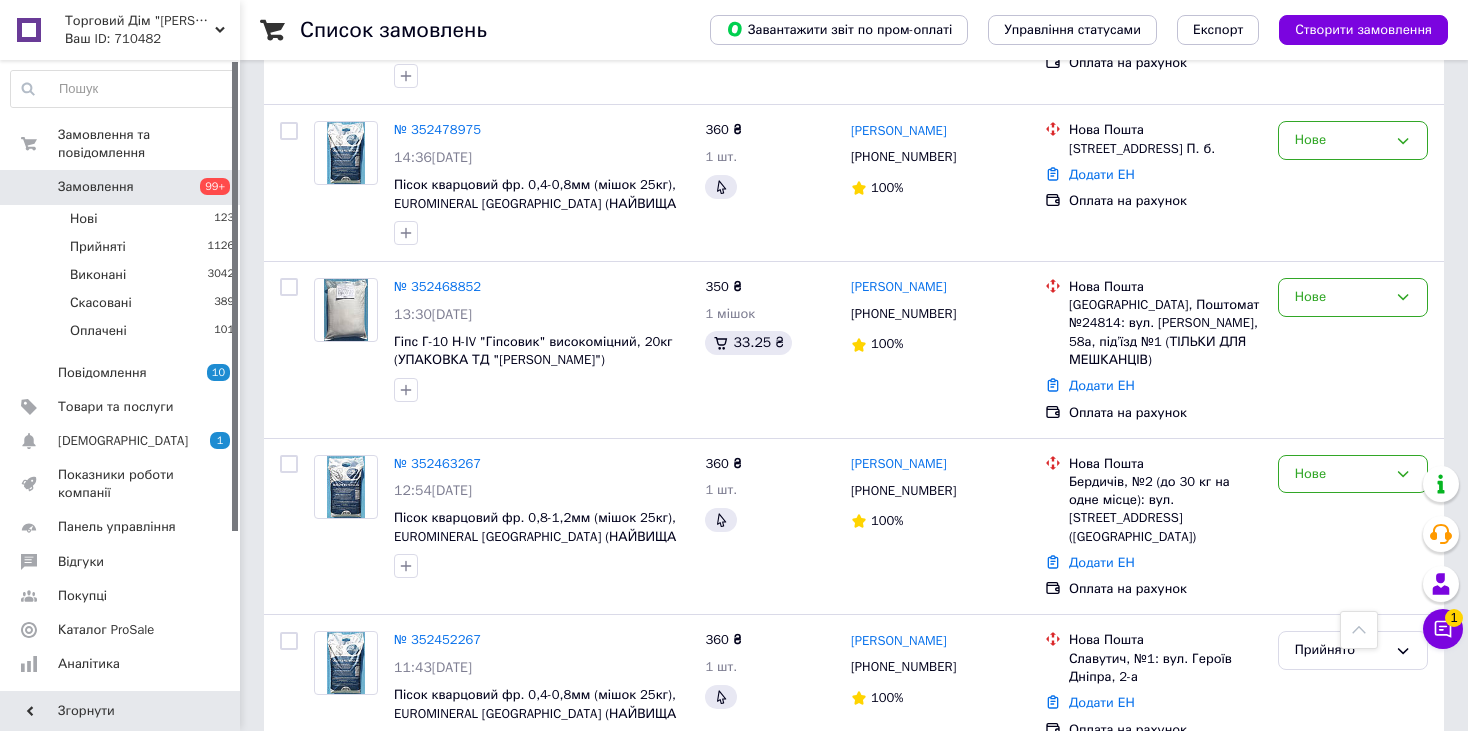 scroll, scrollTop: 600, scrollLeft: 0, axis: vertical 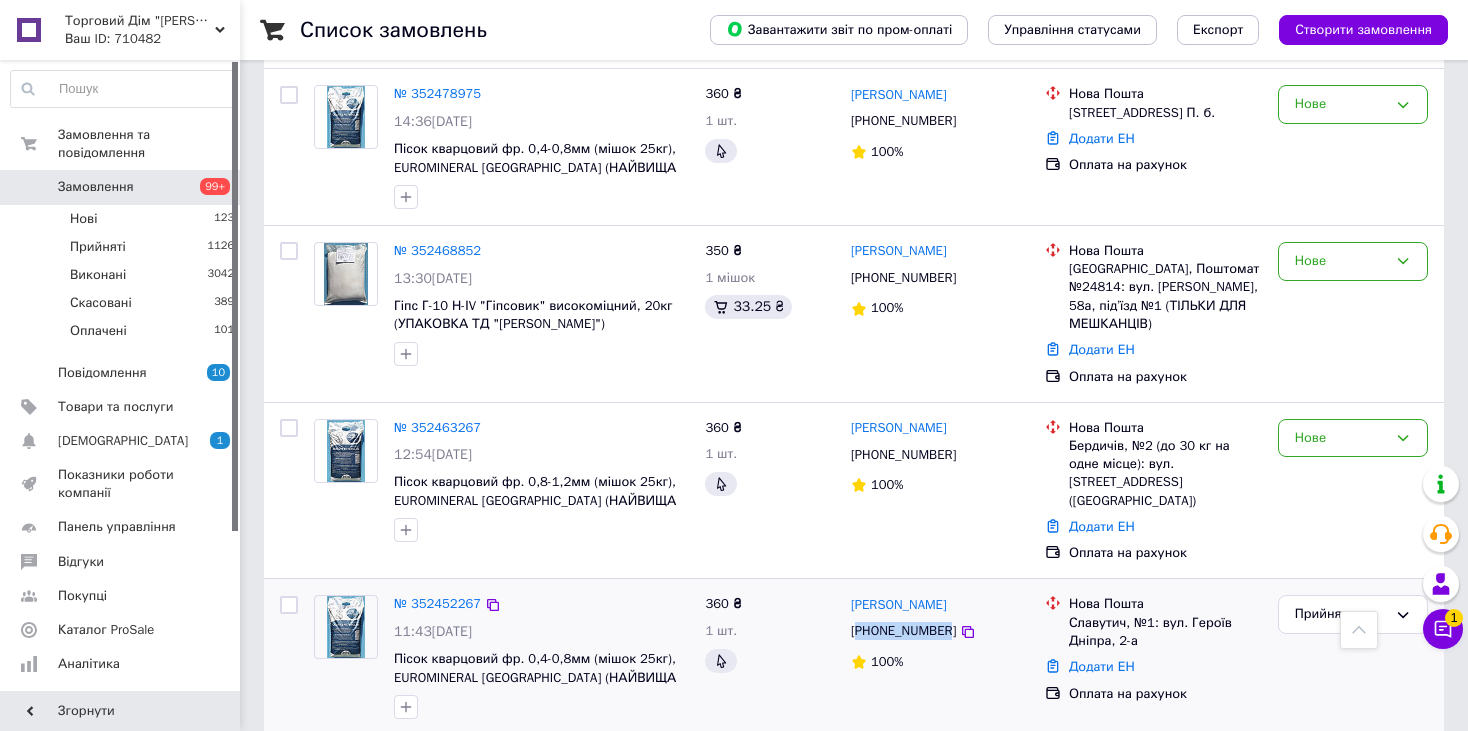 drag, startPoint x: 943, startPoint y: 596, endPoint x: 862, endPoint y: 600, distance: 81.09871 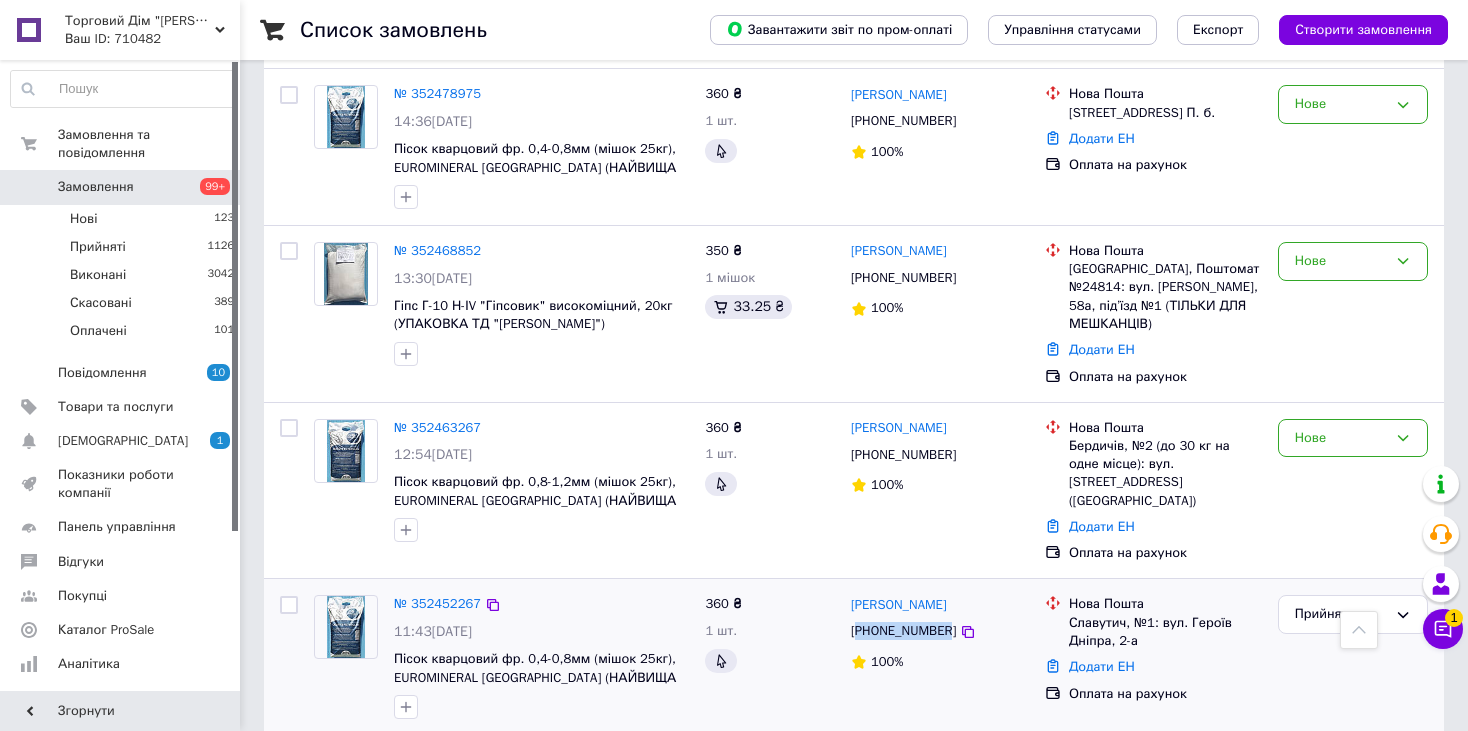 click on "[PHONE_NUMBER]" at bounding box center (903, 631) 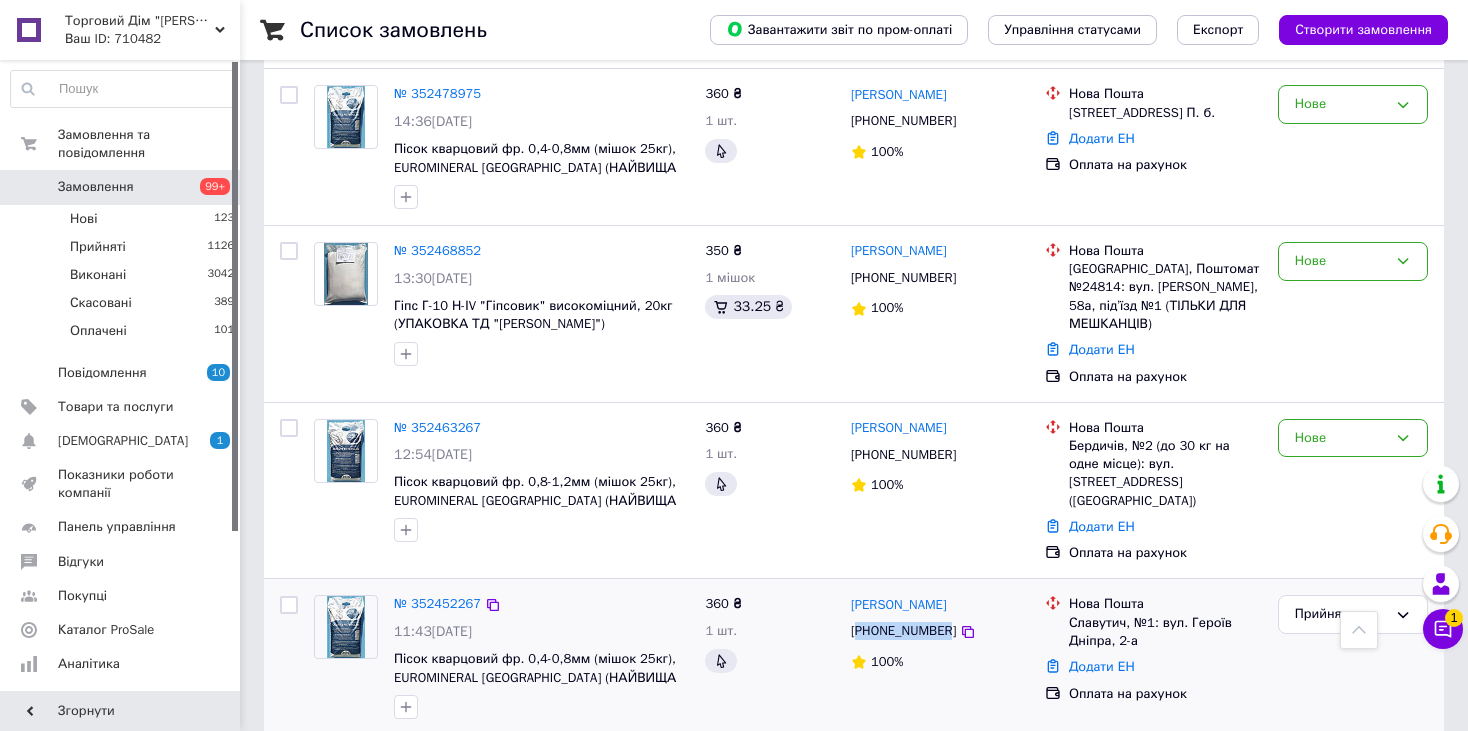 copy on "380506031559" 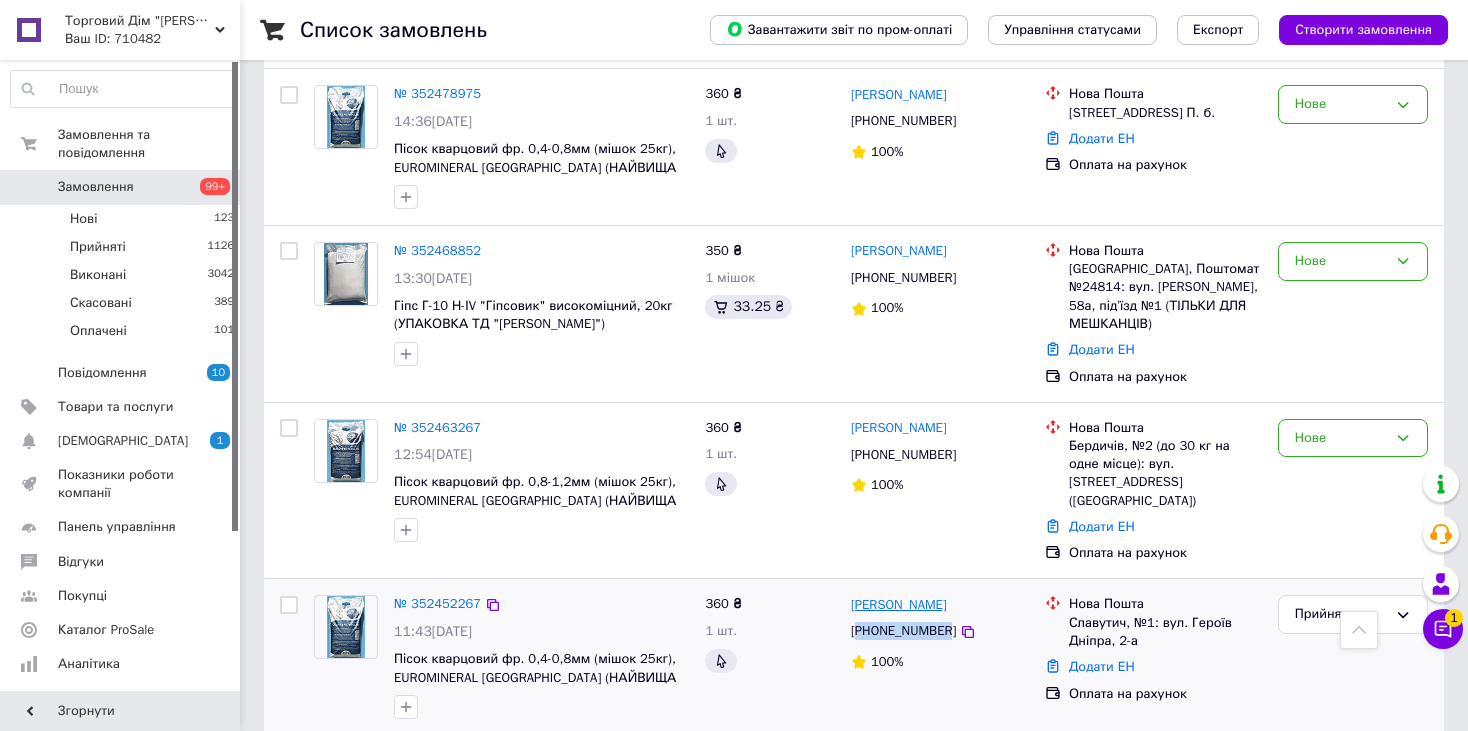 click on "[PERSON_NAME]" at bounding box center (899, 605) 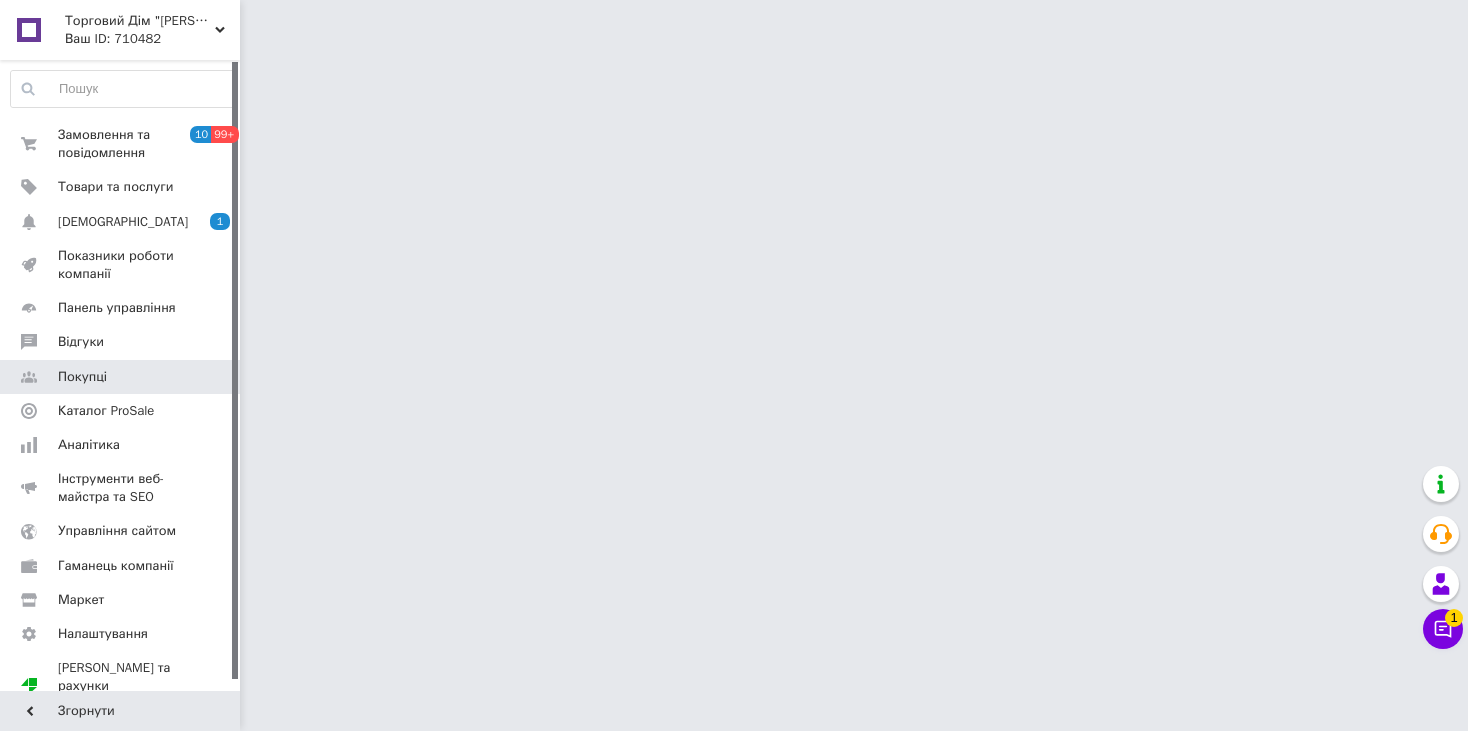 scroll, scrollTop: 0, scrollLeft: 0, axis: both 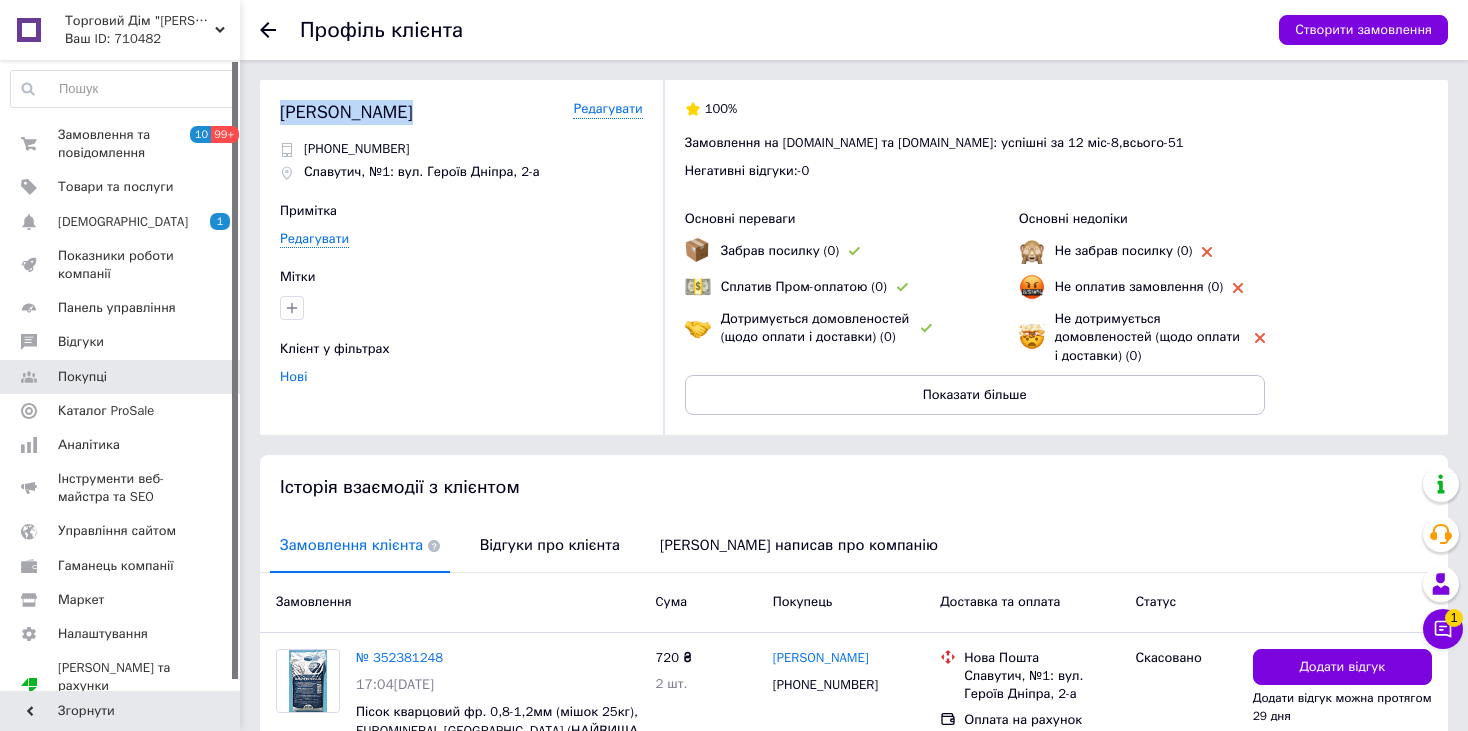 drag, startPoint x: 400, startPoint y: 103, endPoint x: 275, endPoint y: 118, distance: 125.89678 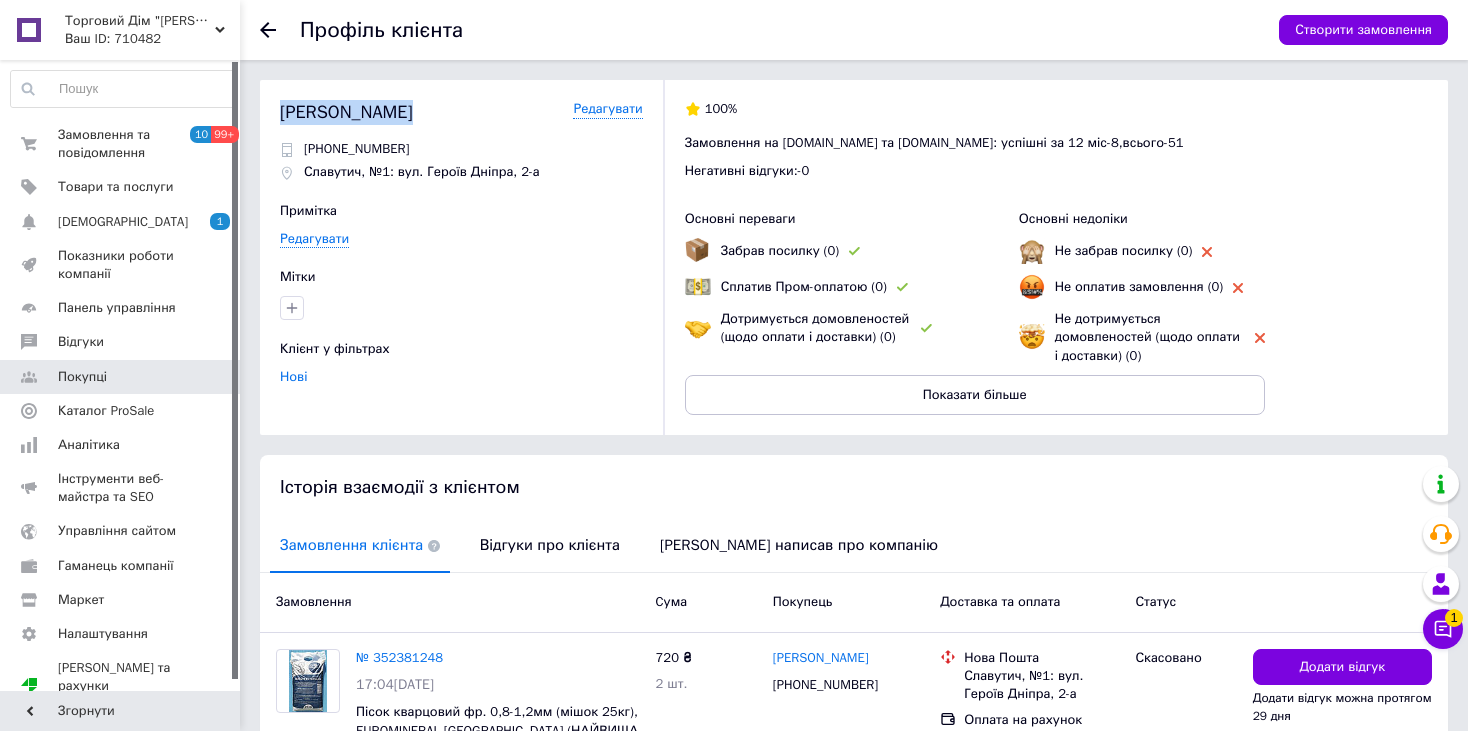 click on "Лобода Андрей Редагувати +380506031559 Славутич, №1: вул. Героїв Дніпра, 2-а Примітка Редагувати Мітки Клієнт у фільтрах Нові 100% Замовлення на Prom.ua та Bigl.ua: успішні за 12 міс  -  8 ,  всього  -  51 Негативні відгуки:  -  0 Основні переваги Забрав посилку (0) Сплатив Пром-оплатою (0) Дотримується домовленостей (щодо оплати і доставки) (0) Основні недоліки Не забрав посилку (0) Не оплатив замовлення (0) Не дотримується домовленостей (щодо оплати і доставки) (0) Показати більше" at bounding box center [854, 257] 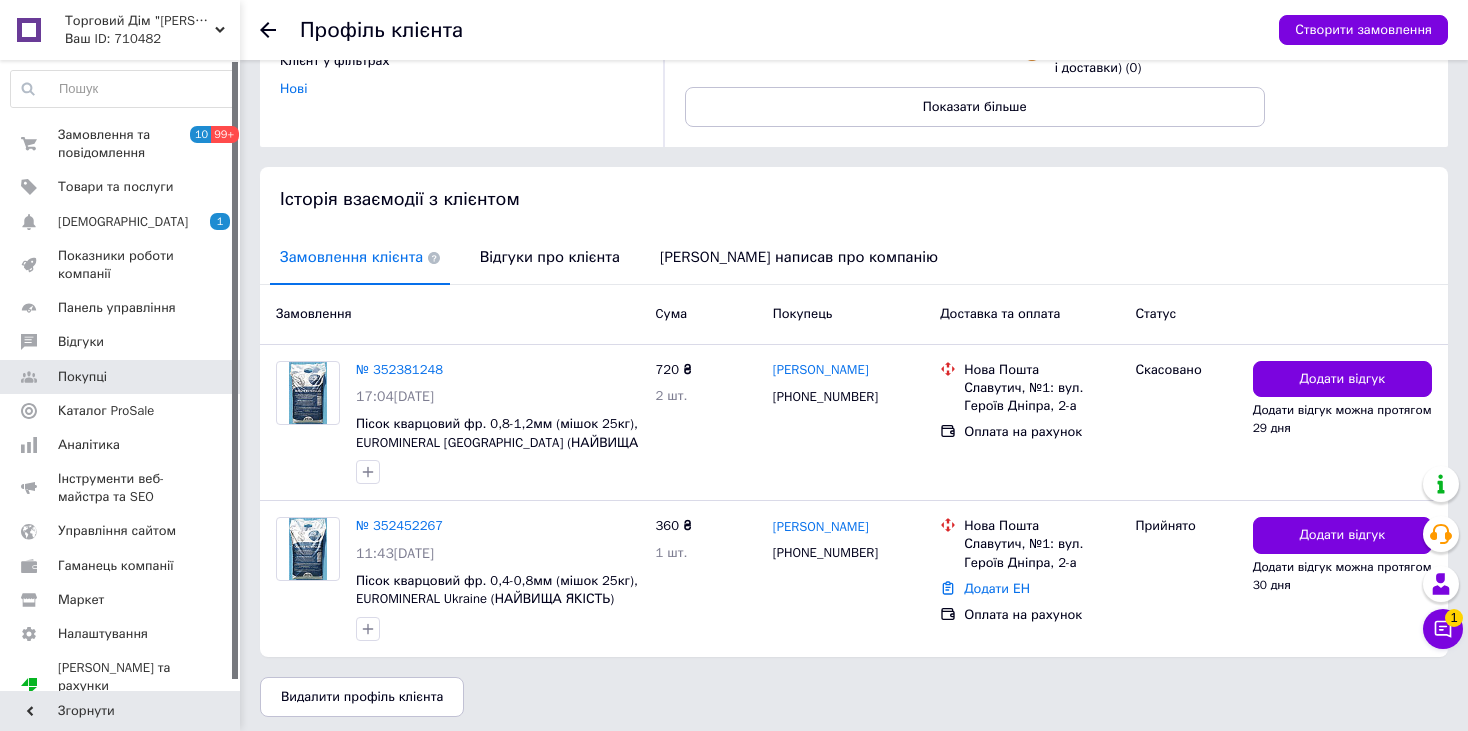 scroll, scrollTop: 292, scrollLeft: 0, axis: vertical 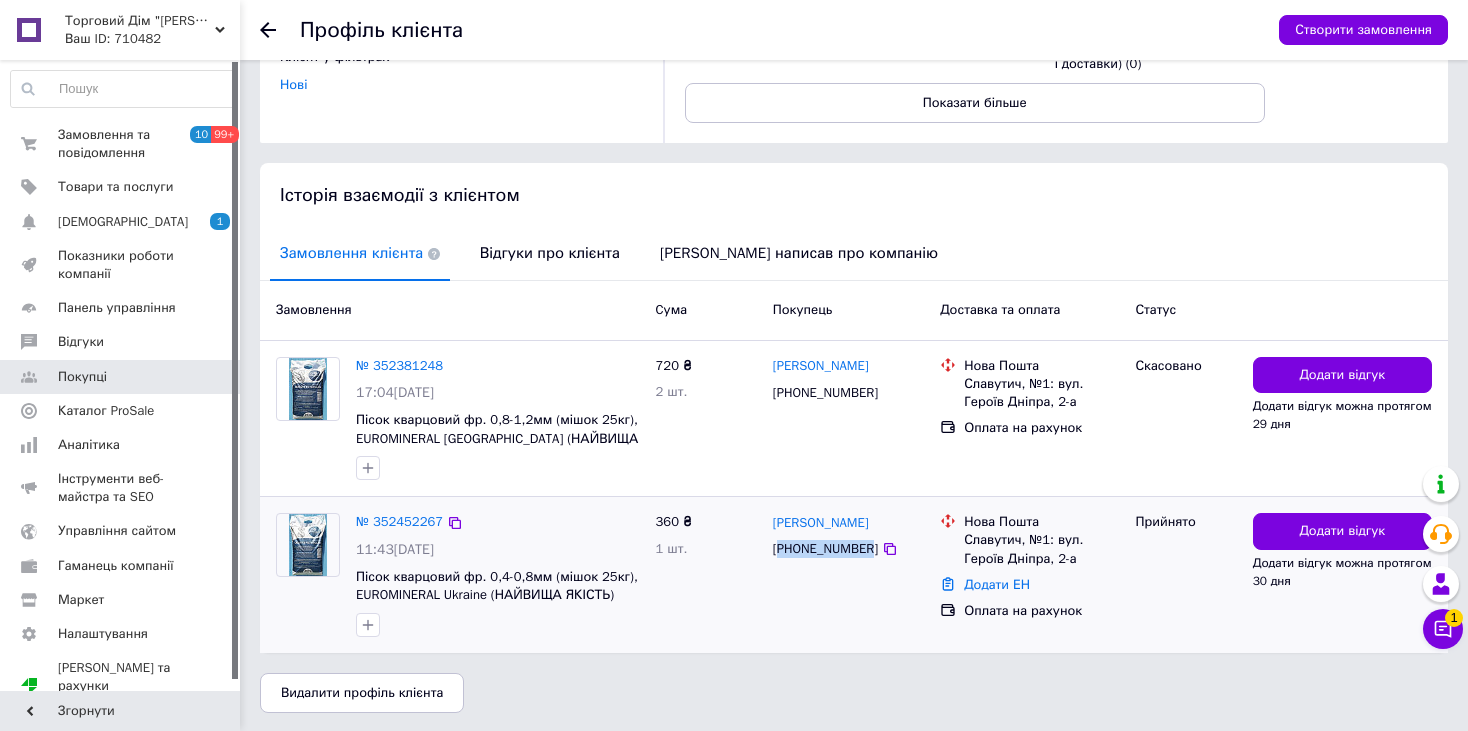 drag, startPoint x: 864, startPoint y: 552, endPoint x: 785, endPoint y: 557, distance: 79.15807 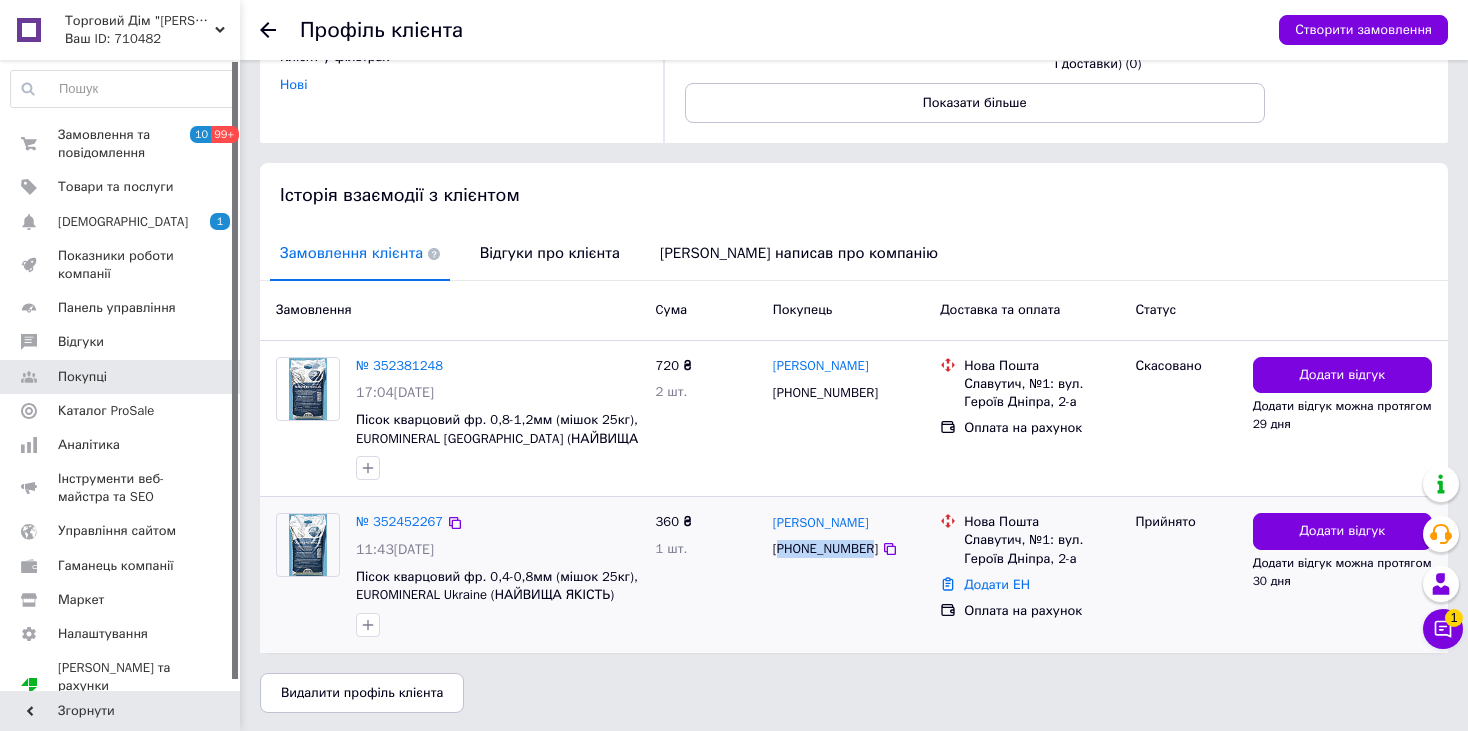 click on "[PHONE_NUMBER]" at bounding box center (825, 549) 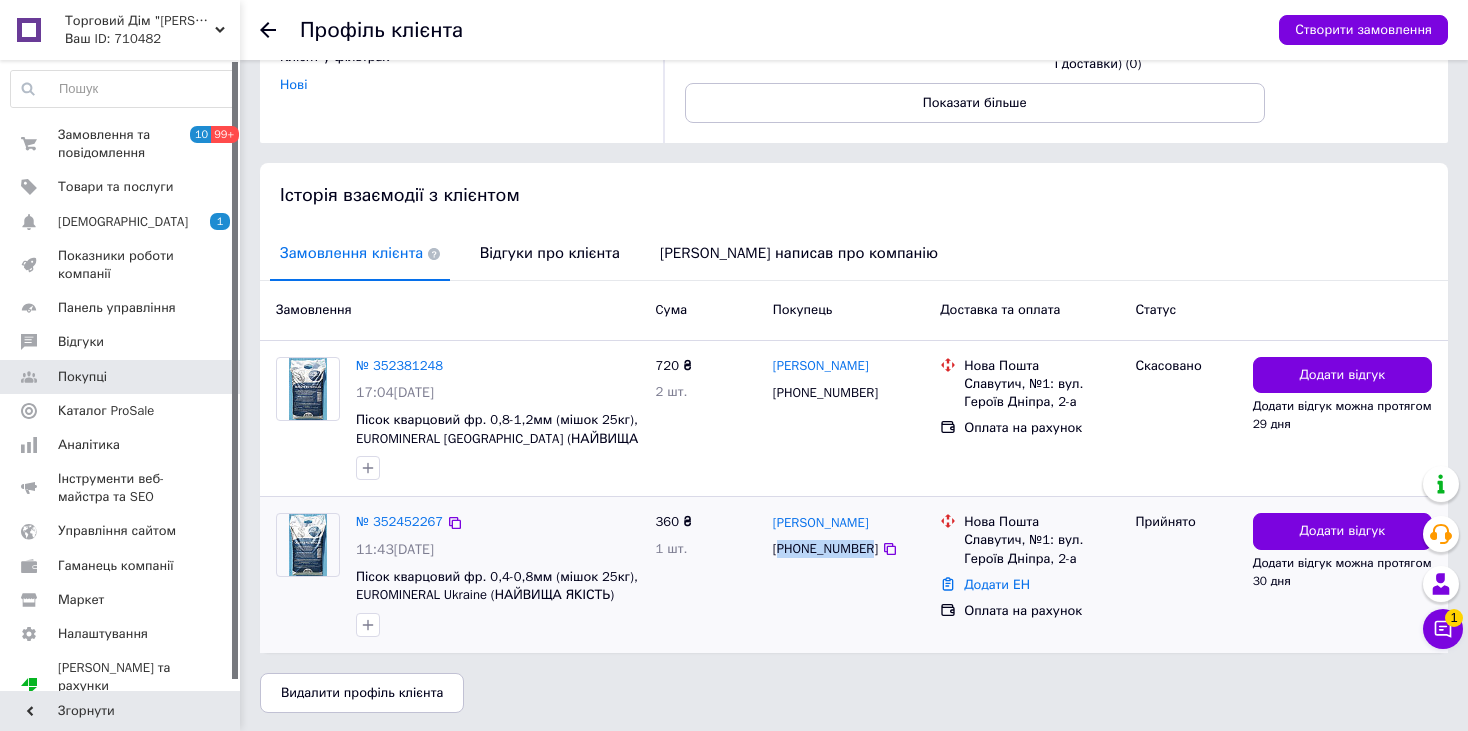 copy on "380506031559" 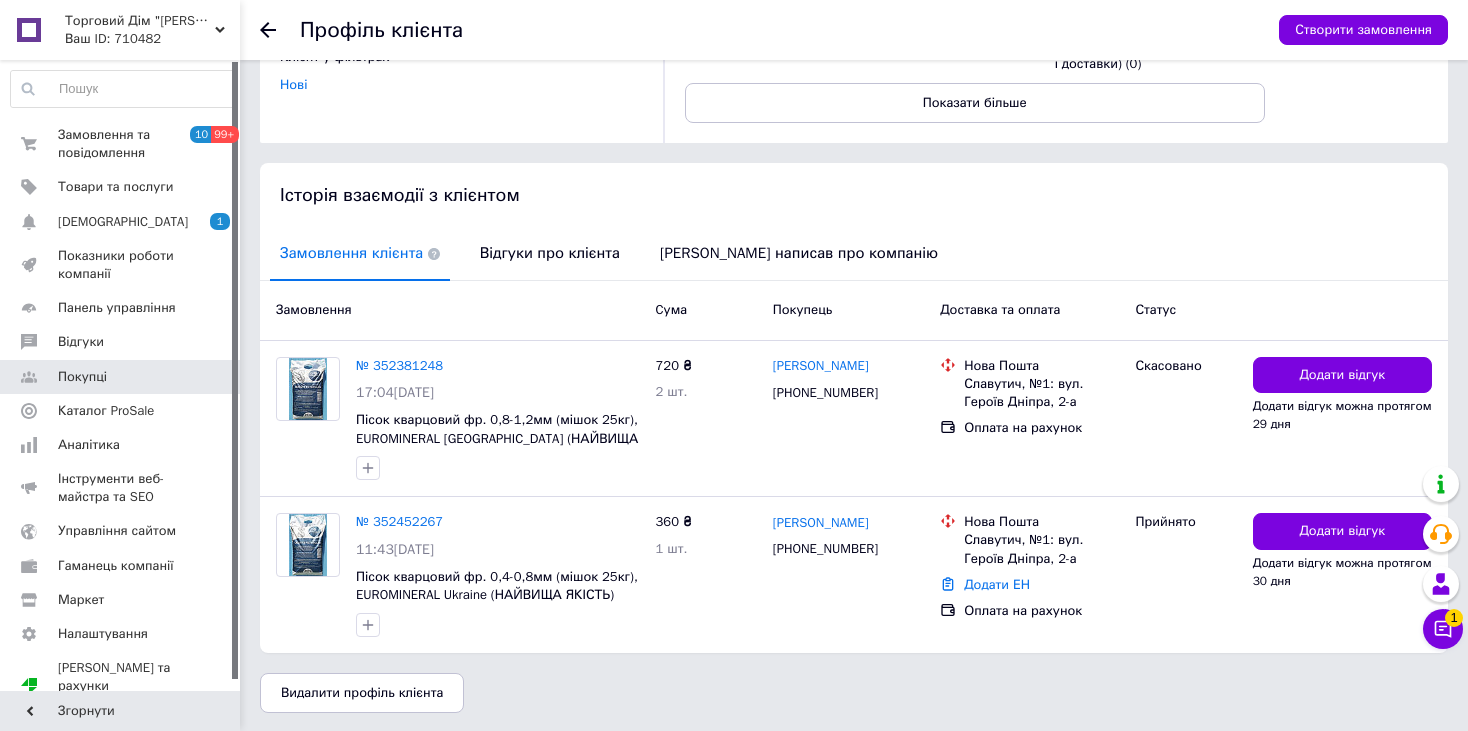 click 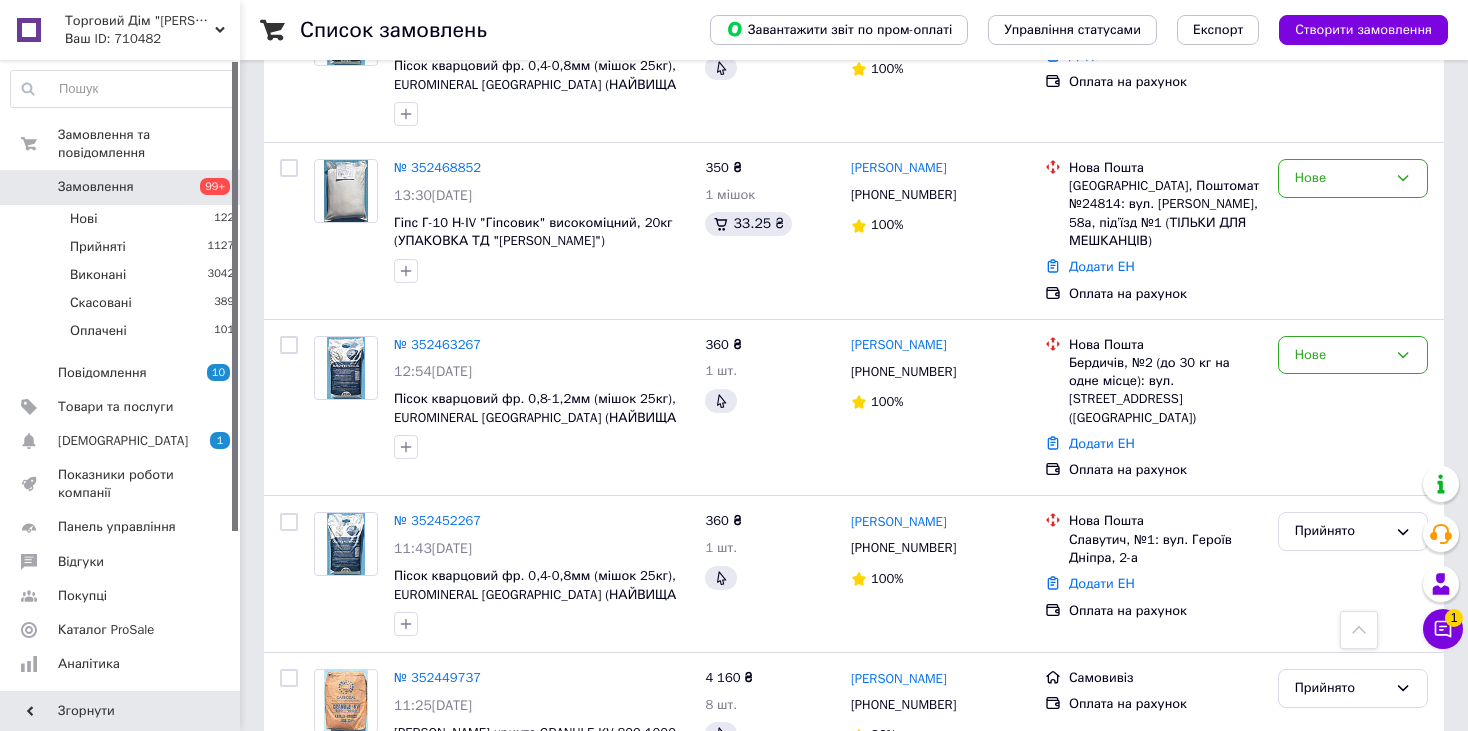 scroll, scrollTop: 800, scrollLeft: 0, axis: vertical 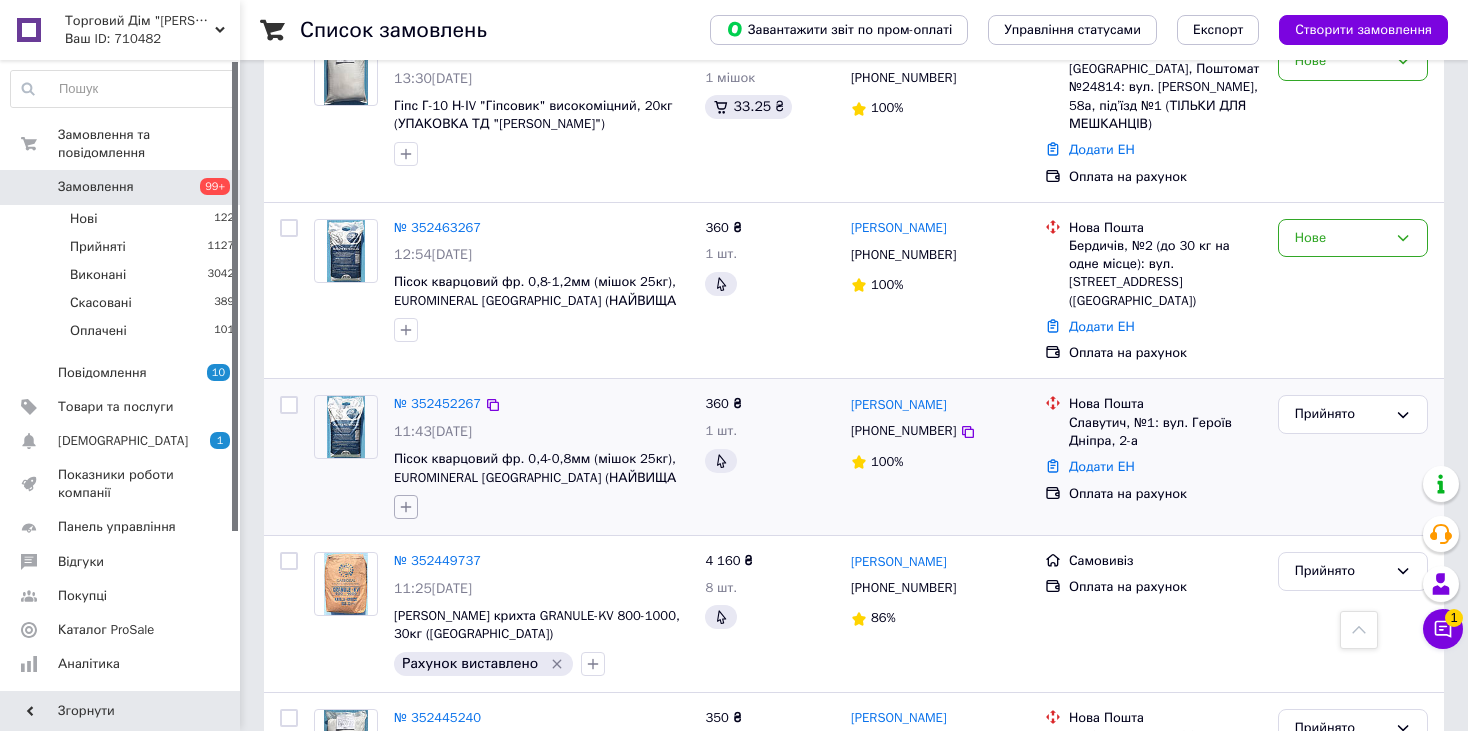 click 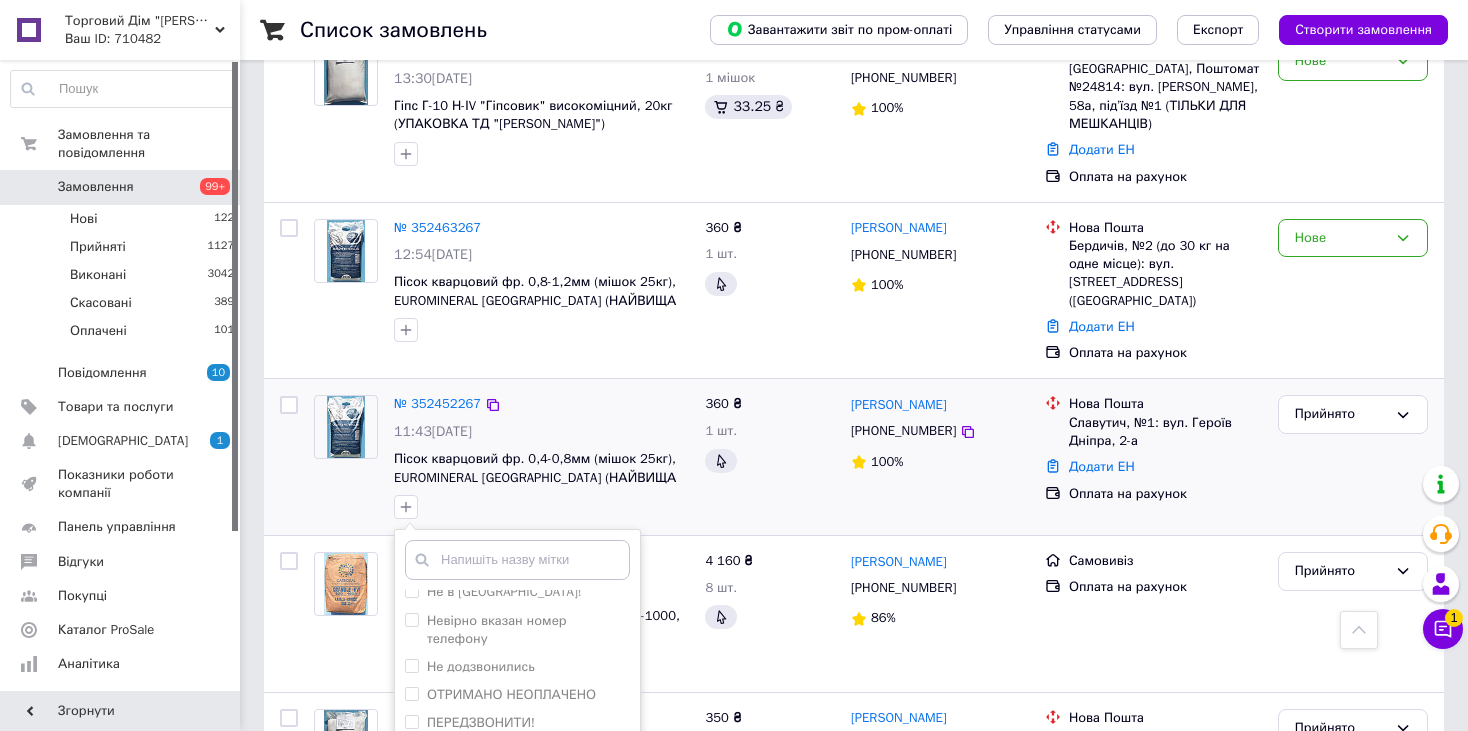 scroll, scrollTop: 264, scrollLeft: 0, axis: vertical 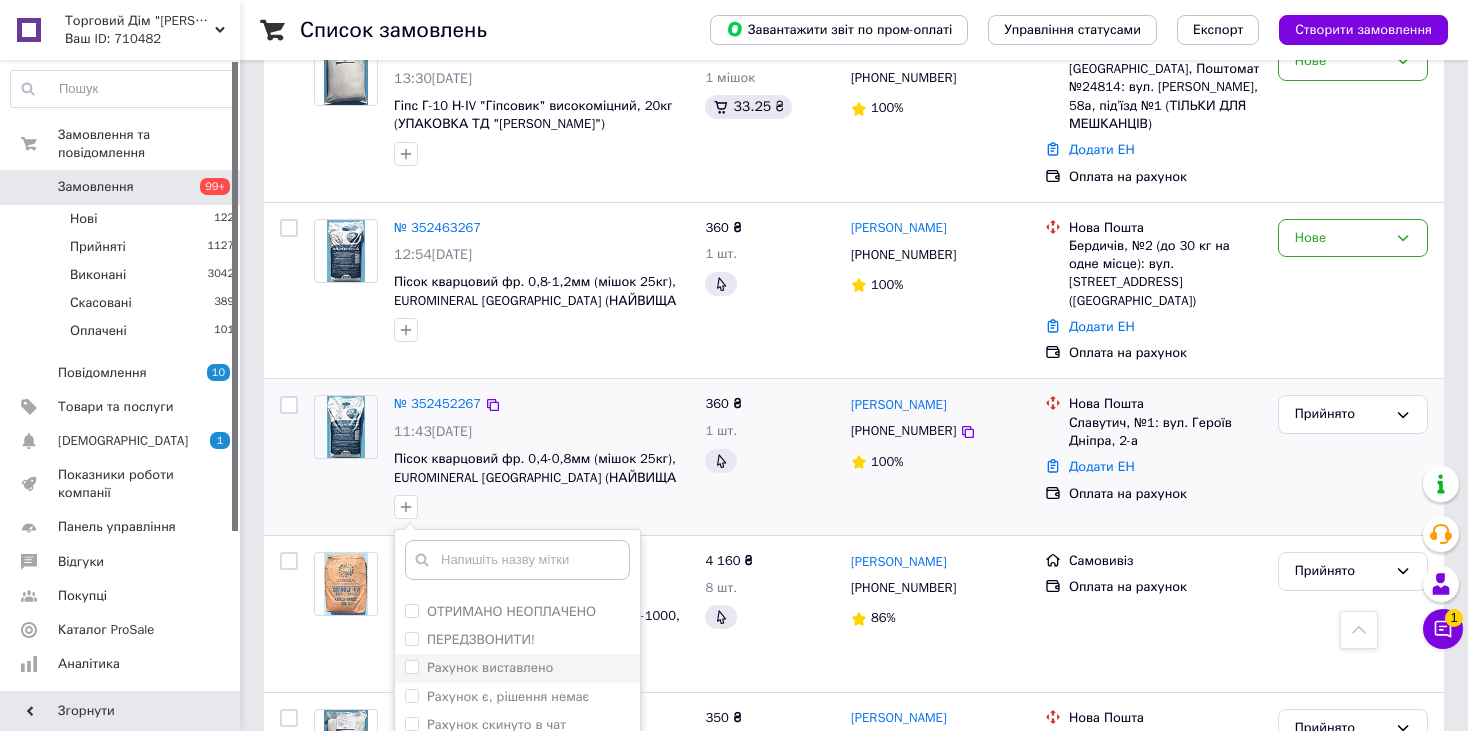 click on "Рахунок виставлено" at bounding box center [490, 667] 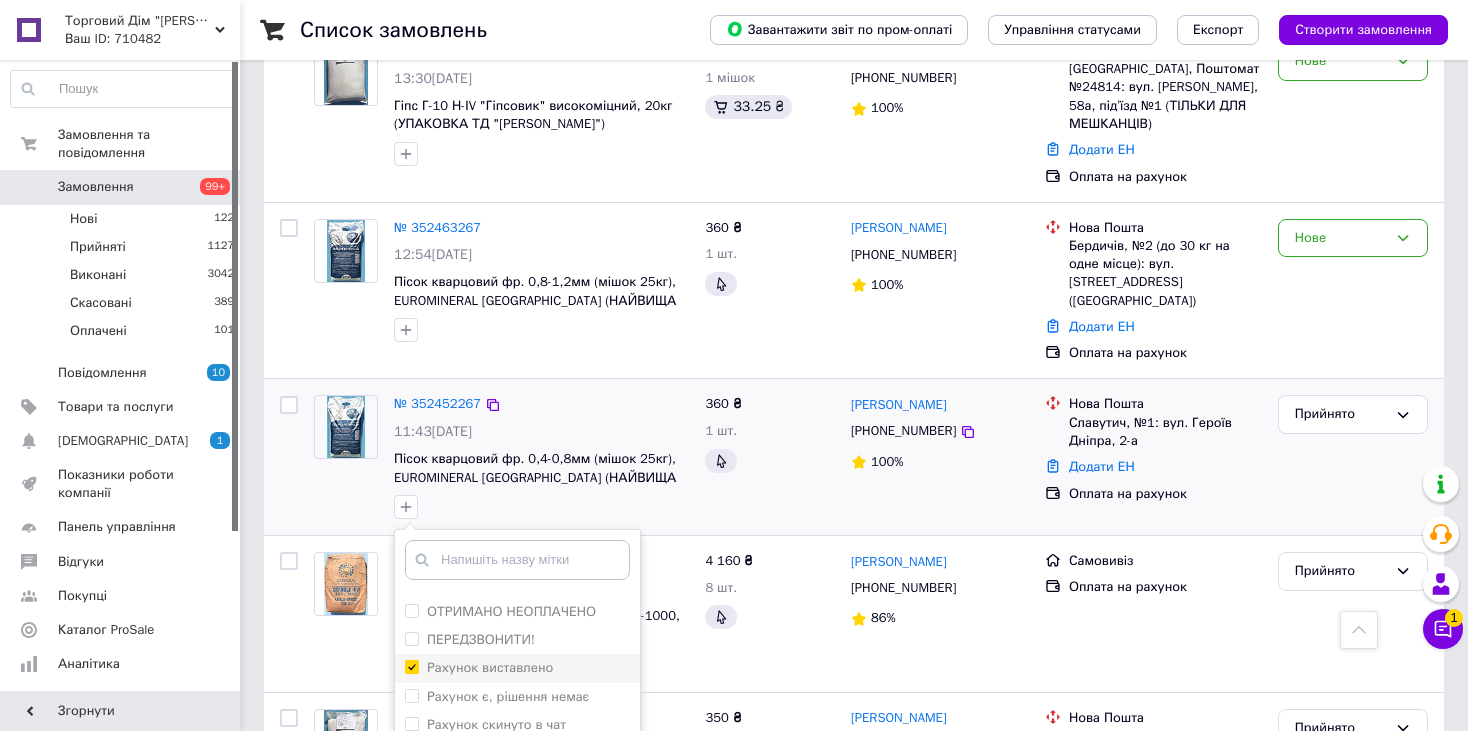 checkbox on "true" 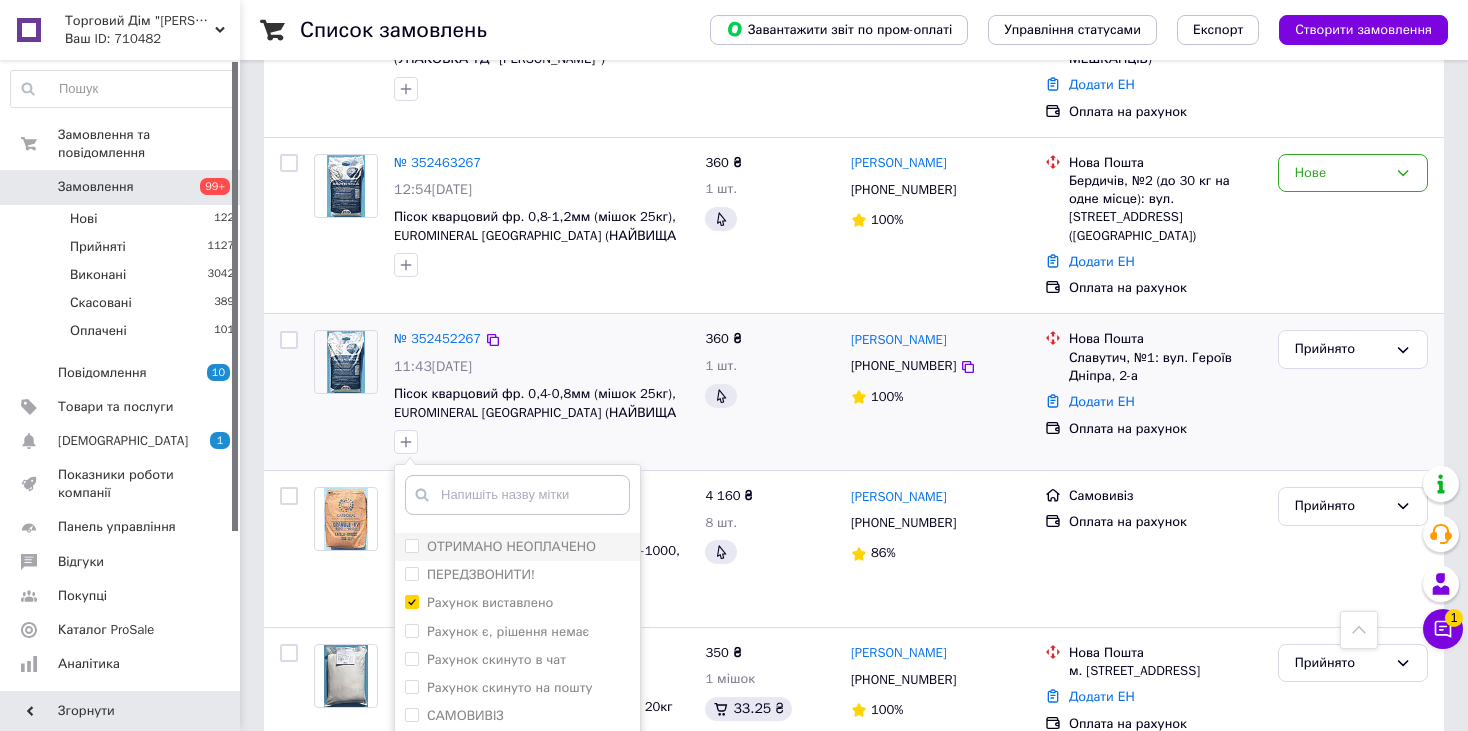 scroll, scrollTop: 1000, scrollLeft: 0, axis: vertical 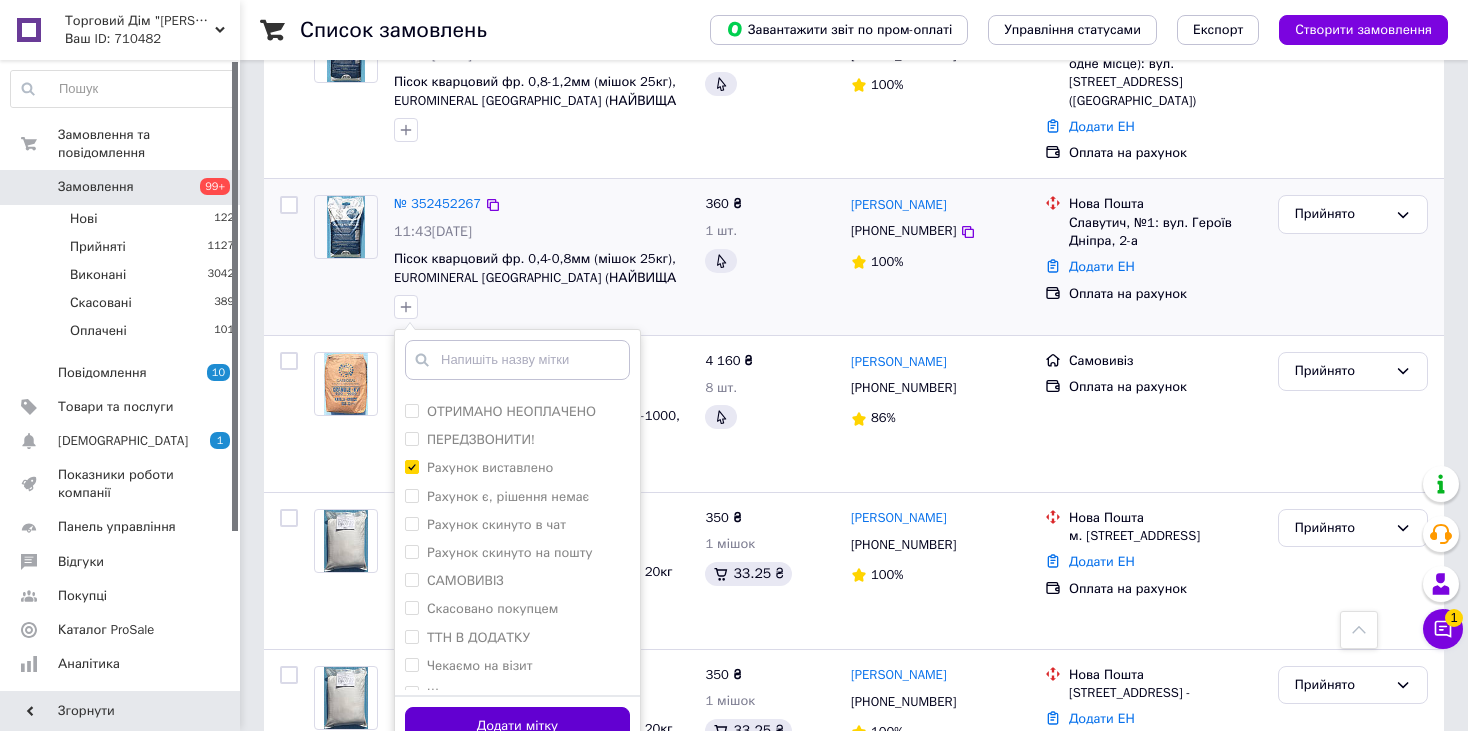 click on "Додати мітку" at bounding box center [517, 726] 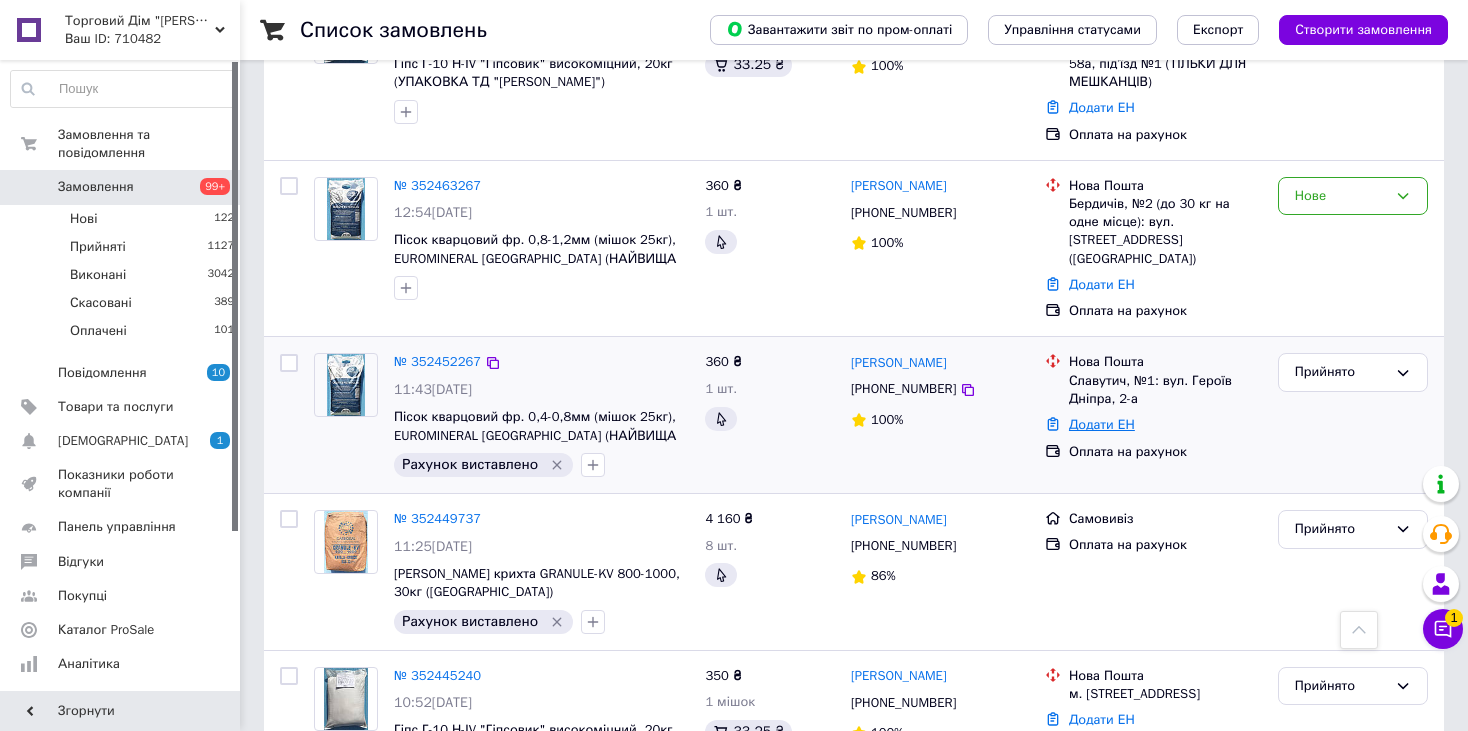 scroll, scrollTop: 800, scrollLeft: 0, axis: vertical 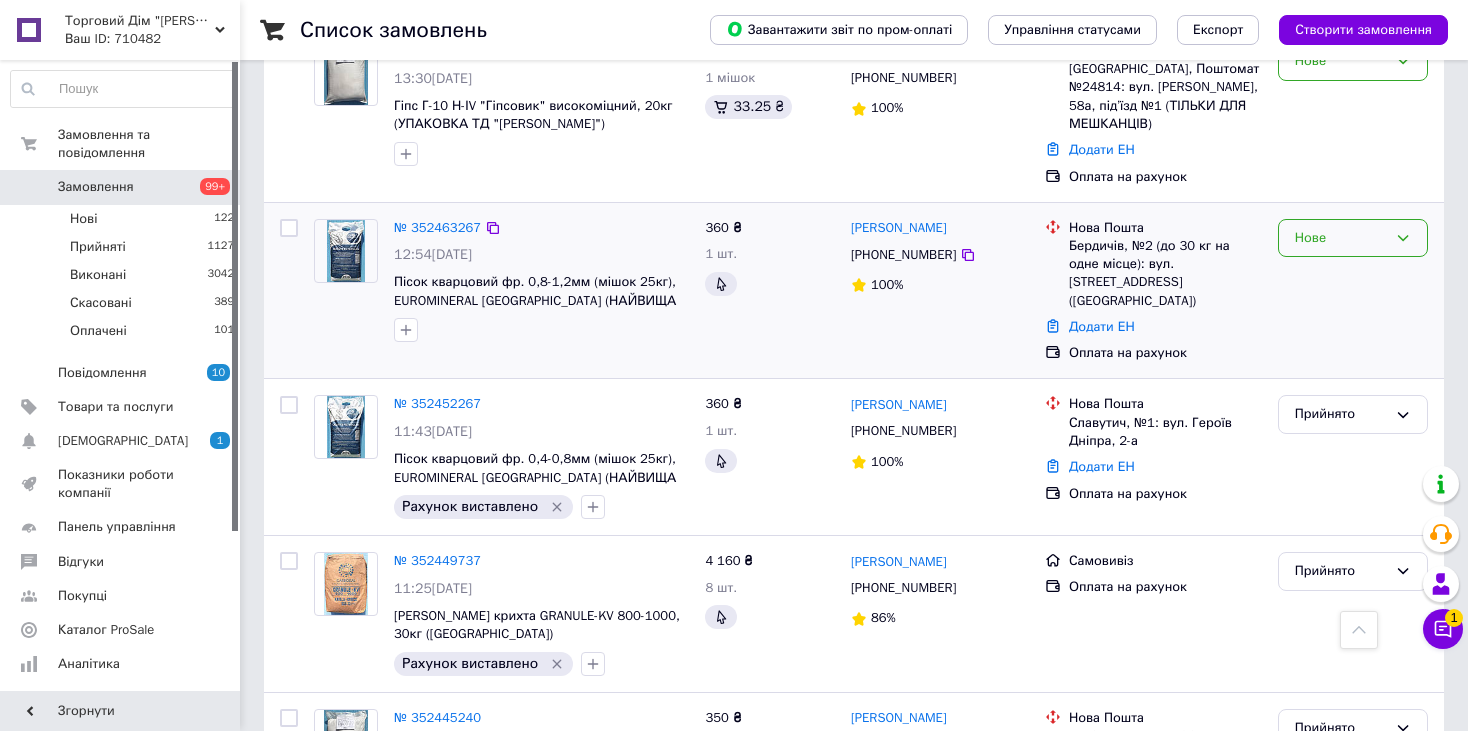 click on "Нове" at bounding box center (1341, 238) 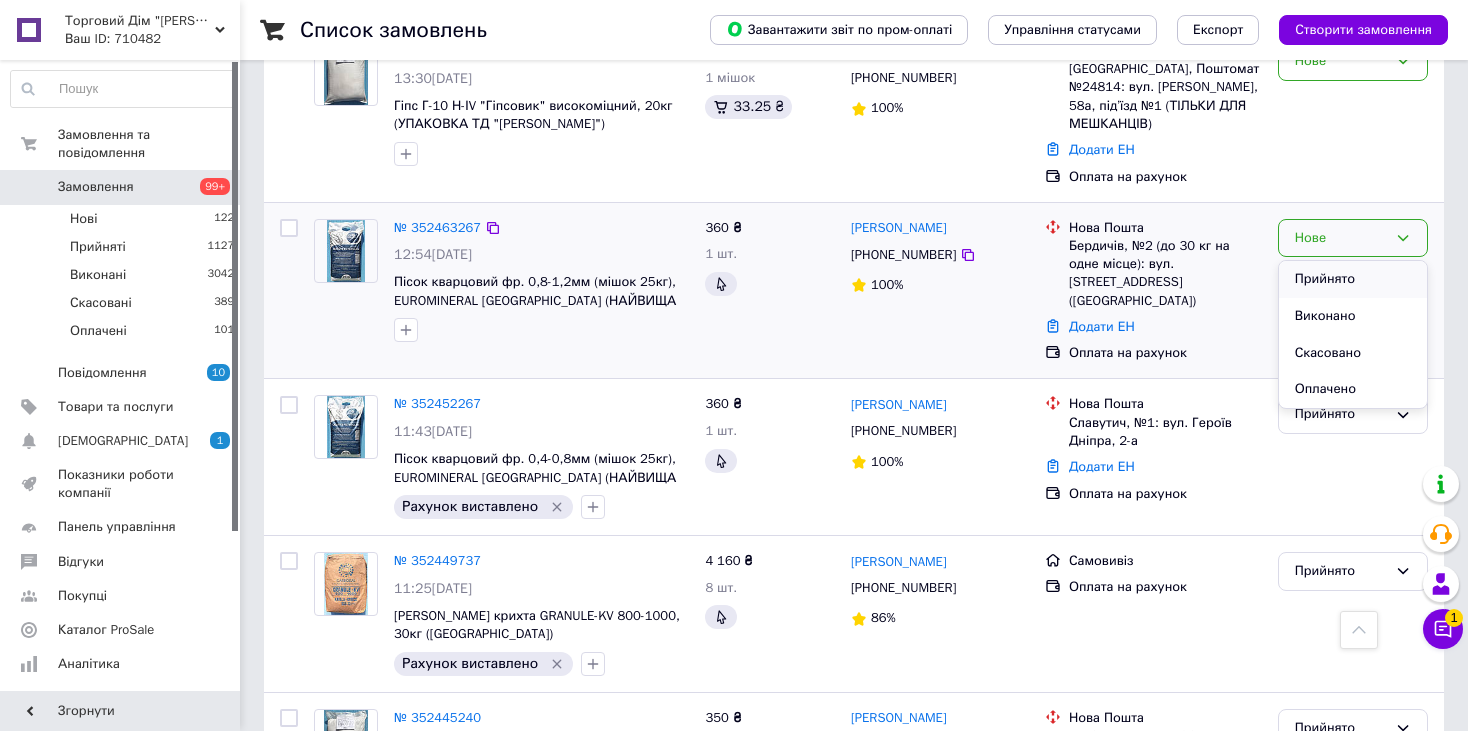 click on "Прийнято" at bounding box center (1353, 279) 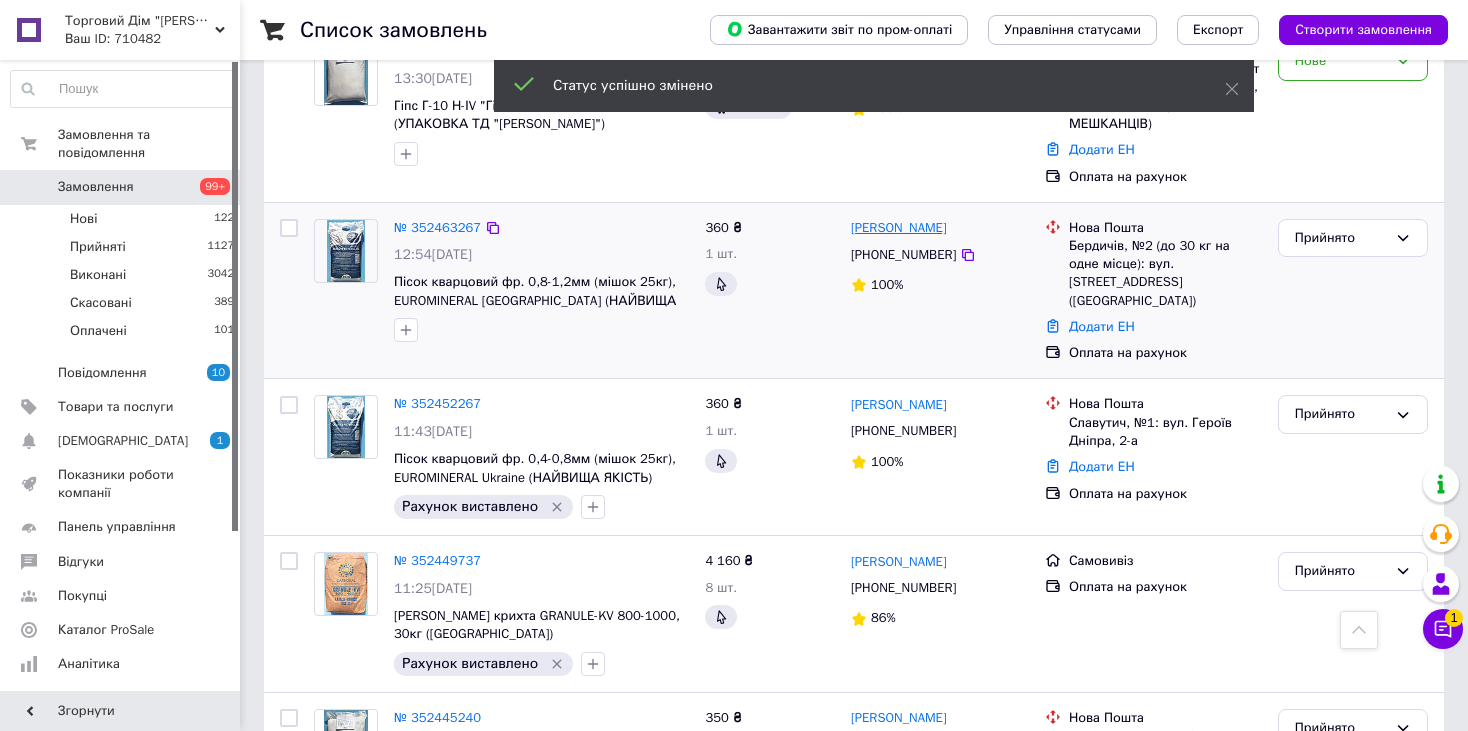 click on "[PERSON_NAME]" at bounding box center (899, 228) 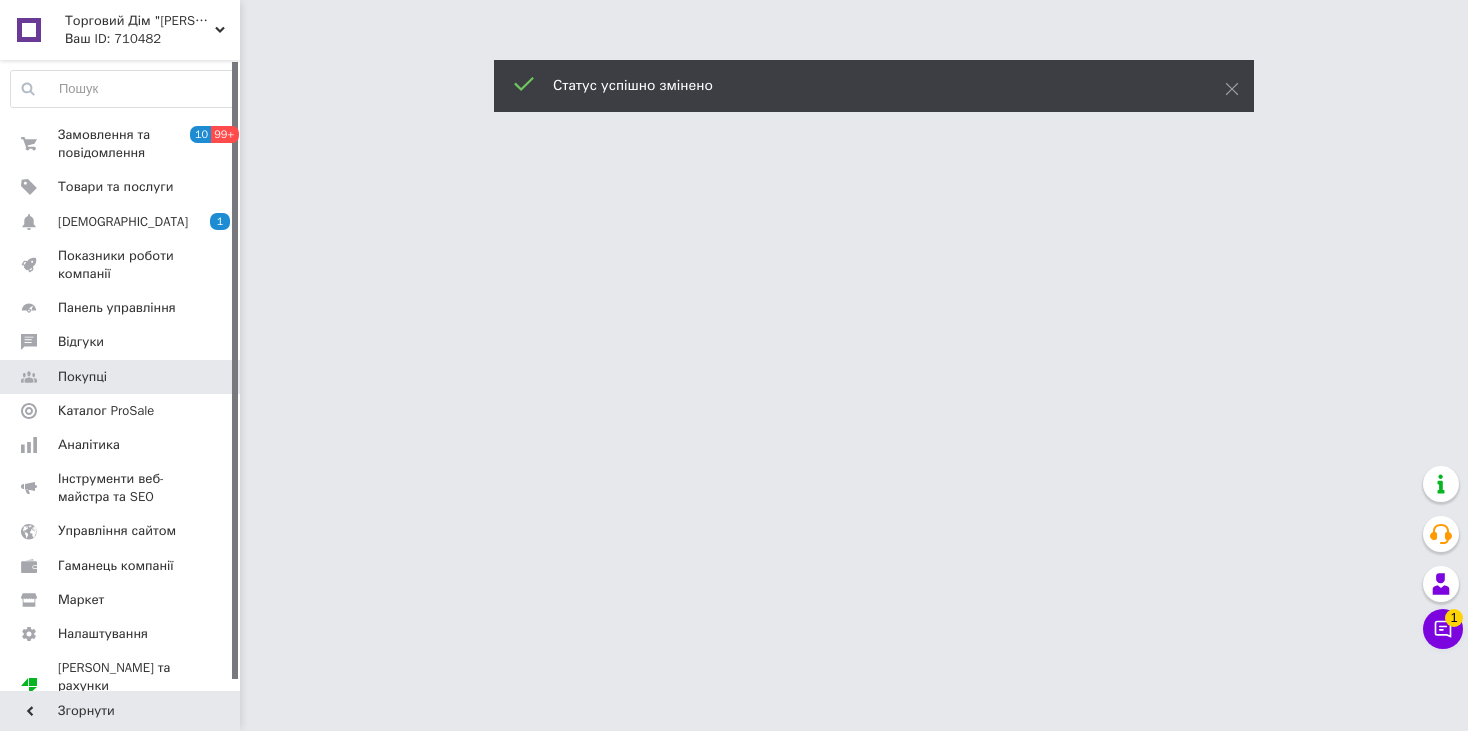 scroll, scrollTop: 0, scrollLeft: 0, axis: both 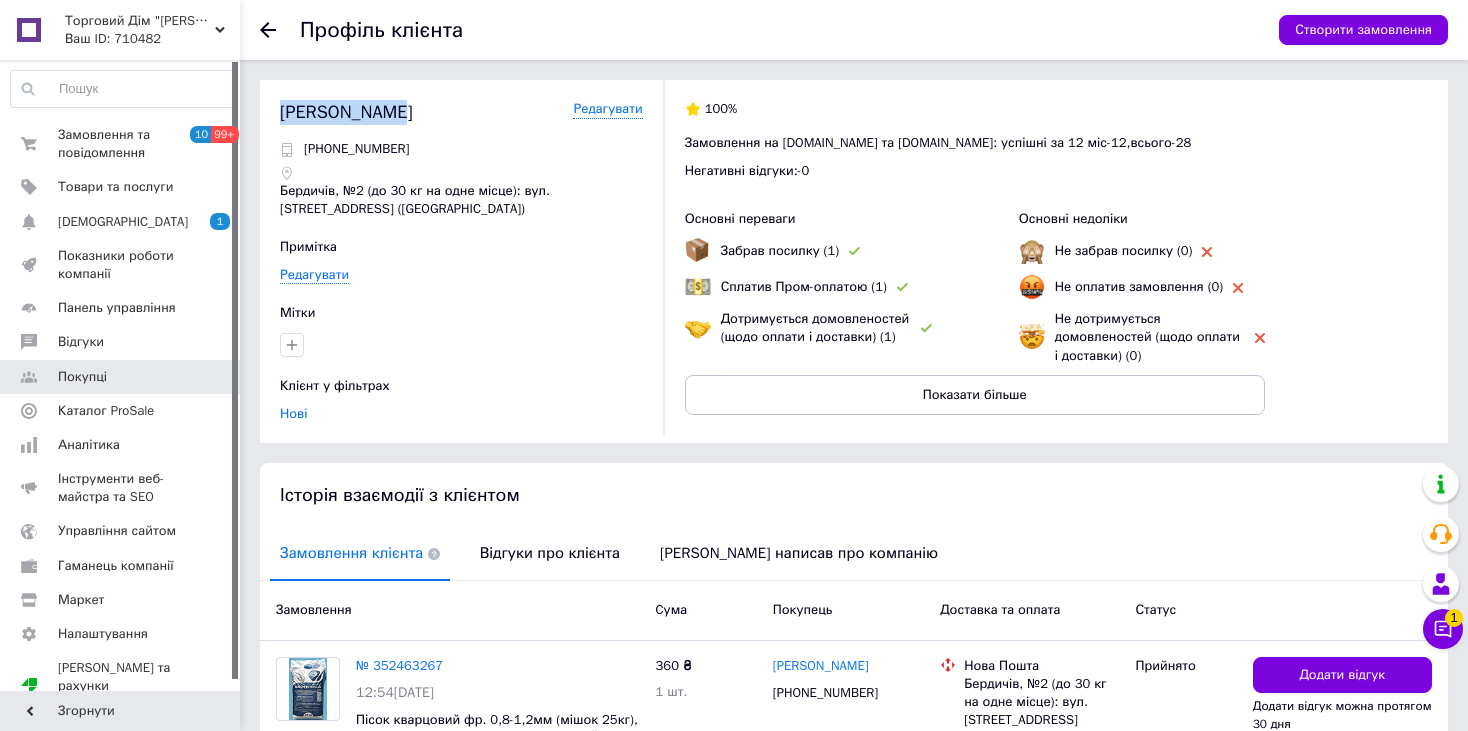 drag, startPoint x: 385, startPoint y: 112, endPoint x: 263, endPoint y: 117, distance: 122.10242 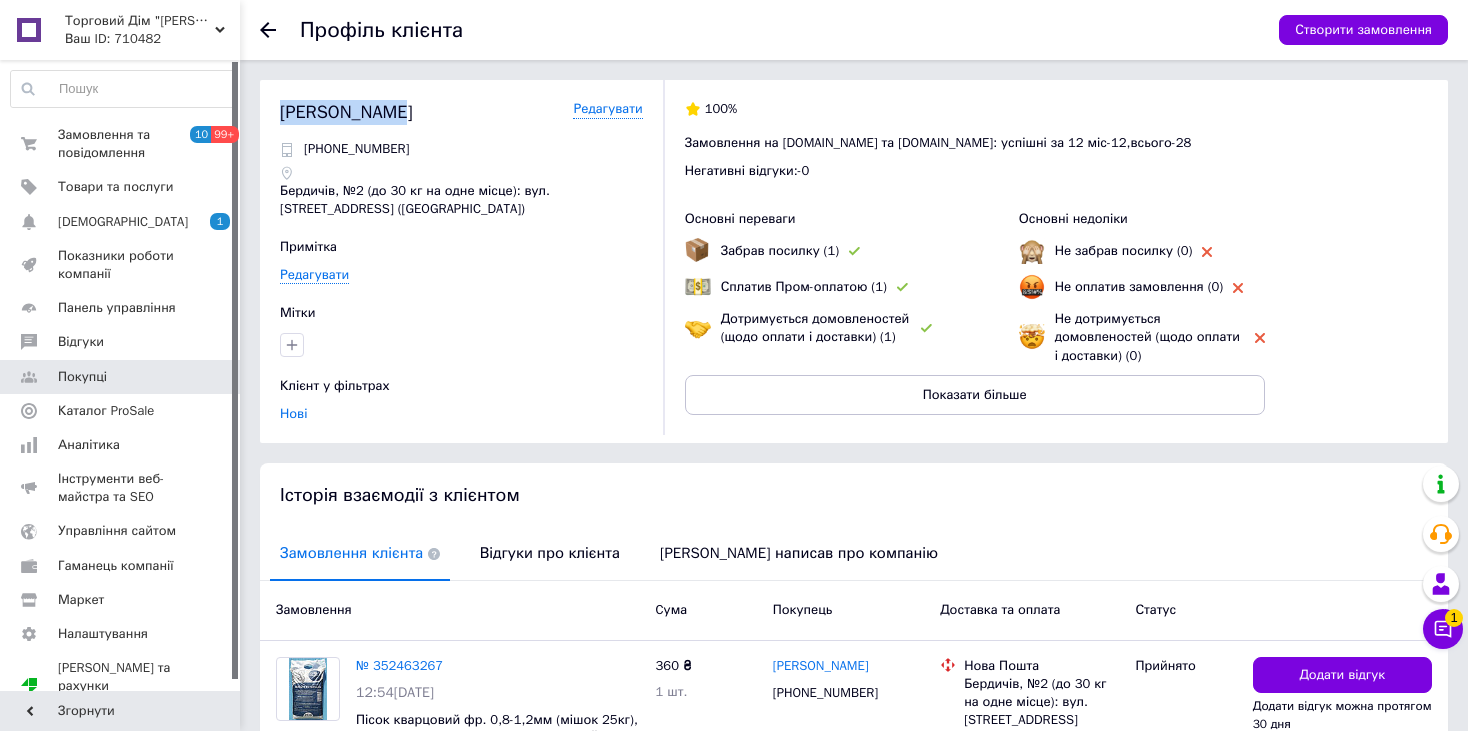 click on "Харенко Олег Редагувати +380983638598 Бердичів, №2 (до 30 кг на одне місце): вул. Одеська, 49 (Червона гора) Примітка Редагувати Мітки Клієнт у фільтрах Нові 100% Замовлення на Prom.ua та Bigl.ua: успішні за 12 міс  -  12 ,  всього  -  28 Негативні відгуки:  -  0 Основні переваги Забрав посилку (1) Сплатив Пром-оплатою (1) Дотримується домовленостей (щодо оплати і доставки) (1) Основні недоліки Не забрав посилку (0) Не оплатив замовлення (0) Не дотримується домовленостей (щодо оплати і доставки) (0) Показати більше" at bounding box center (854, 261) 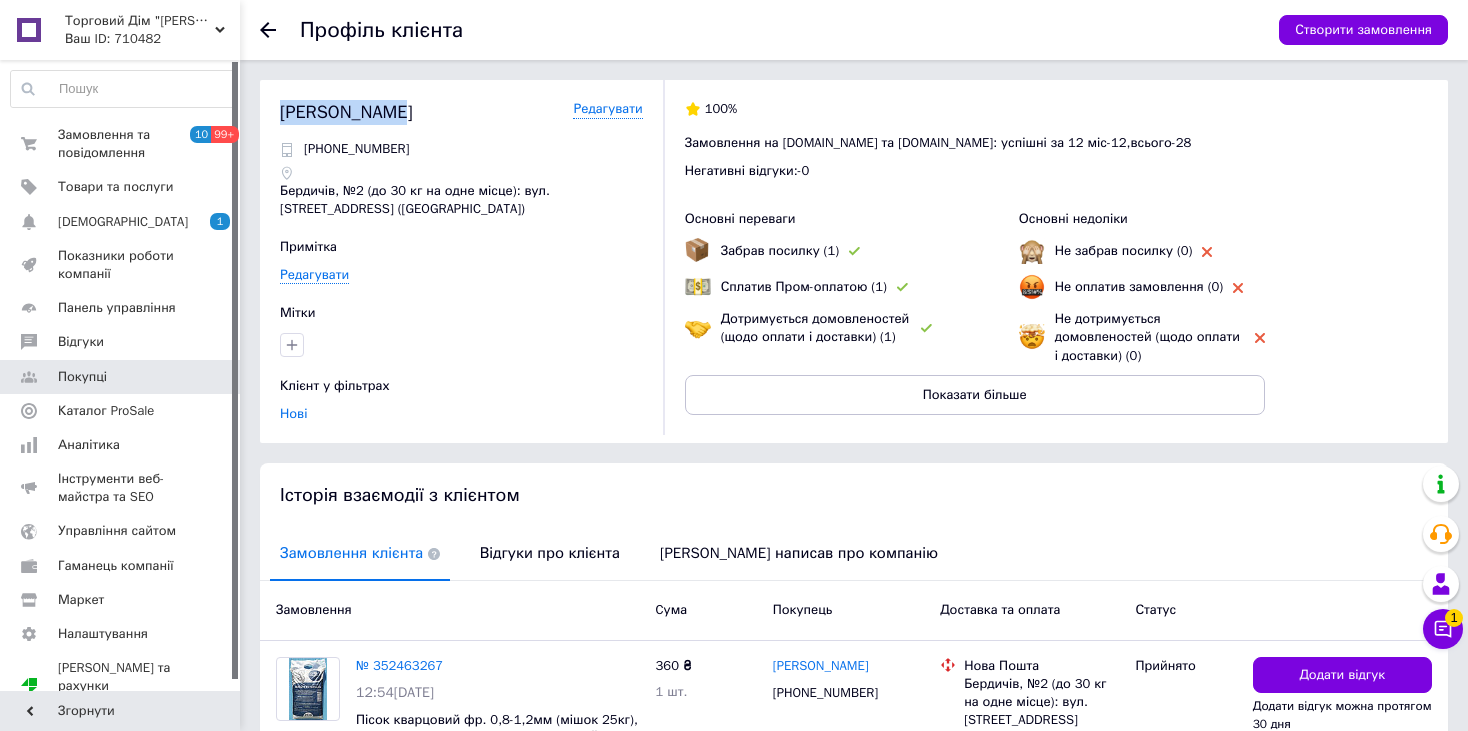 copy on "Харенко Олег" 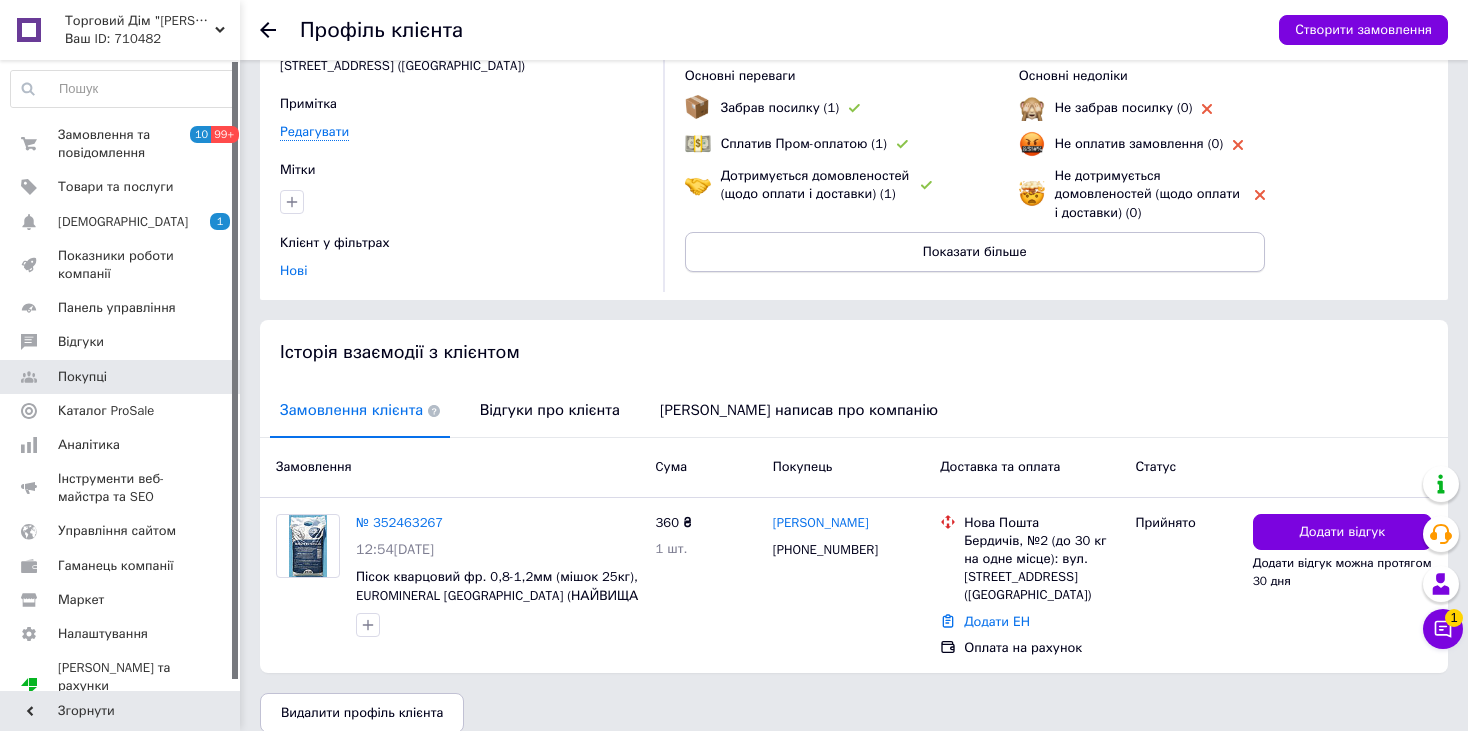 scroll, scrollTop: 146, scrollLeft: 0, axis: vertical 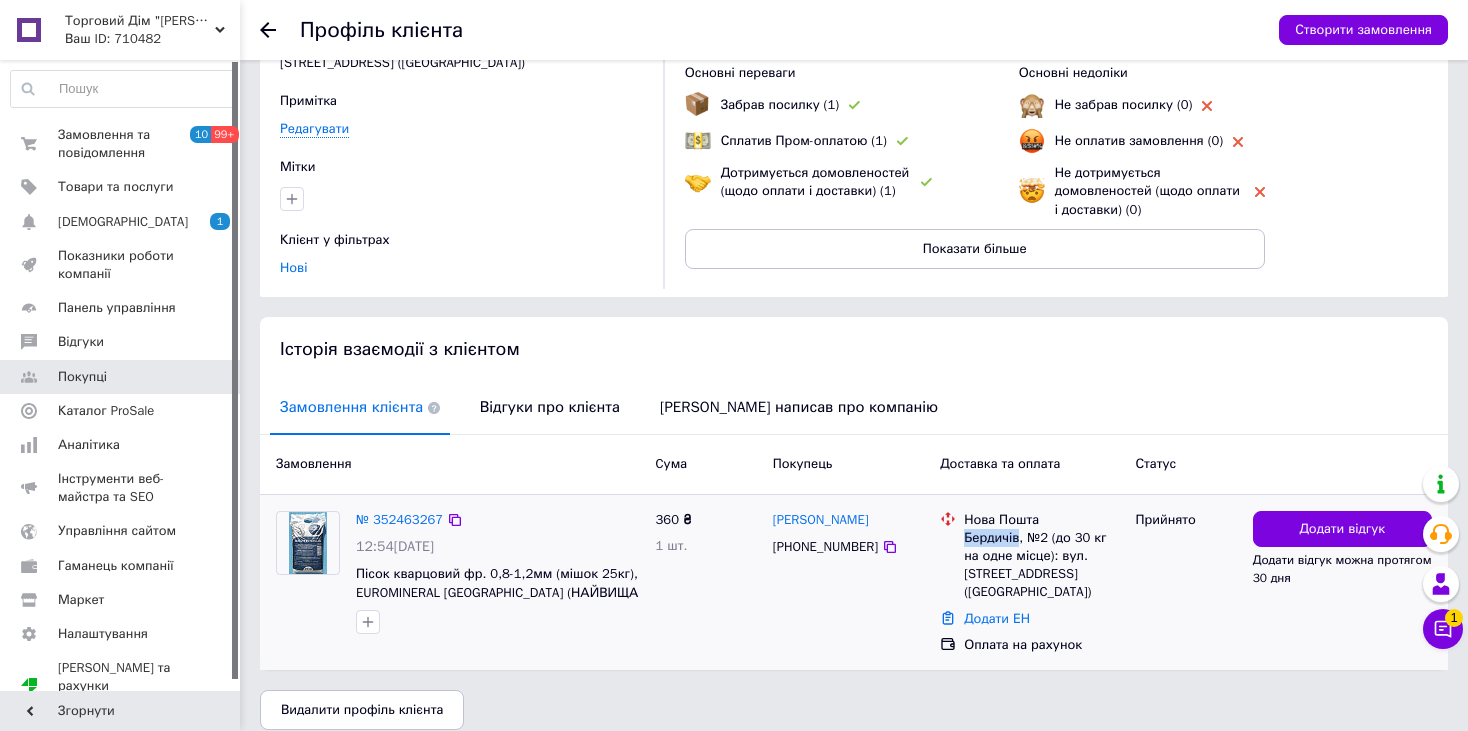 drag, startPoint x: 1018, startPoint y: 536, endPoint x: 962, endPoint y: 544, distance: 56.568542 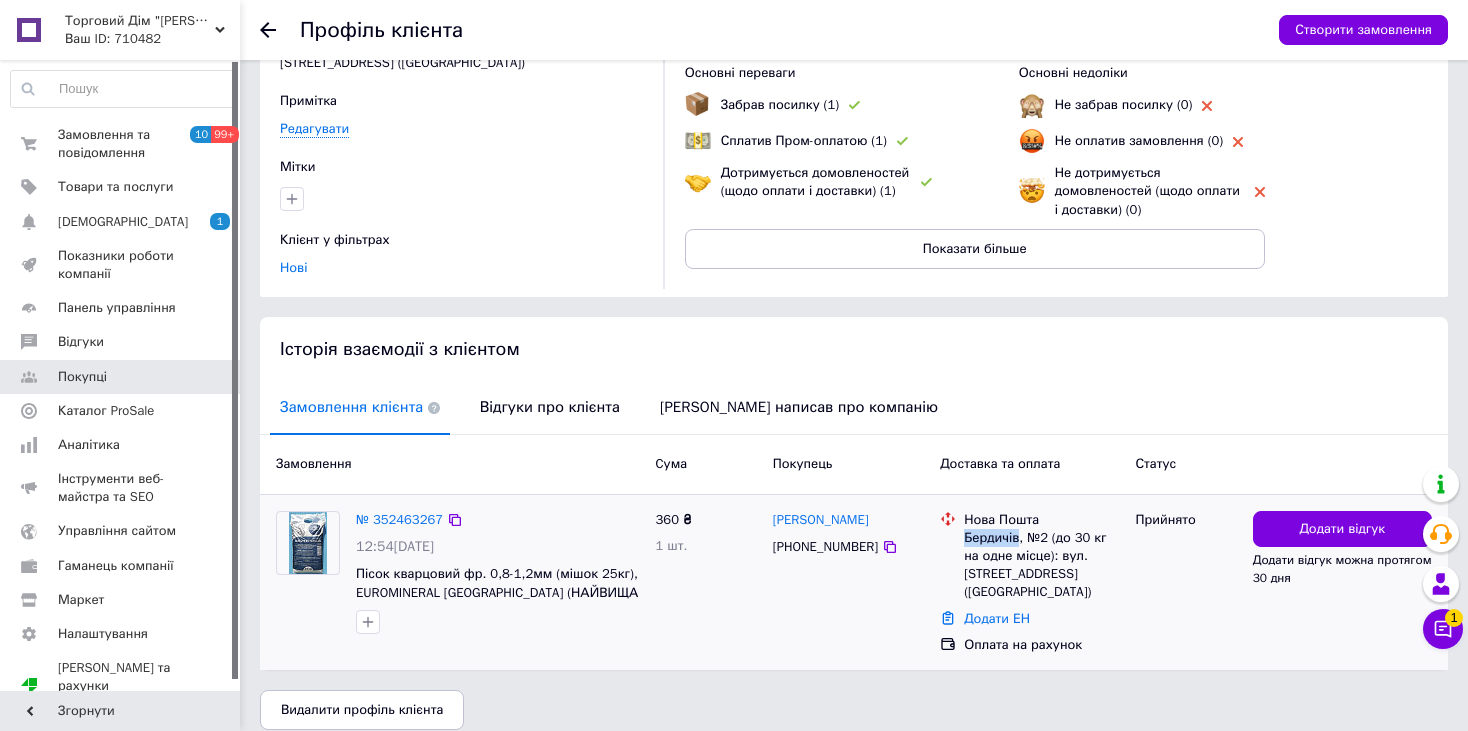 click on "Нова Пошта Бердичів, №2 (до 30 кг на одне місце): вул. Одеська, 49 (Червона гора)" at bounding box center [1041, 556] 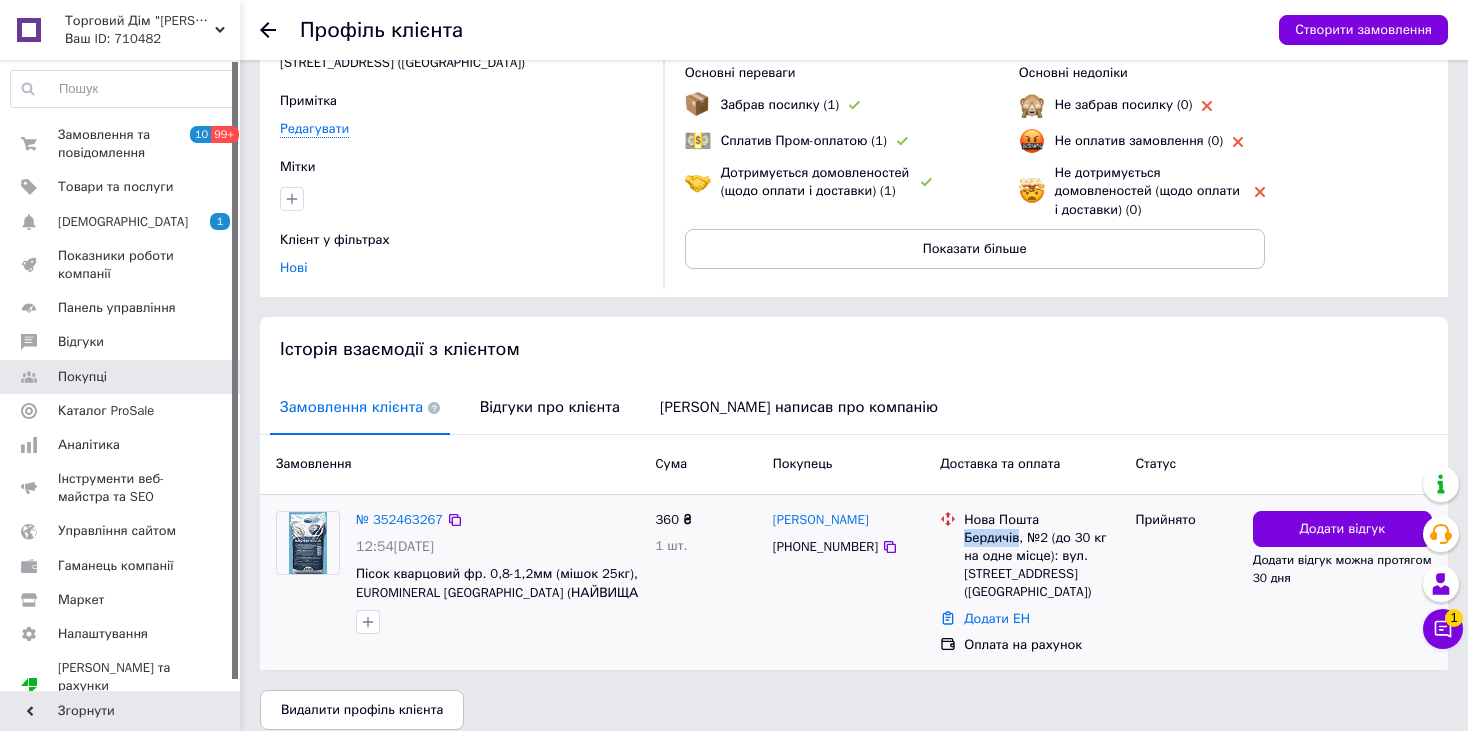 copy on "Бердичів" 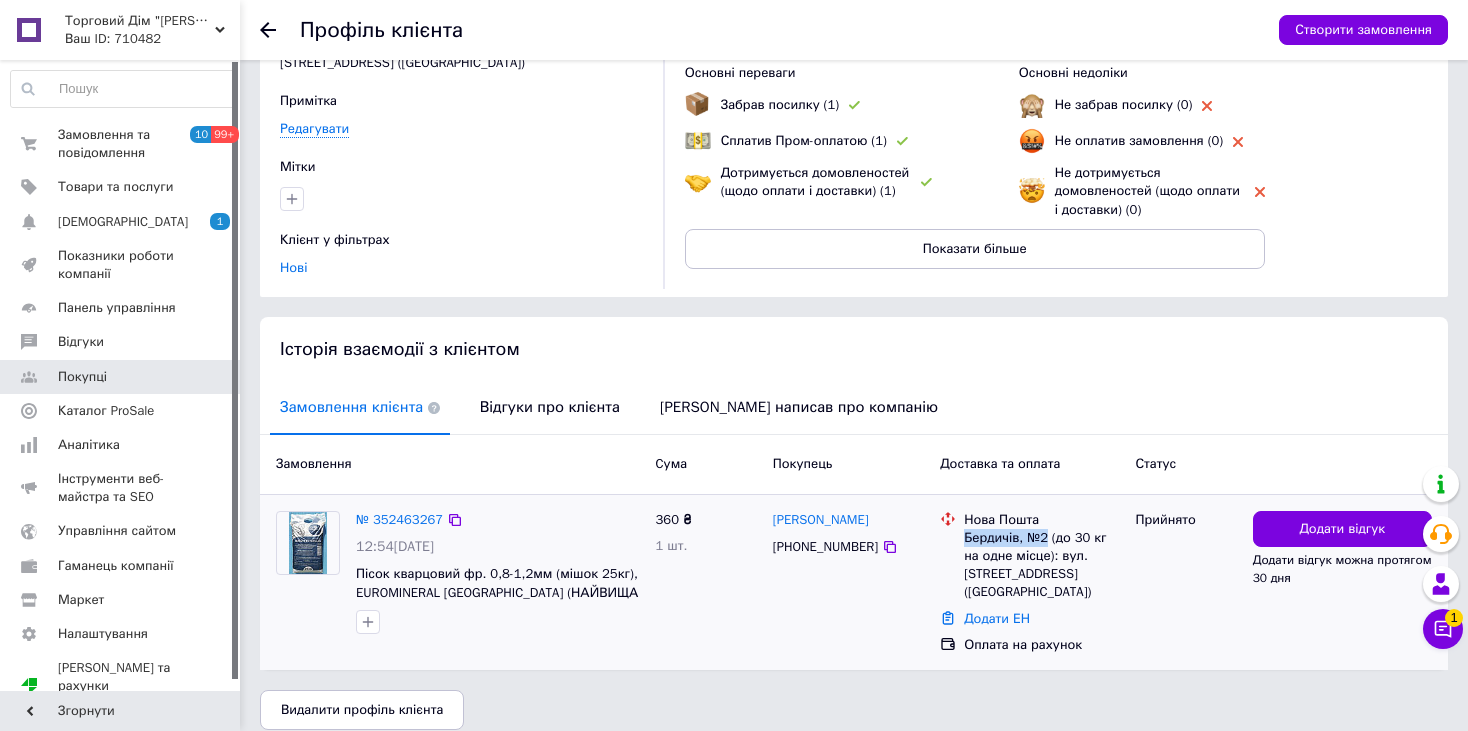 drag, startPoint x: 1045, startPoint y: 535, endPoint x: 960, endPoint y: 535, distance: 85 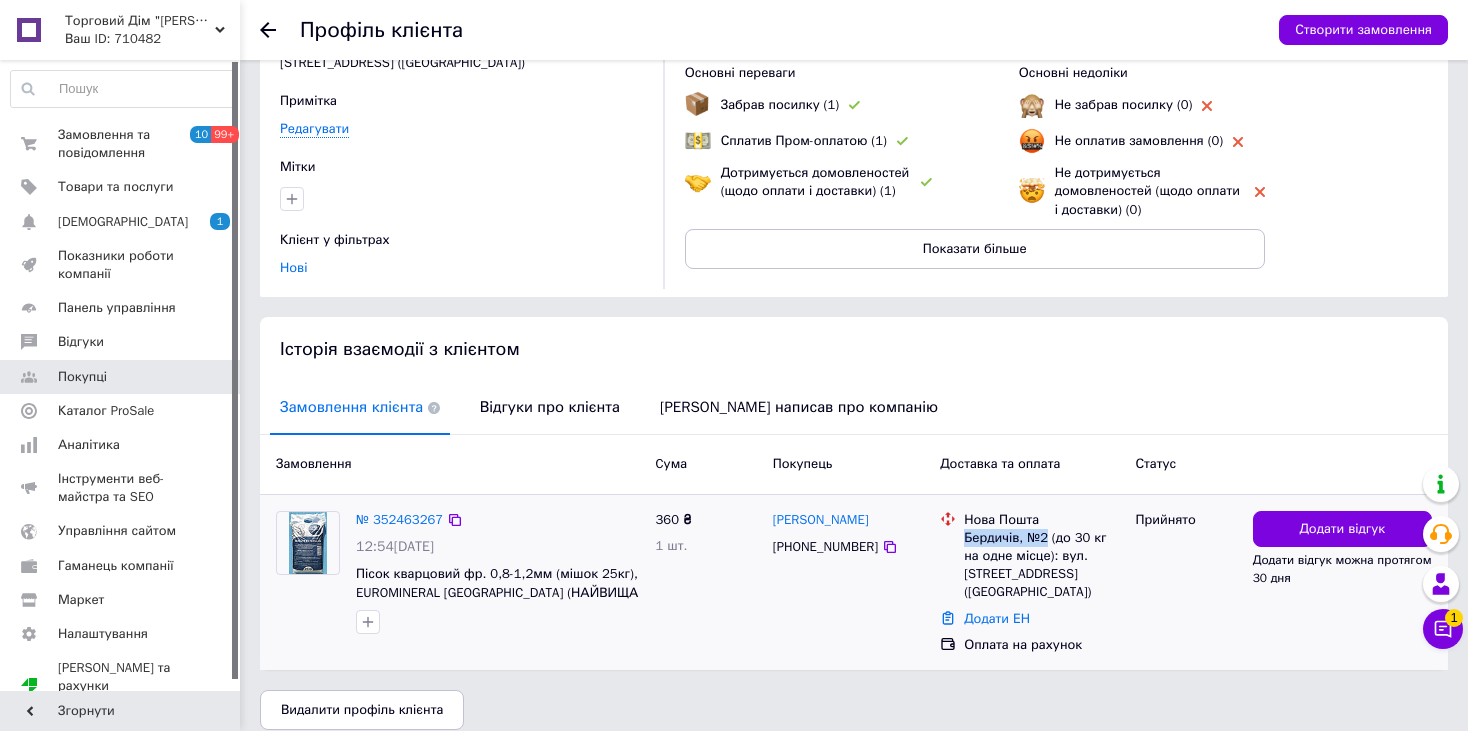 click on "Нова Пошта Бердичів, №2 (до 30 кг на одне місце): вул. Одеська, 49 (Червона гора)" at bounding box center [1041, 556] 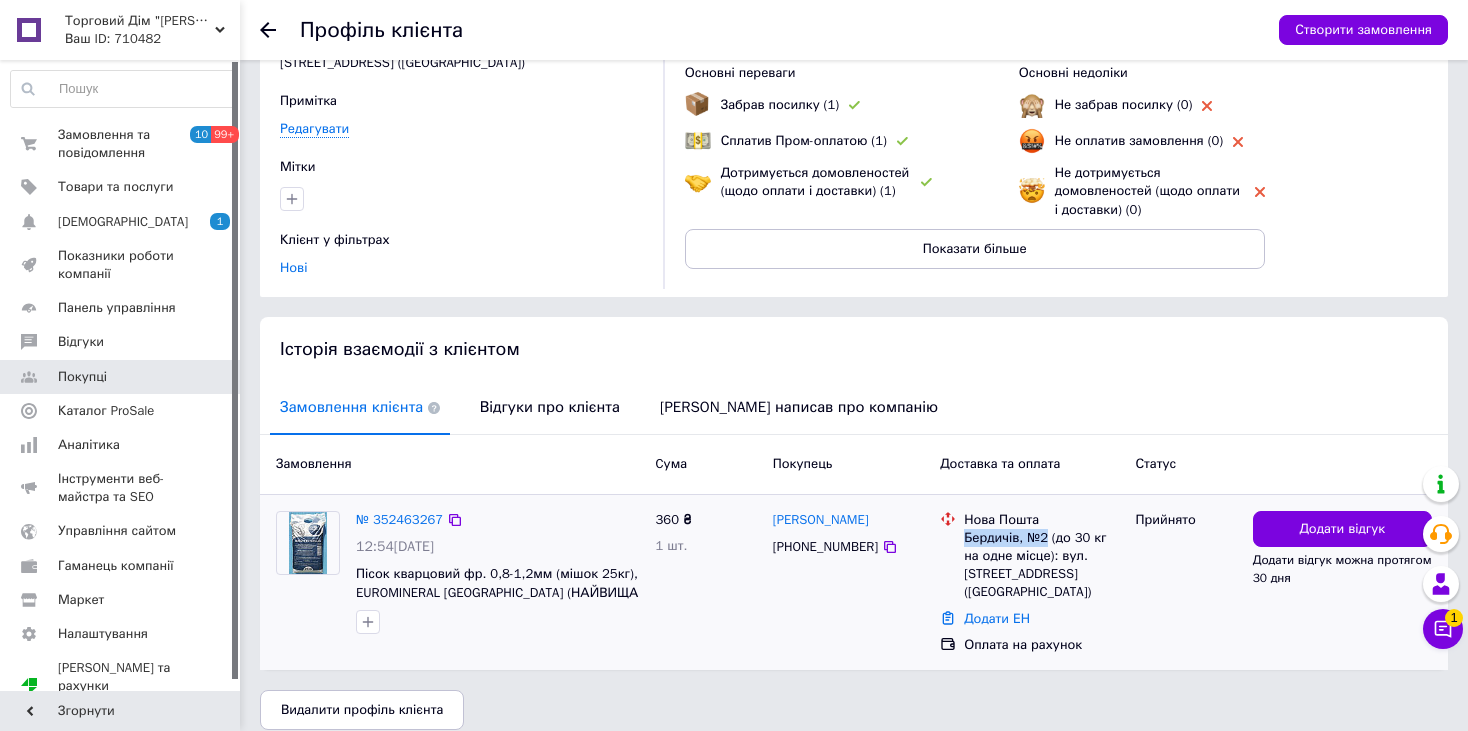 copy on "Бердичів, №2" 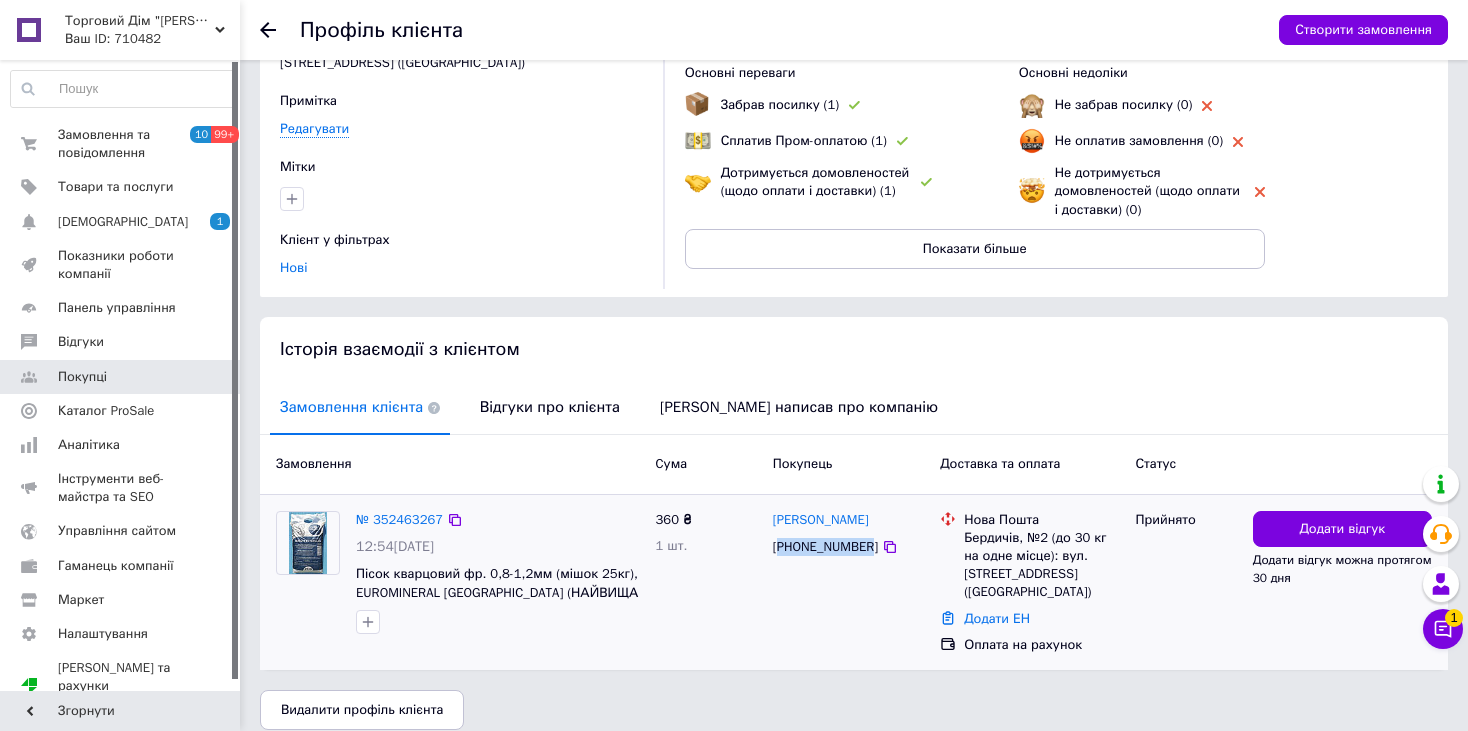 drag, startPoint x: 866, startPoint y: 544, endPoint x: 785, endPoint y: 556, distance: 81.88406 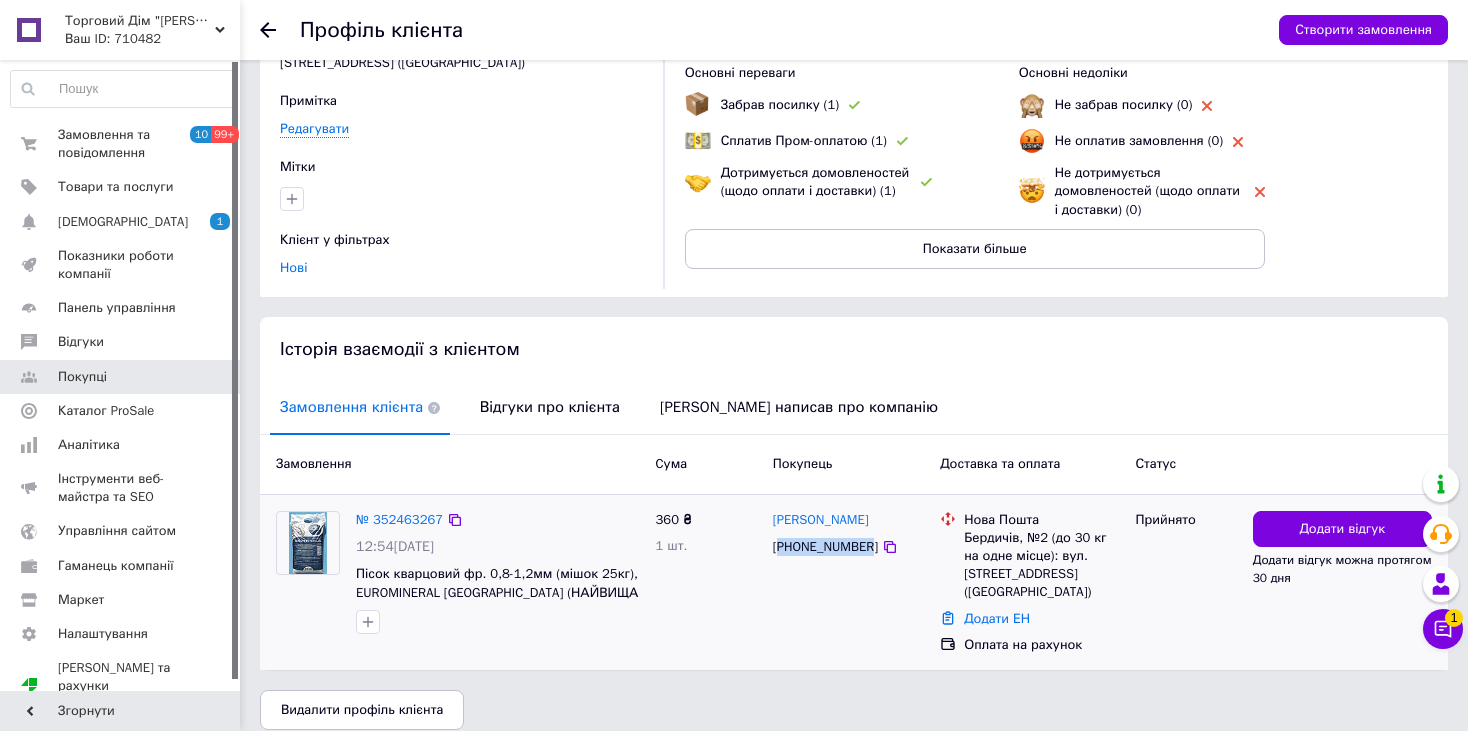 click on "[PHONE_NUMBER]" at bounding box center [825, 547] 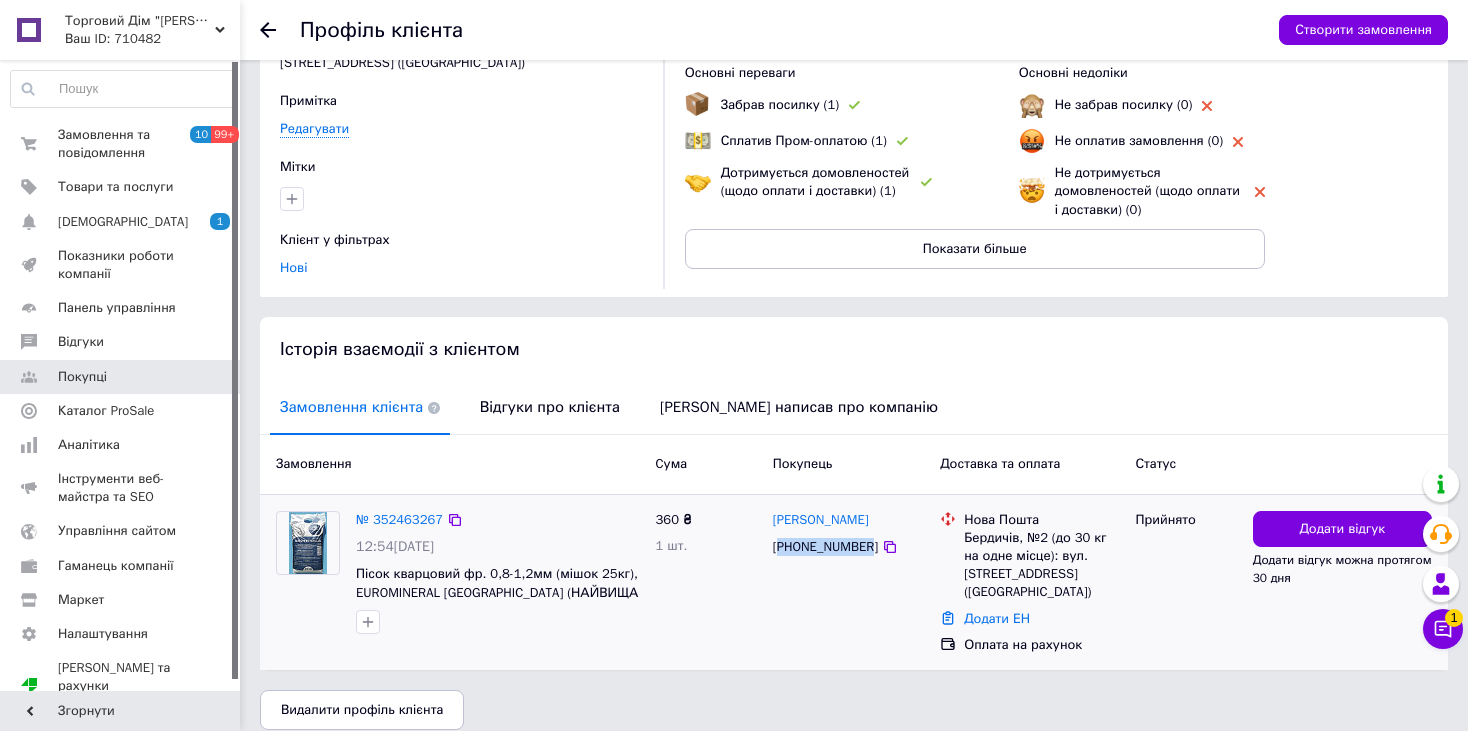 copy on "380983638598" 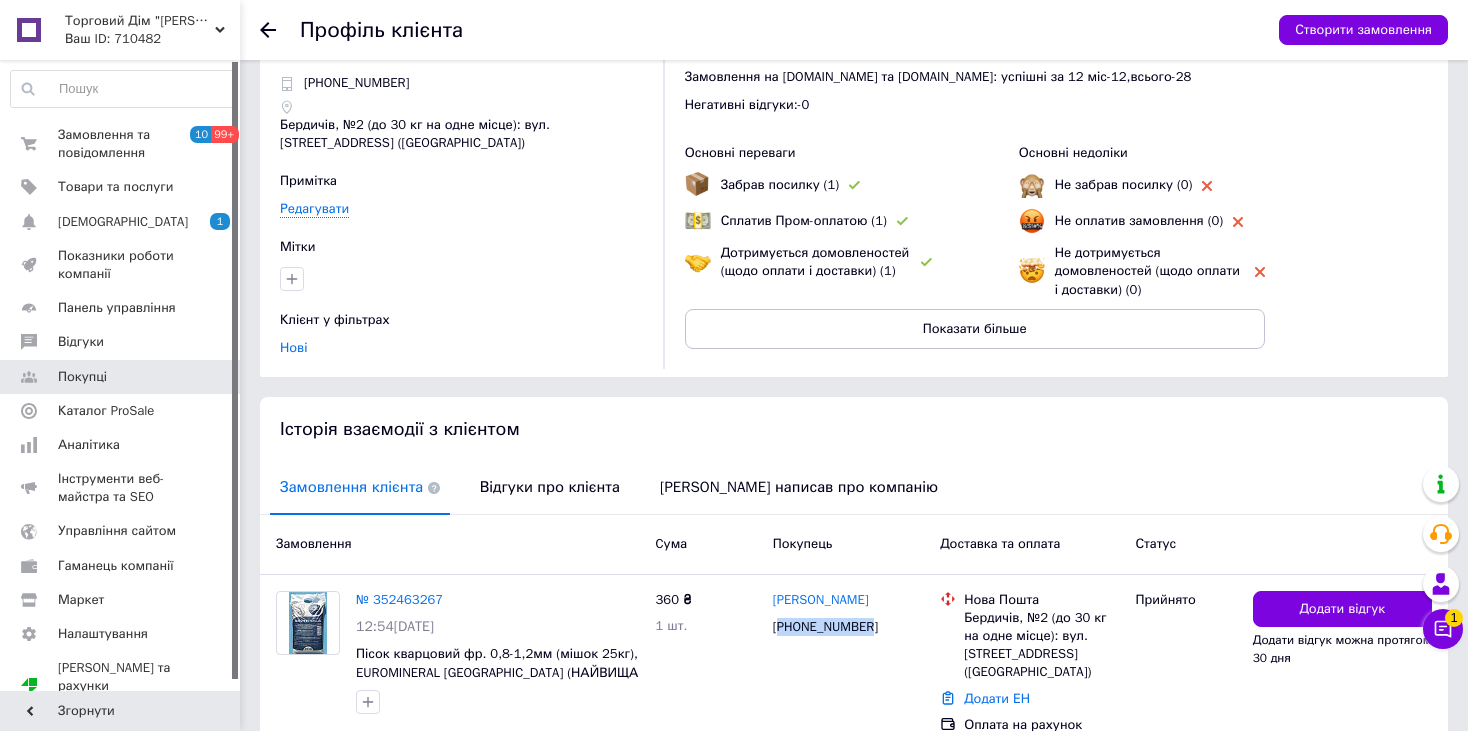 scroll, scrollTop: 0, scrollLeft: 0, axis: both 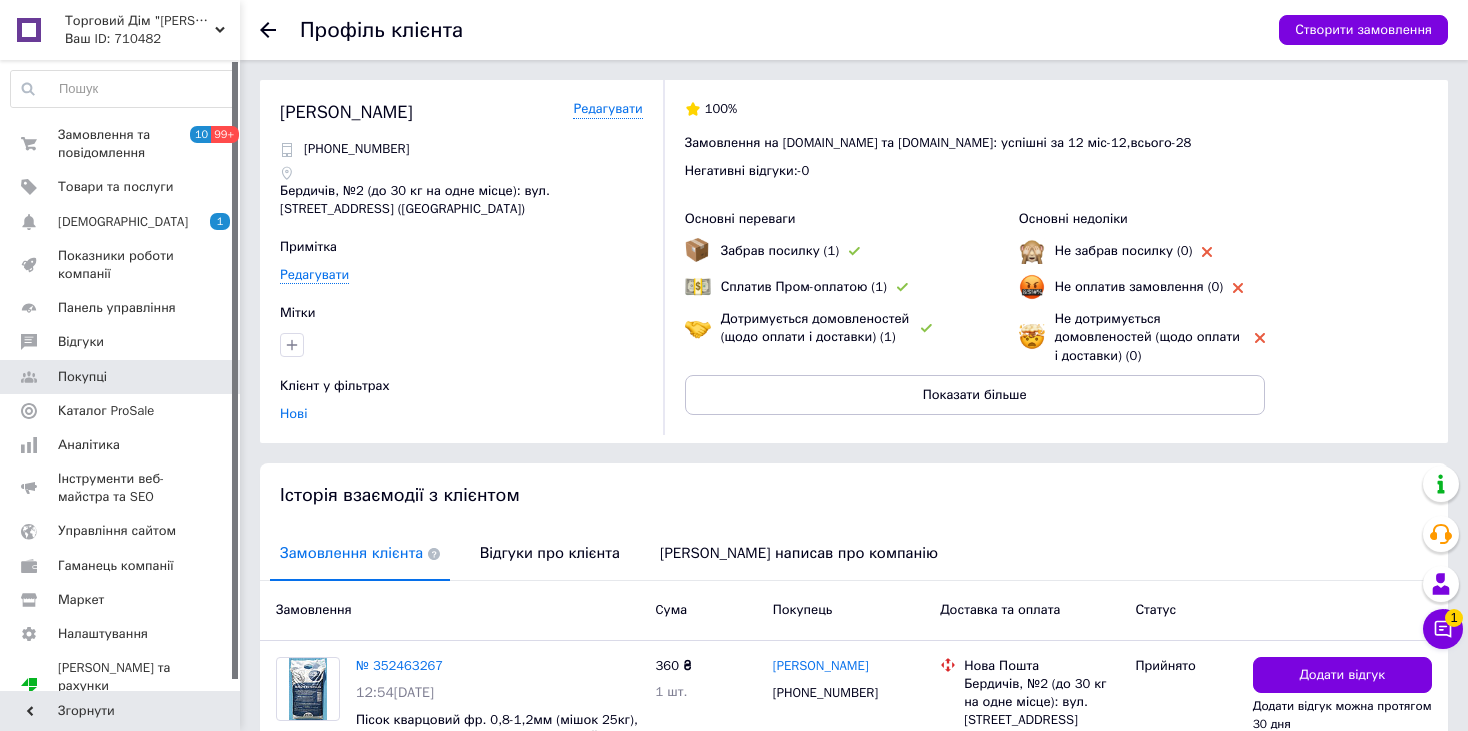 click 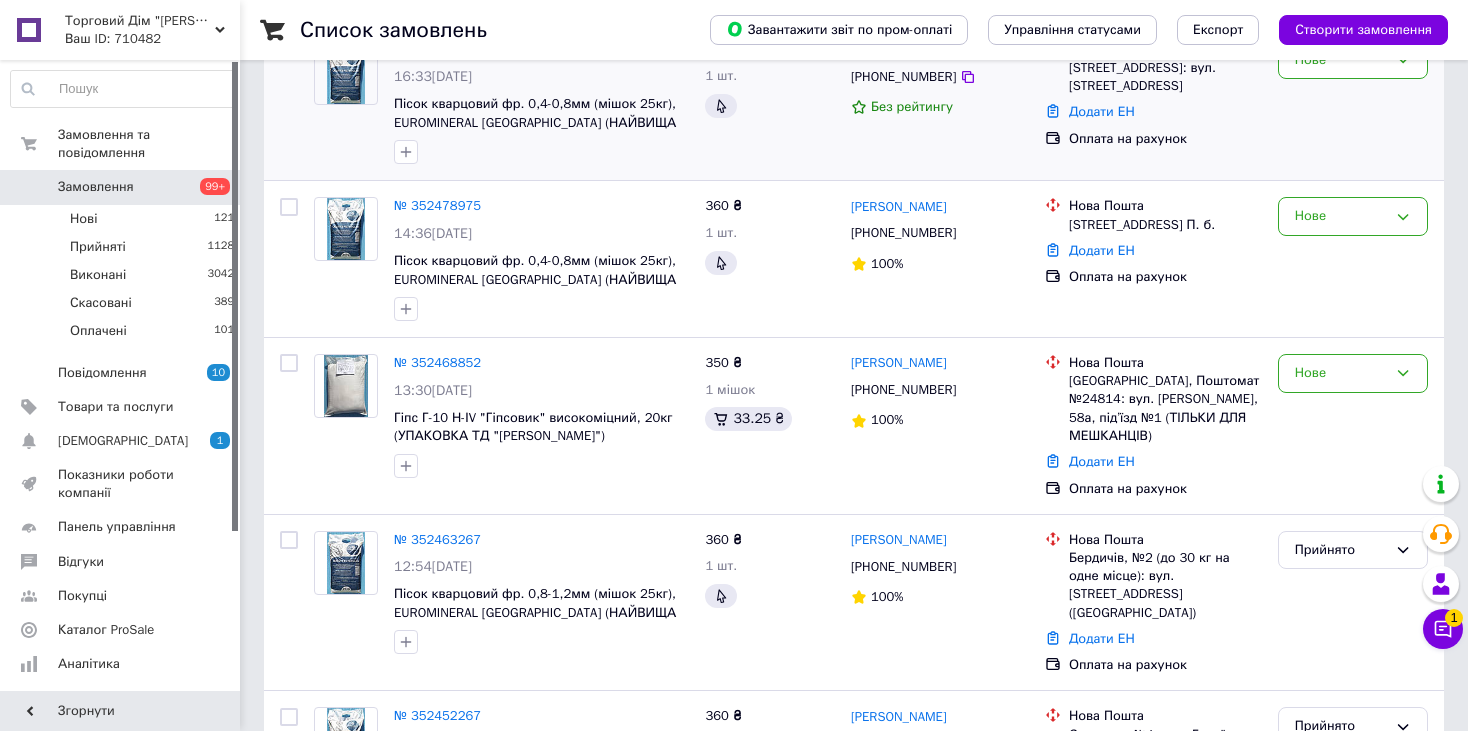 scroll, scrollTop: 500, scrollLeft: 0, axis: vertical 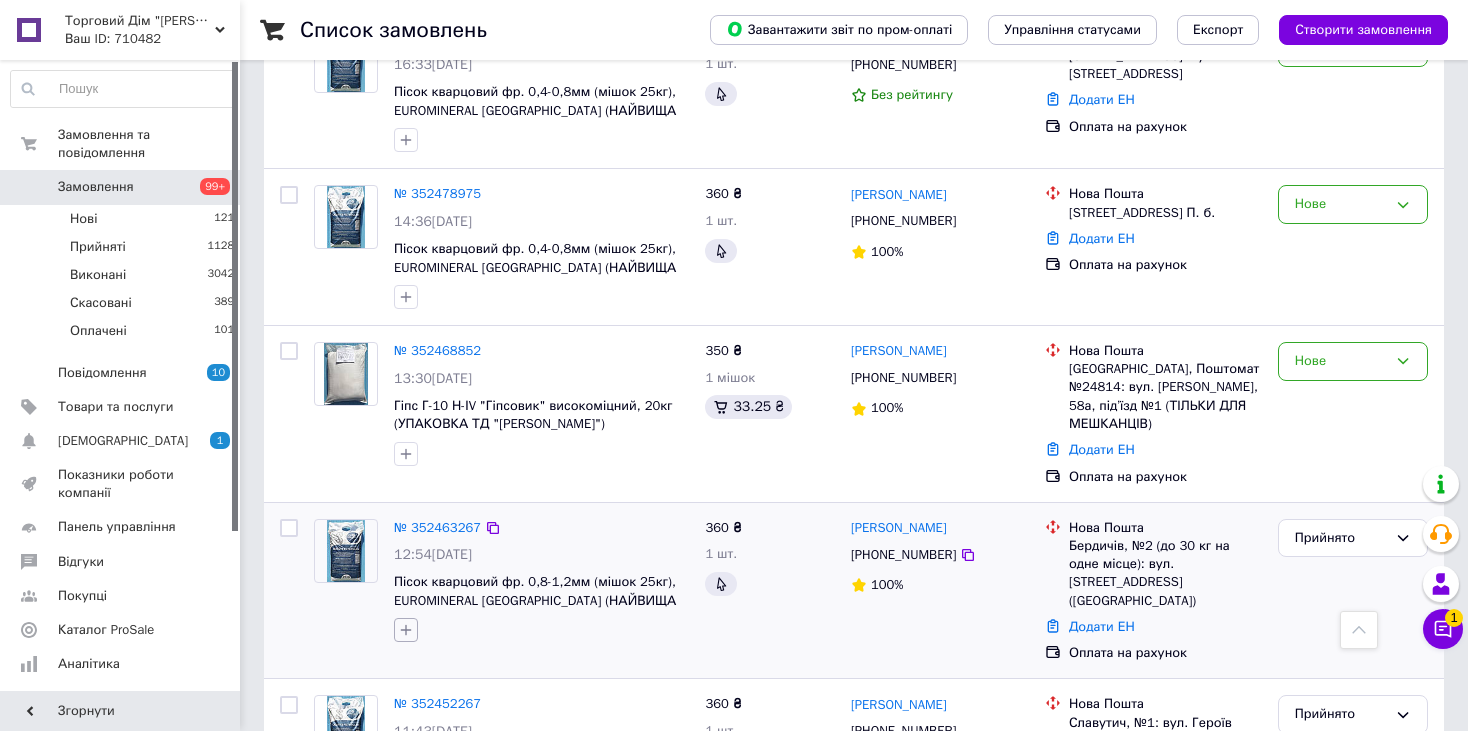 click 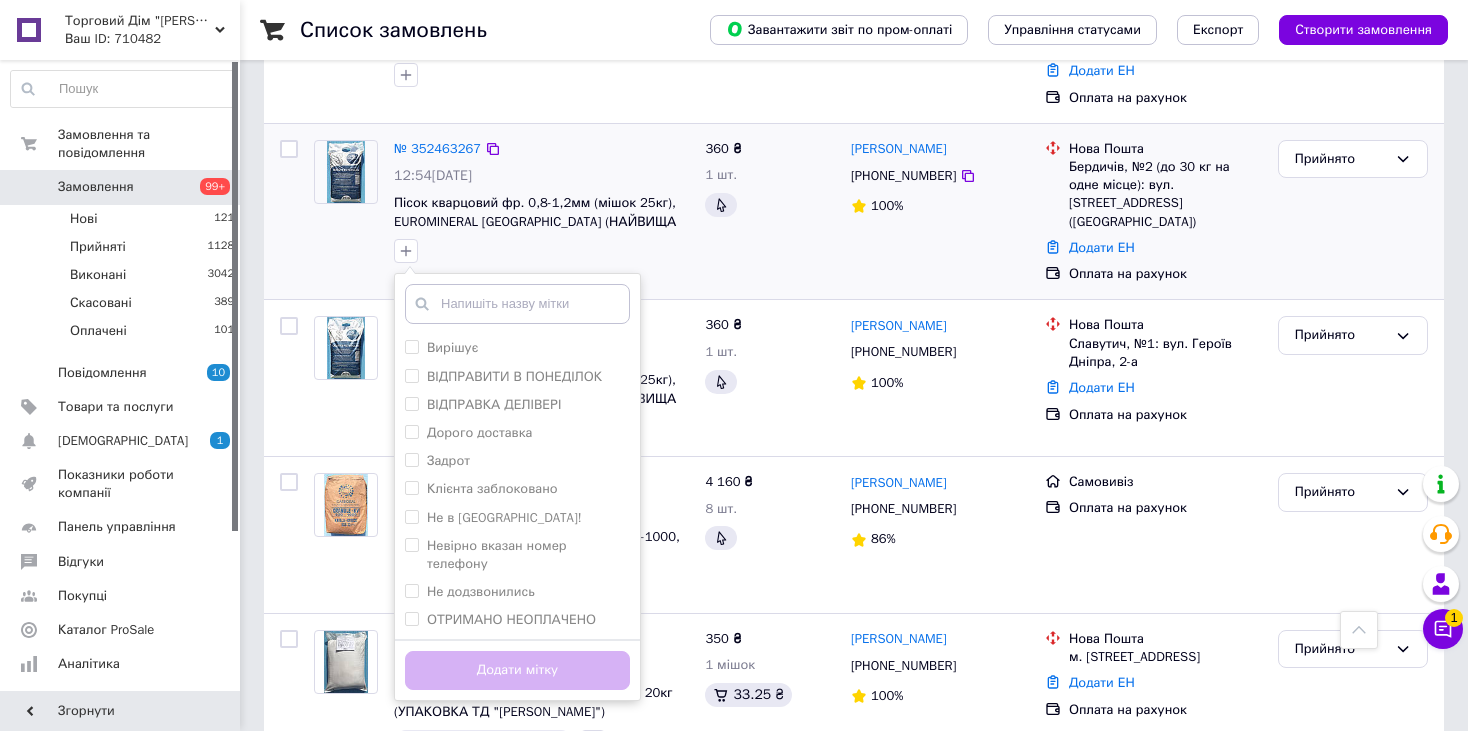 scroll, scrollTop: 900, scrollLeft: 0, axis: vertical 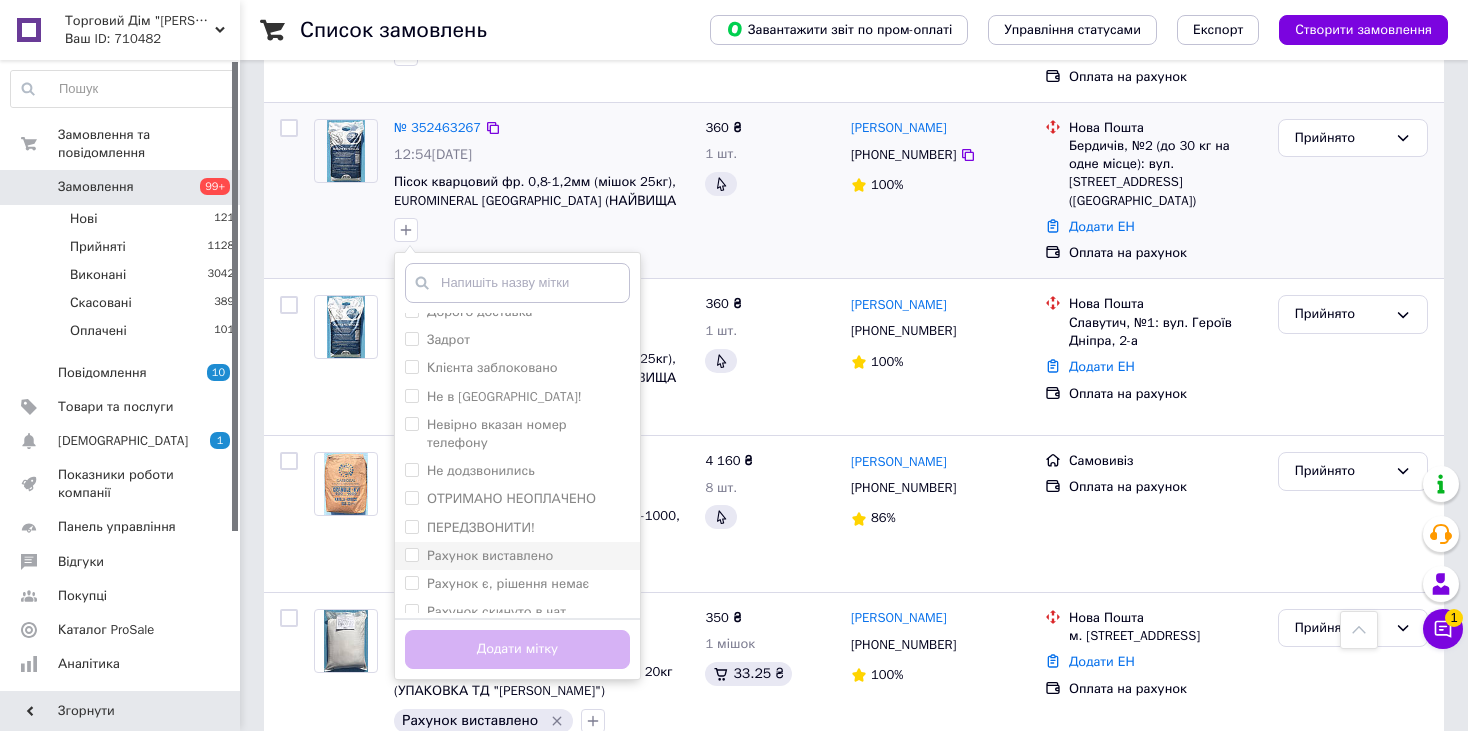 click on "Рахунок виставлено" at bounding box center (490, 555) 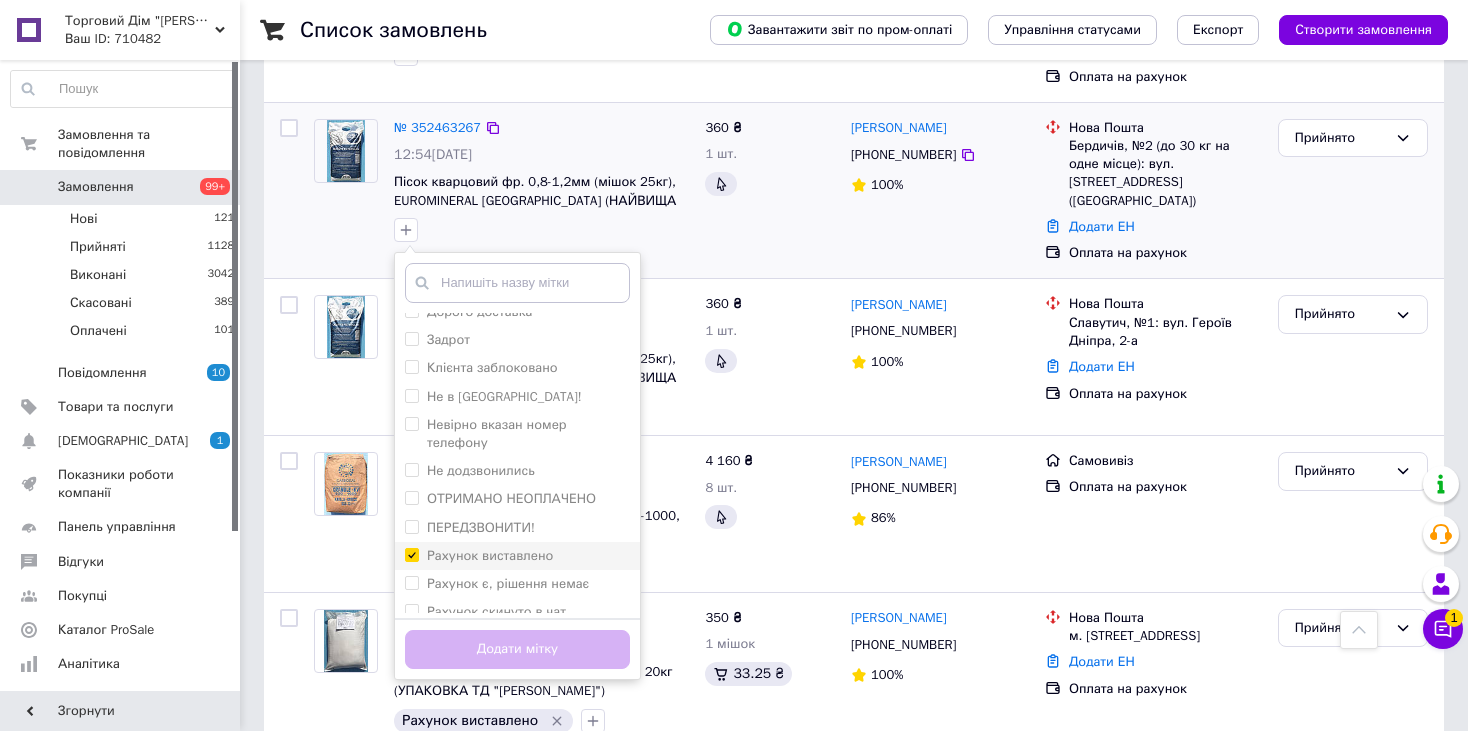 checkbox on "true" 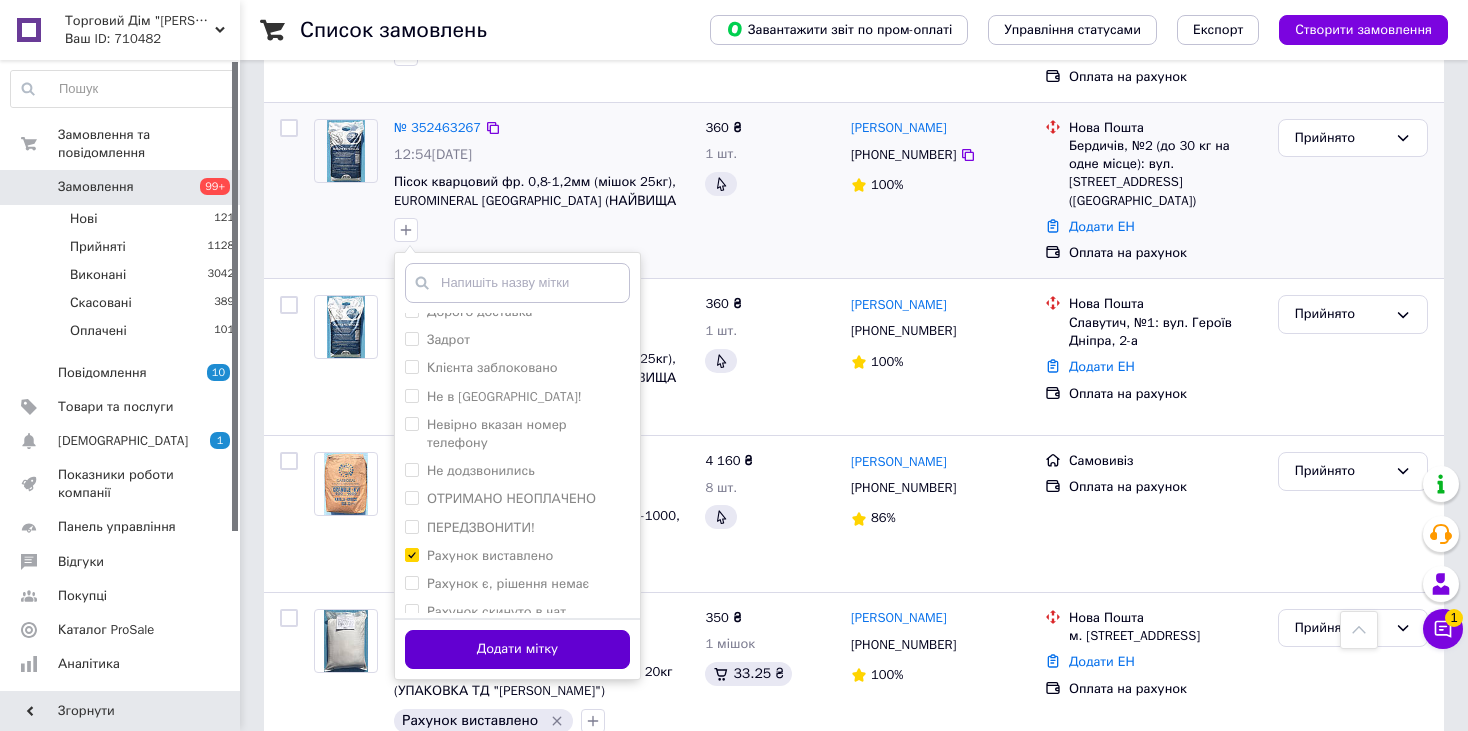 click on "Додати мітку" at bounding box center [517, 649] 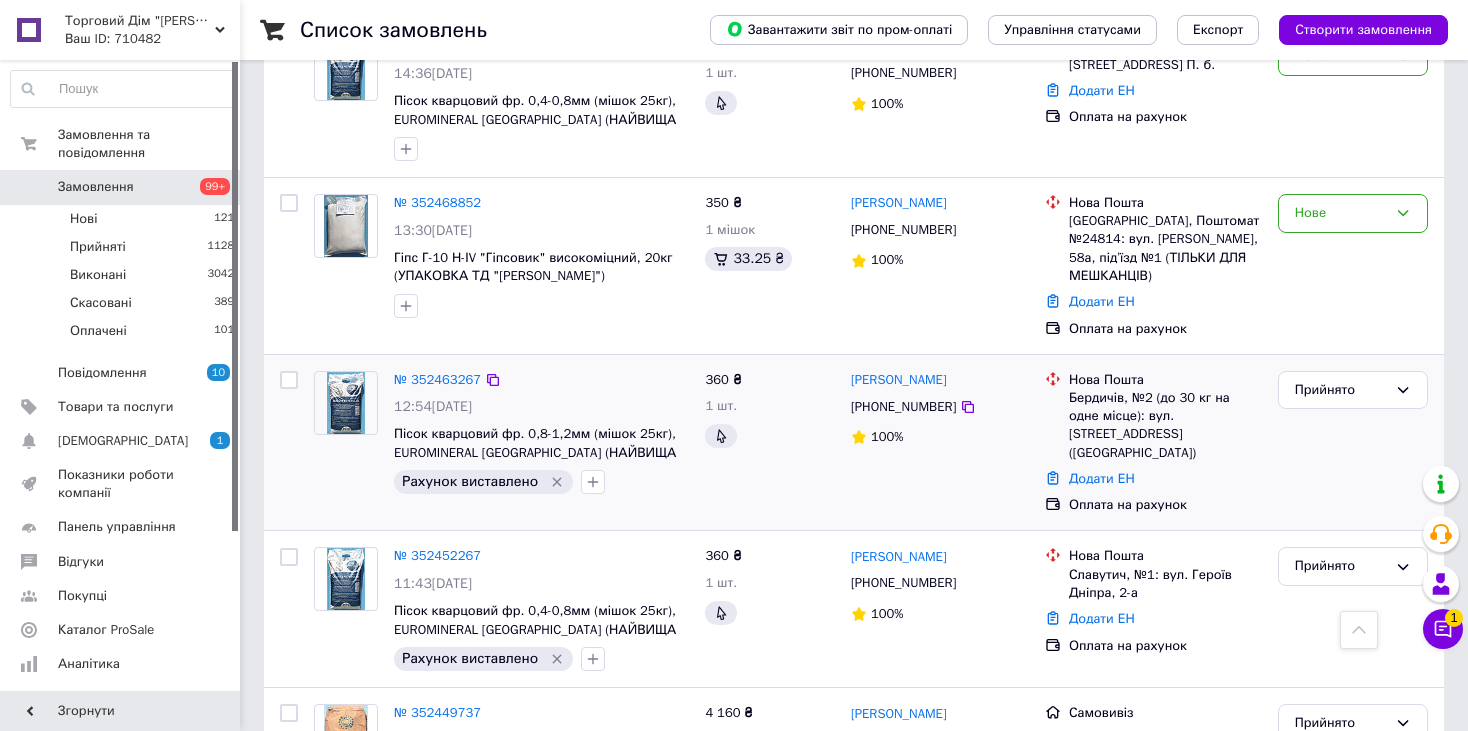 scroll, scrollTop: 600, scrollLeft: 0, axis: vertical 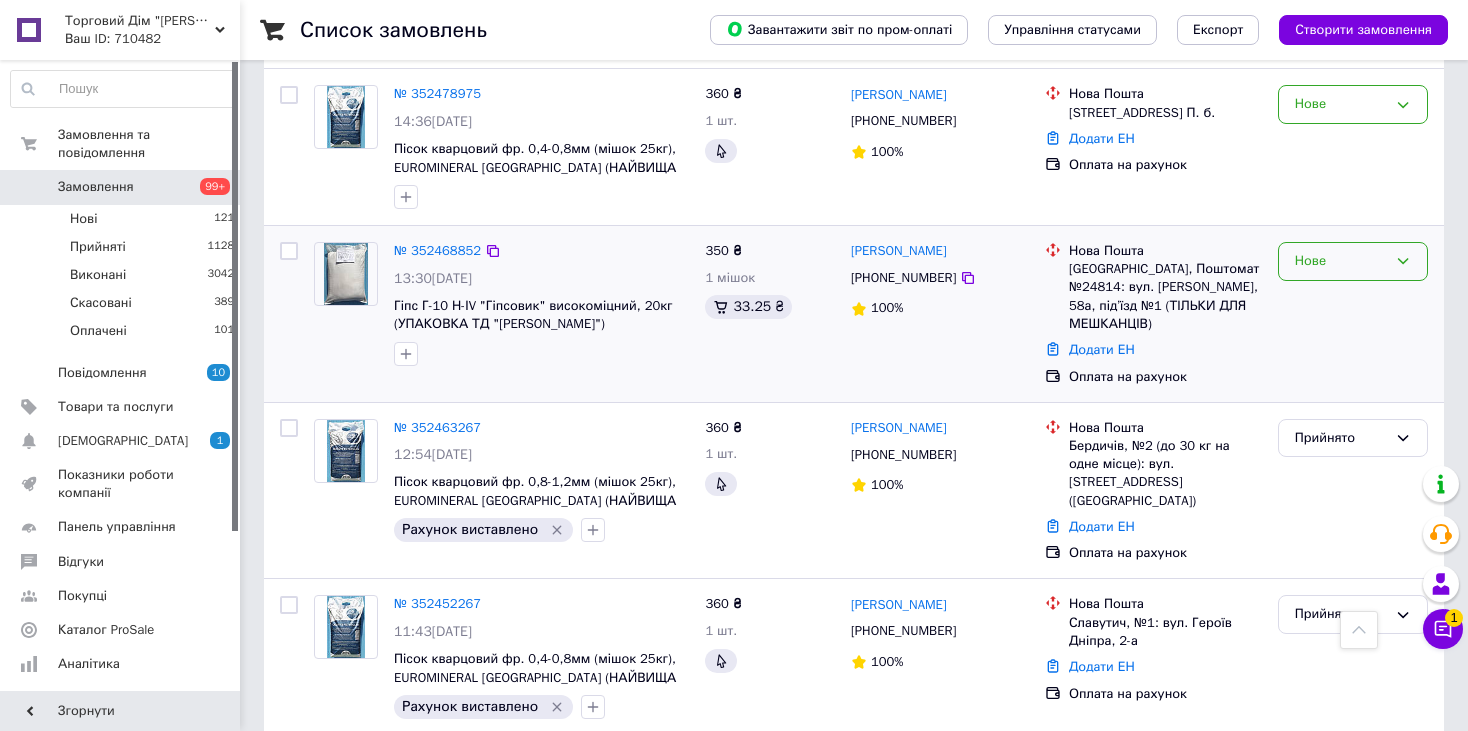 click on "Нове" at bounding box center [1341, 261] 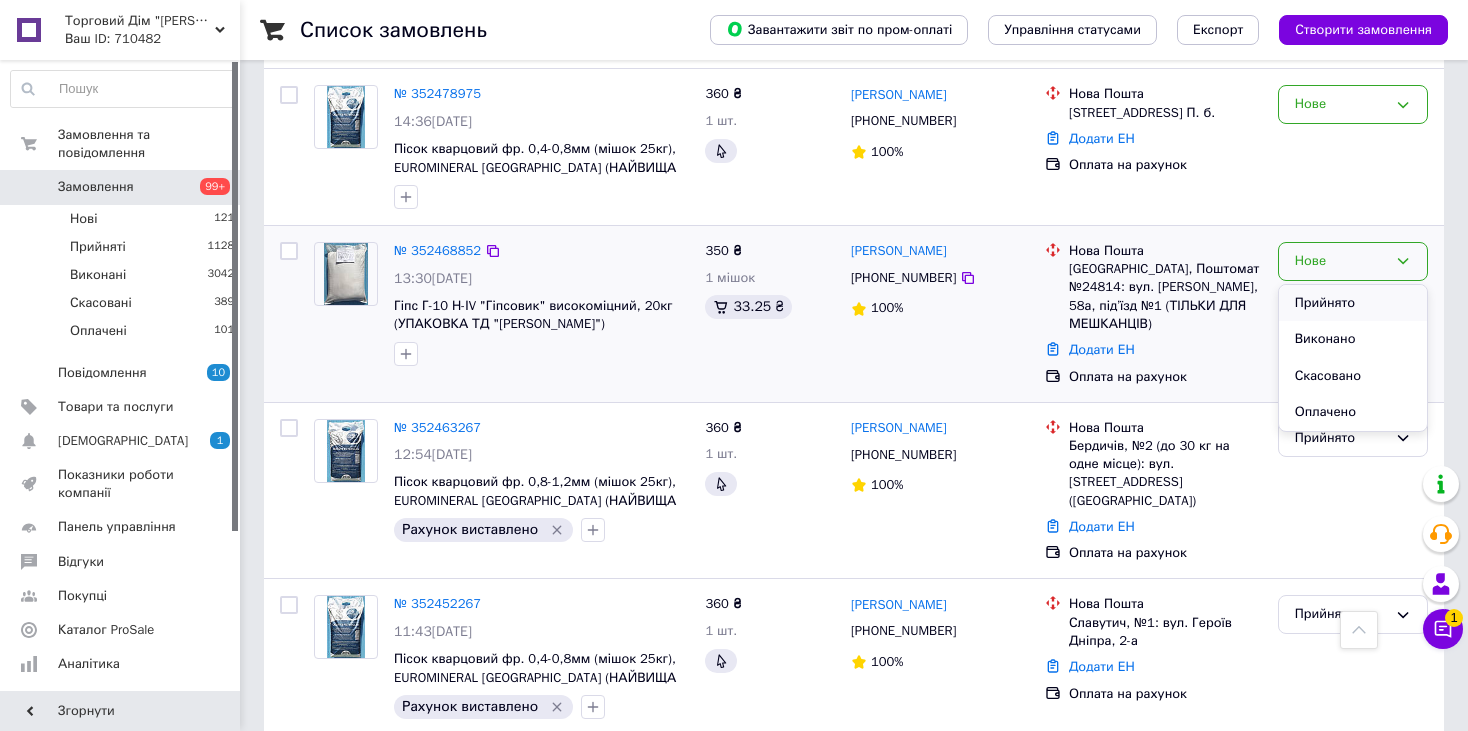 click on "Прийнято" at bounding box center [1353, 303] 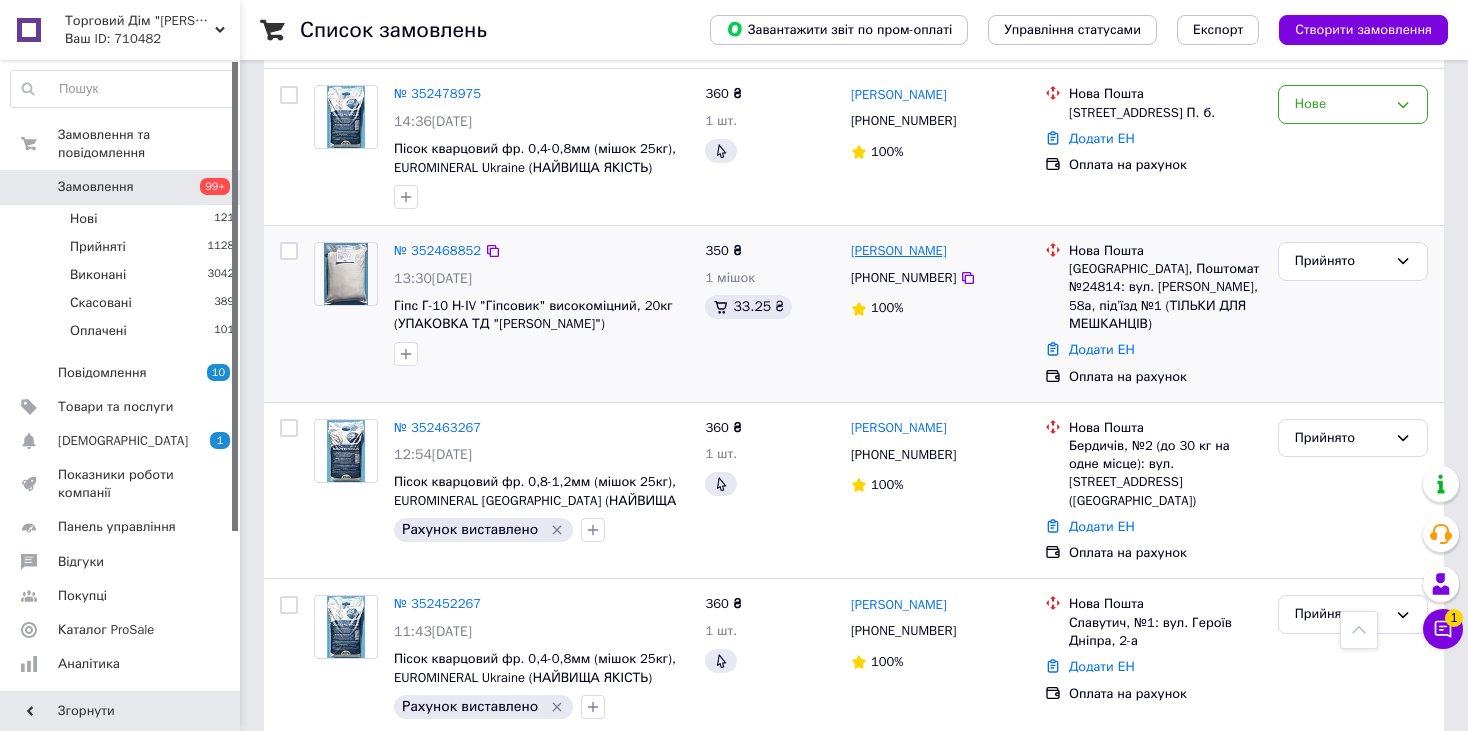 click on "[PERSON_NAME]" at bounding box center [899, 251] 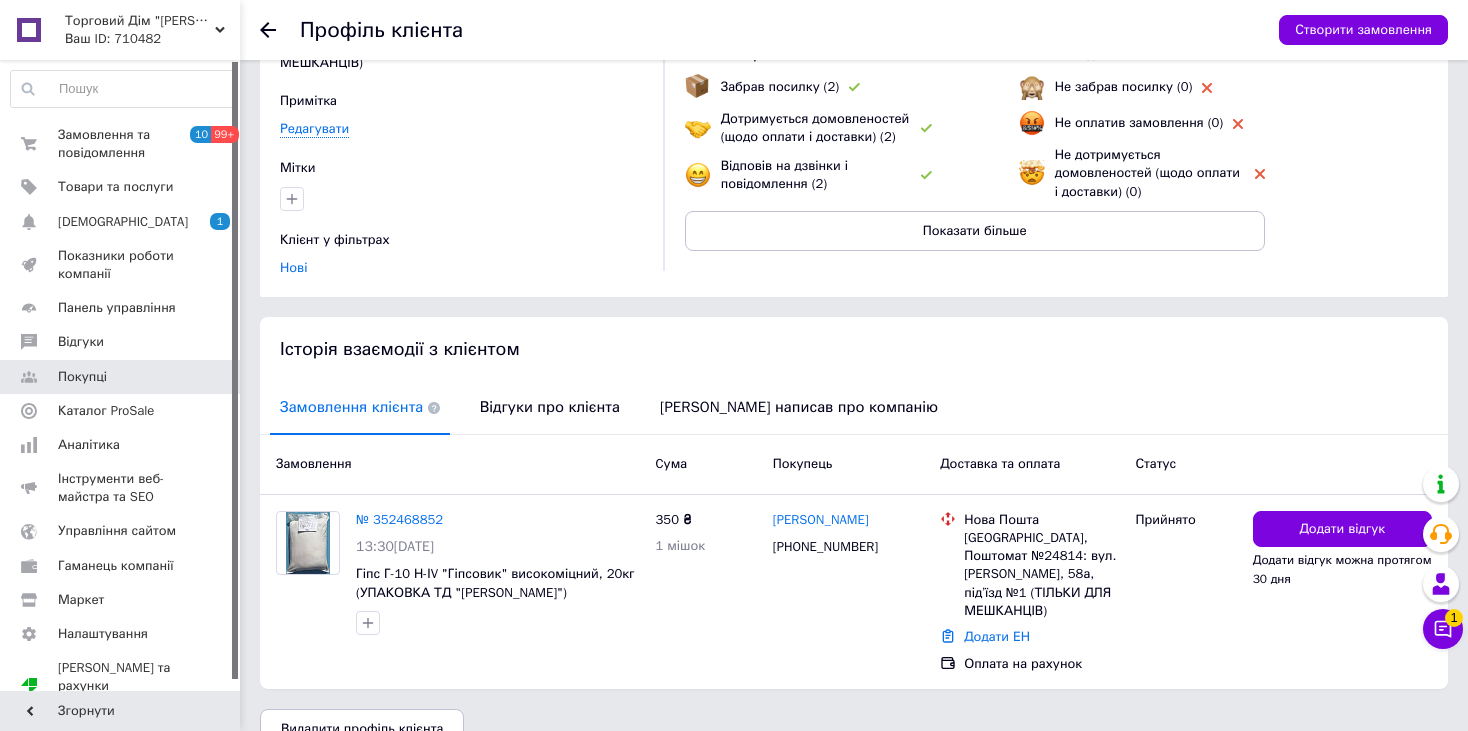 scroll, scrollTop: 0, scrollLeft: 0, axis: both 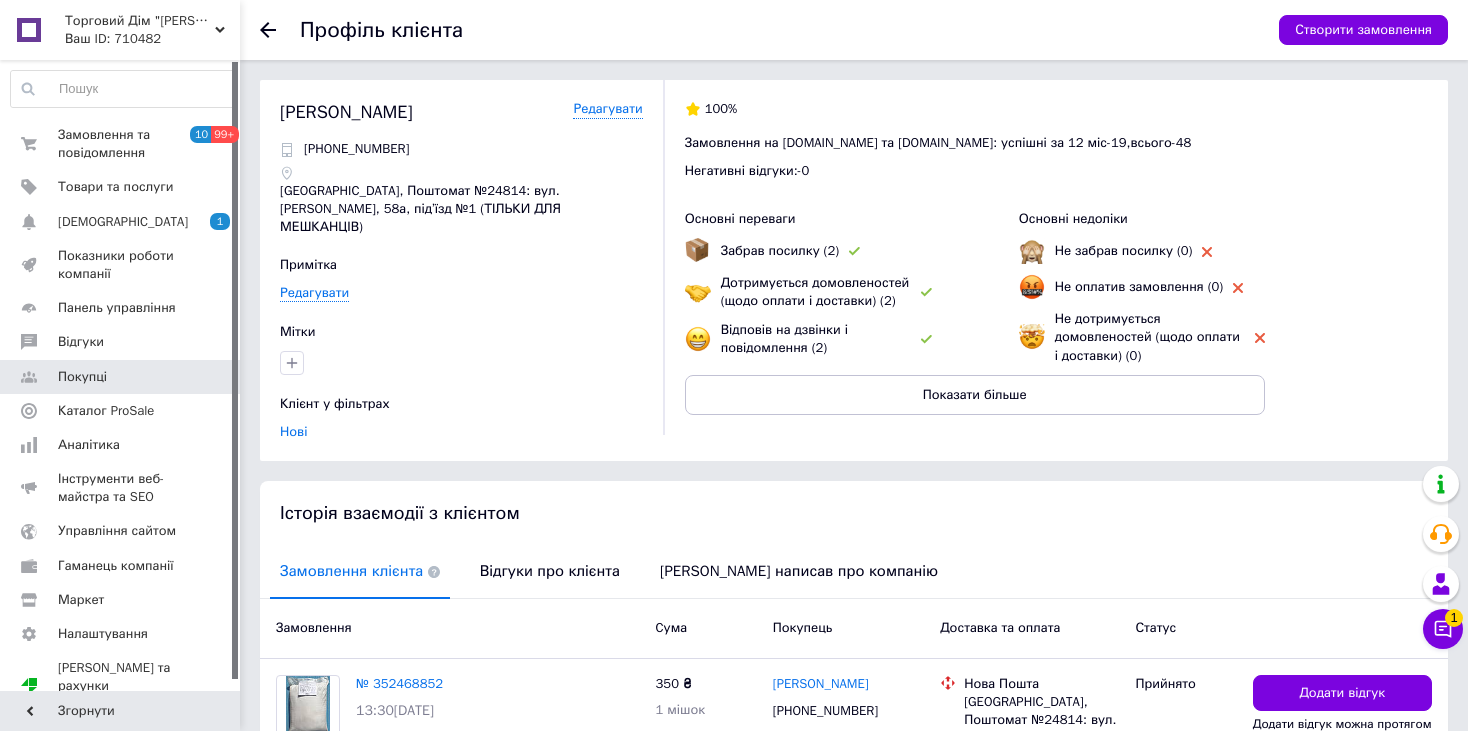 drag, startPoint x: 430, startPoint y: 108, endPoint x: 271, endPoint y: 120, distance: 159.4522 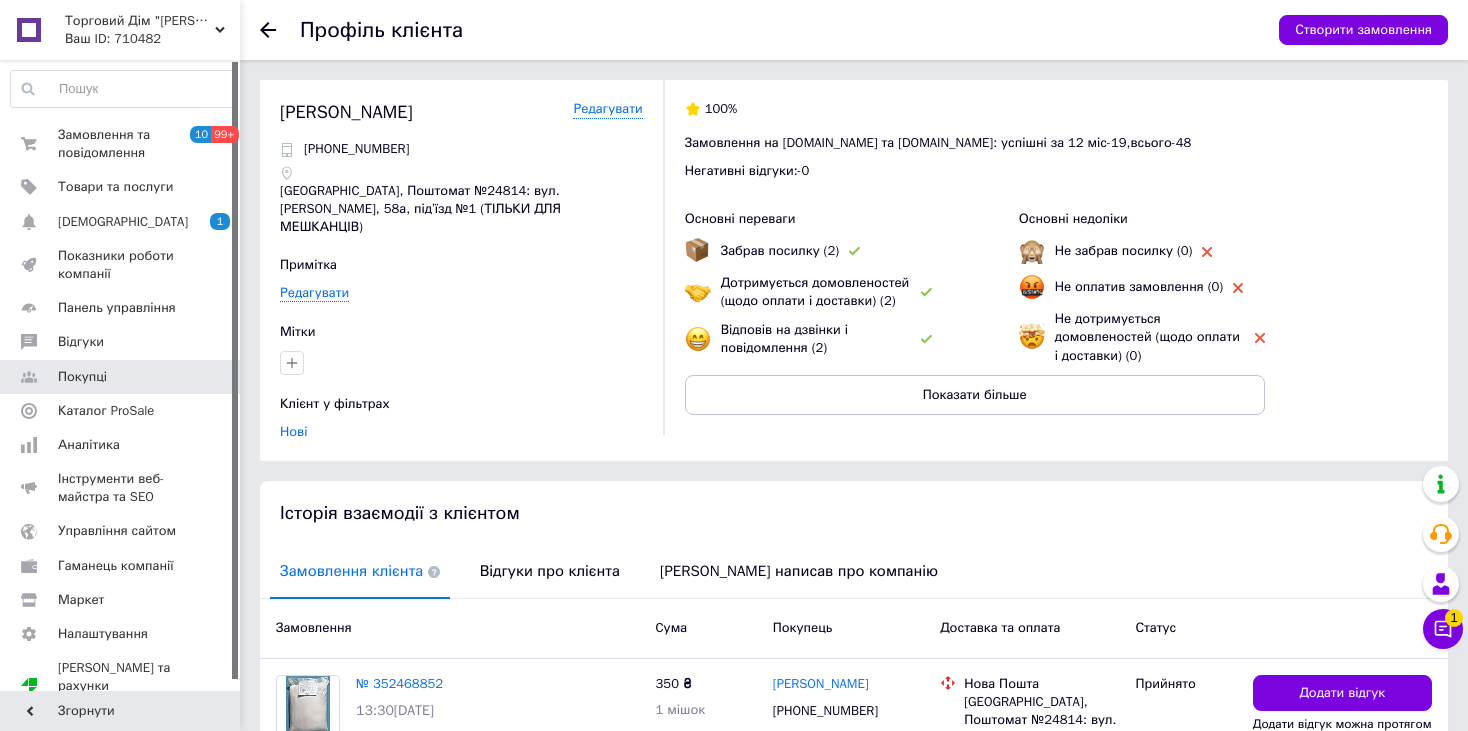 click on "Чемерис Євгенія Редагувати +380671015205 Київ, Поштомат №24814: вул. Тодося Осьмачки, 58а, під’їзд №1 (ТІЛЬКИ ДЛЯ МЕШКАНЦІВ) Примітка Редагувати Мітки Клієнт у фільтрах Нові 100% Замовлення на Prom.ua та Bigl.ua: успішні за 12 міс  -  19 ,  всього  -  48 Негативні відгуки:  -  0 Основні переваги Забрав посилку (2) Дотримується домовленостей (щодо оплати і доставки) (2) Відповів на дзвінки і повідомлення (2) Основні недоліки Не забрав посилку (0) Не оплатив замовлення (0) Не дотримується домовленостей (щодо оплати і доставки) (0) Показати більше" at bounding box center [854, 270] 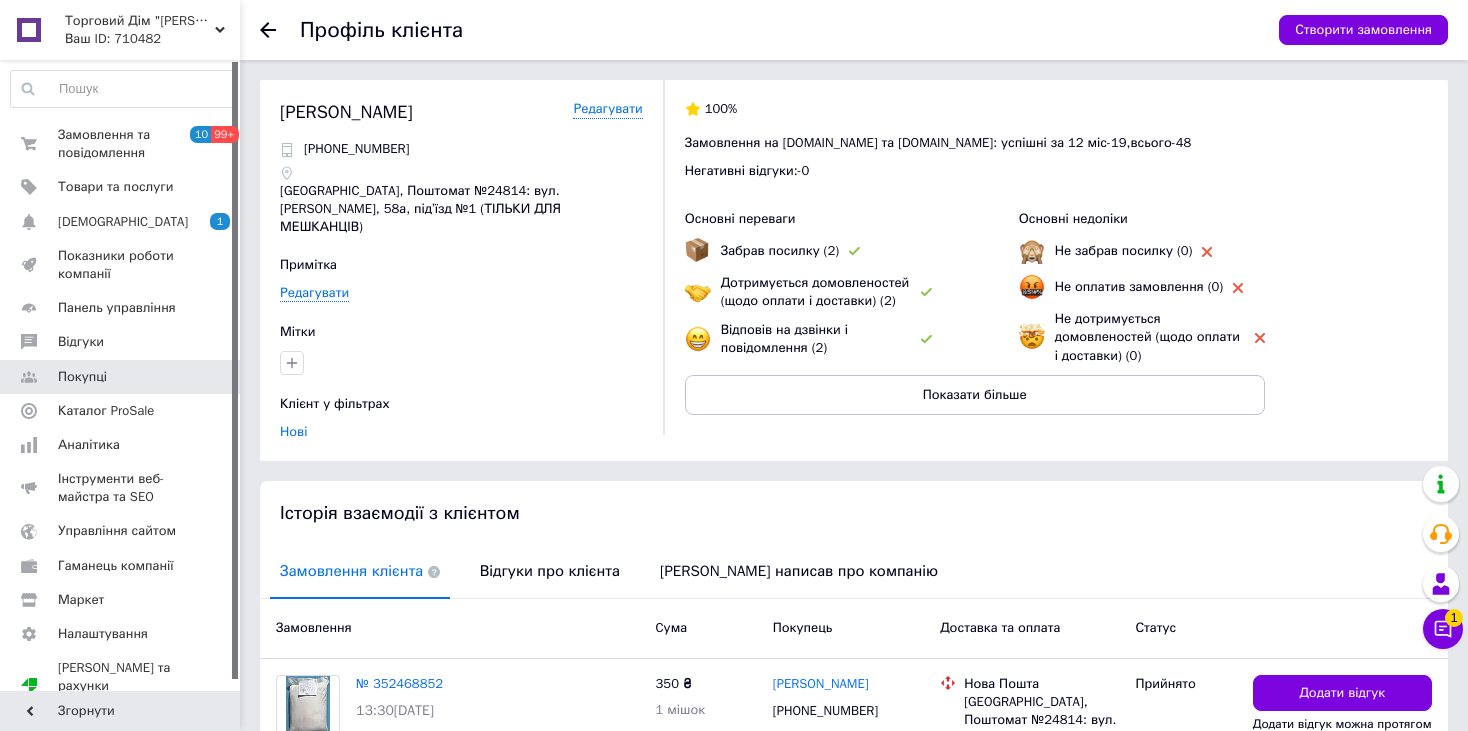 copy on "Чемерис Євгенія" 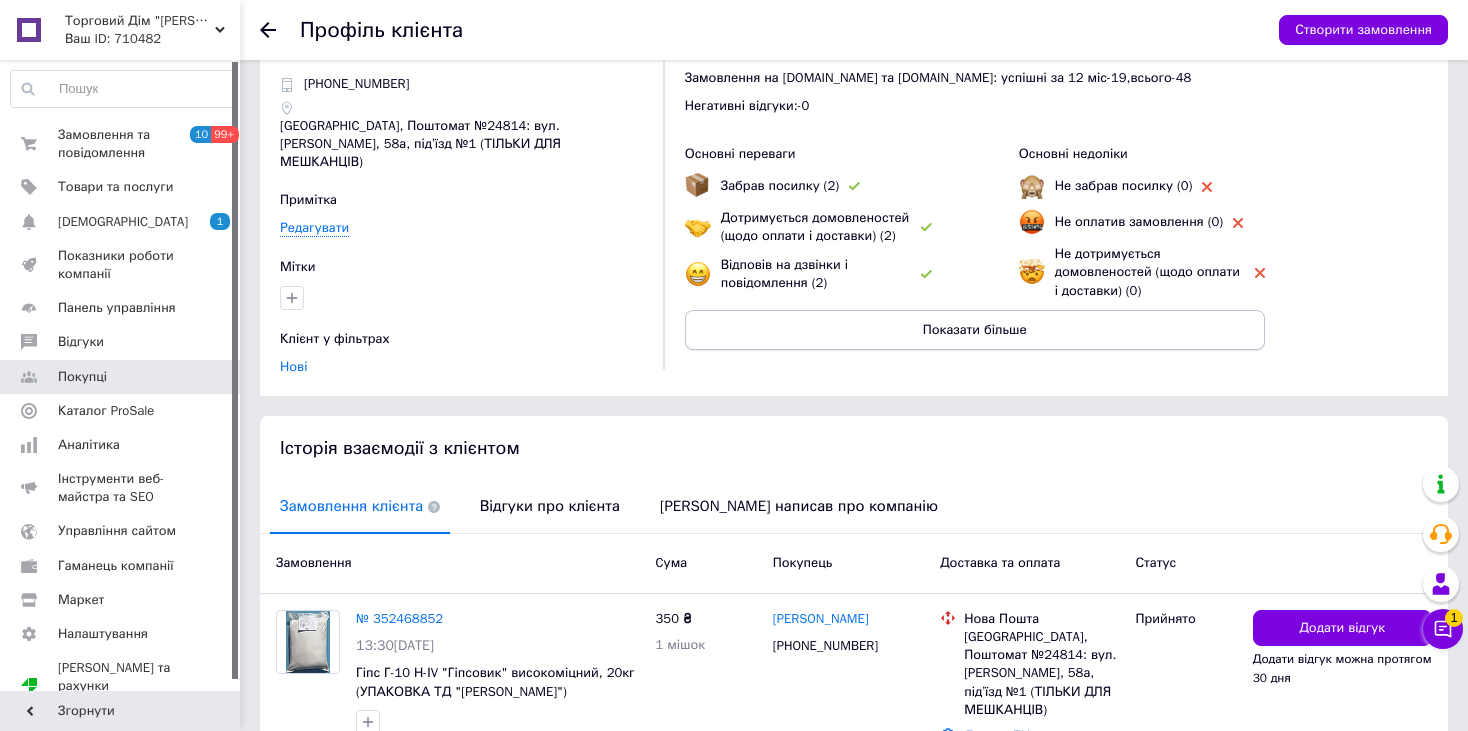scroll, scrollTop: 100, scrollLeft: 0, axis: vertical 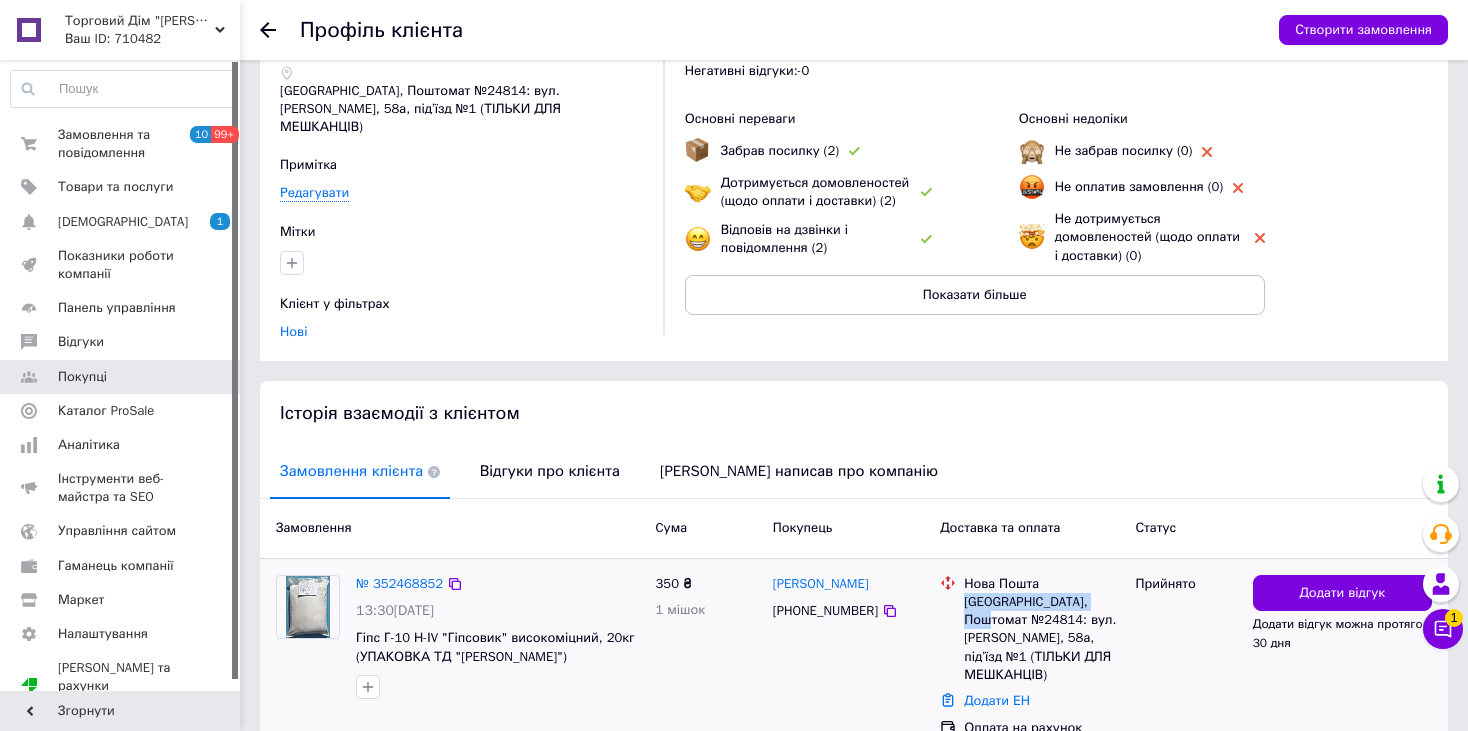 drag, startPoint x: 1121, startPoint y: 576, endPoint x: 963, endPoint y: 581, distance: 158.0791 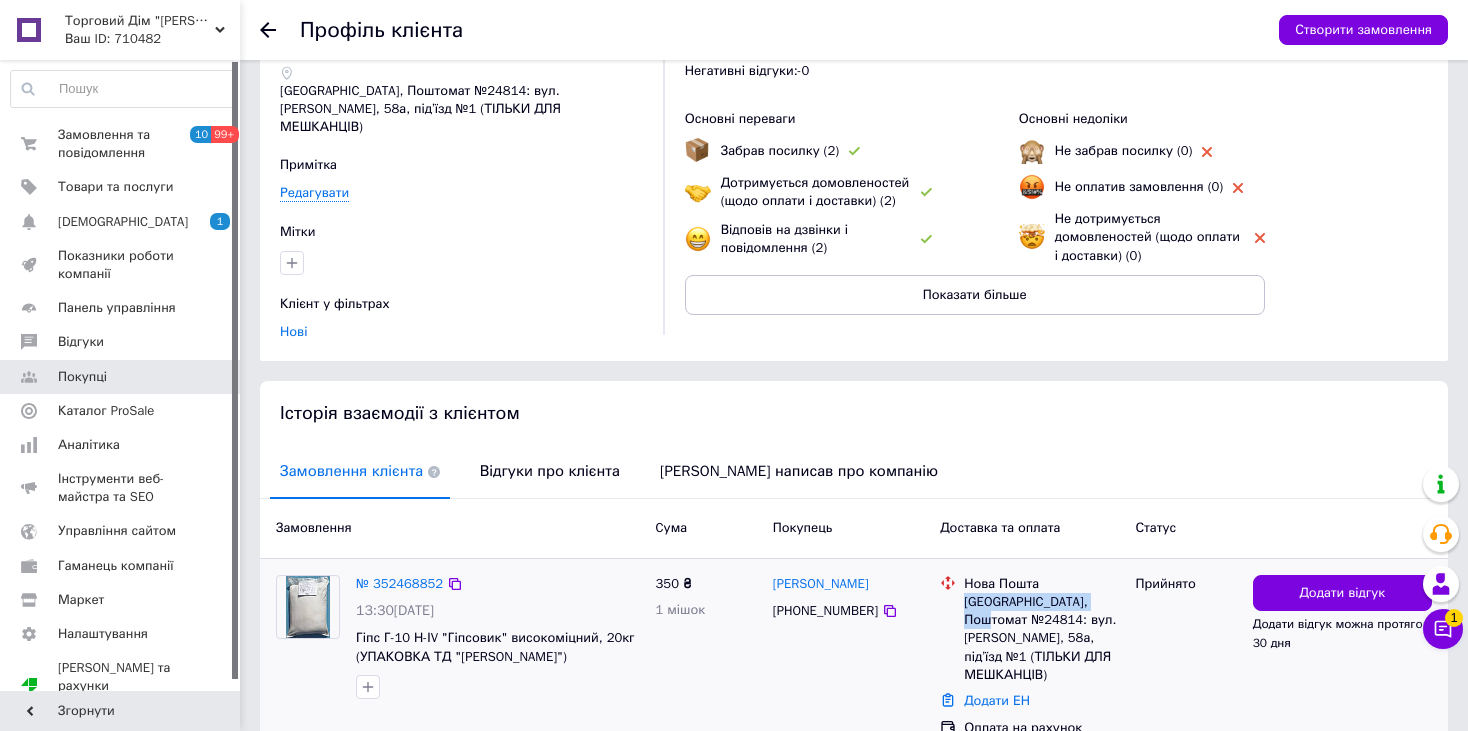 click on "Нова Пошта Київ, Поштомат №24814: вул. Тодося Осьмачки, 58а, під’їзд №1 (ТІЛЬКИ ДЛЯ МЕШКАНЦІВ)" at bounding box center [1041, 629] 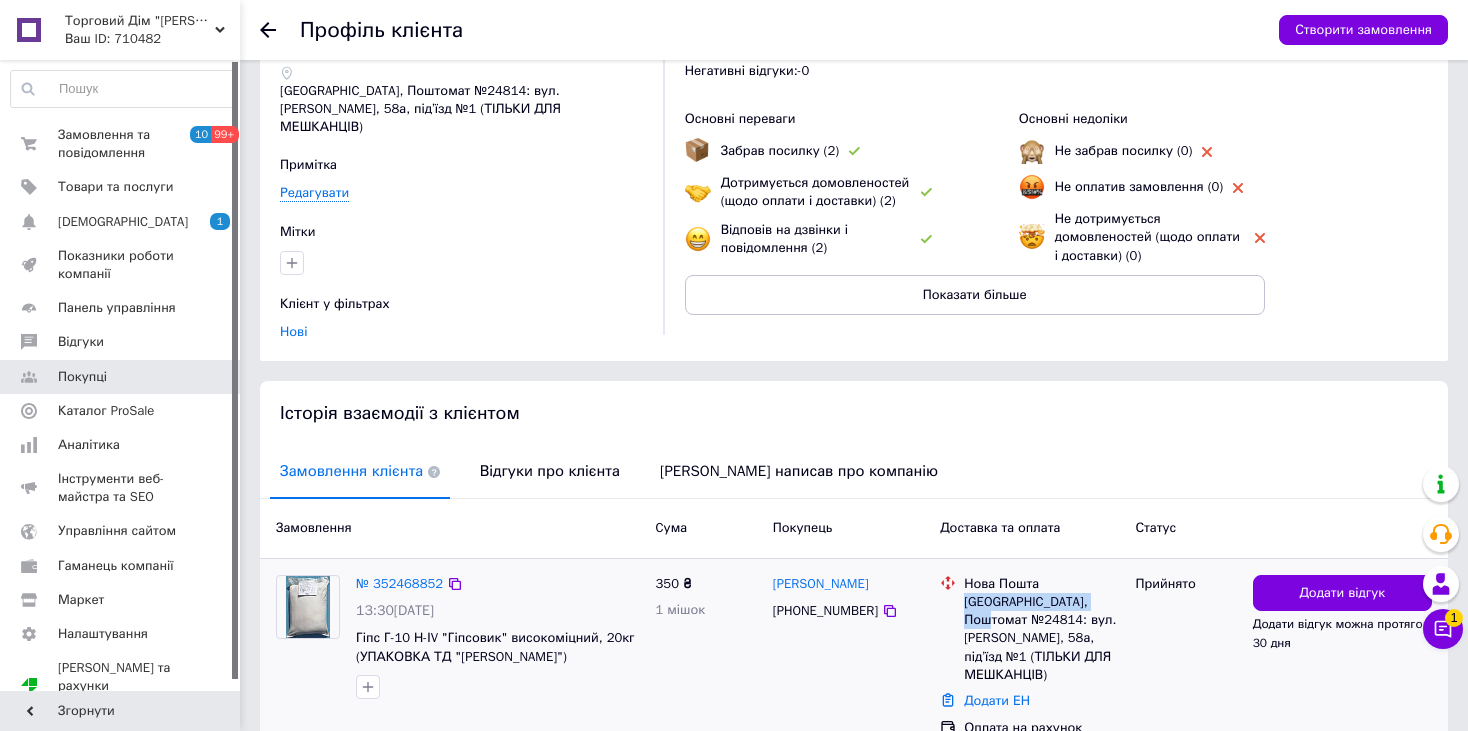 copy on "Київ, Поштомат №24814:" 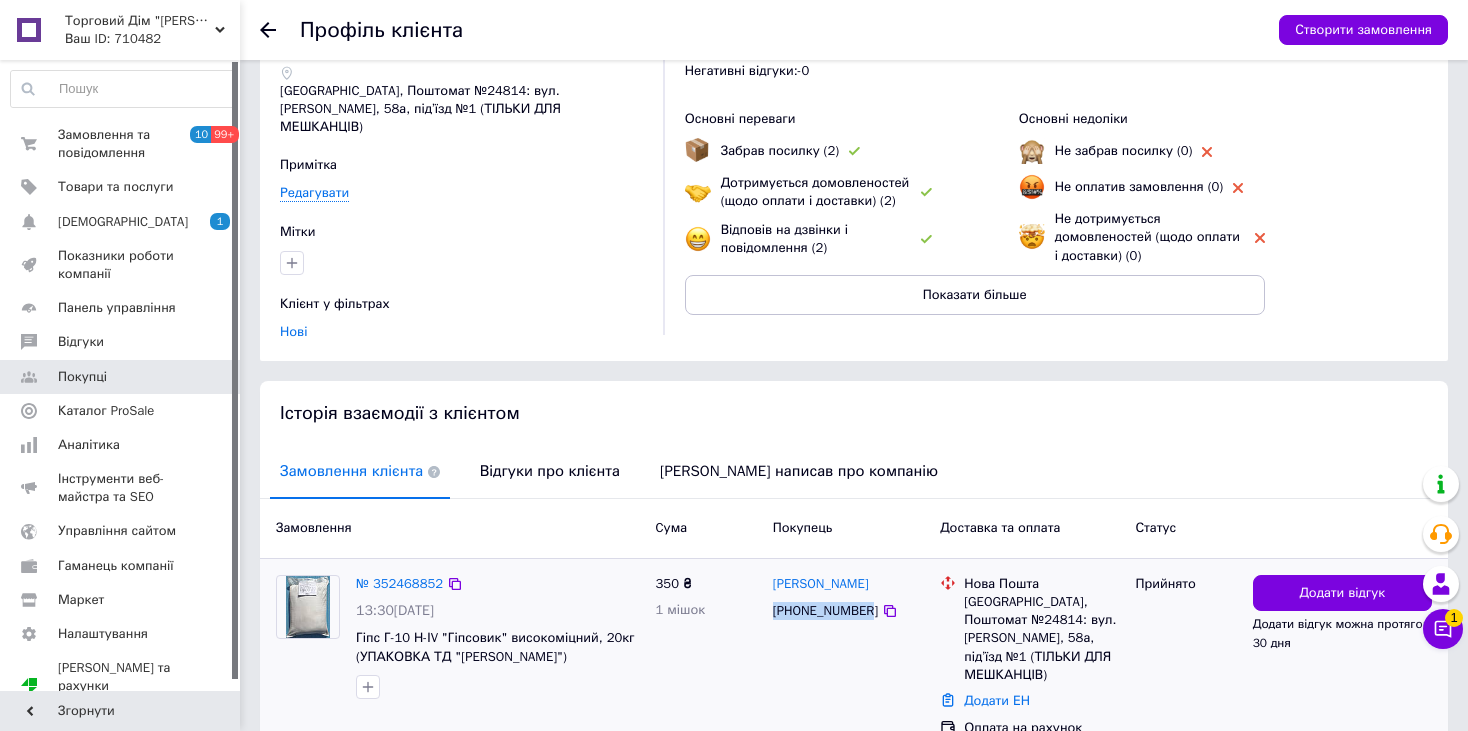 drag, startPoint x: 865, startPoint y: 593, endPoint x: 771, endPoint y: 599, distance: 94.19129 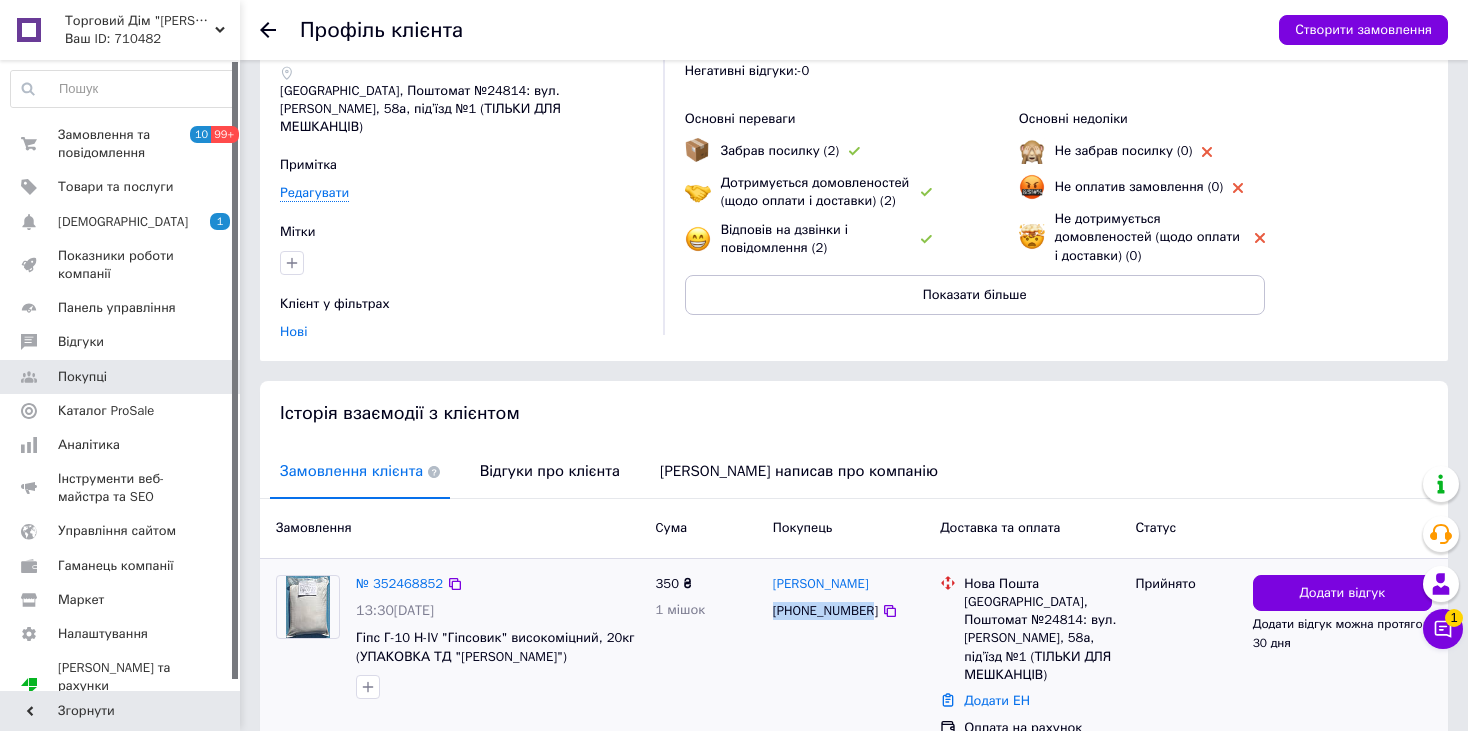 click on "[PHONE_NUMBER]" at bounding box center [825, 611] 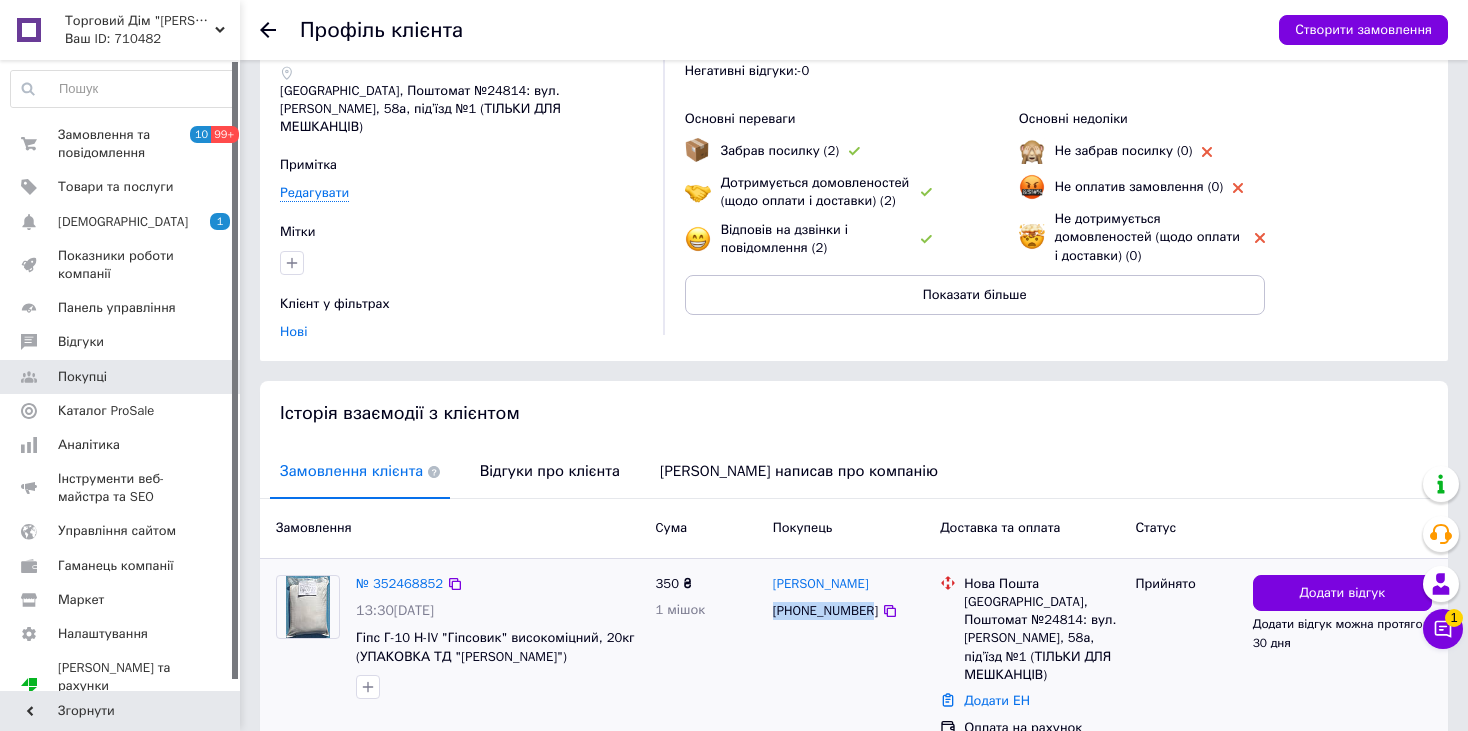 copy on "[PHONE_NUMBER]" 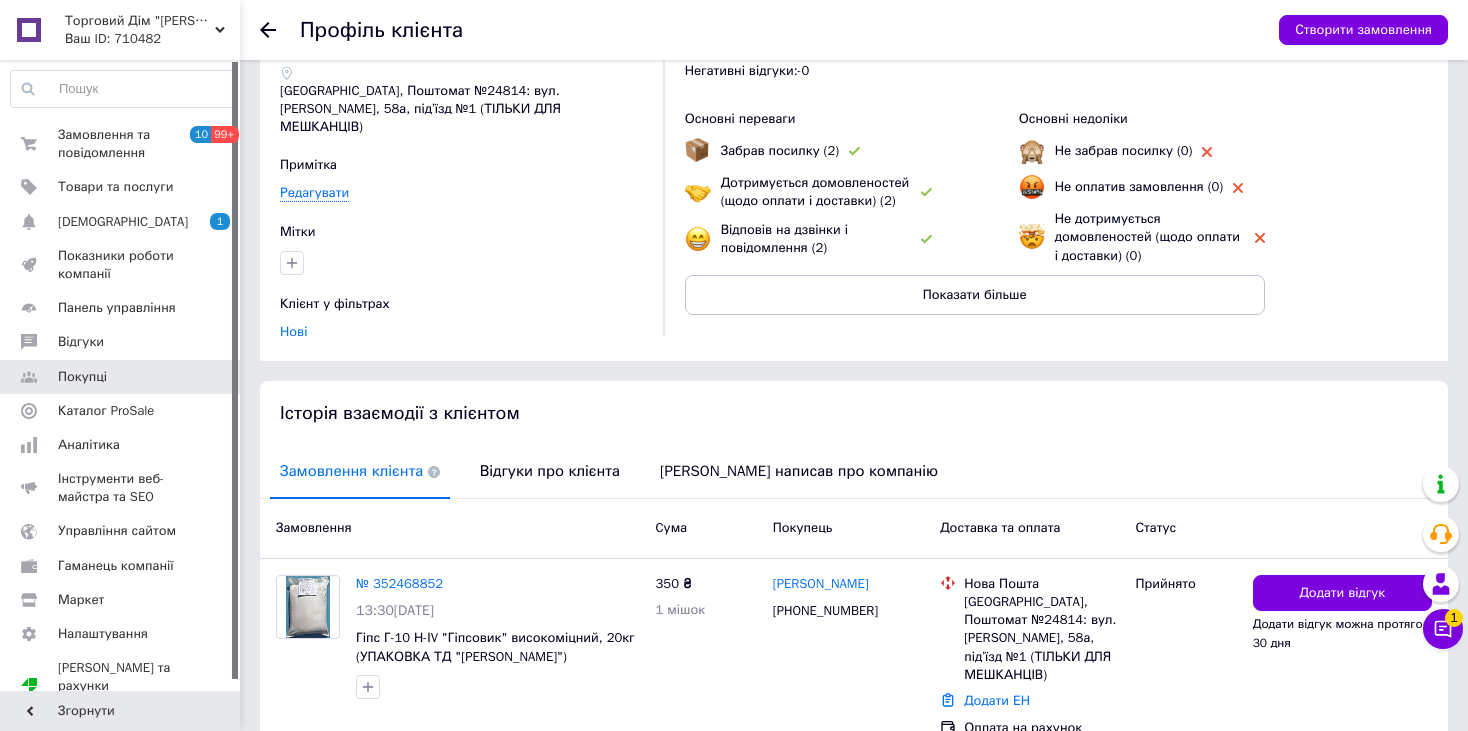 click 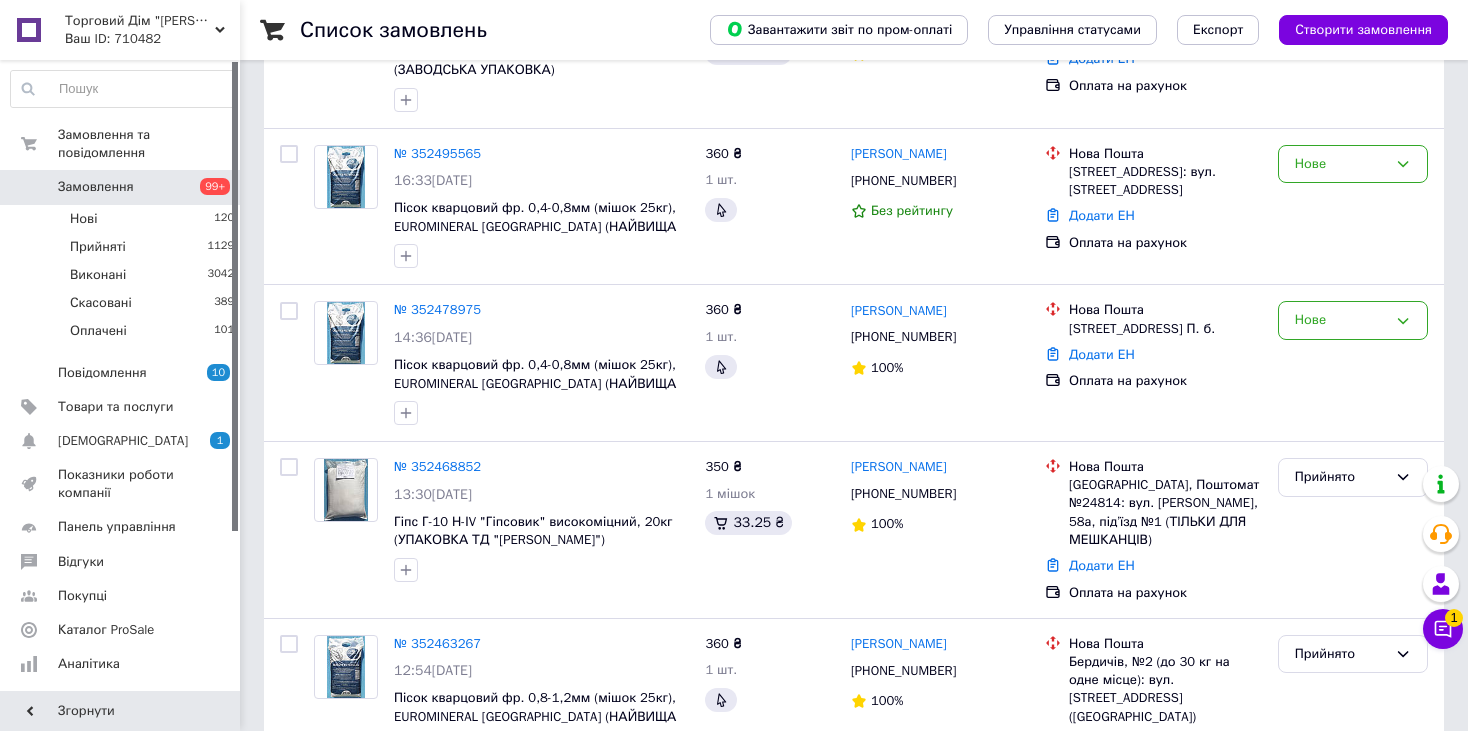 scroll, scrollTop: 400, scrollLeft: 0, axis: vertical 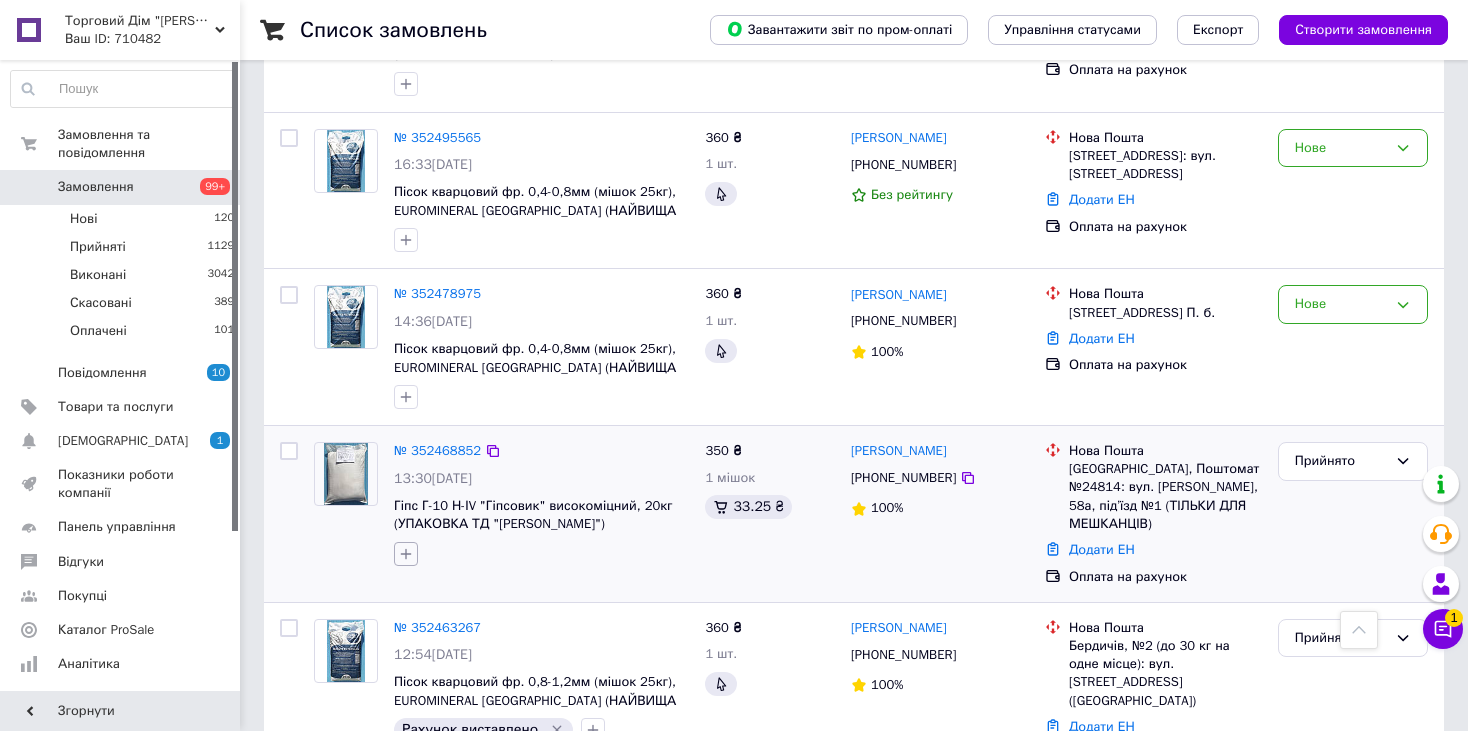 click 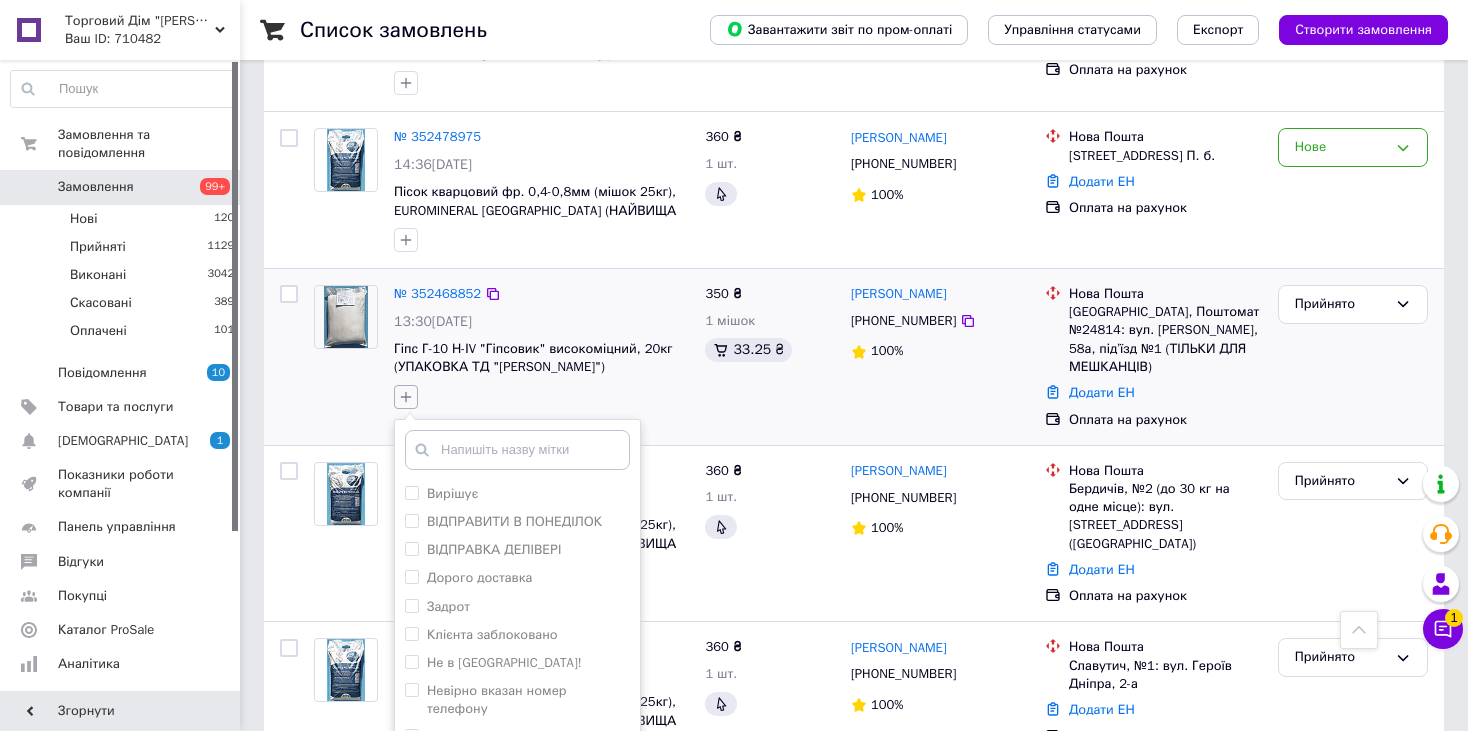 scroll, scrollTop: 600, scrollLeft: 0, axis: vertical 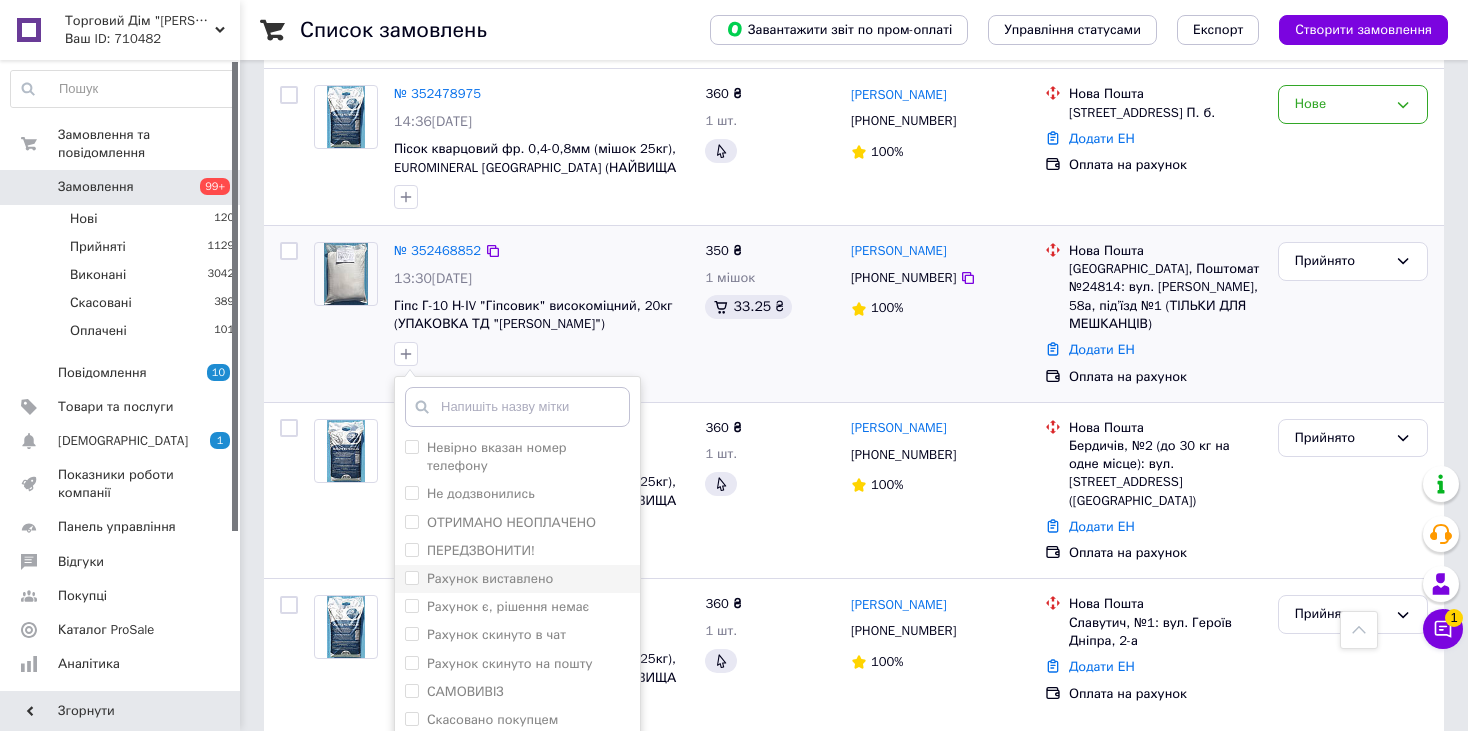 click on "Рахунок виставлено" at bounding box center (490, 578) 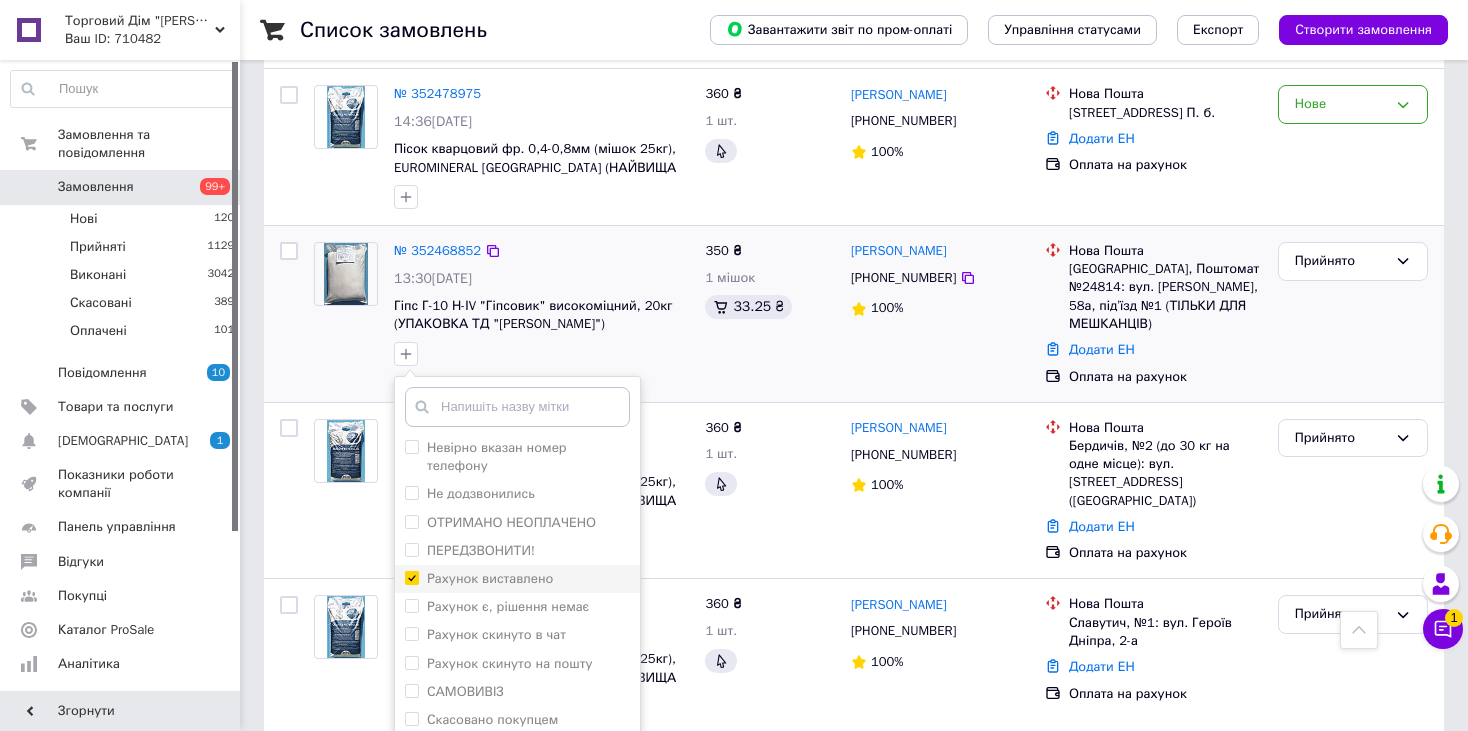 checkbox on "true" 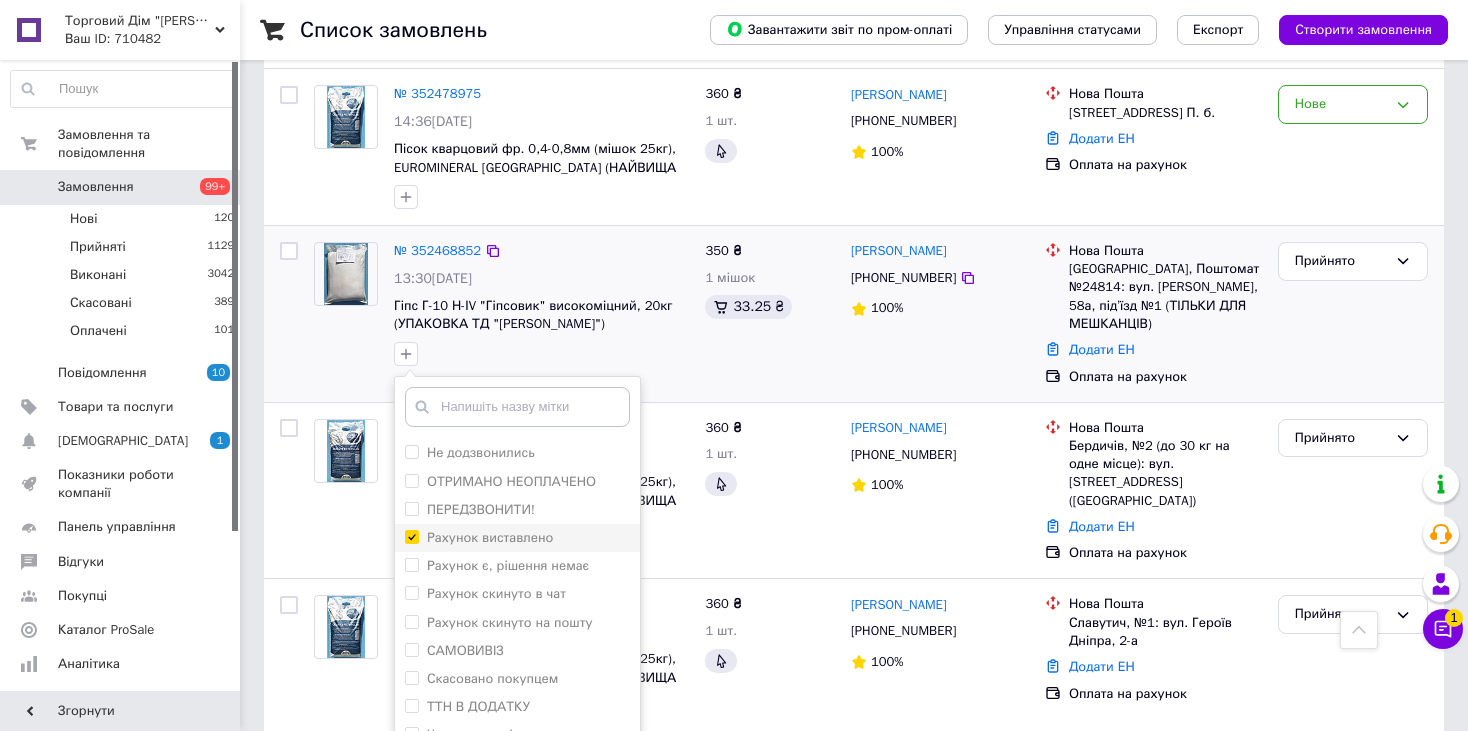 scroll, scrollTop: 264, scrollLeft: 0, axis: vertical 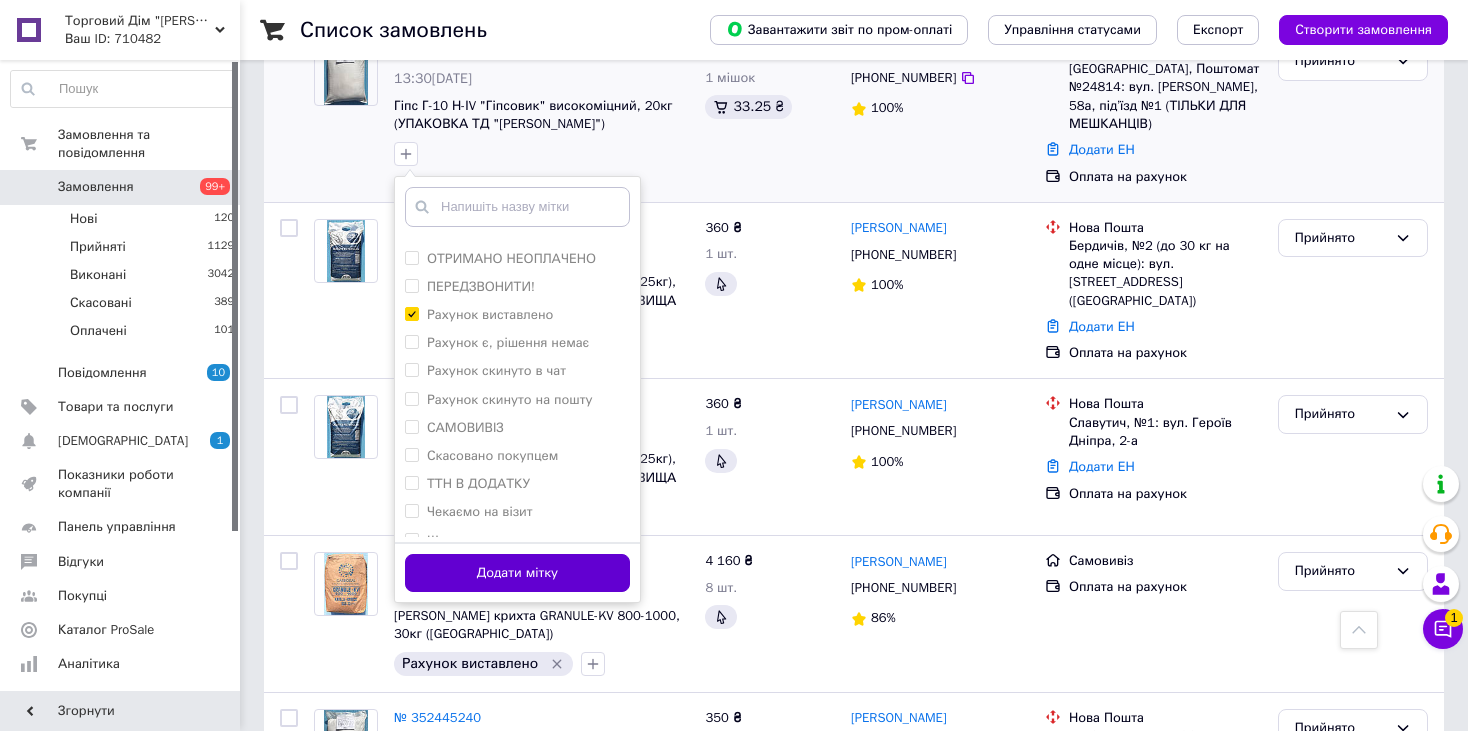 click on "Додати мітку" at bounding box center [517, 573] 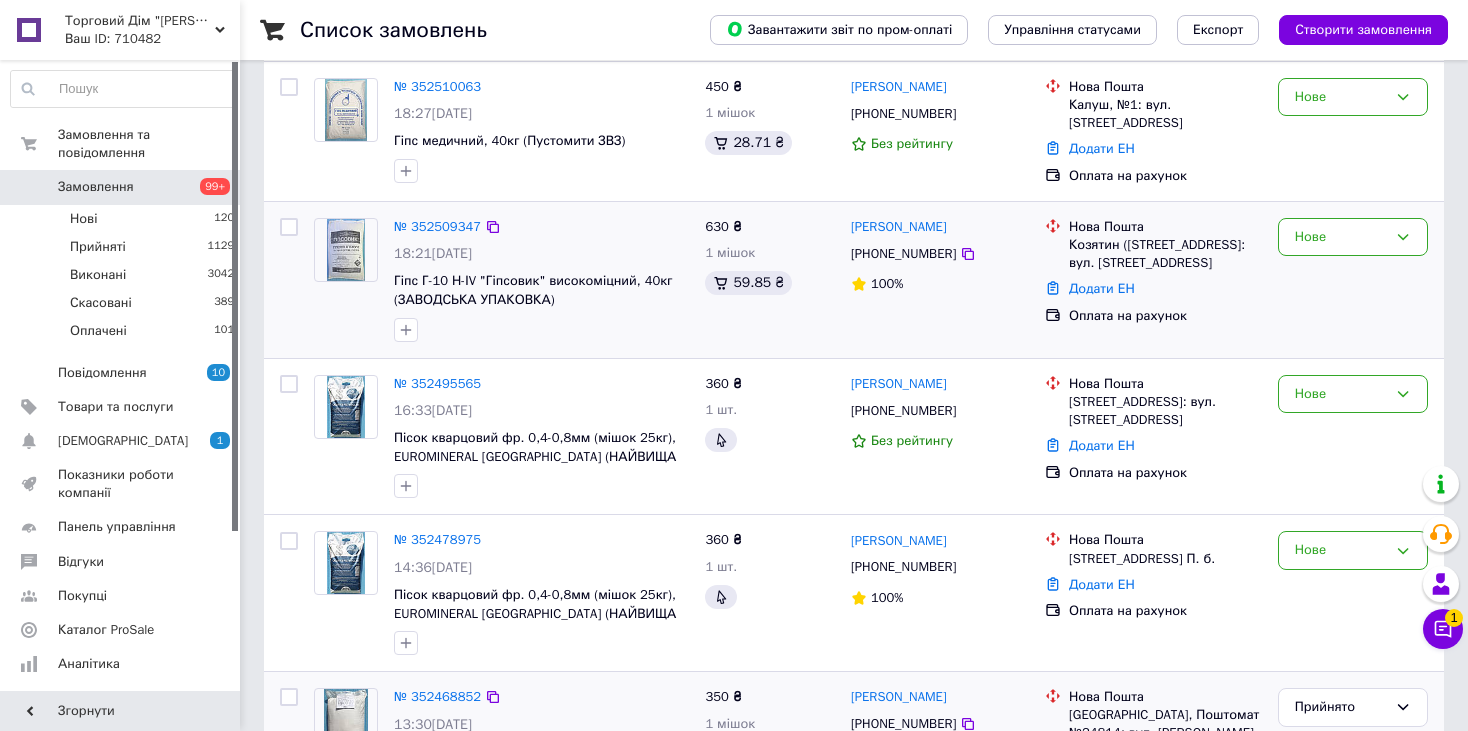 scroll, scrollTop: 200, scrollLeft: 0, axis: vertical 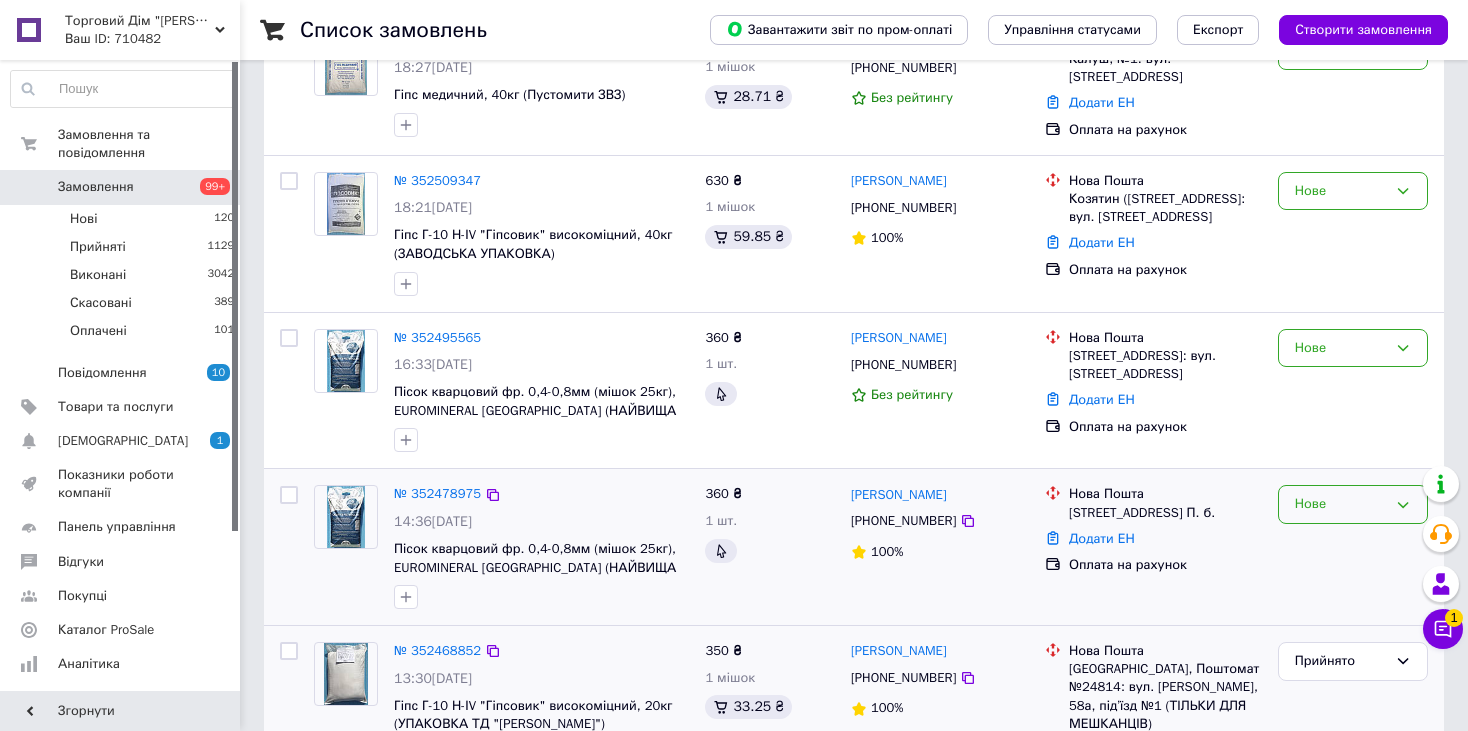 click on "Нове" at bounding box center [1341, 504] 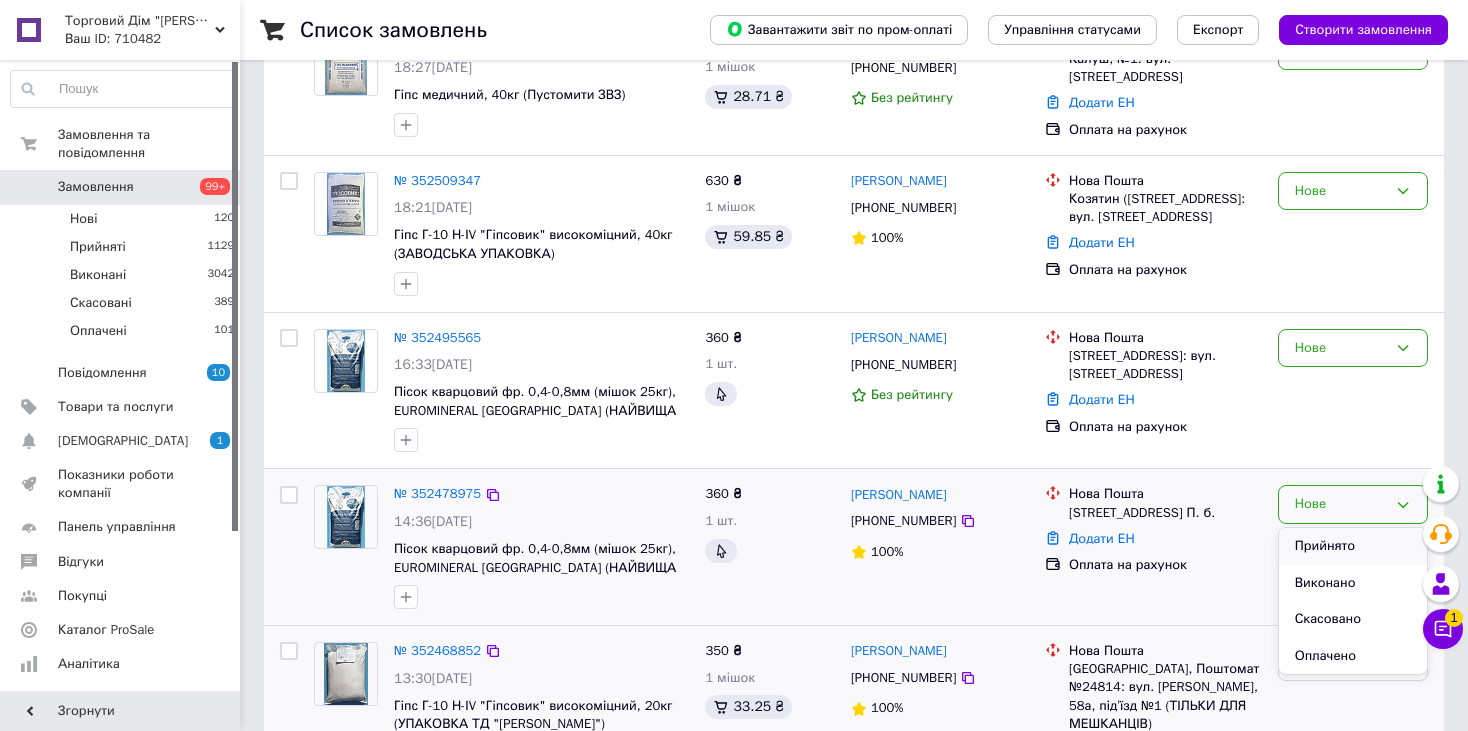 click on "Прийнято" at bounding box center (1353, 546) 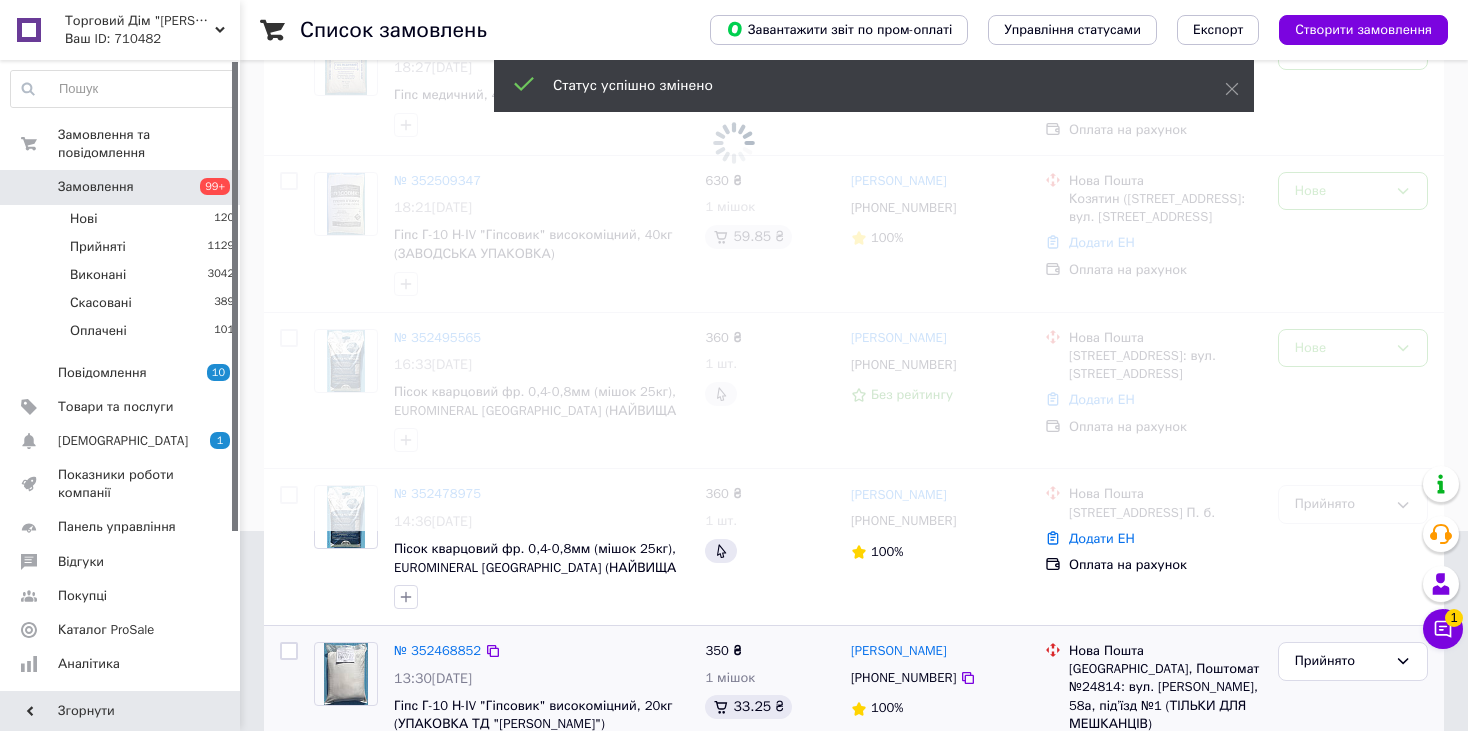 click at bounding box center (734, 165) 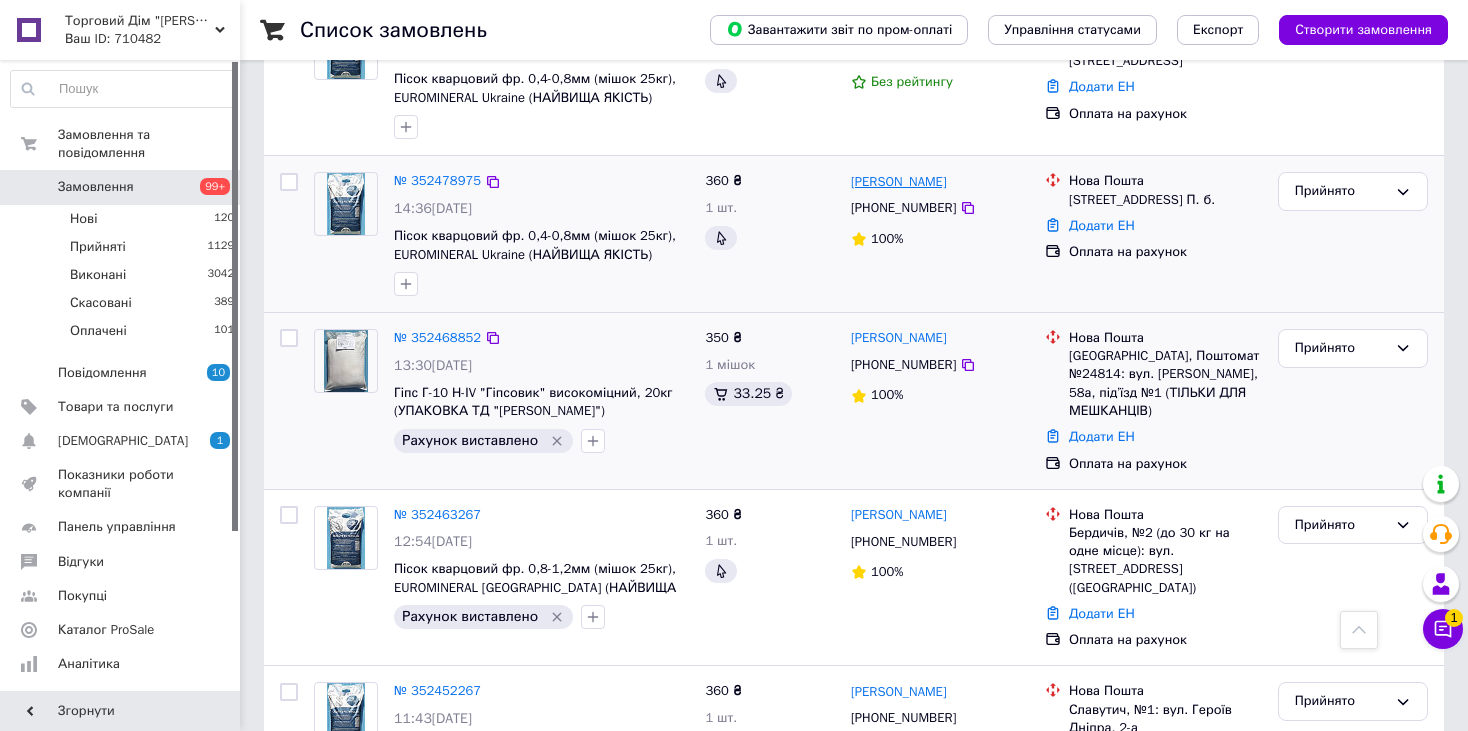 scroll, scrollTop: 500, scrollLeft: 0, axis: vertical 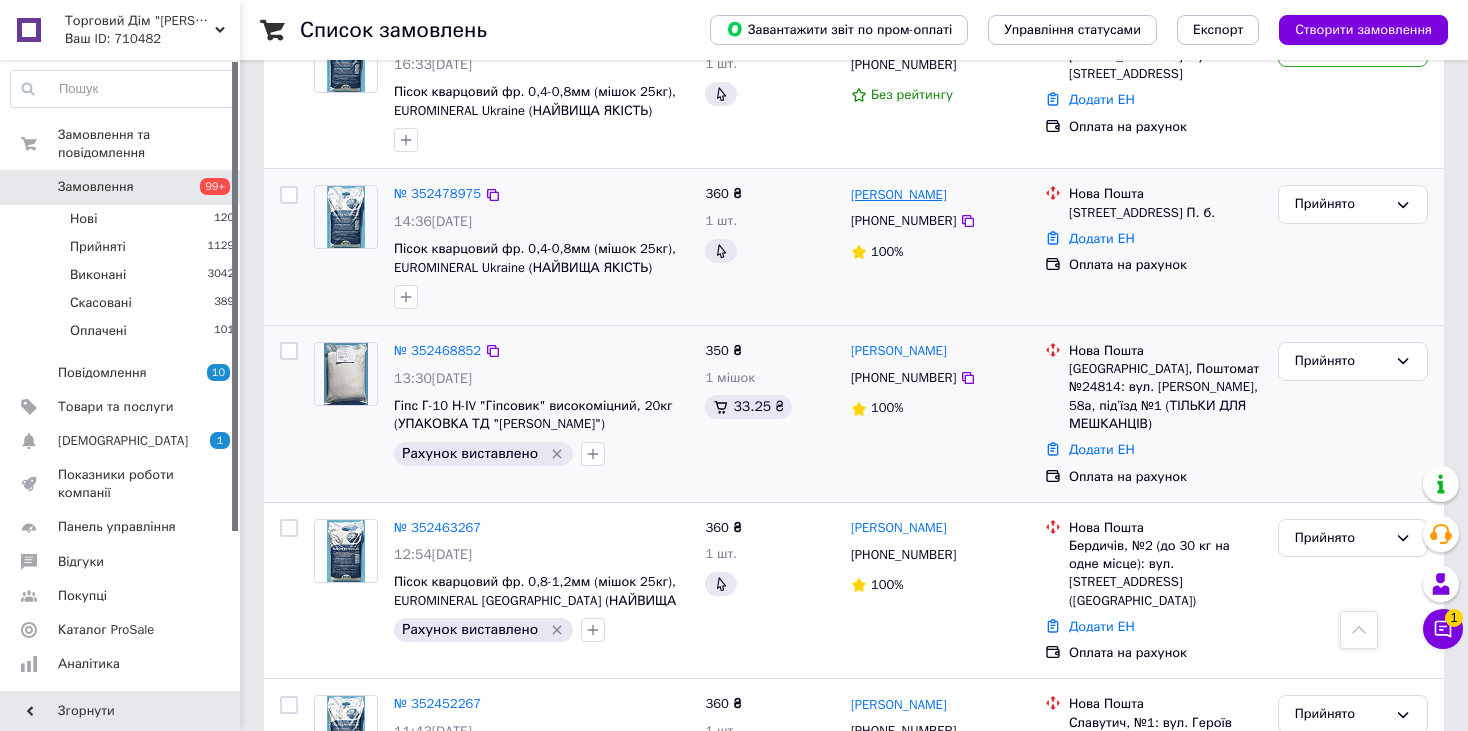 click on "[PERSON_NAME]" at bounding box center [899, 195] 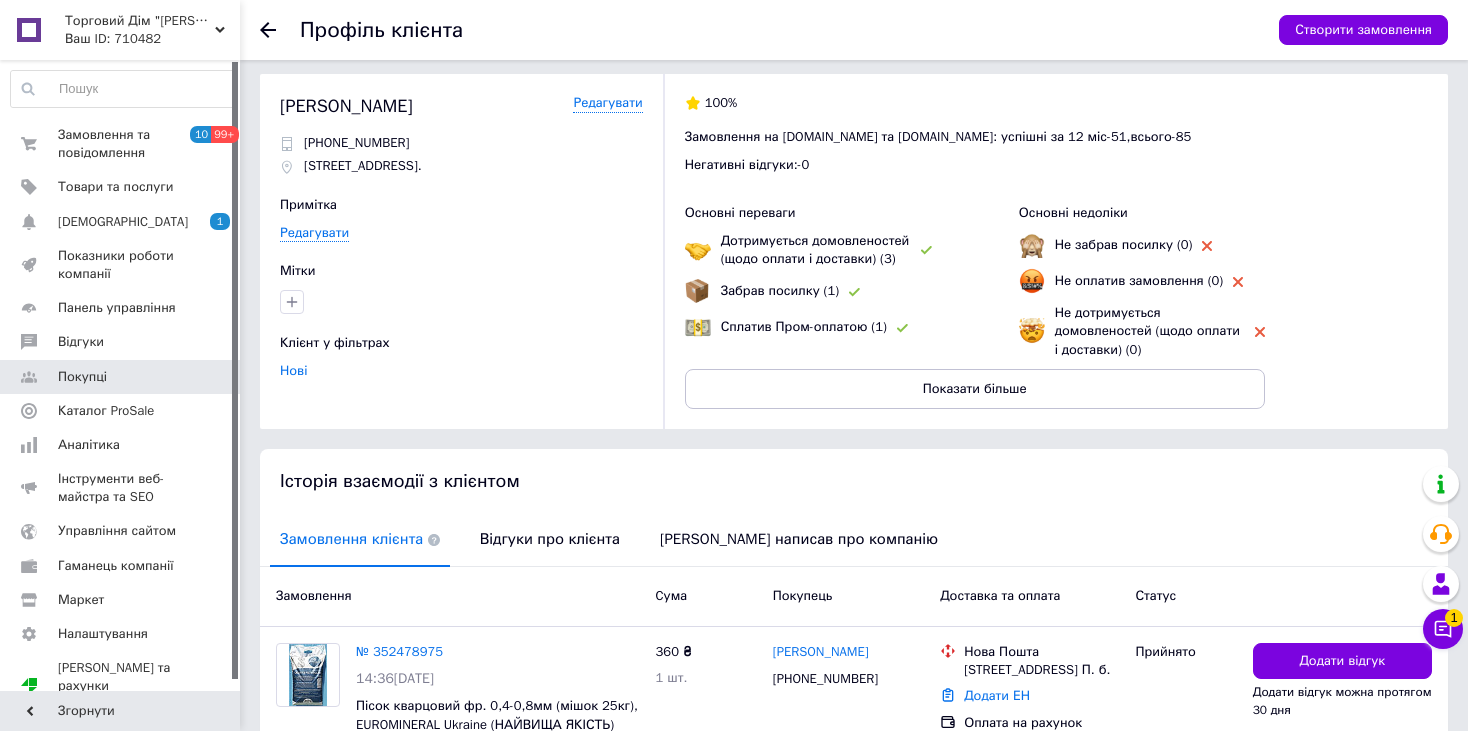 scroll, scrollTop: 0, scrollLeft: 0, axis: both 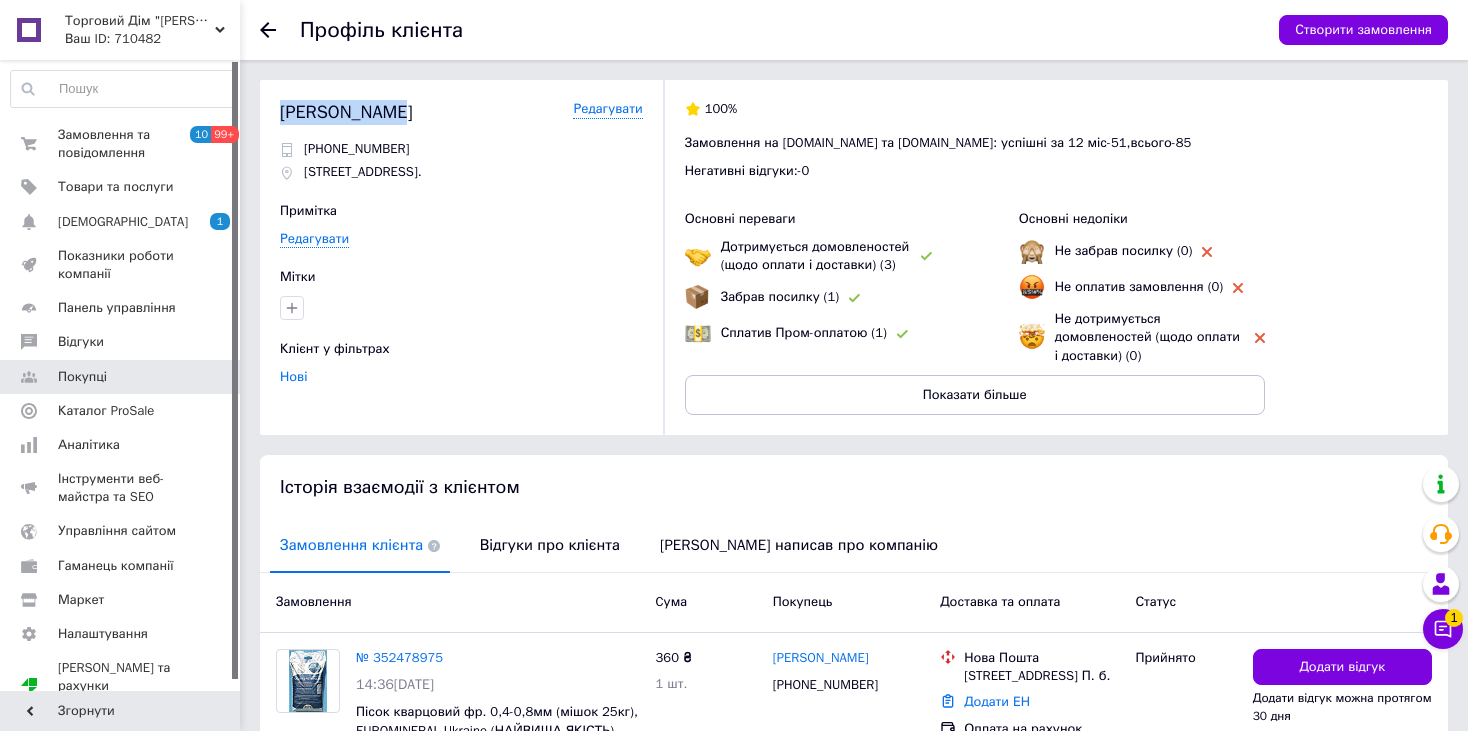 drag, startPoint x: 407, startPoint y: 105, endPoint x: 274, endPoint y: 118, distance: 133.63383 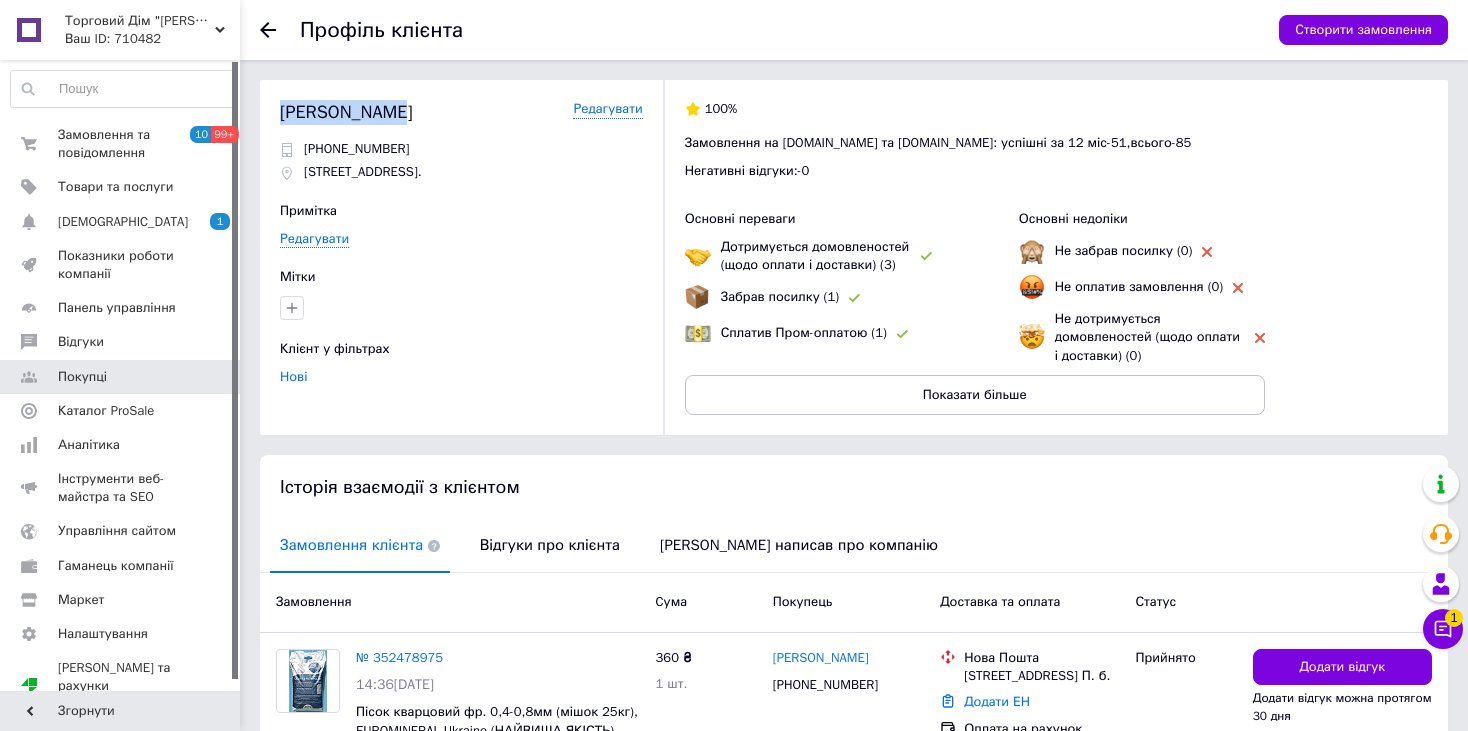 copy on "Войтенко Яна" 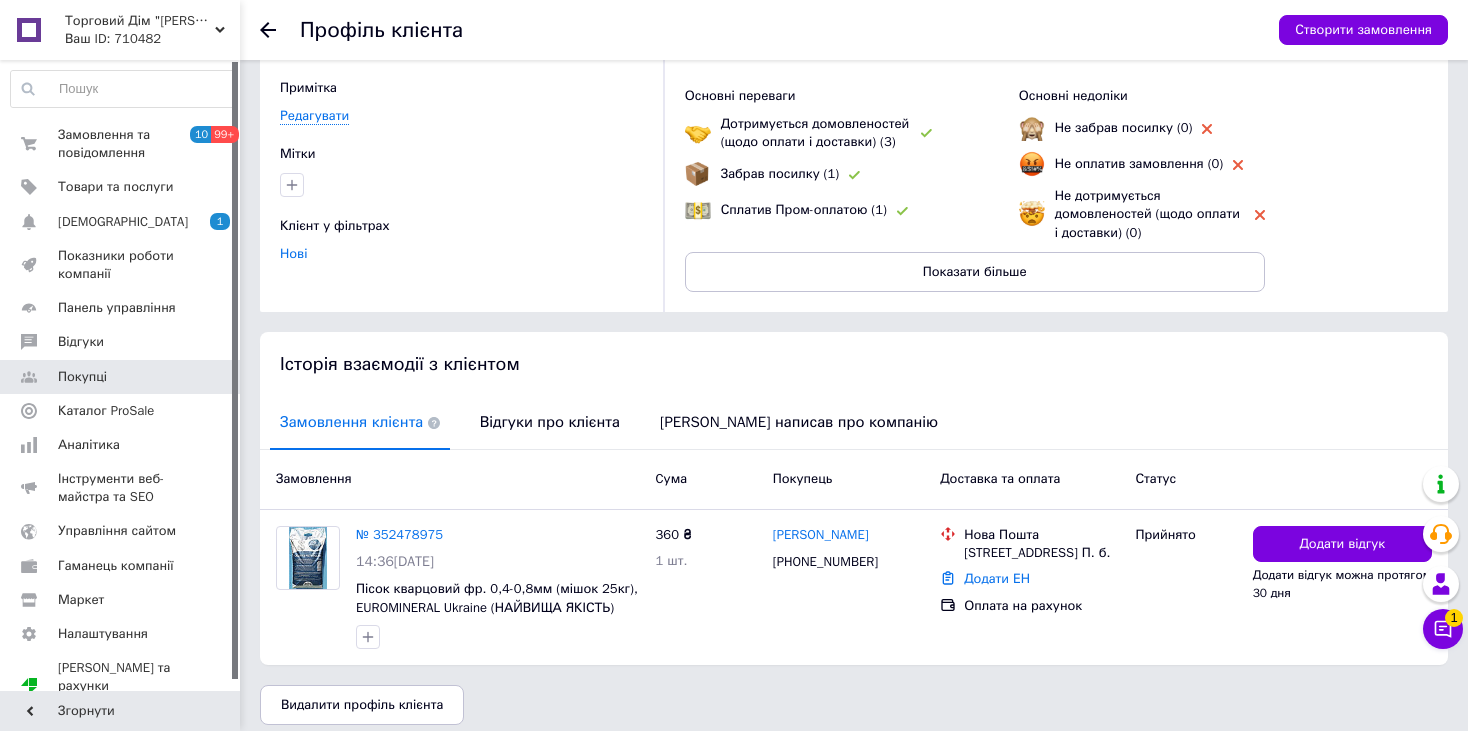 scroll, scrollTop: 136, scrollLeft: 0, axis: vertical 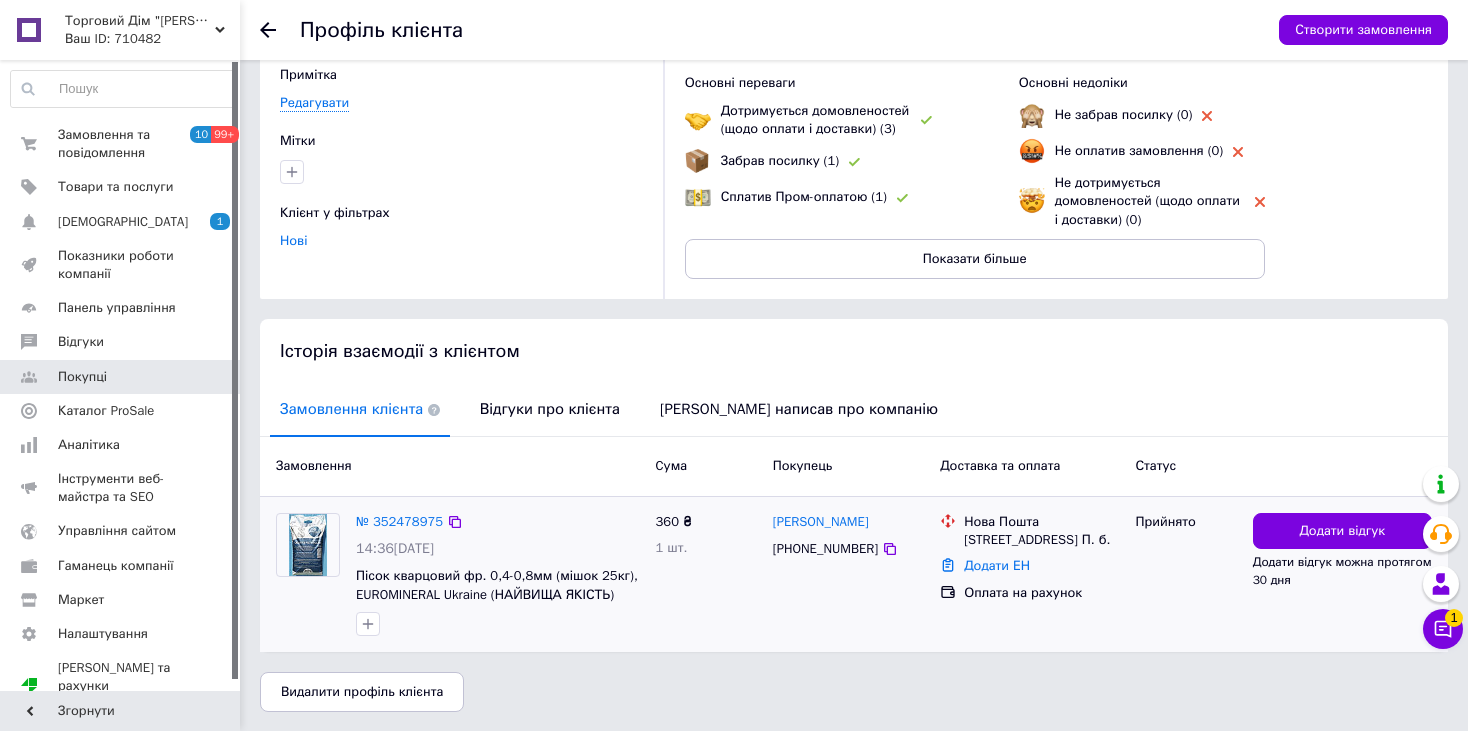 drag, startPoint x: 1120, startPoint y: 556, endPoint x: 962, endPoint y: 544, distance: 158.45505 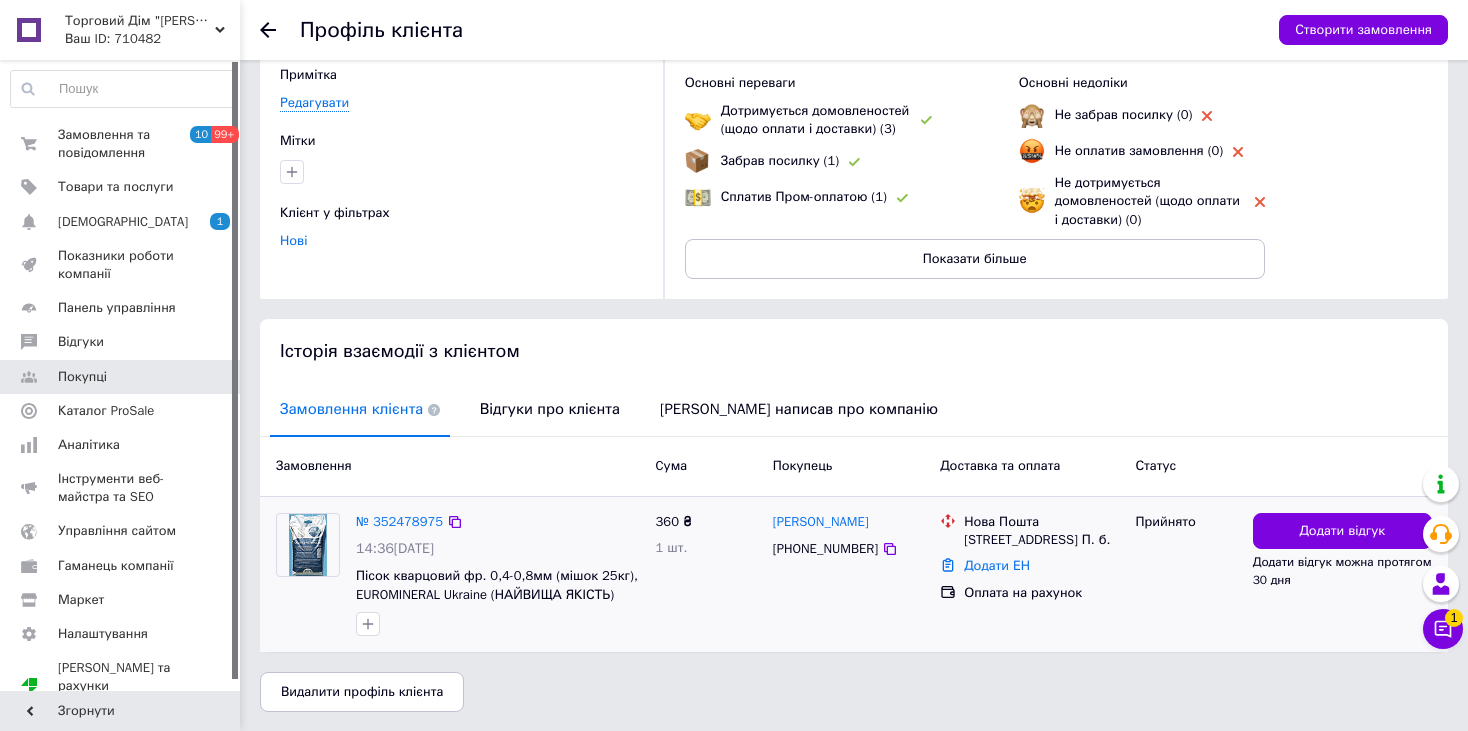 click on "Нова Пошта Харків, Новопригородна вул., будинок 14, кв. П. б." at bounding box center [1041, 531] 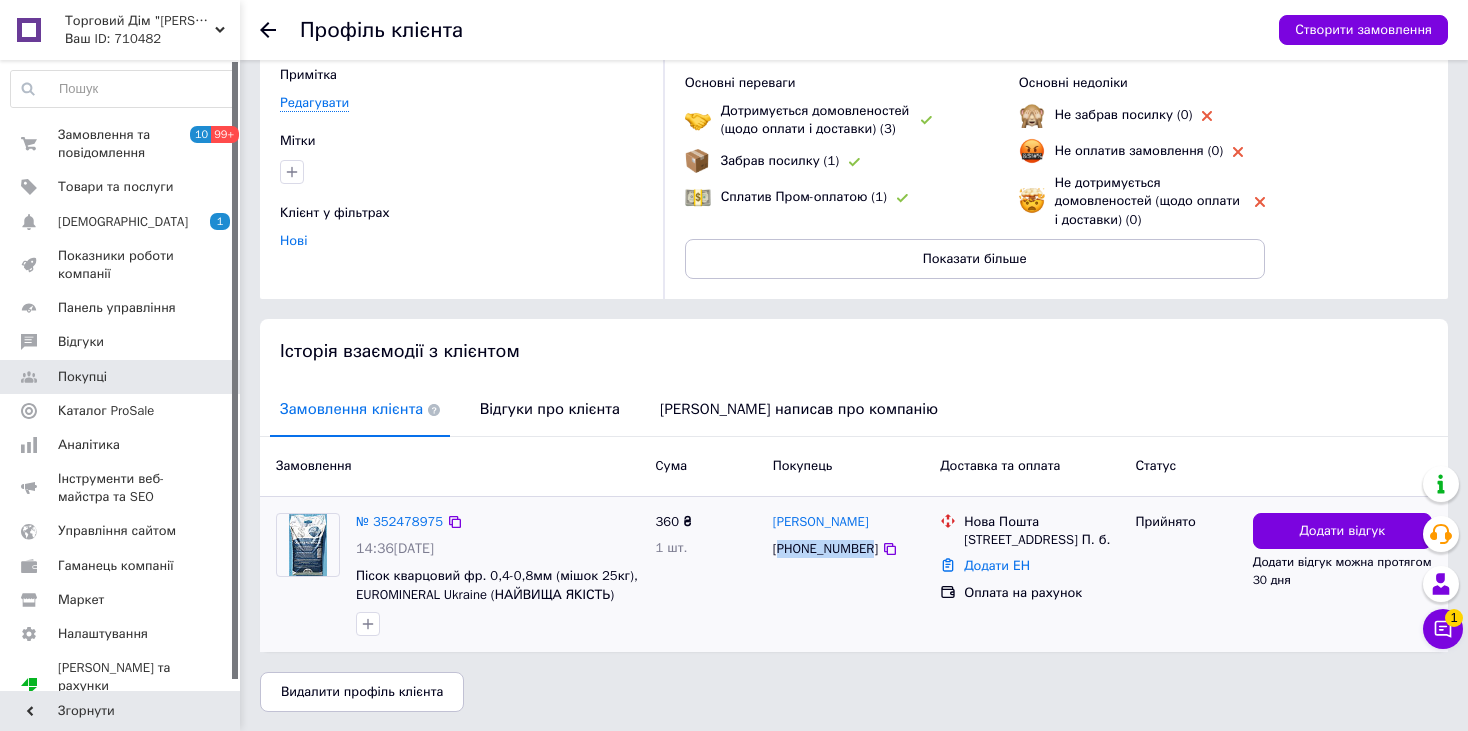 drag, startPoint x: 865, startPoint y: 551, endPoint x: 782, endPoint y: 552, distance: 83.00603 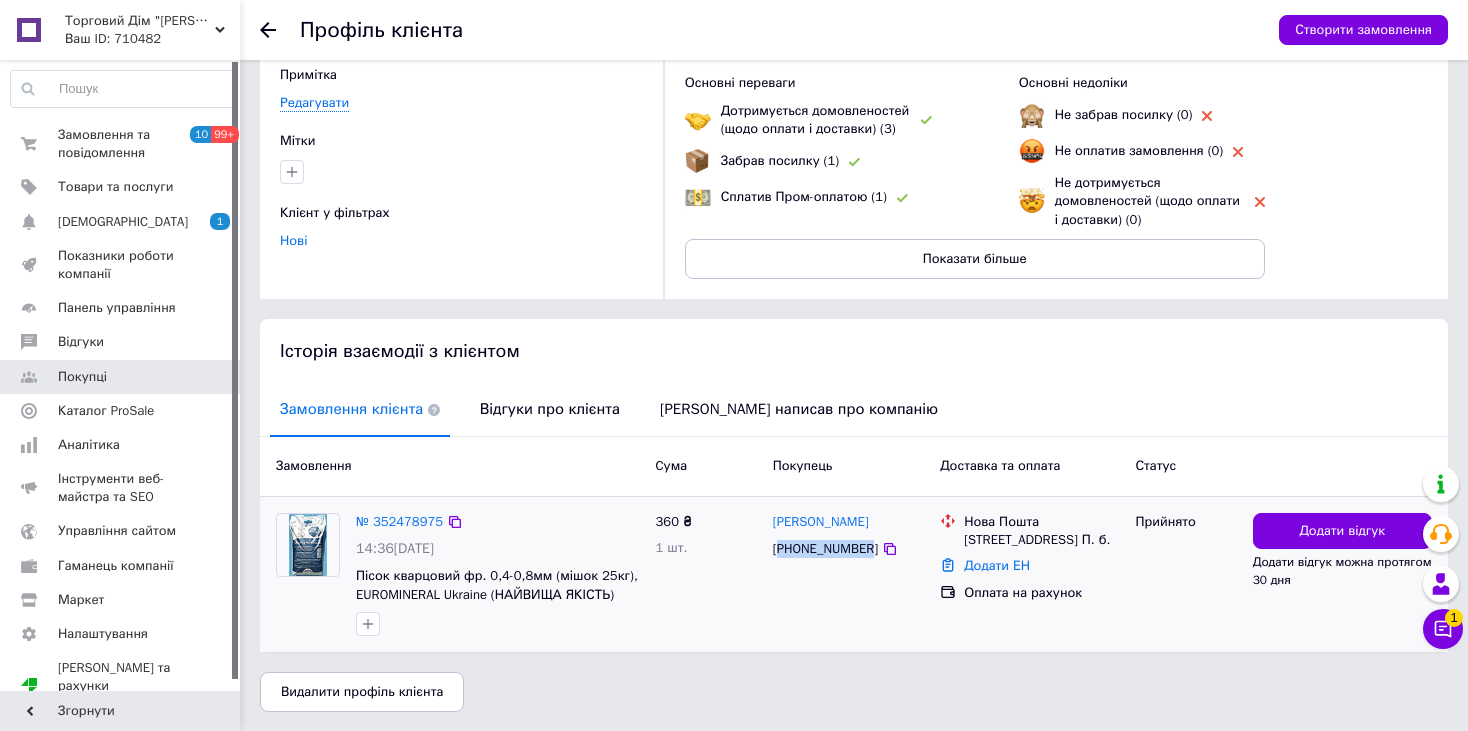 click on "[PHONE_NUMBER]" at bounding box center (825, 549) 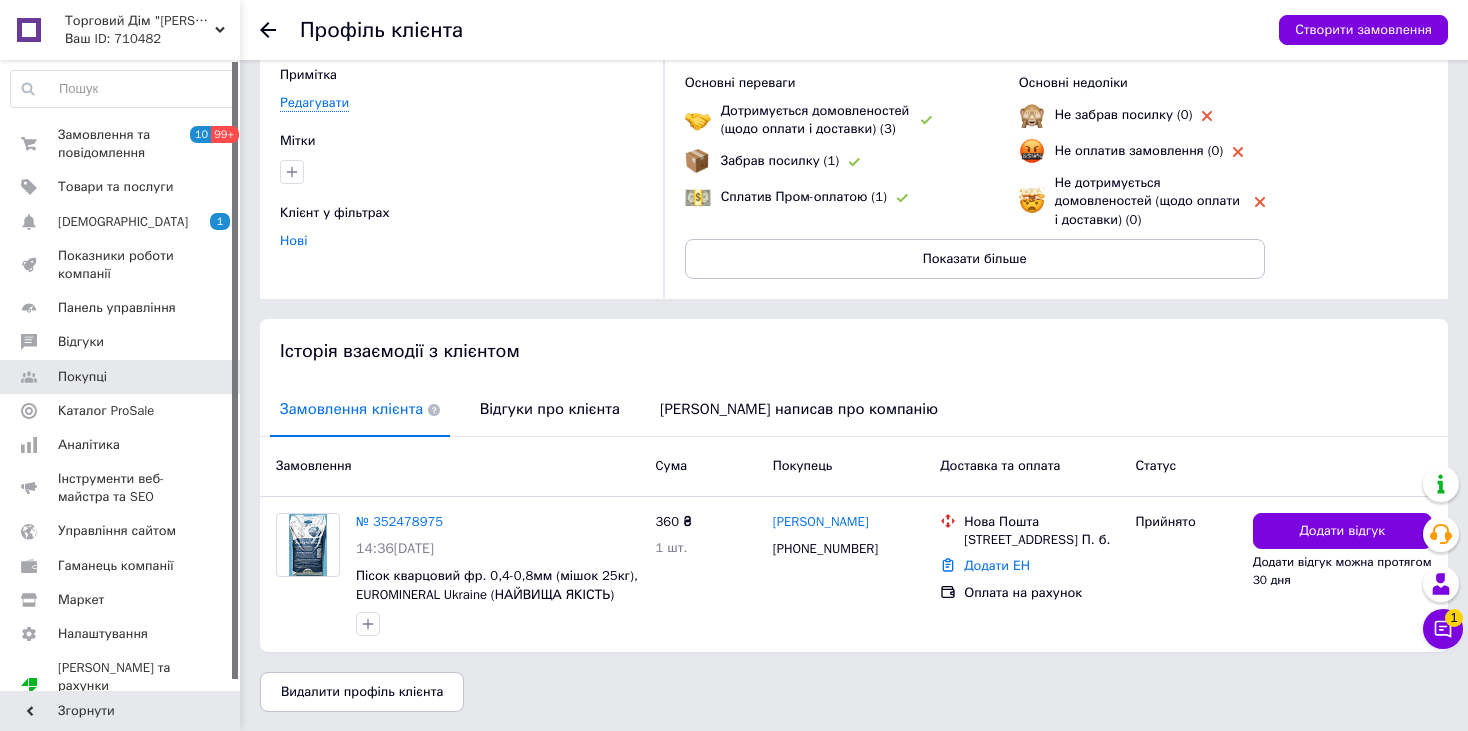 click on "Профіль клієнта Створити замовлення" at bounding box center (854, 30) 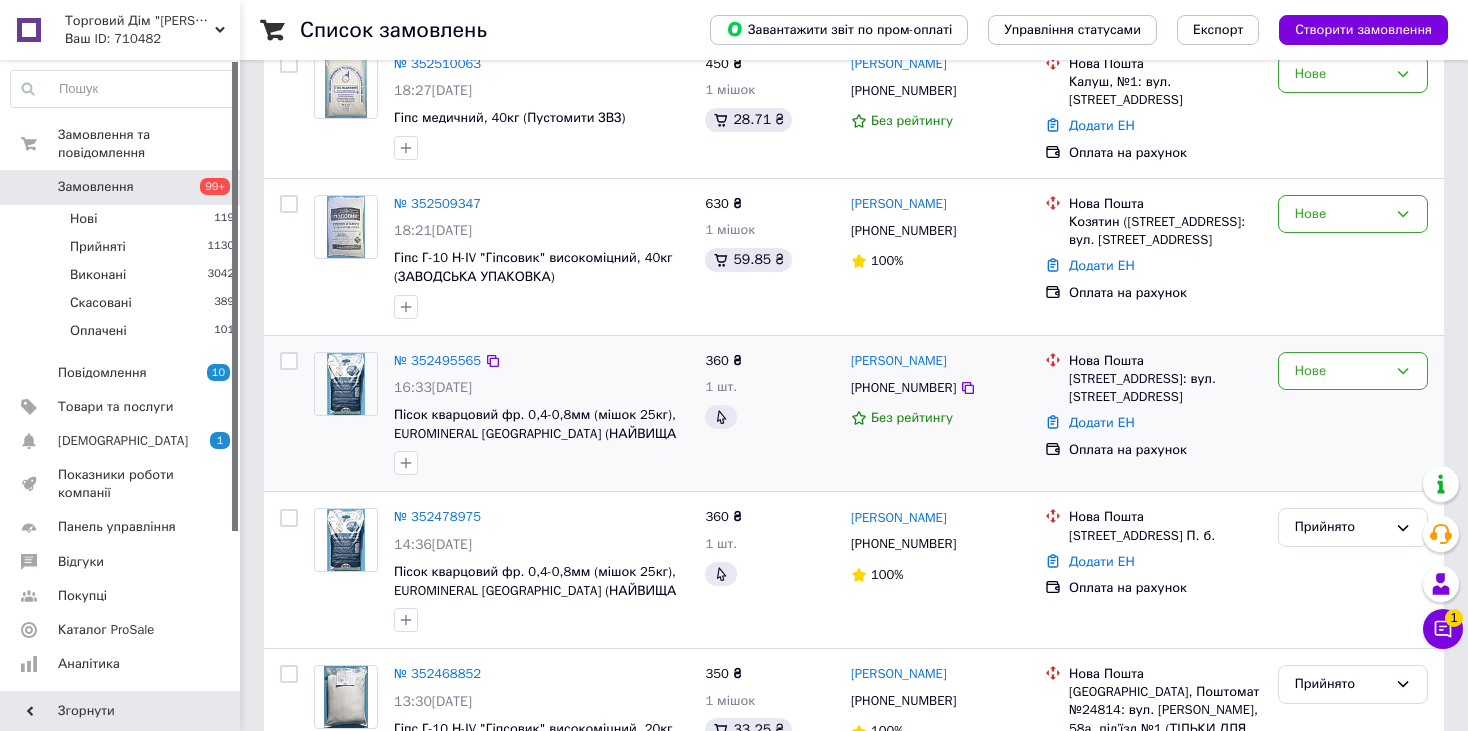 scroll, scrollTop: 300, scrollLeft: 0, axis: vertical 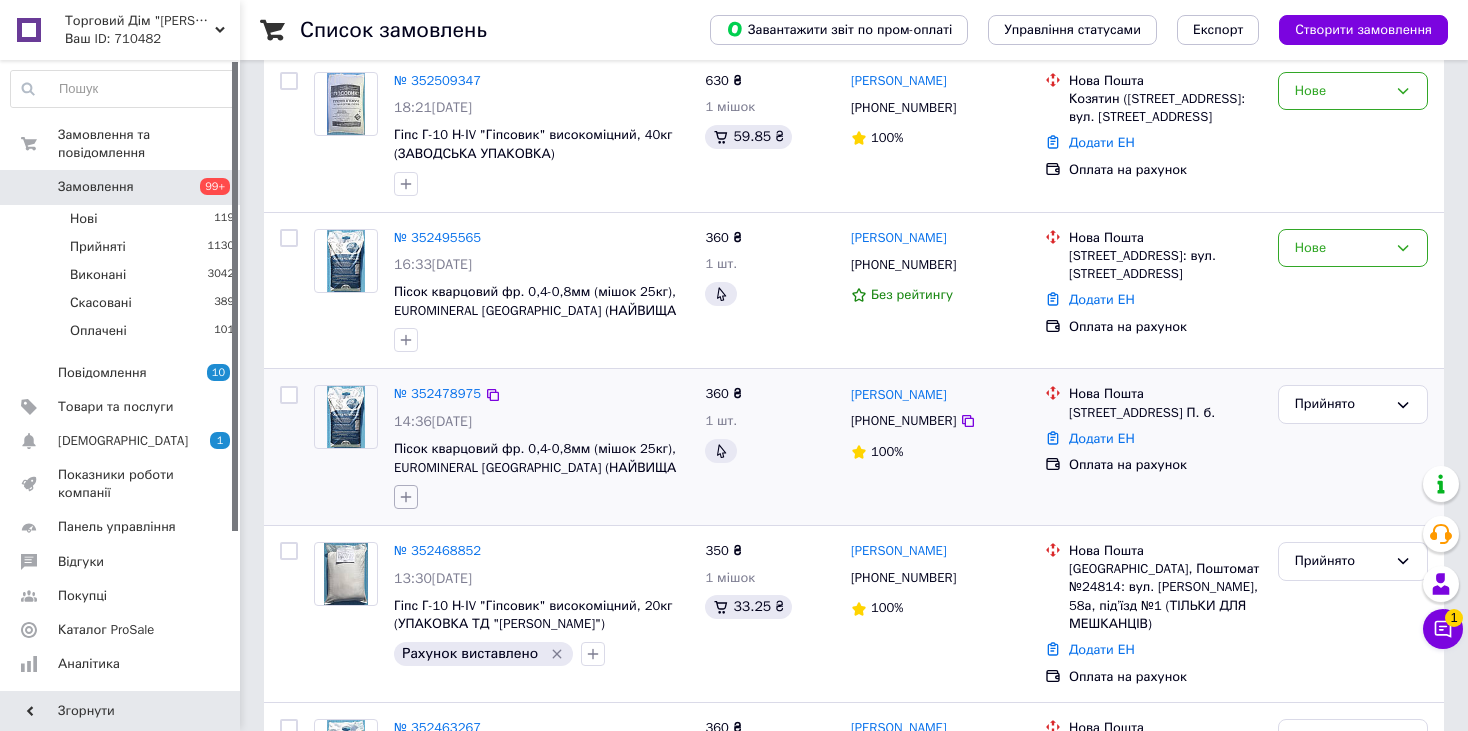 click 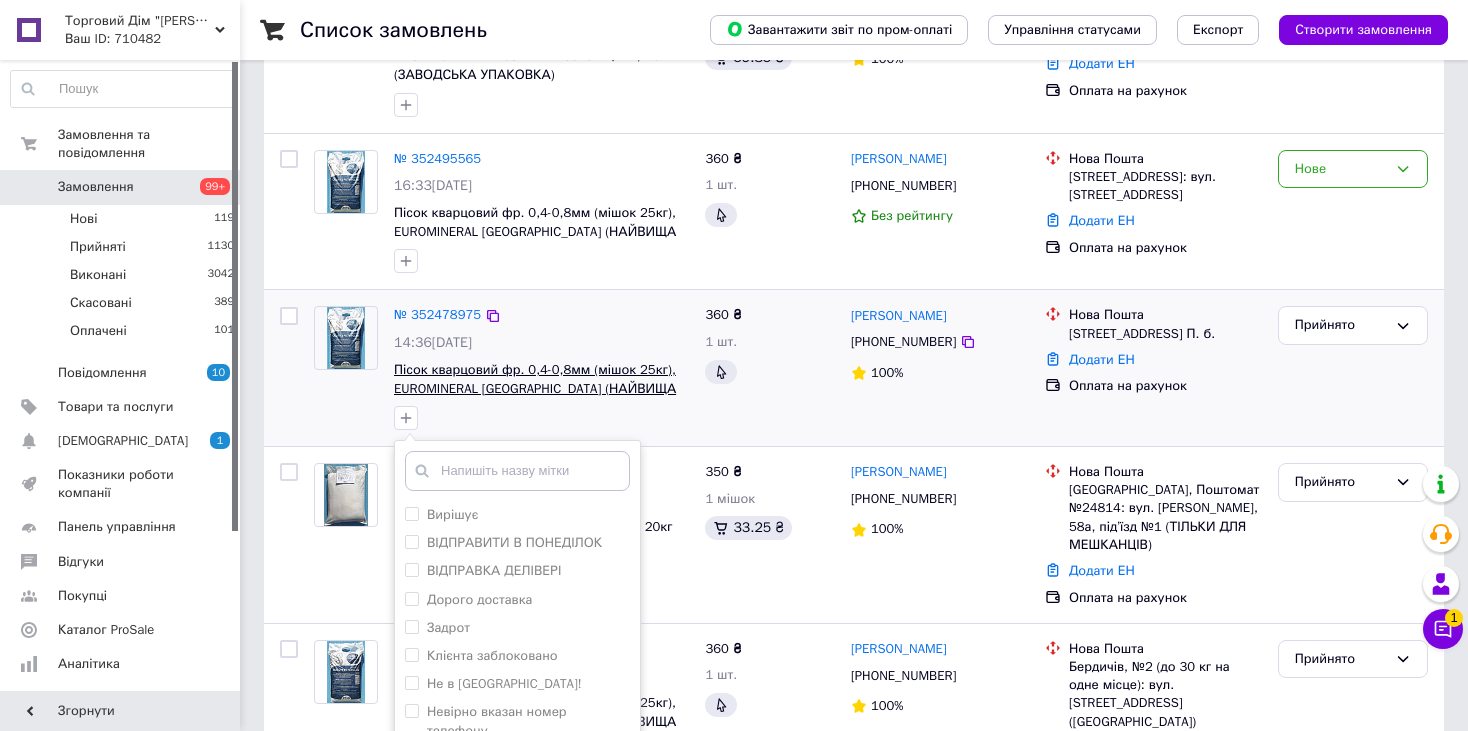 scroll, scrollTop: 500, scrollLeft: 0, axis: vertical 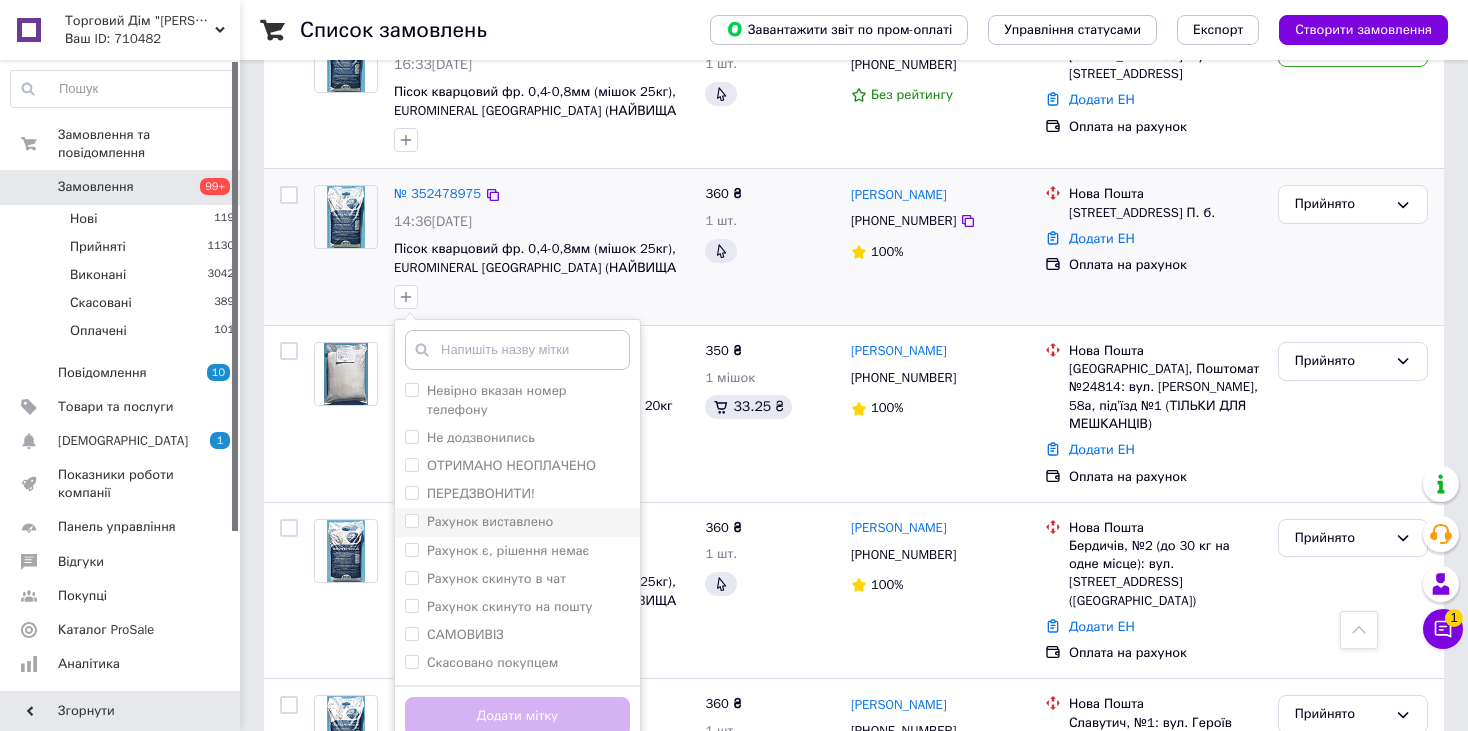 click on "Рахунок виставлено" at bounding box center (490, 521) 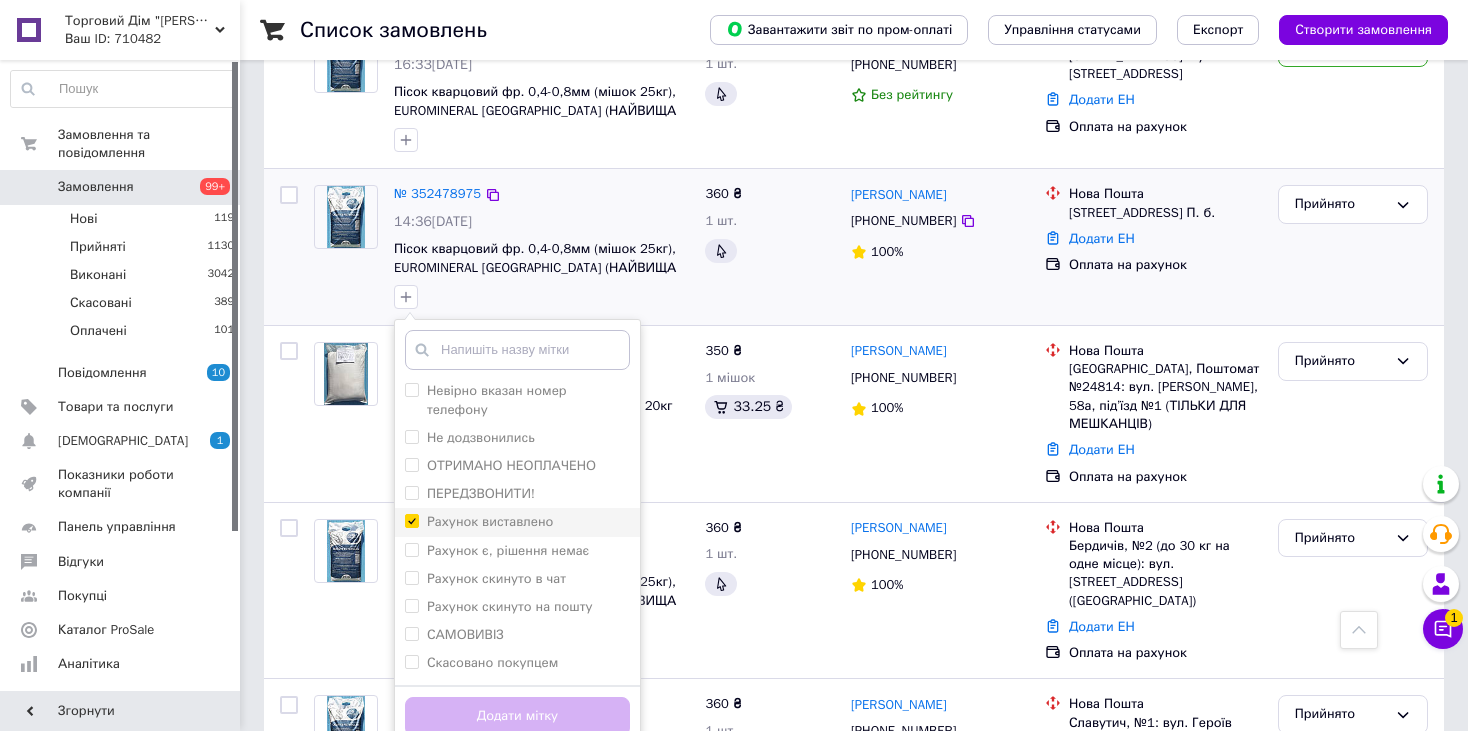 checkbox on "true" 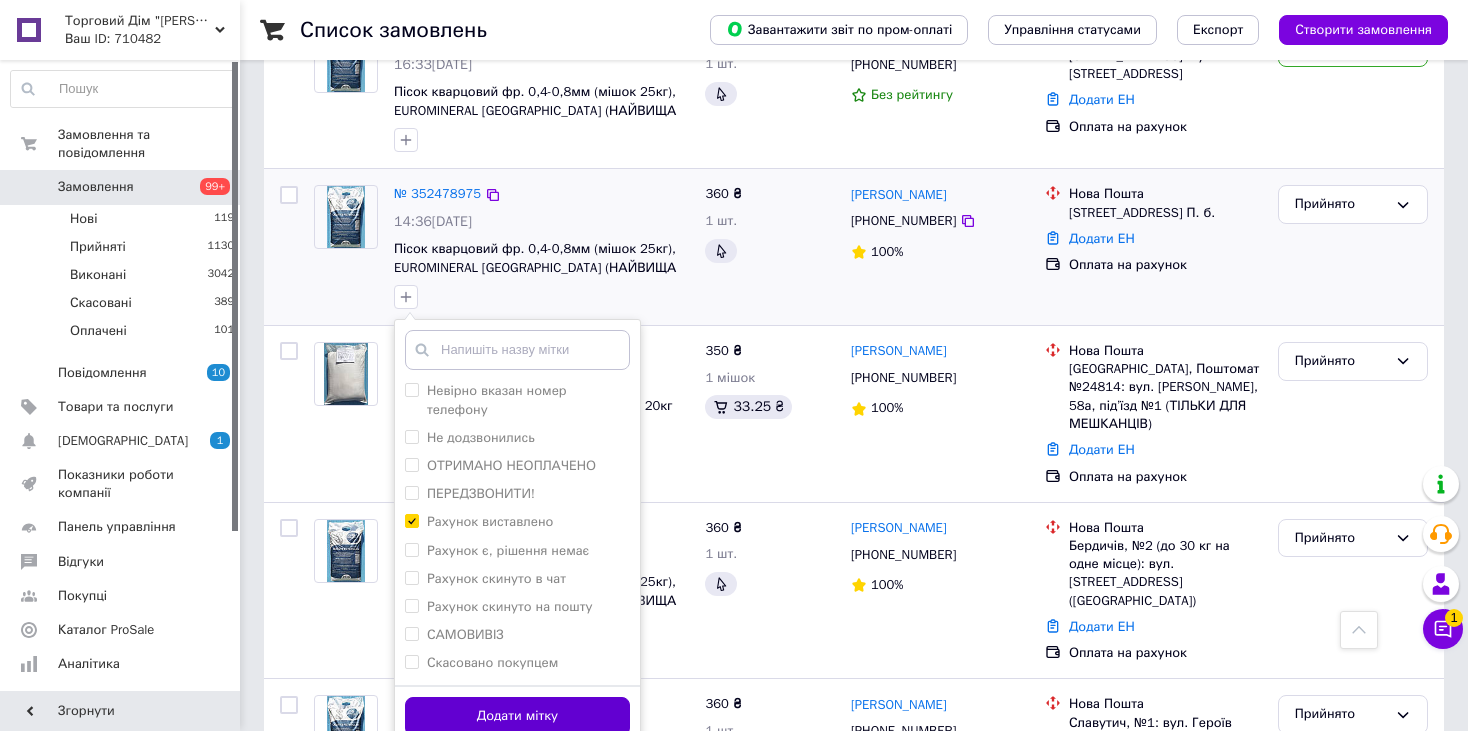 click on "Додати мітку" at bounding box center [517, 716] 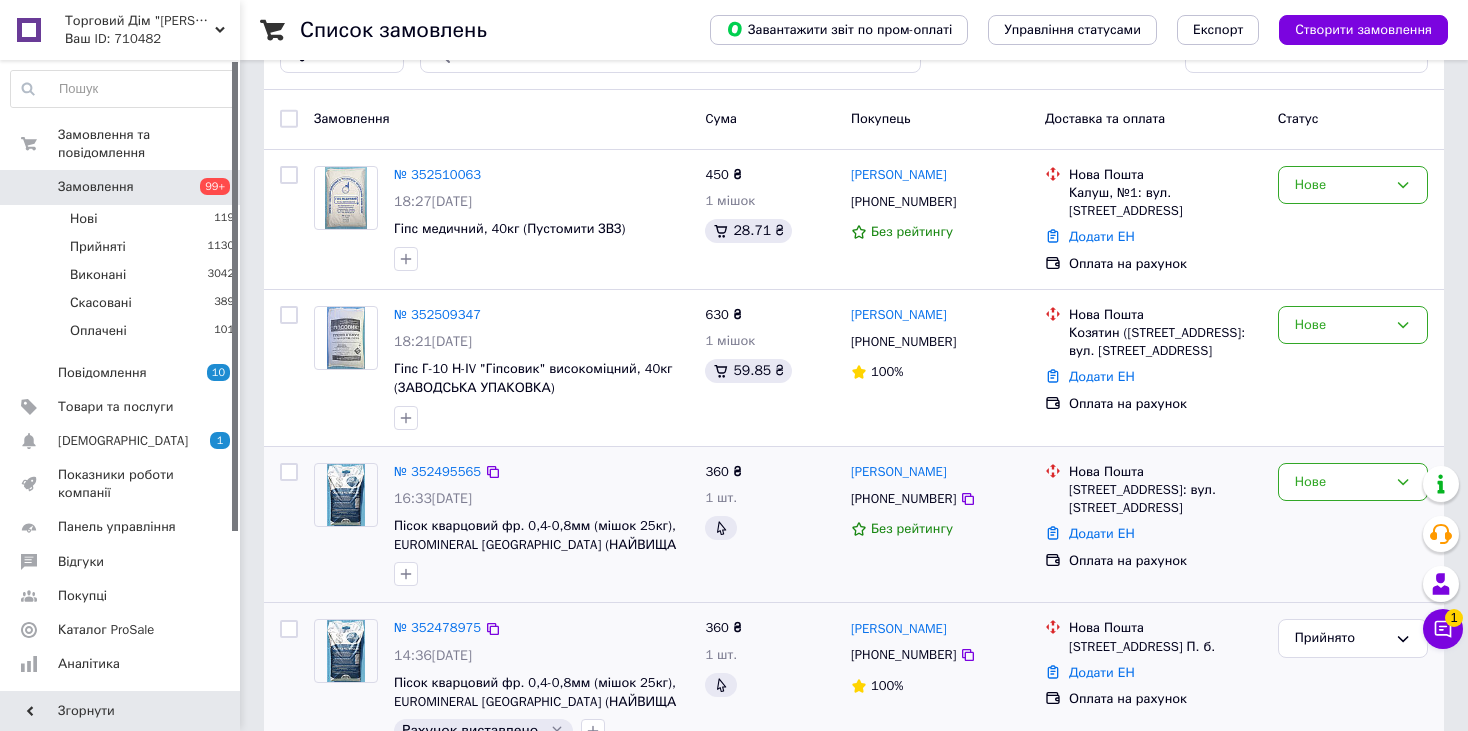 scroll, scrollTop: 100, scrollLeft: 0, axis: vertical 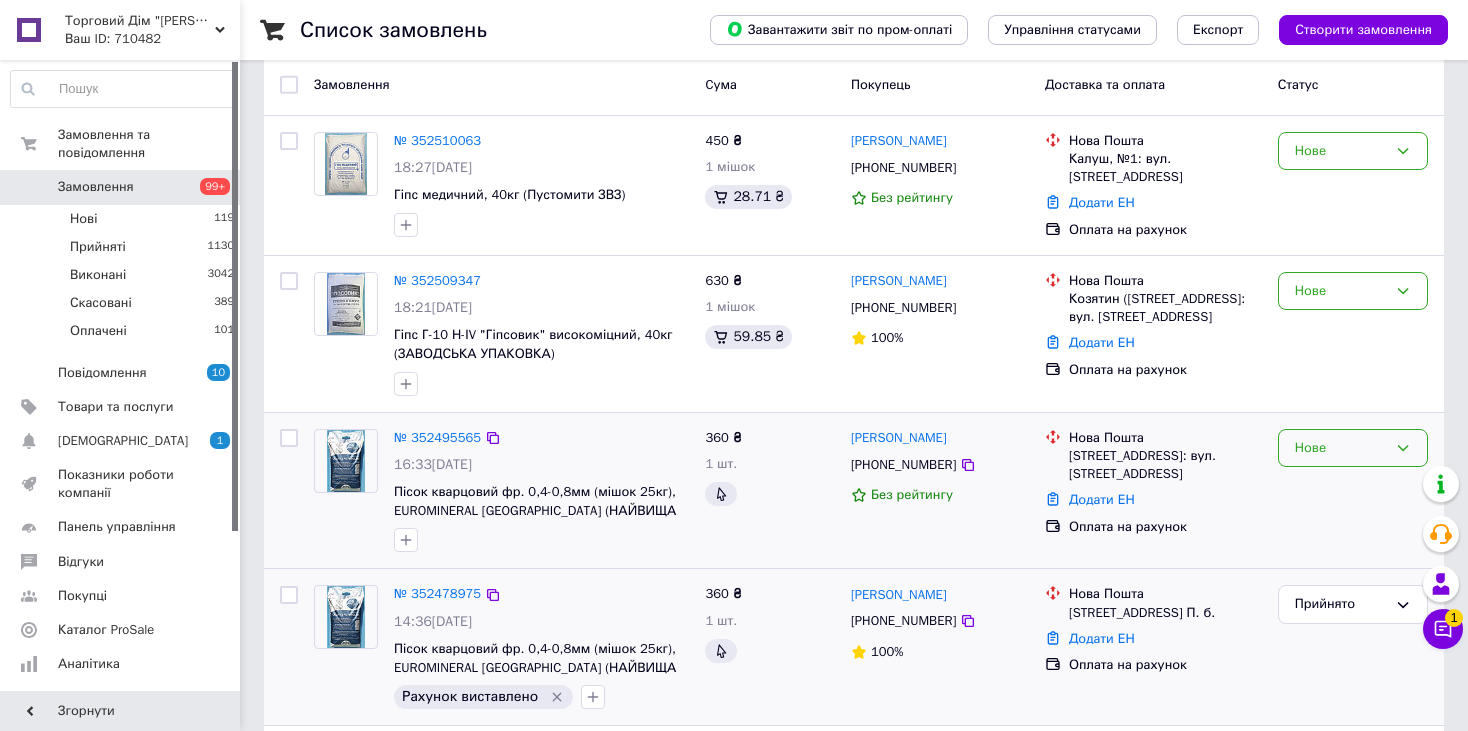click on "Нове" at bounding box center (1341, 448) 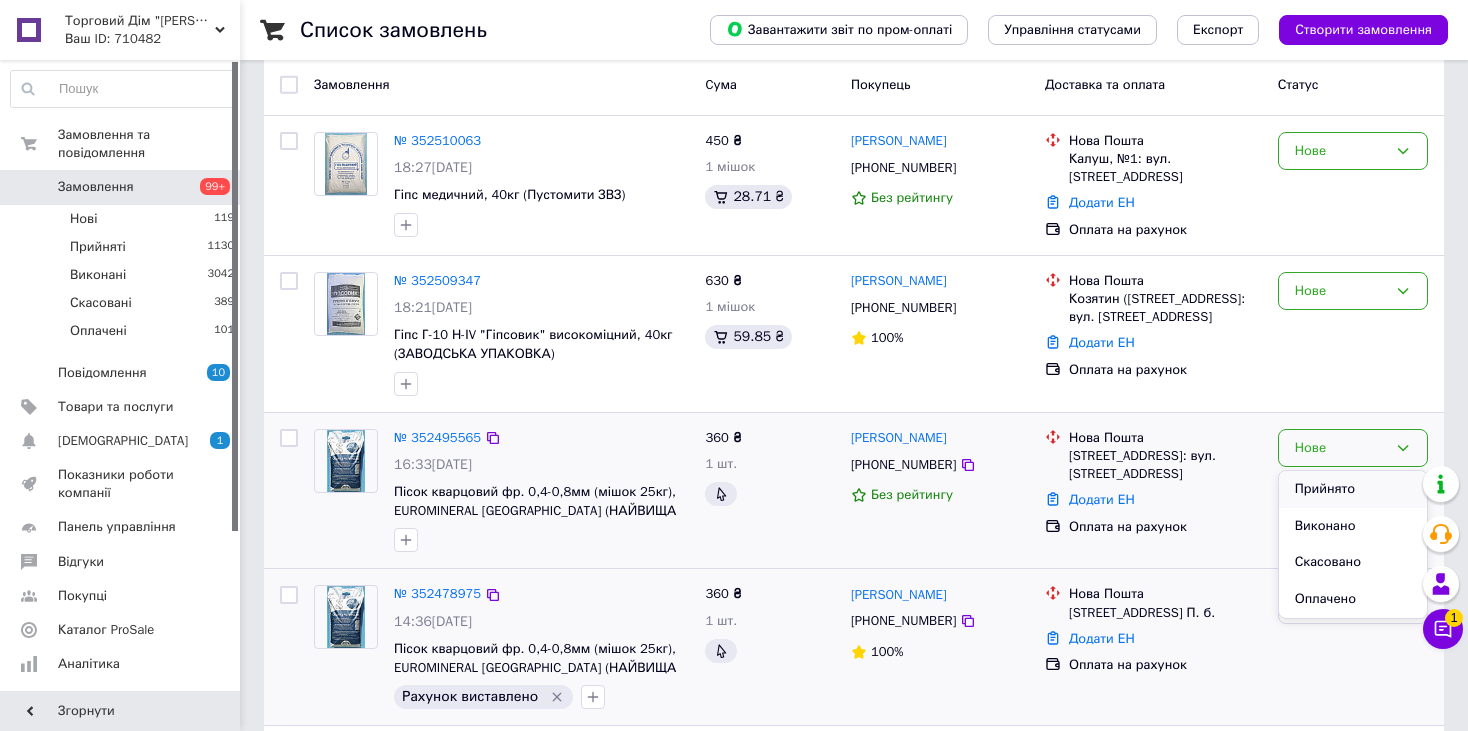 click on "Прийнято" at bounding box center [1353, 489] 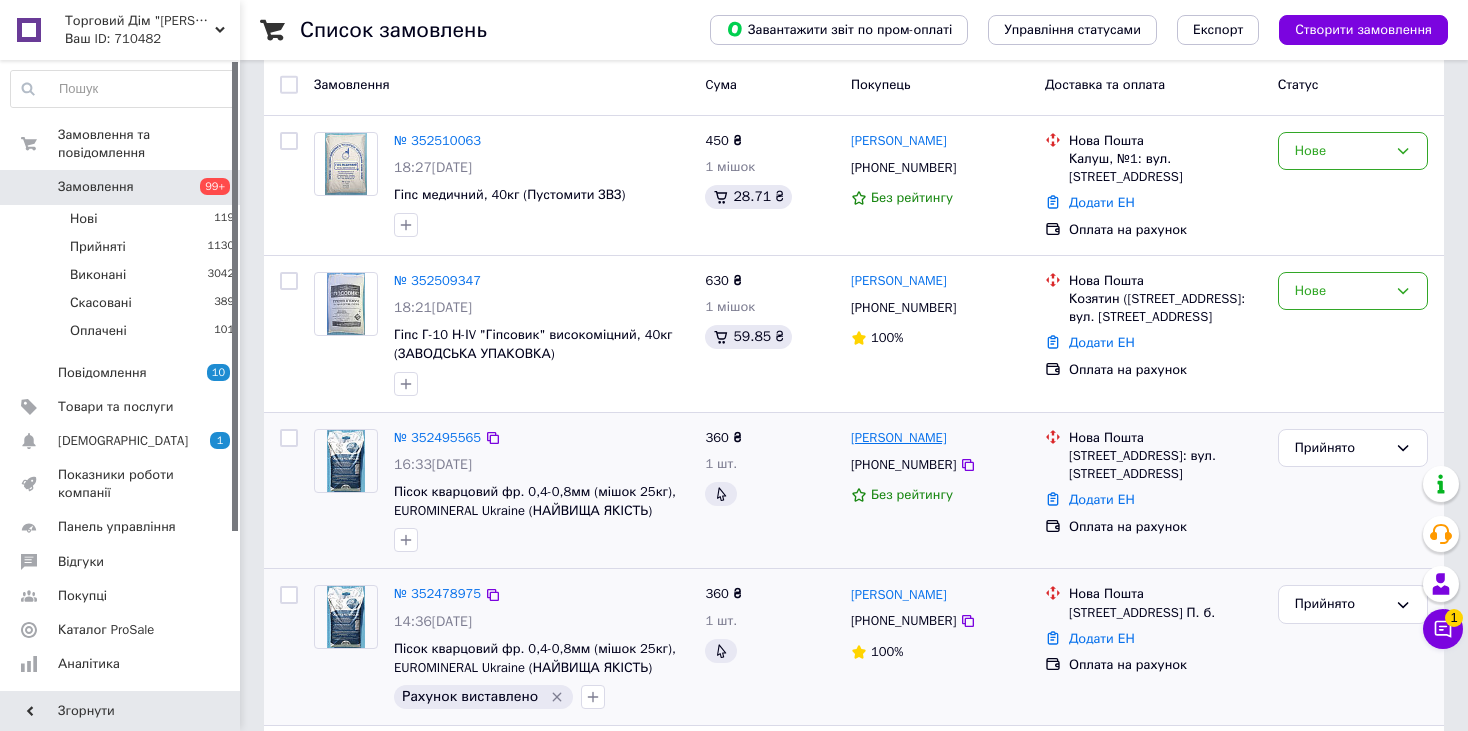 click on "[PERSON_NAME]" at bounding box center (899, 438) 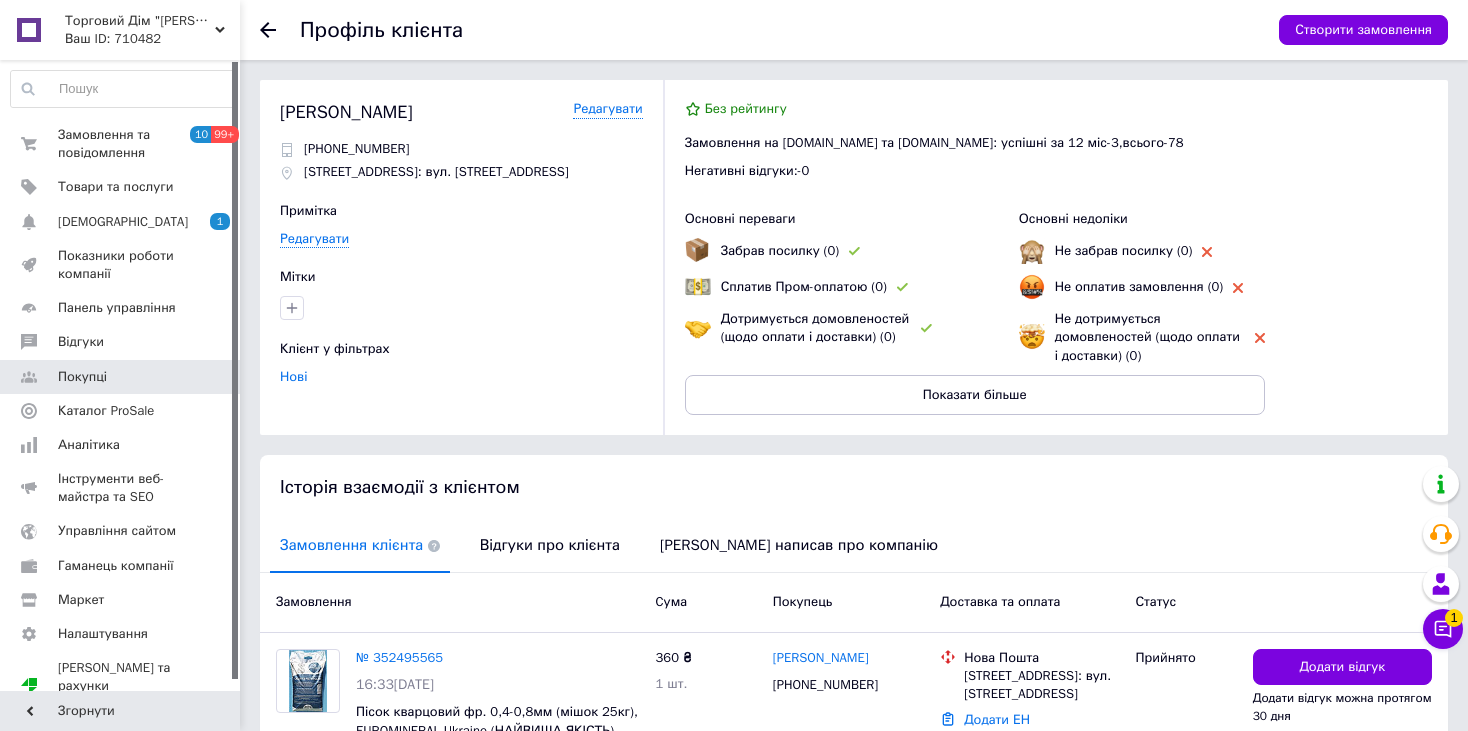 drag, startPoint x: 487, startPoint y: 112, endPoint x: 267, endPoint y: 120, distance: 220.1454 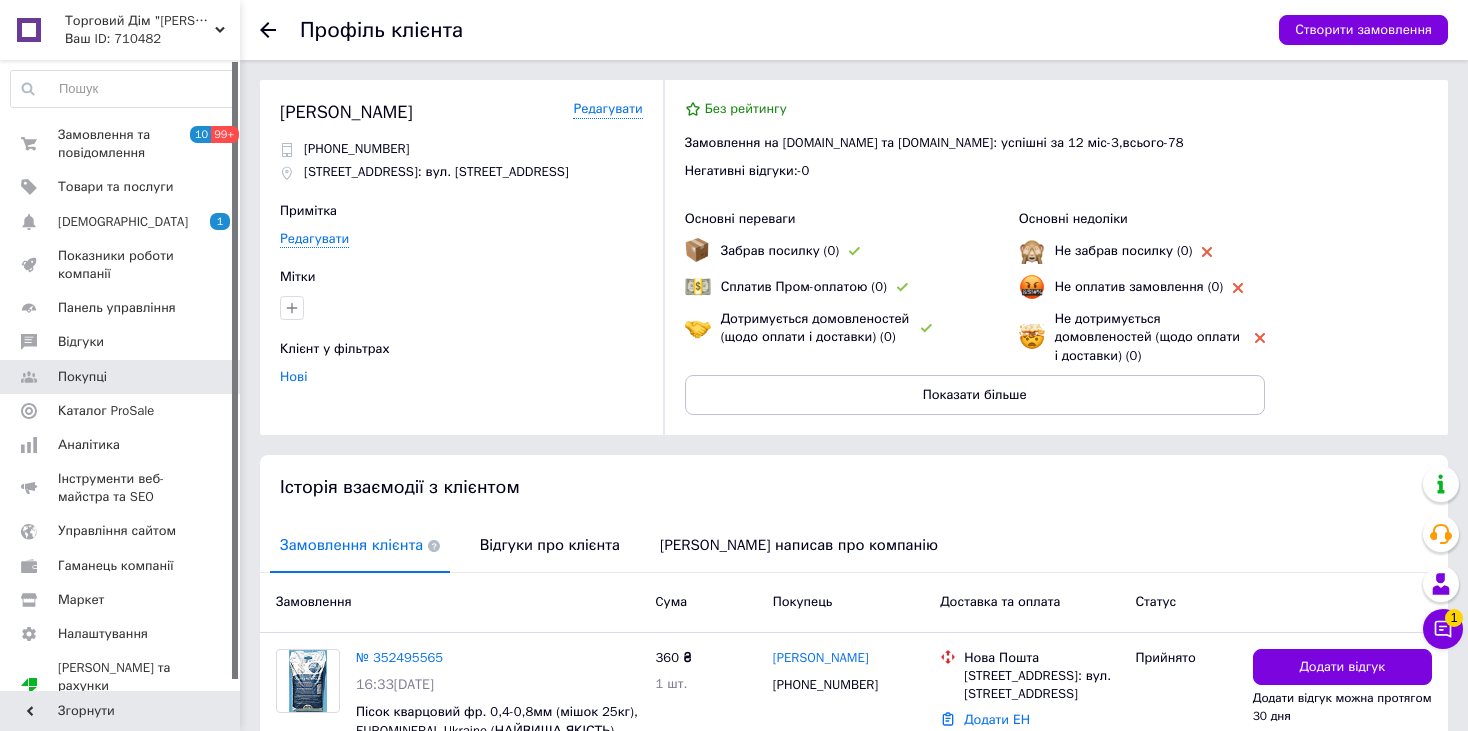 click on "Мотринець Володимир Редагувати +380991805008 Свалява, №1: вул. Чорновола, 5Б Примітка Редагувати Мітки Клієнт у фільтрах Нові Без рейтингу Замовлення на Prom.ua та Bigl.ua: успішні за 12 міс  -  3 ,  всього  -  78 Негативні відгуки:  -  0 Основні переваги Забрав посилку (0) Сплатив Пром-оплатою (0) Дотримується домовленостей (щодо оплати і доставки) (0) Основні недоліки Не забрав посилку (0) Не оплатив замовлення (0) Не дотримується домовленостей (щодо оплати і доставки) (0) Показати більше" at bounding box center (854, 257) 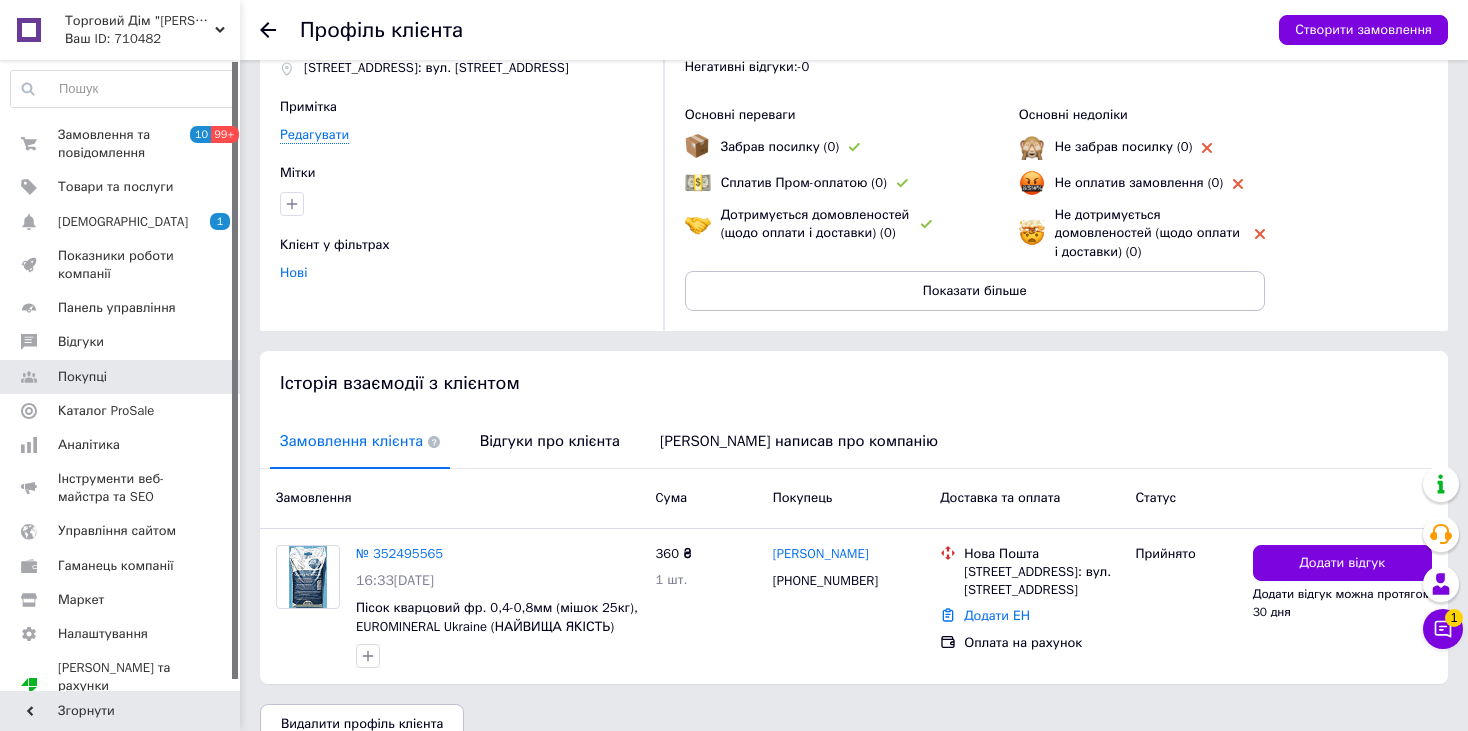 scroll, scrollTop: 136, scrollLeft: 0, axis: vertical 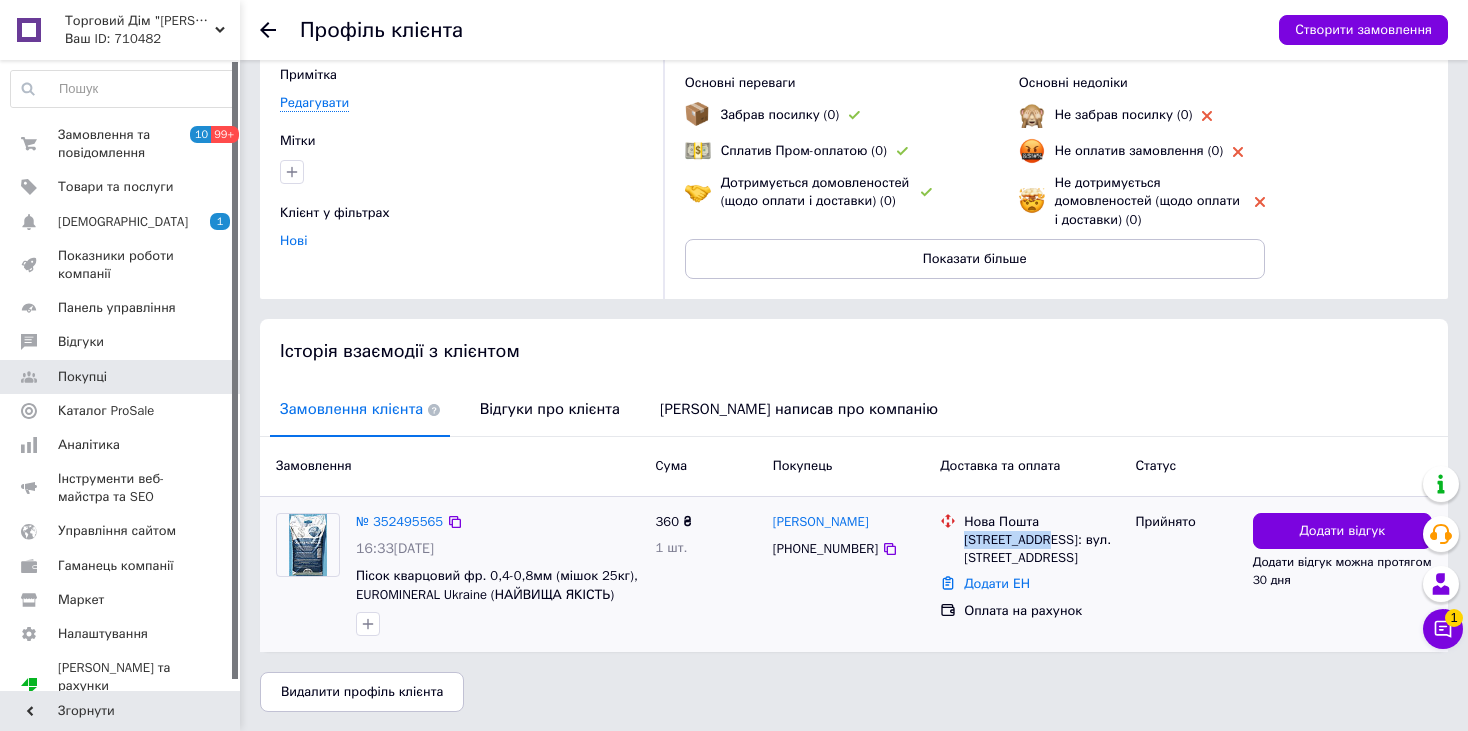 drag, startPoint x: 1043, startPoint y: 537, endPoint x: 966, endPoint y: 537, distance: 77 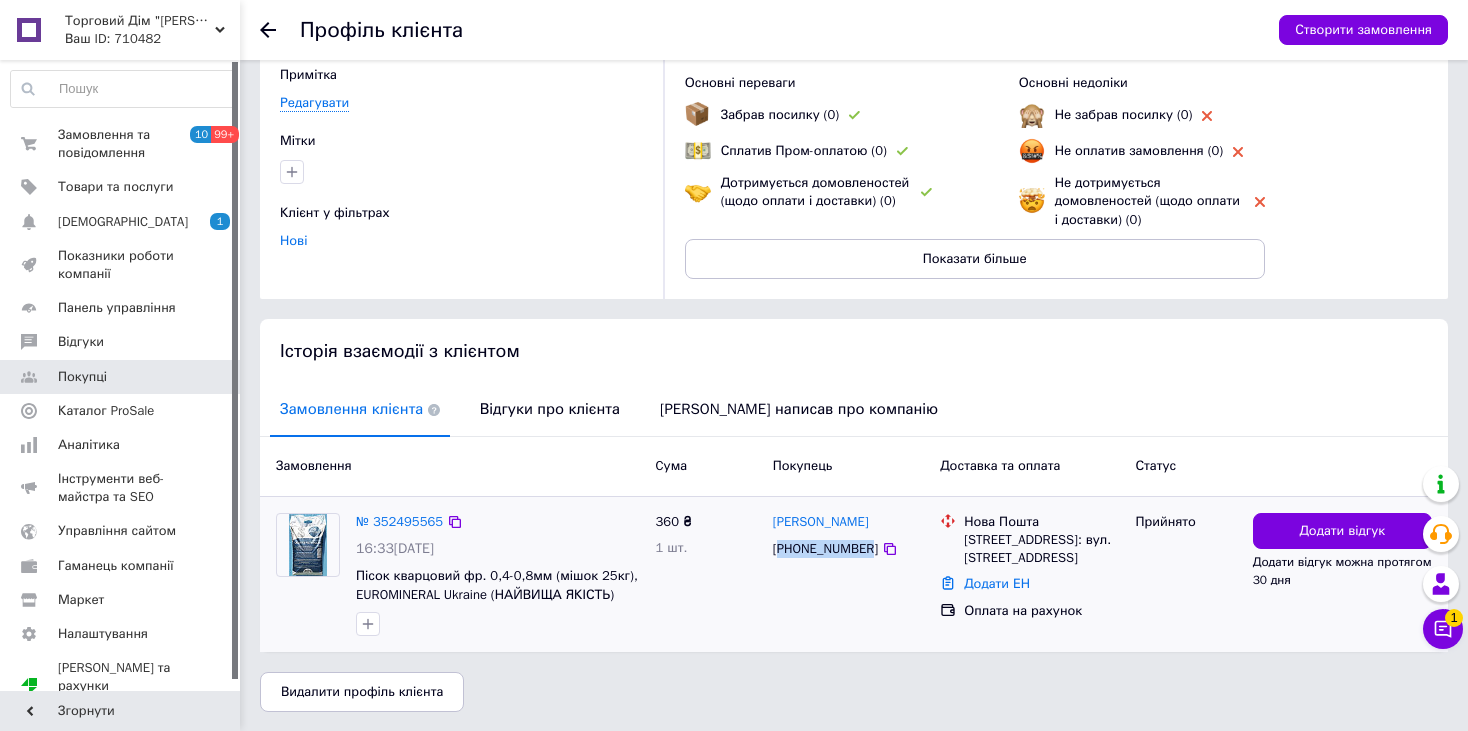 drag, startPoint x: 865, startPoint y: 545, endPoint x: 779, endPoint y: 550, distance: 86.145226 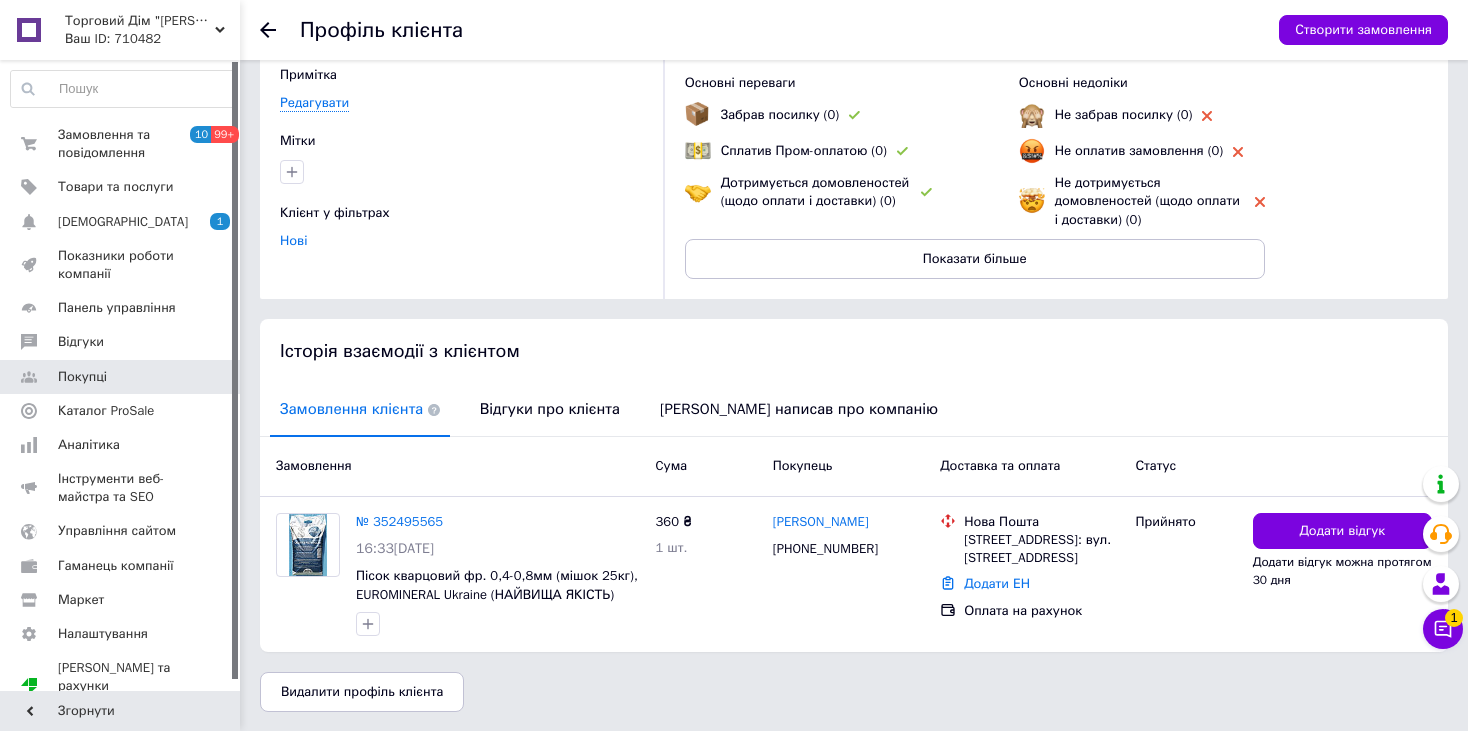 click 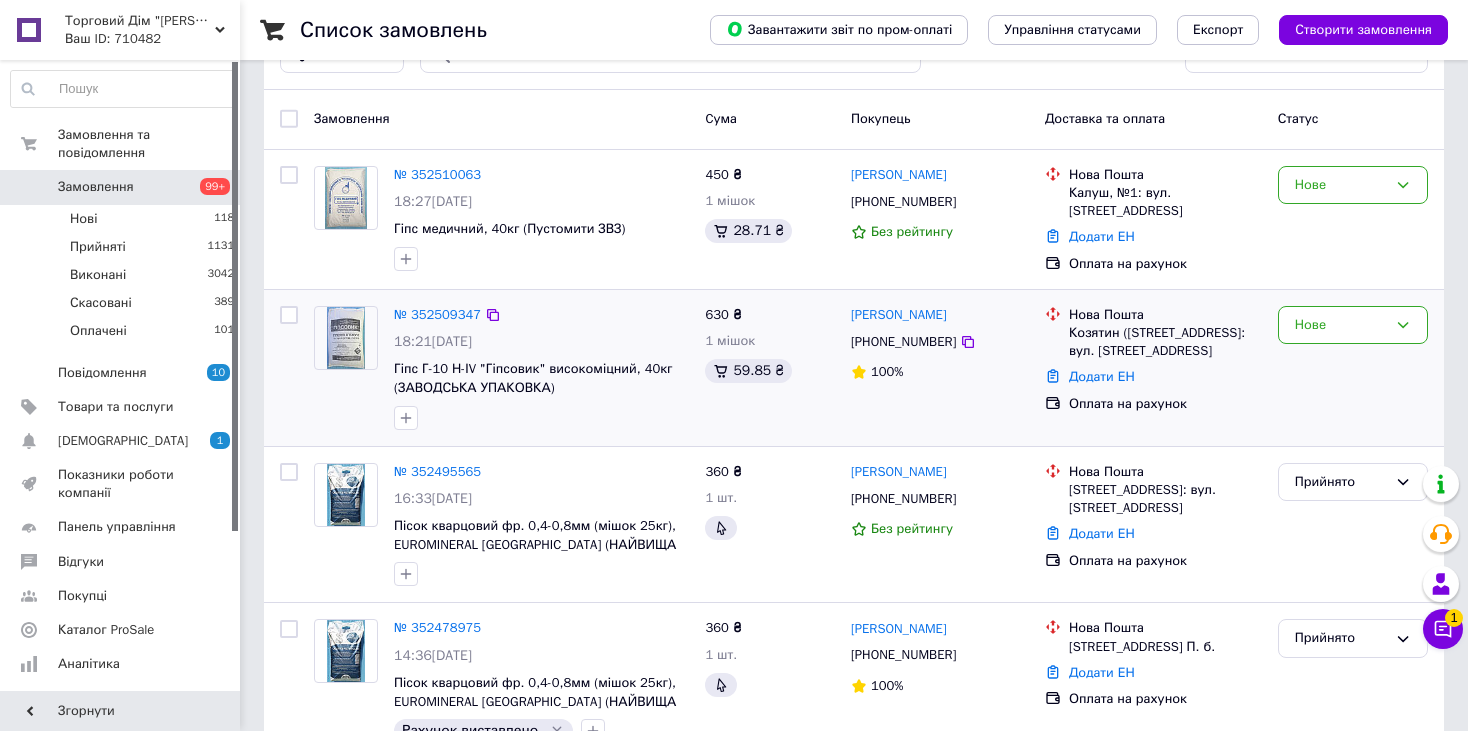 scroll, scrollTop: 100, scrollLeft: 0, axis: vertical 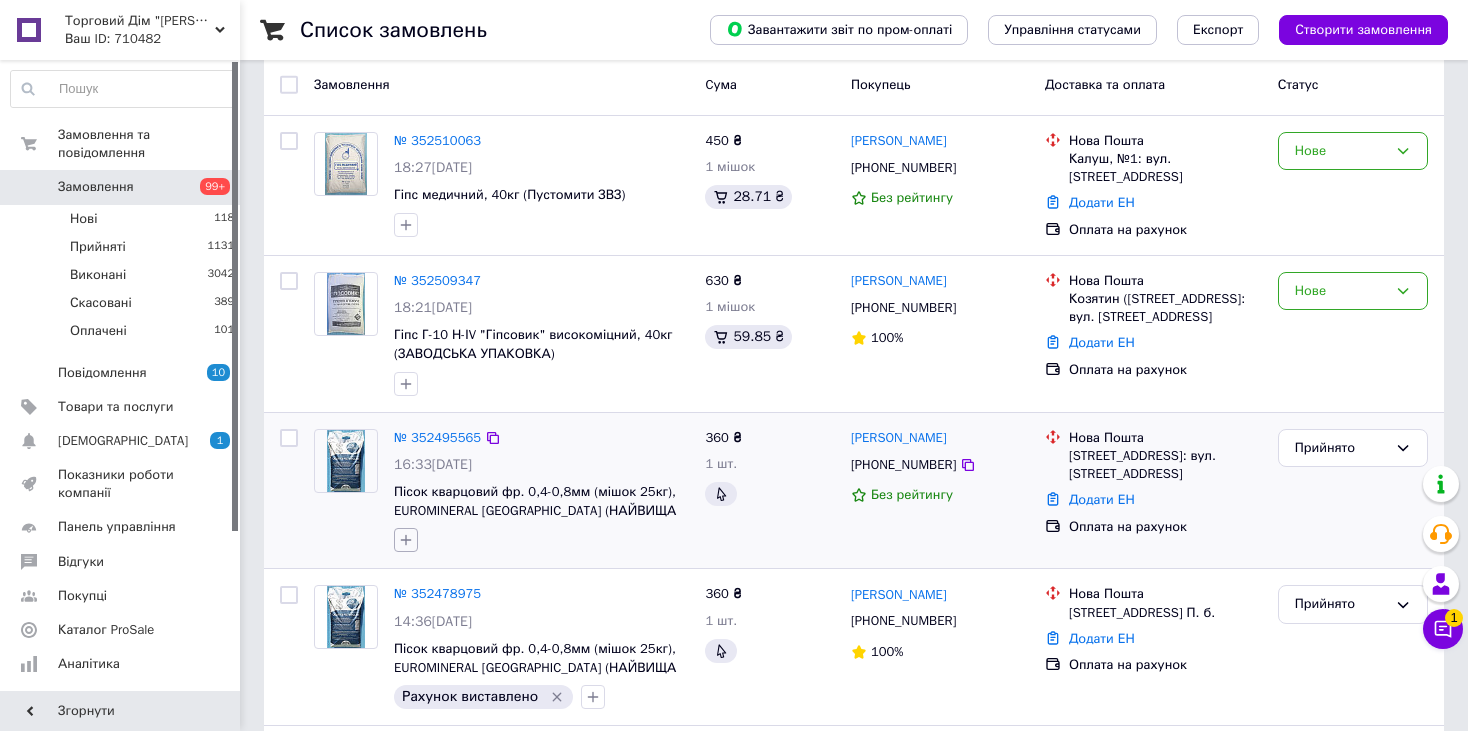 click 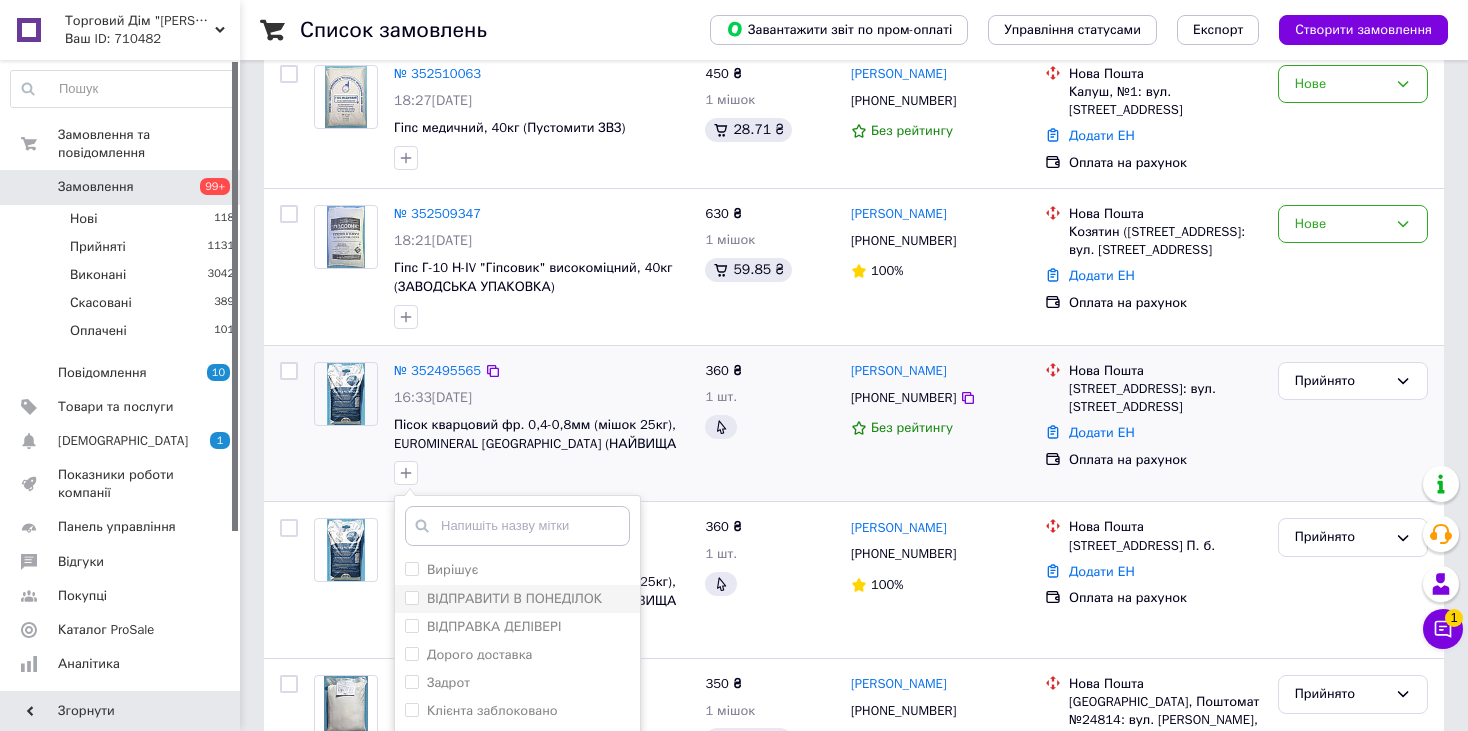 scroll, scrollTop: 300, scrollLeft: 0, axis: vertical 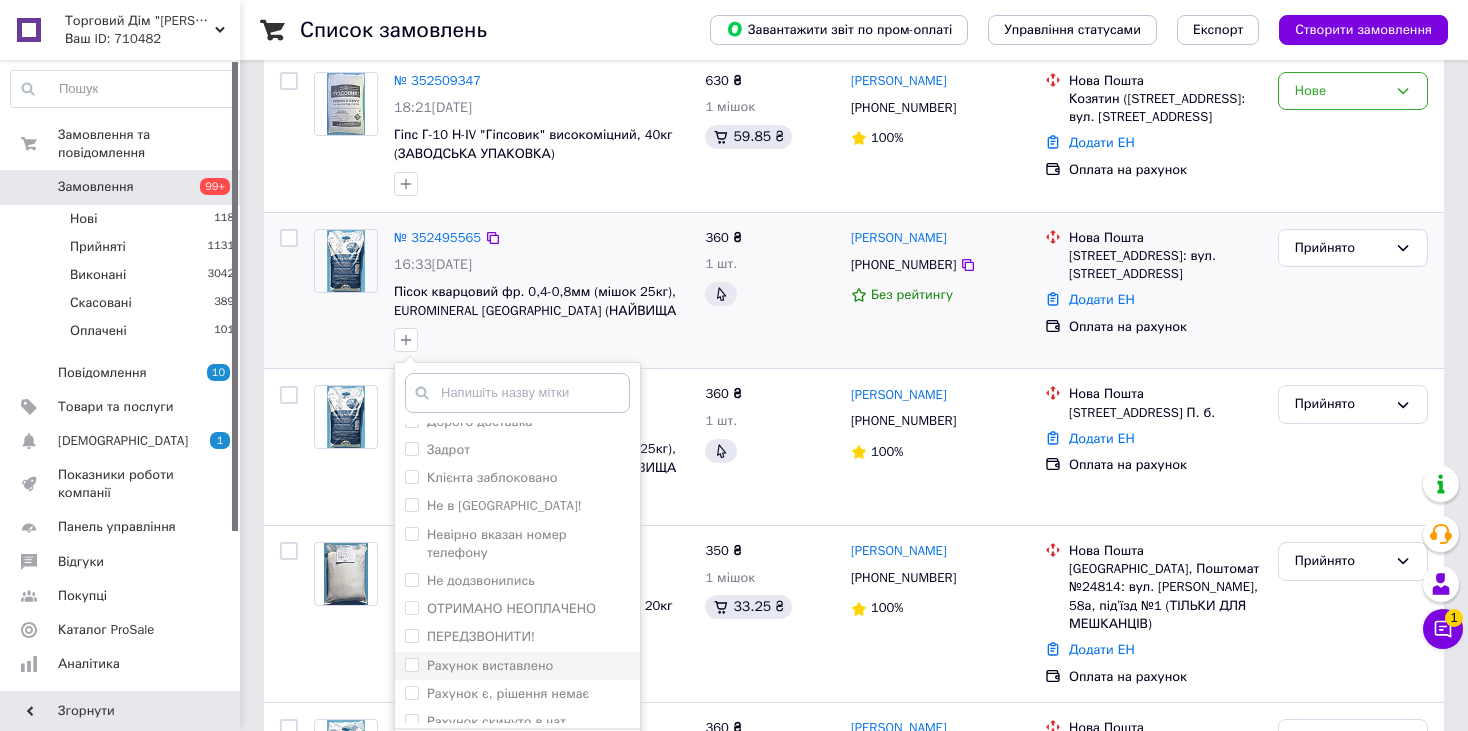 click on "Рахунок виставлено" at bounding box center (490, 665) 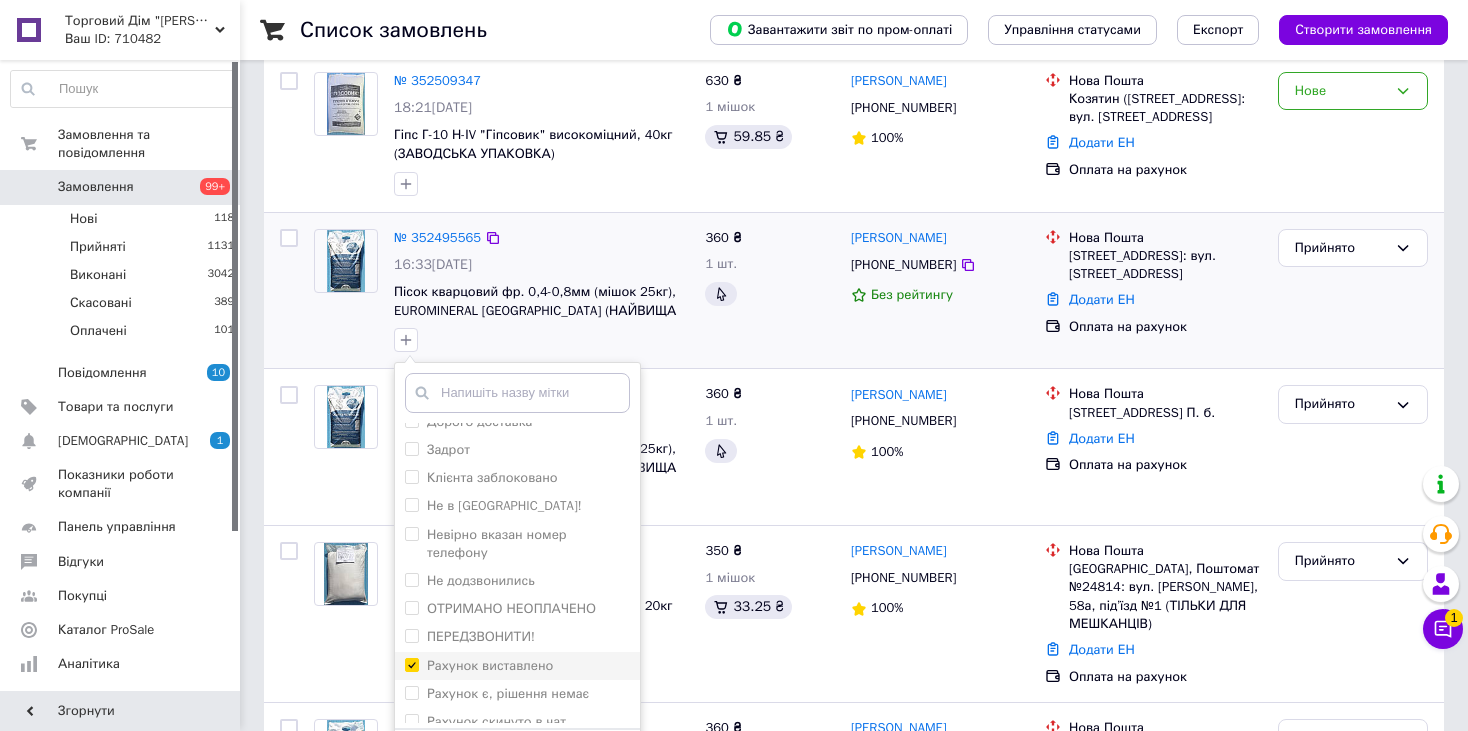 checkbox on "true" 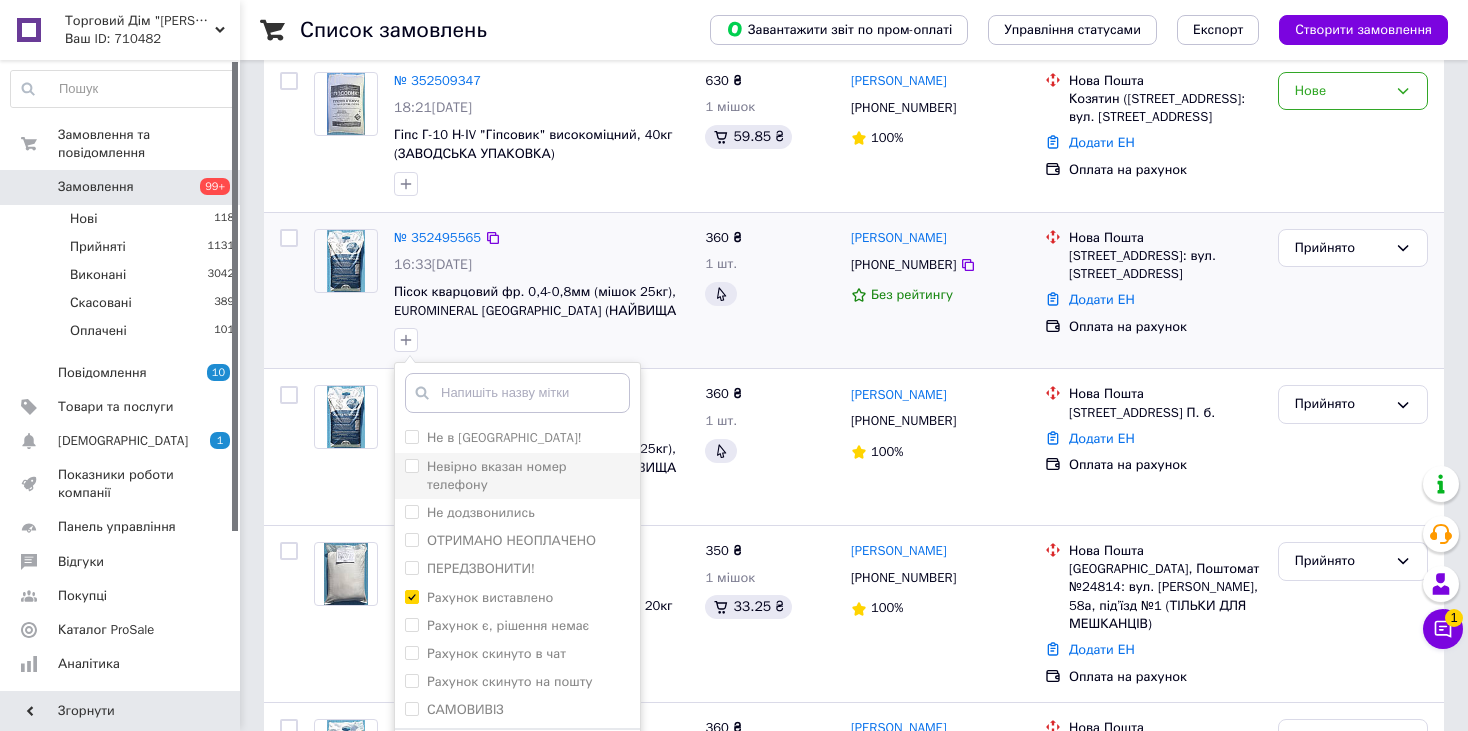 scroll, scrollTop: 264, scrollLeft: 0, axis: vertical 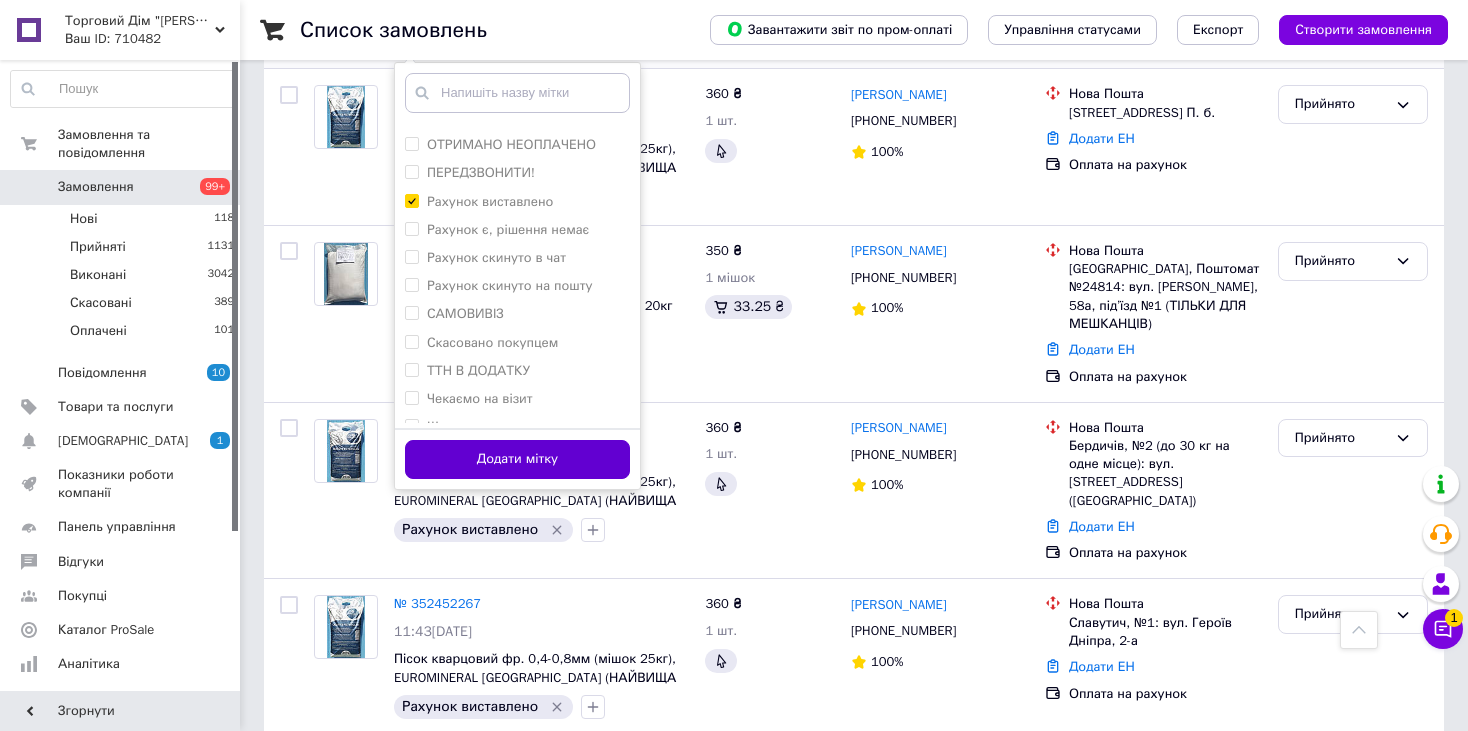 click on "Додати мітку" at bounding box center [517, 459] 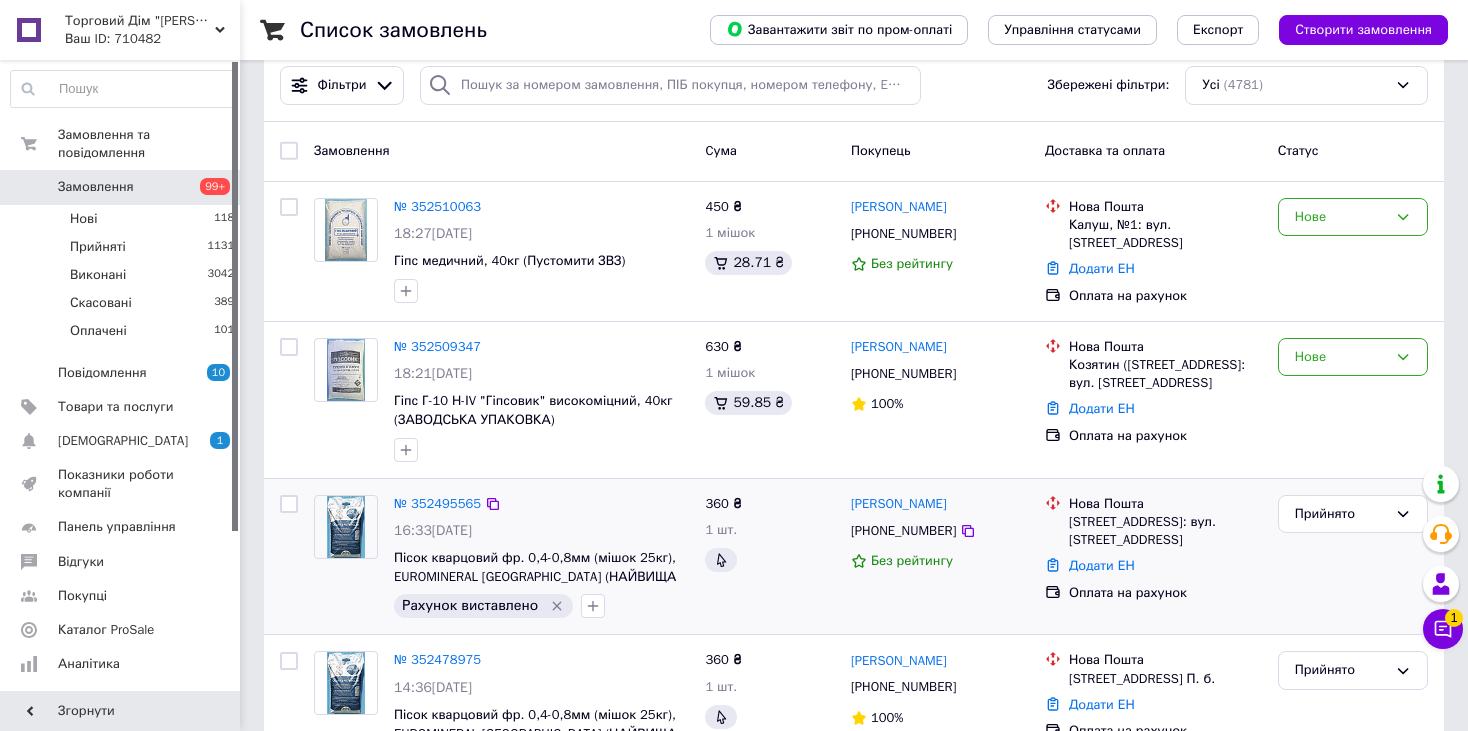 scroll, scrollTop: 0, scrollLeft: 0, axis: both 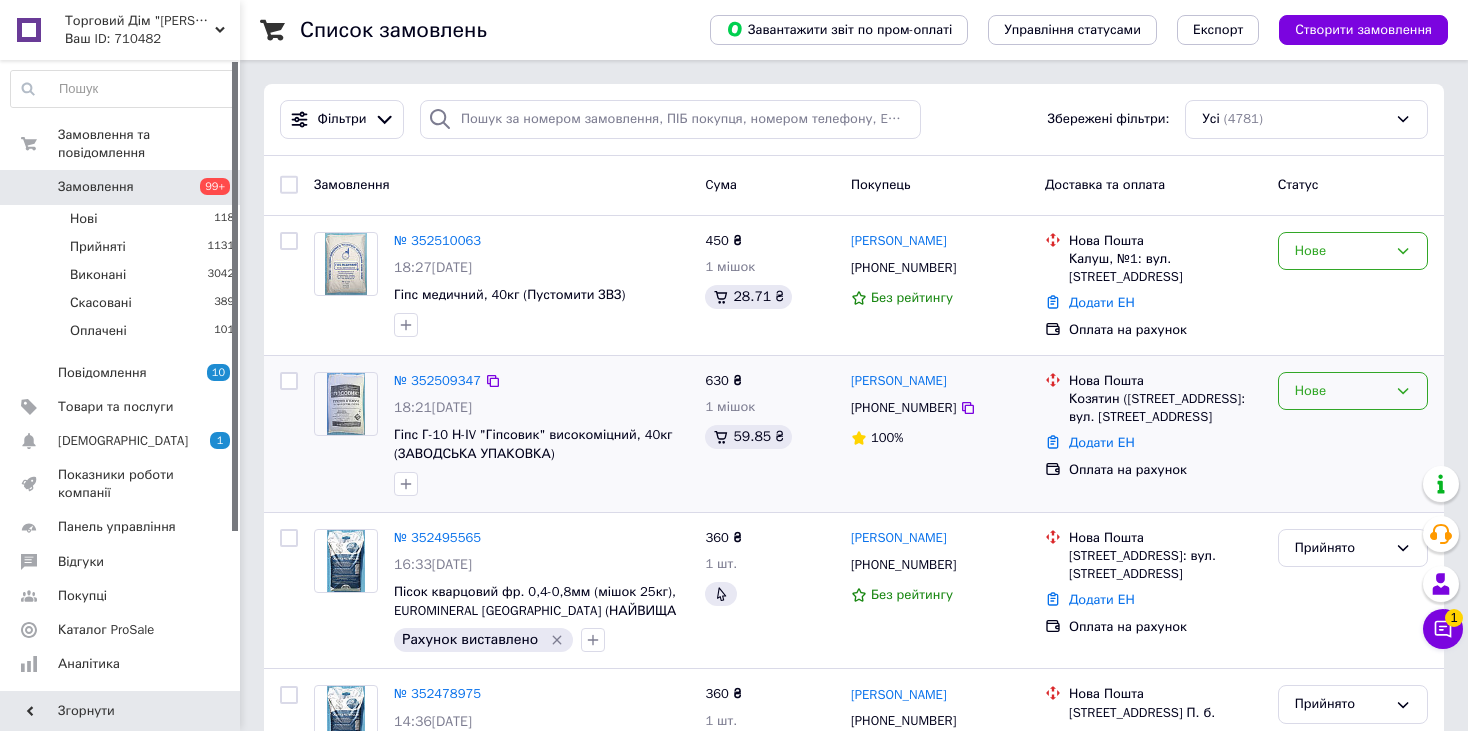 click on "Нове" at bounding box center (1341, 391) 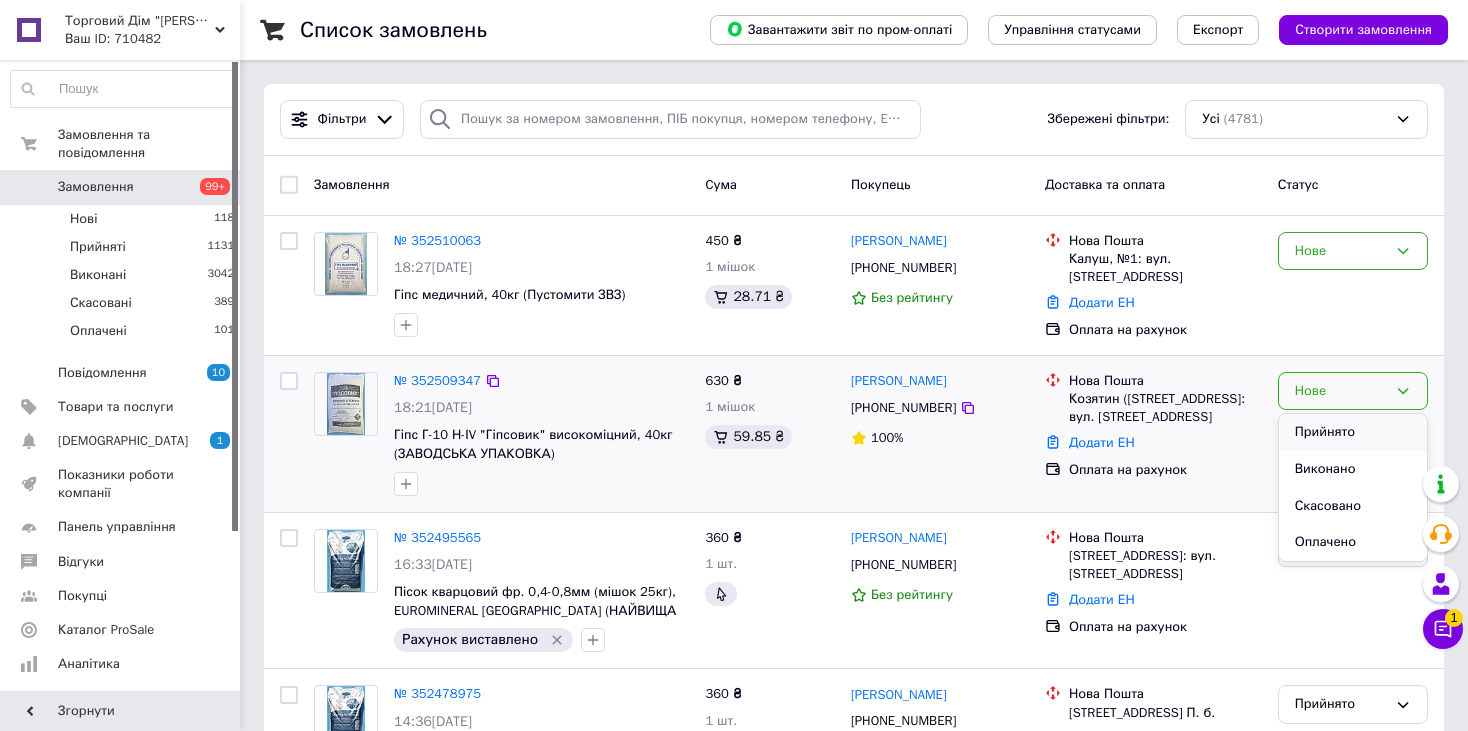 click on "Прийнято" at bounding box center [1353, 432] 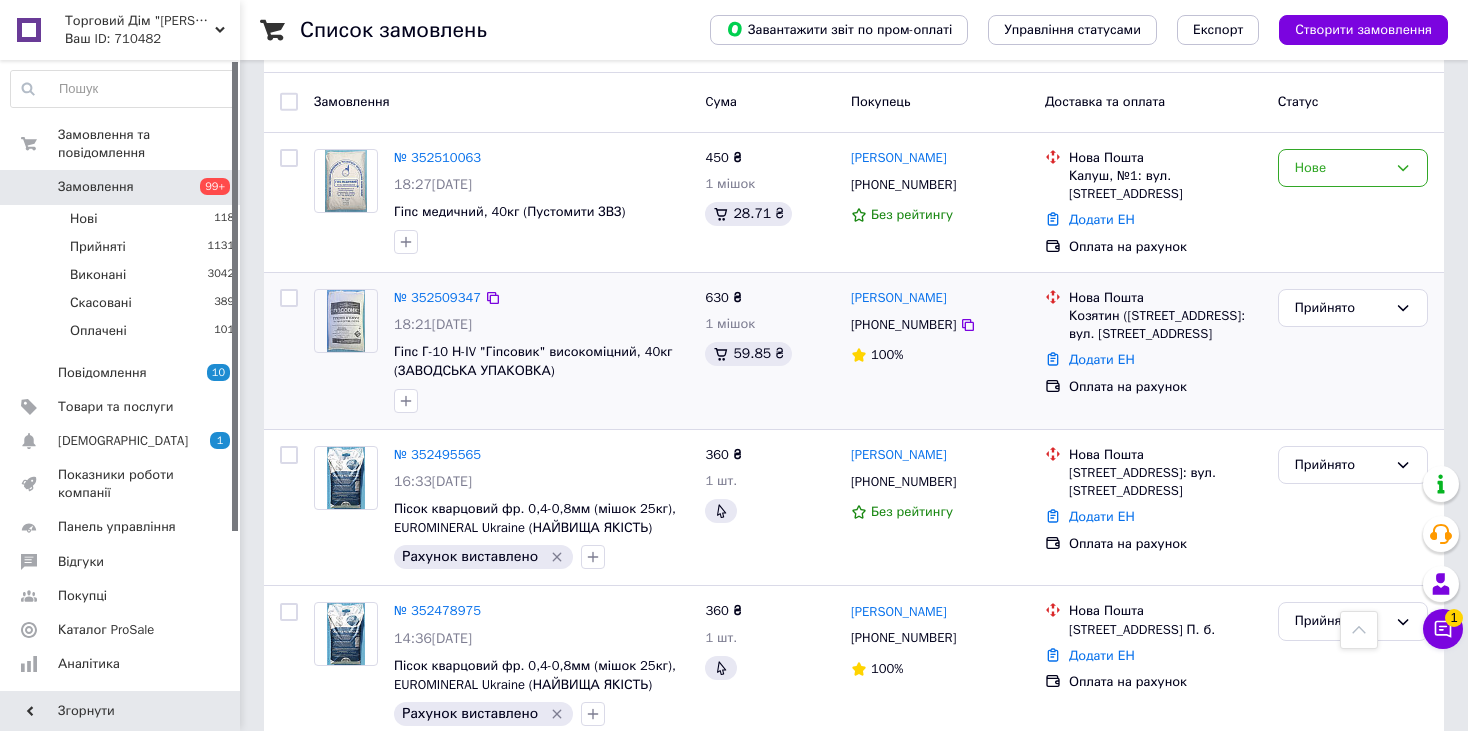scroll, scrollTop: 0, scrollLeft: 0, axis: both 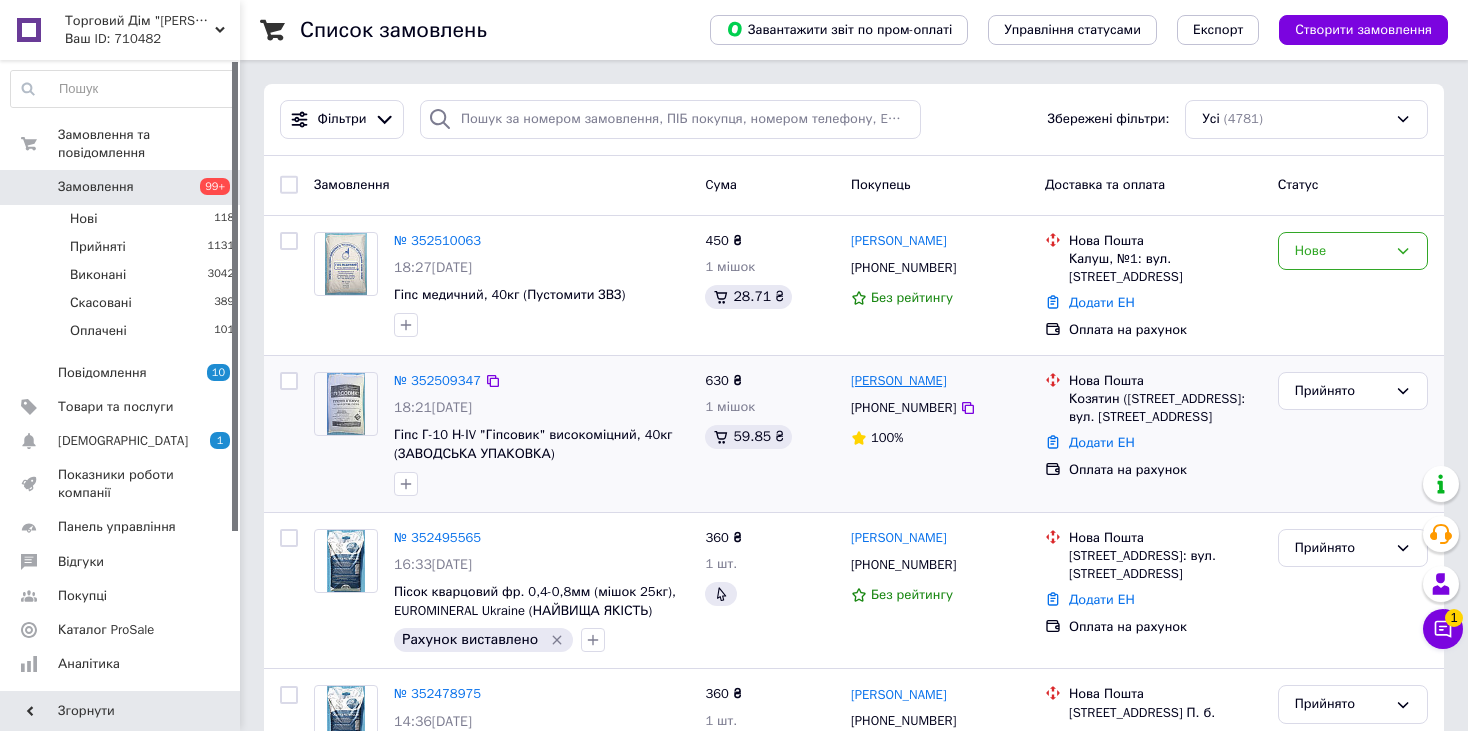 click on "[PERSON_NAME]" at bounding box center (899, 381) 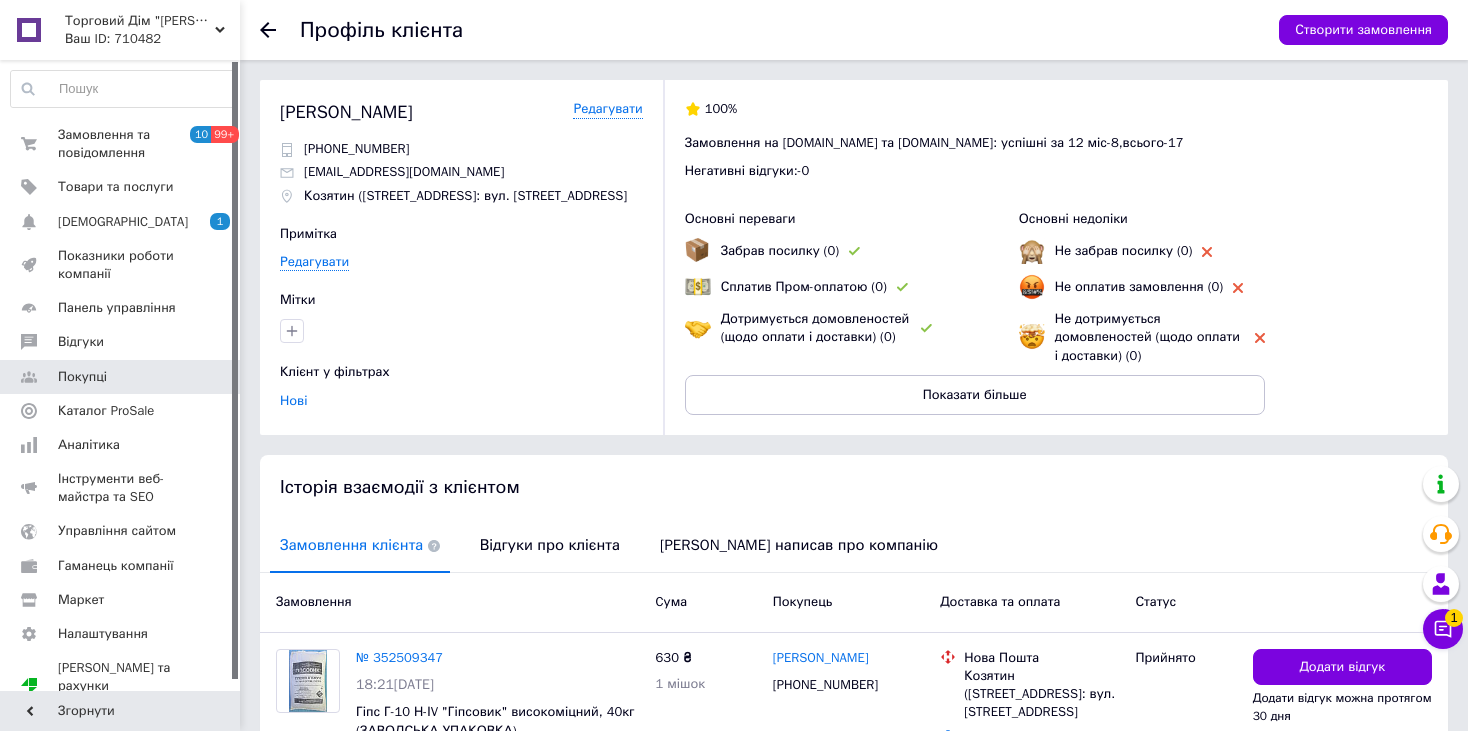 drag, startPoint x: 427, startPoint y: 110, endPoint x: 278, endPoint y: 110, distance: 149 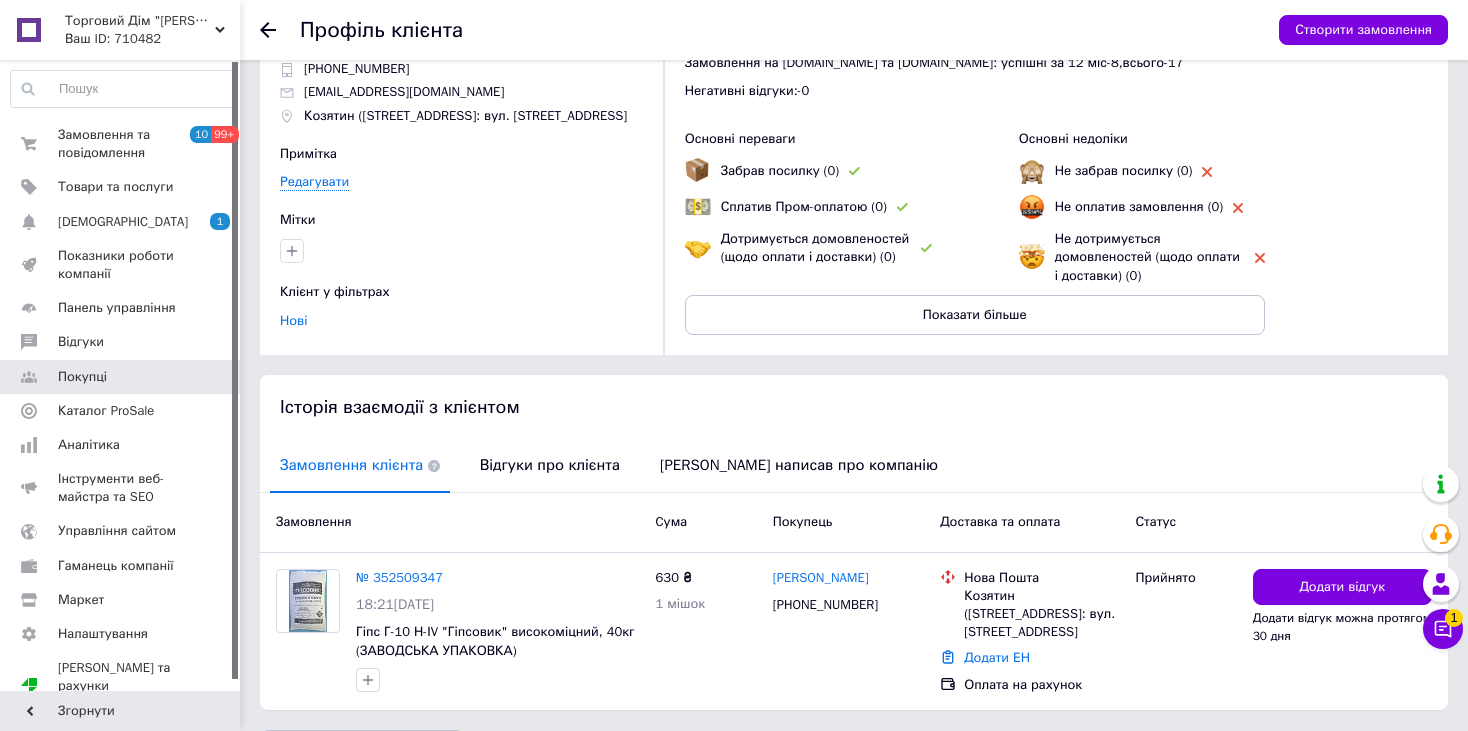 scroll, scrollTop: 169, scrollLeft: 0, axis: vertical 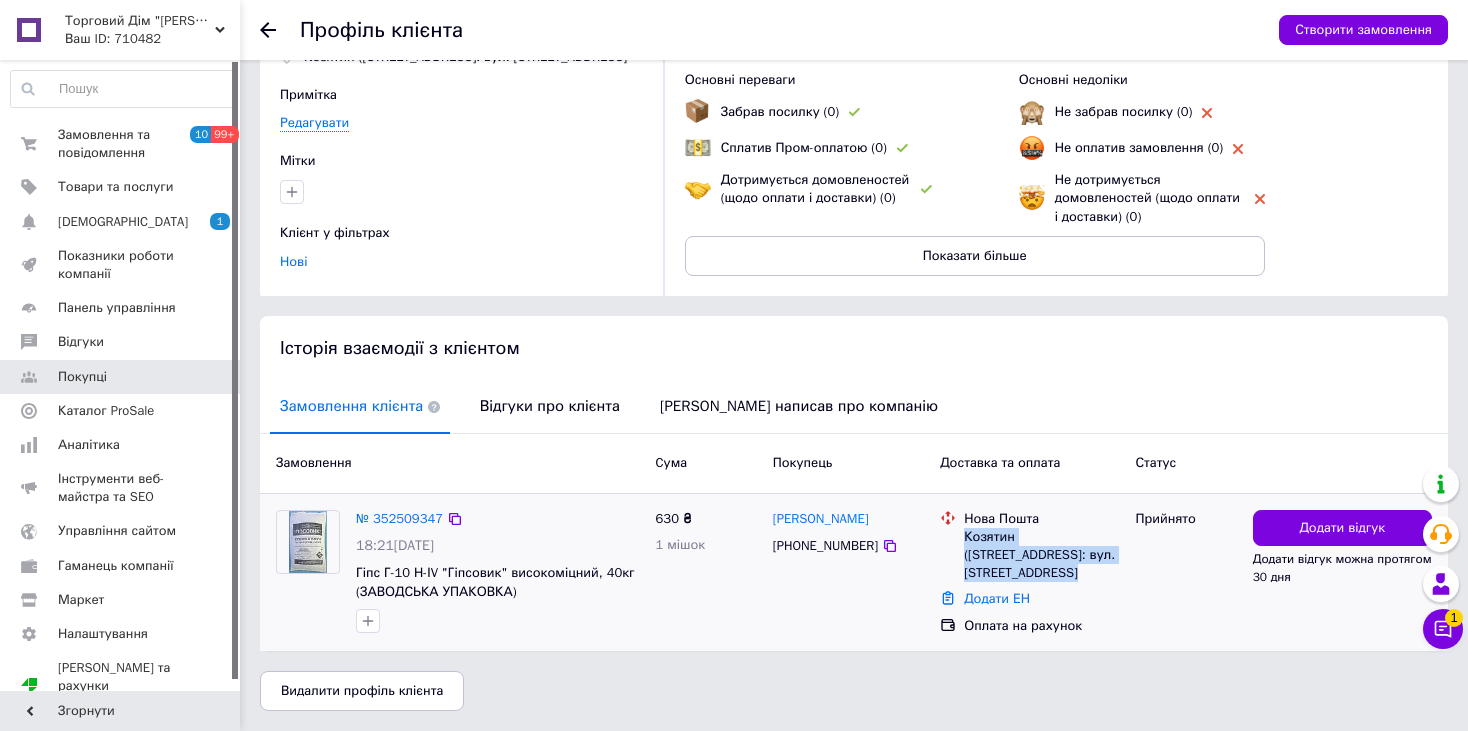 drag, startPoint x: 1113, startPoint y: 554, endPoint x: 963, endPoint y: 541, distance: 150.56229 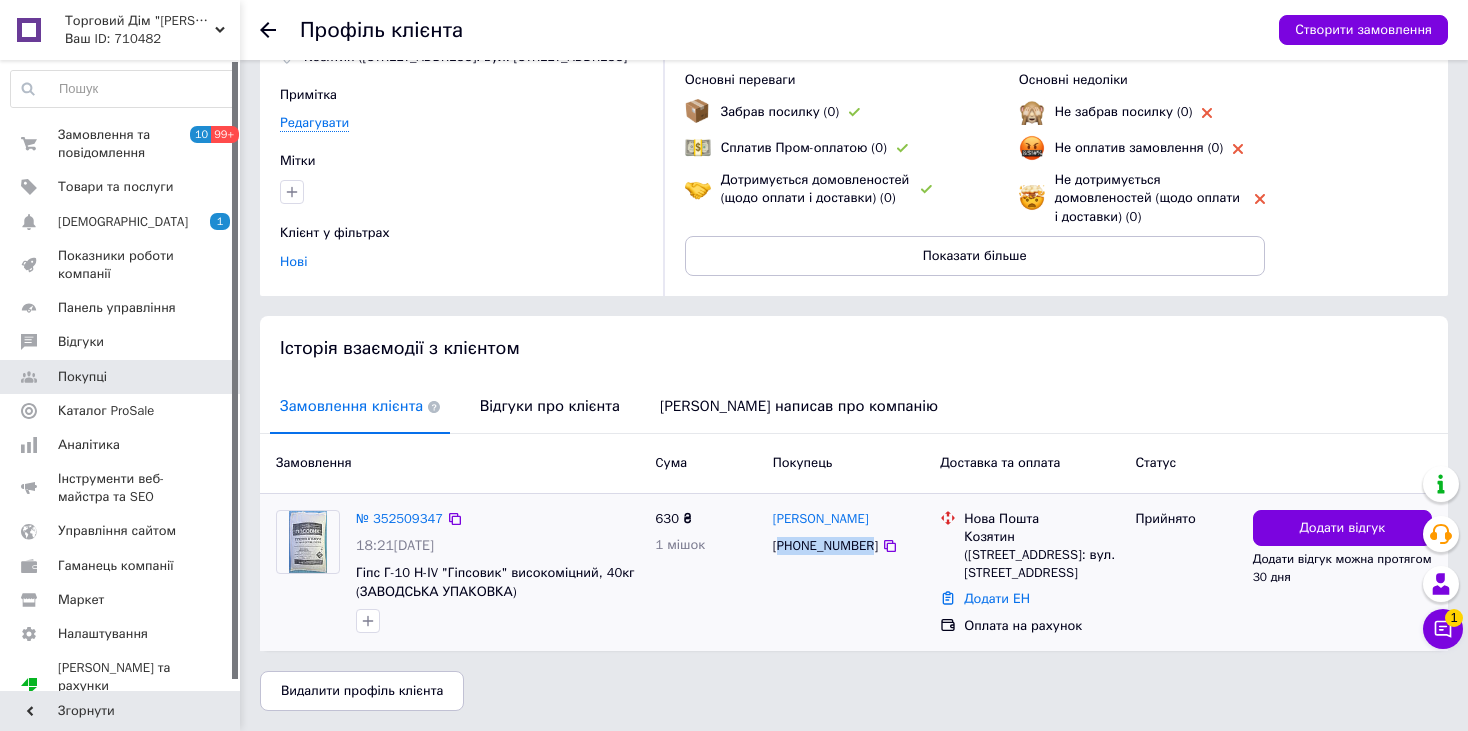 drag, startPoint x: 865, startPoint y: 547, endPoint x: 785, endPoint y: 549, distance: 80.024994 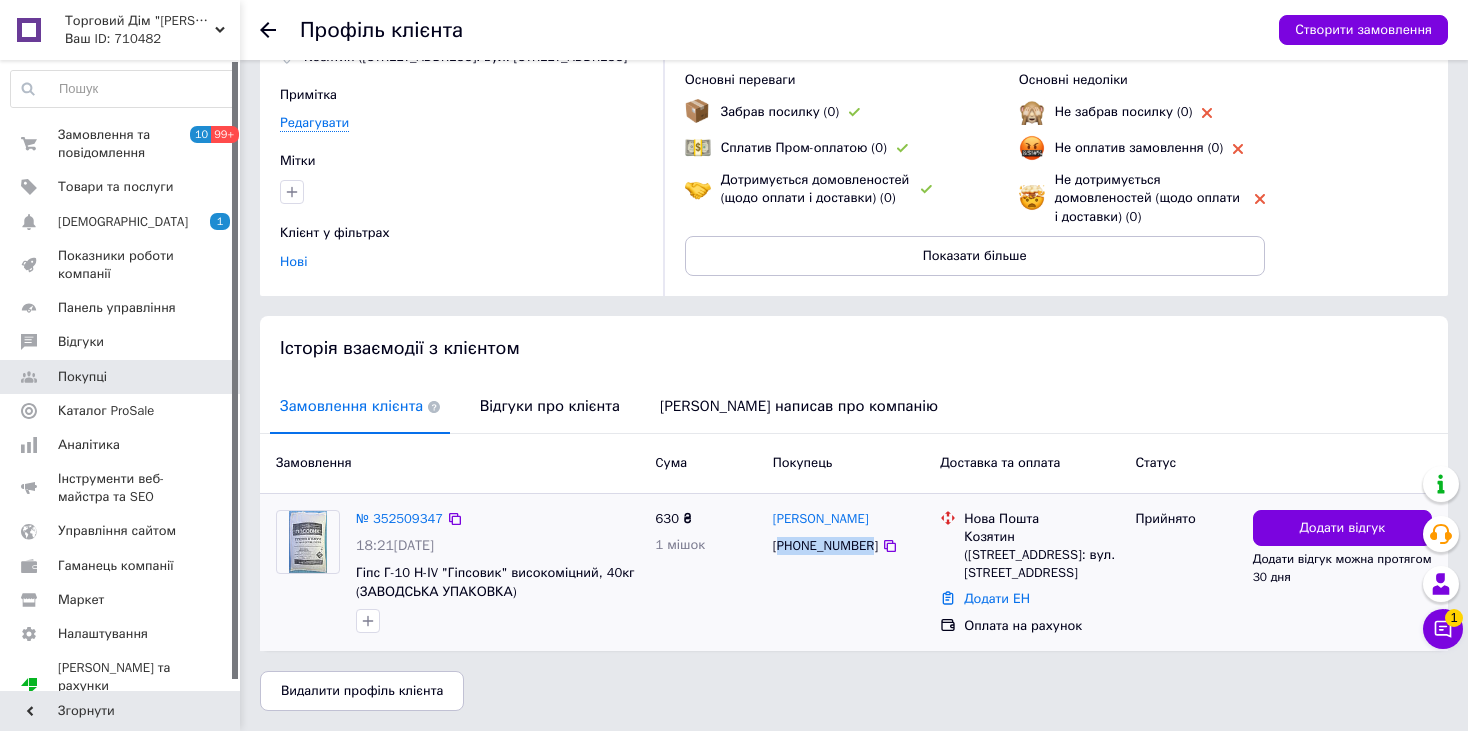 click on "[PHONE_NUMBER]" at bounding box center [825, 546] 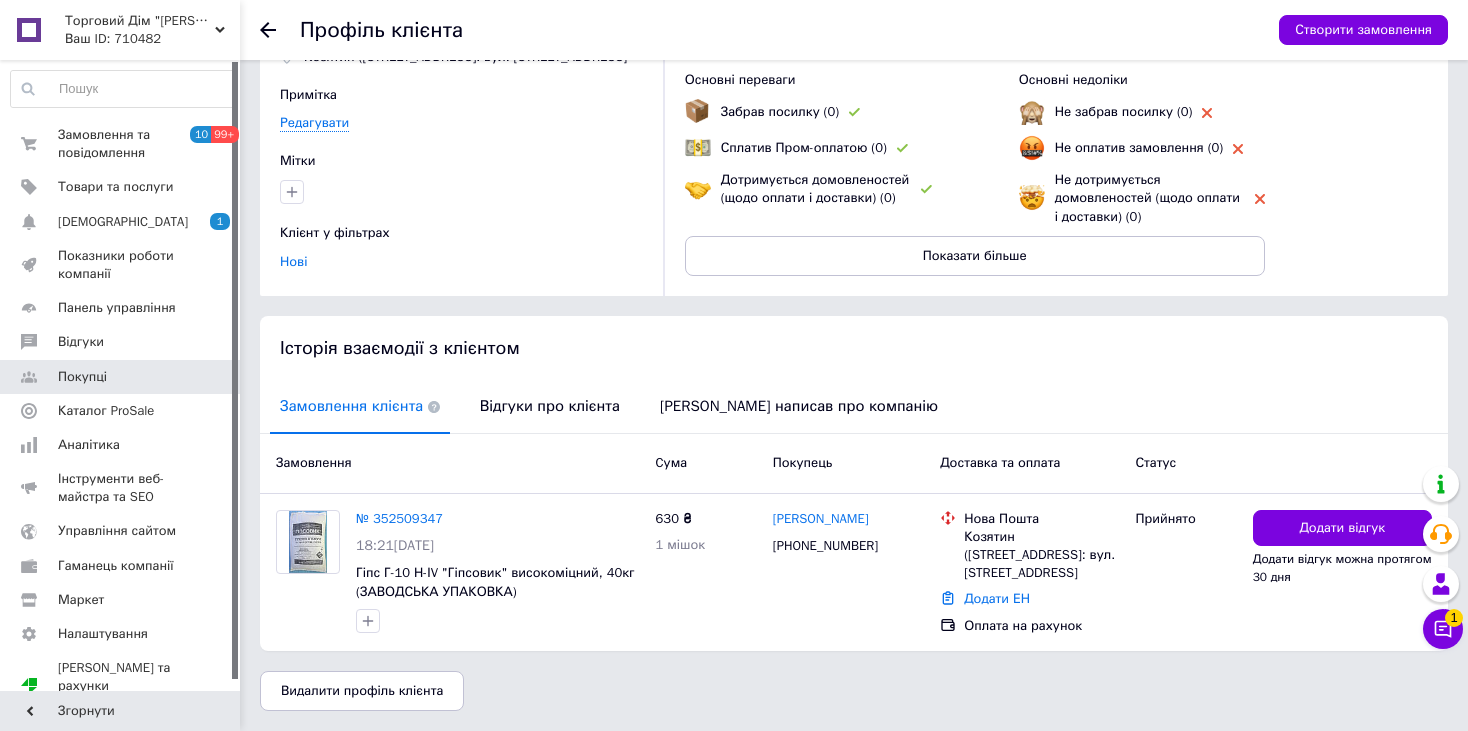 click 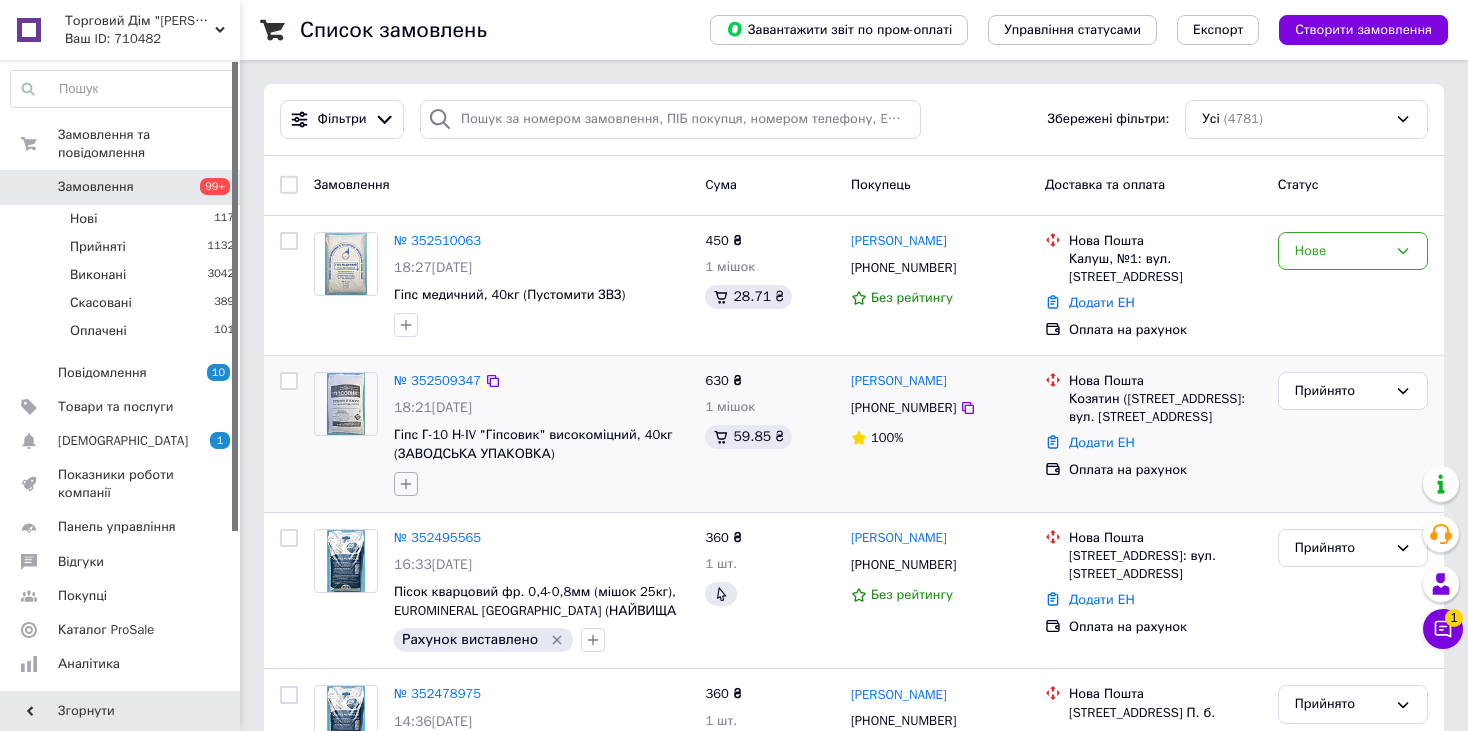 click 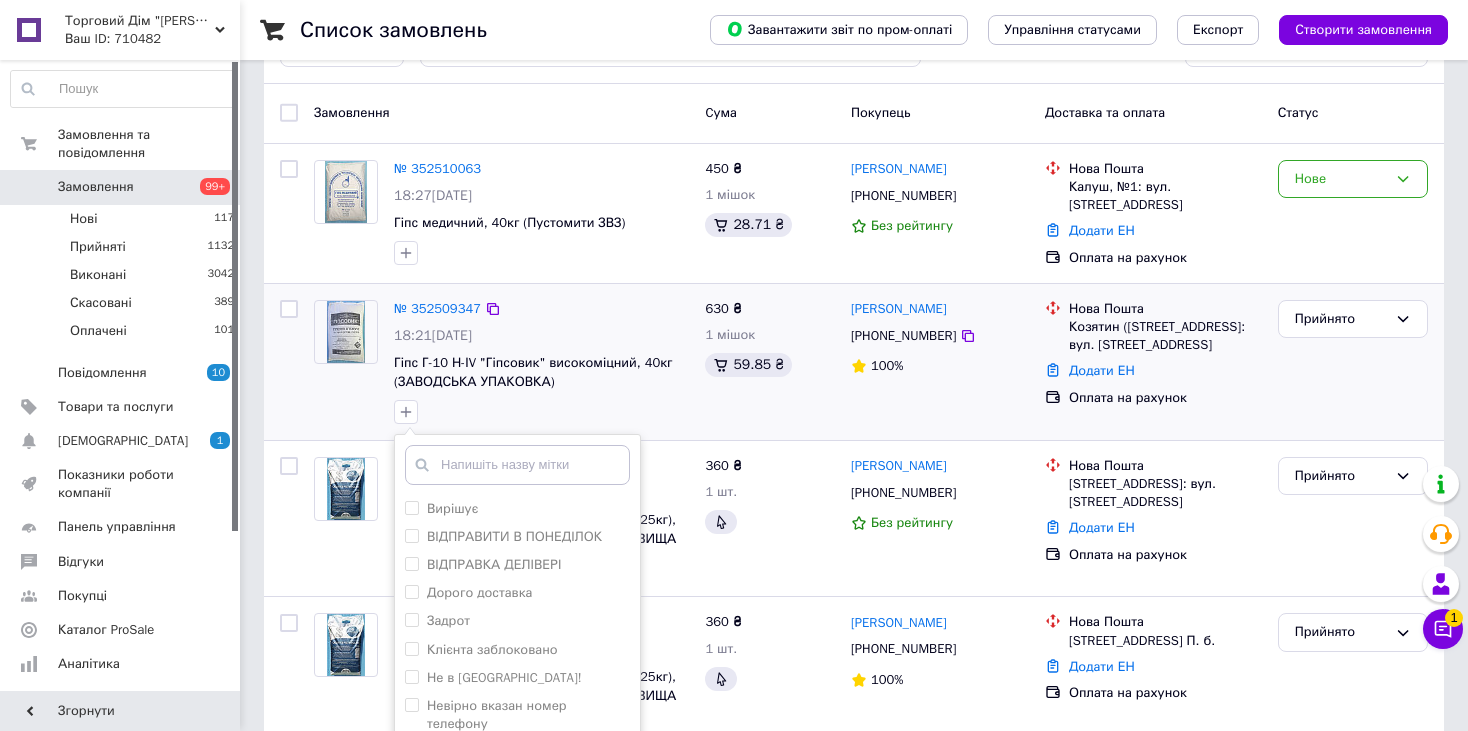 scroll, scrollTop: 200, scrollLeft: 0, axis: vertical 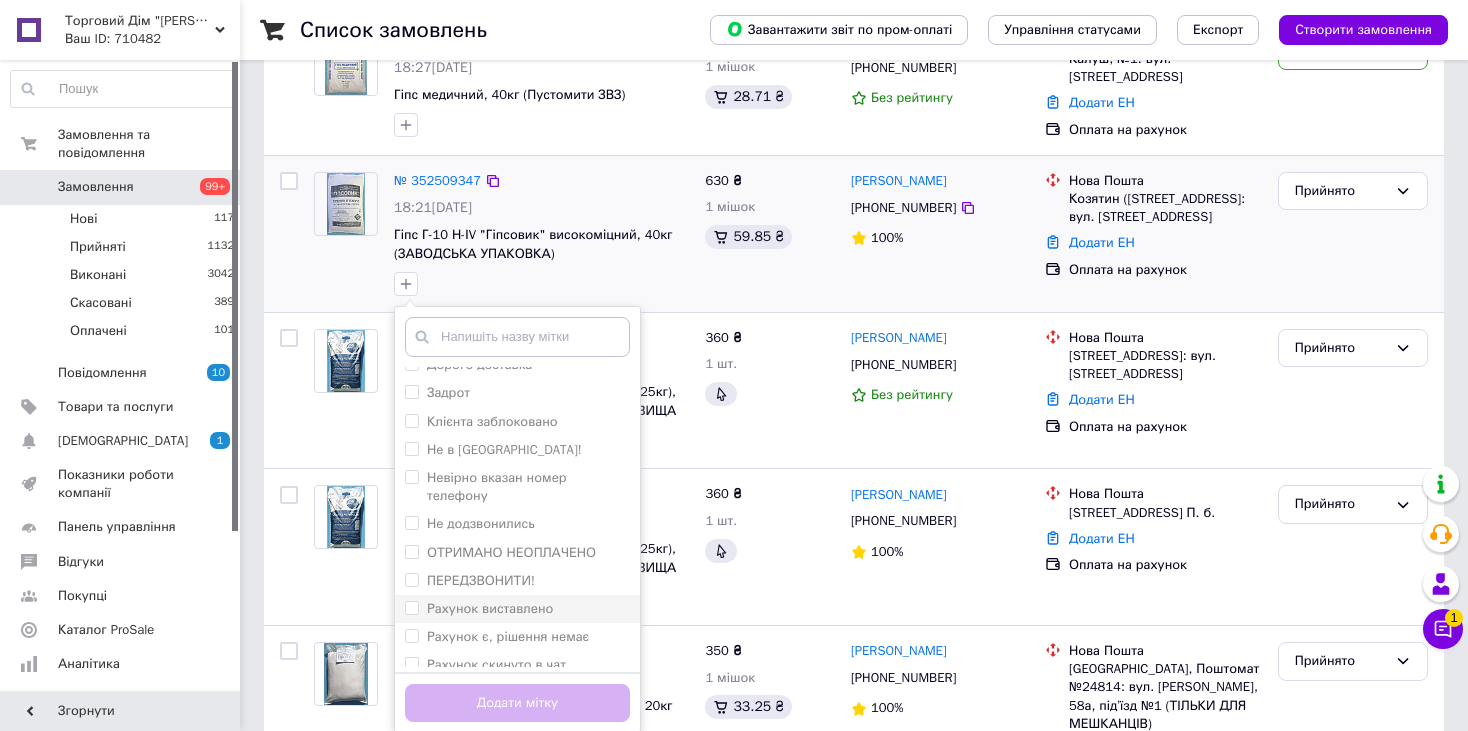 click on "Рахунок виставлено" at bounding box center [490, 608] 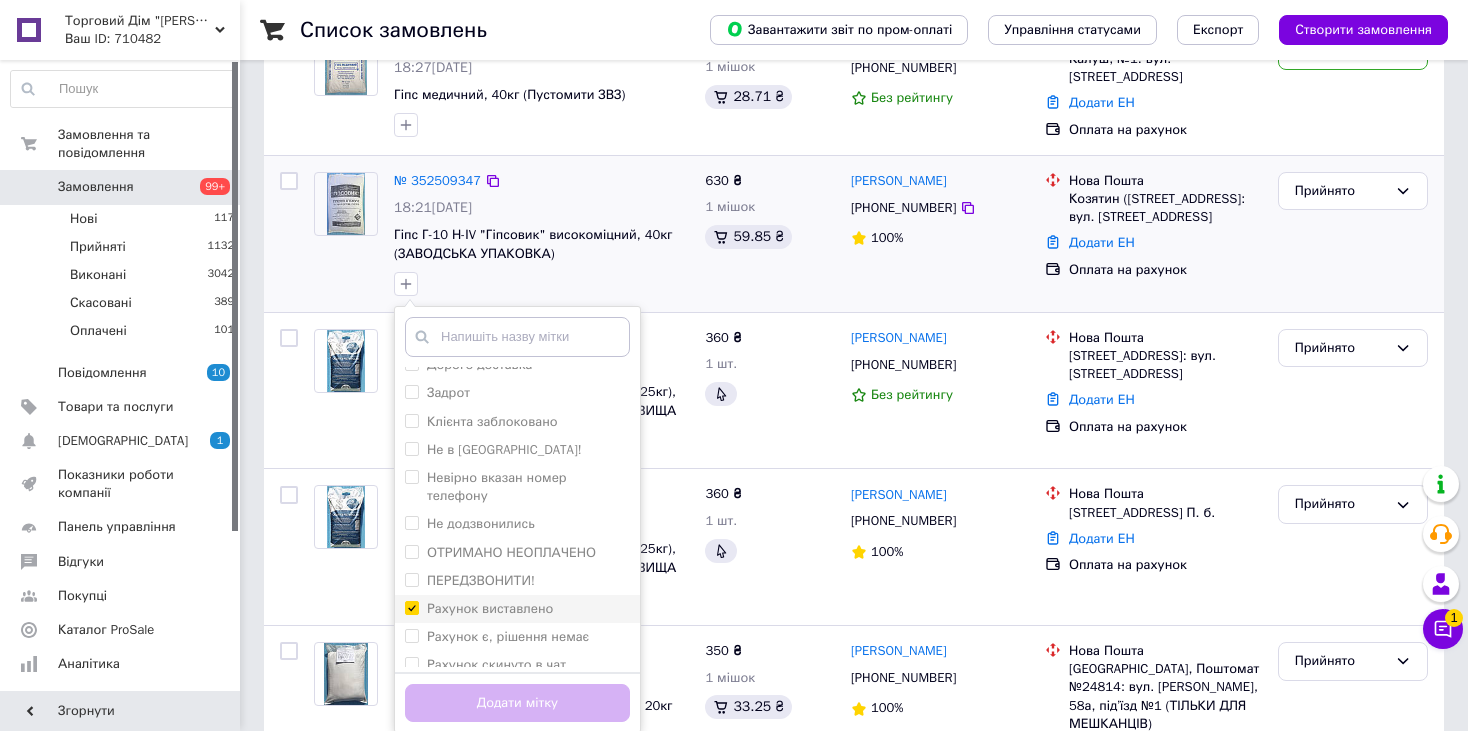 checkbox on "true" 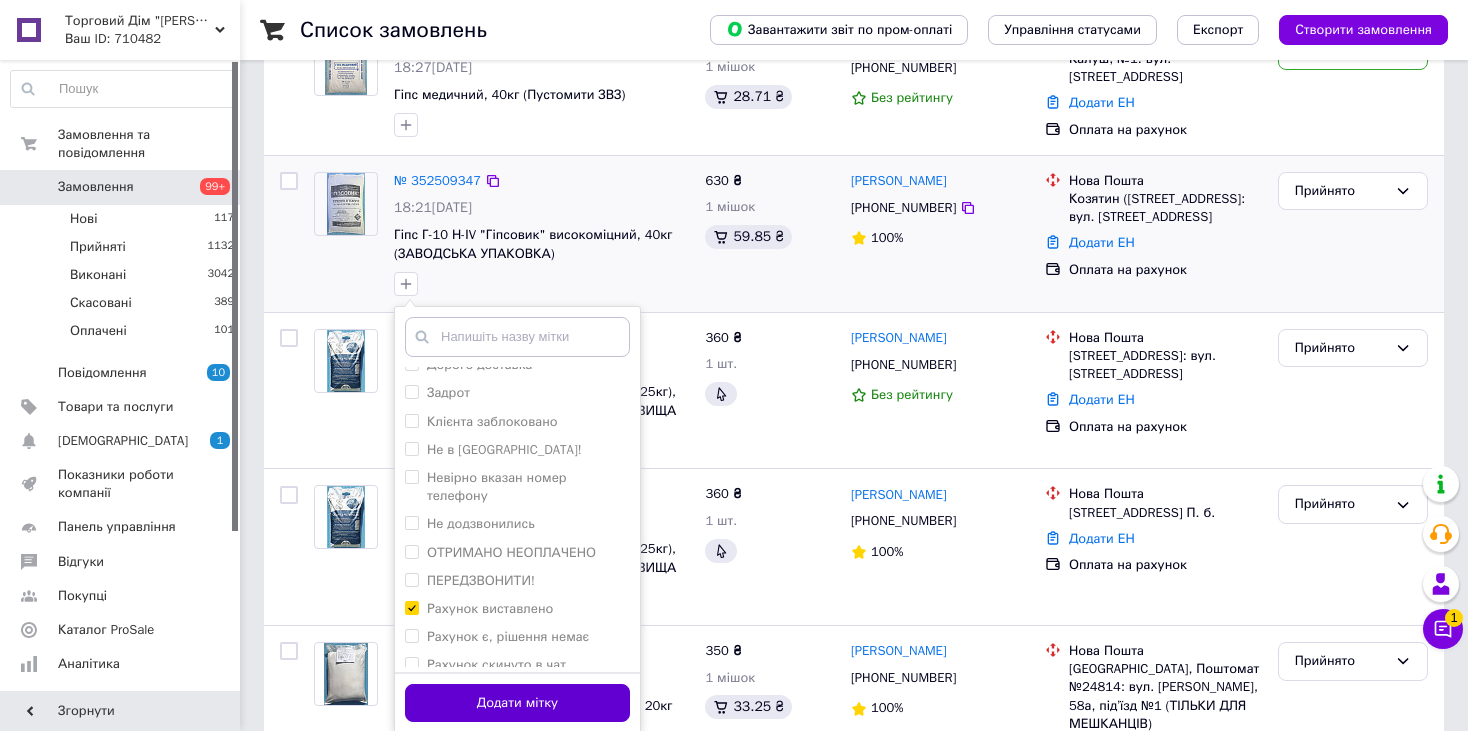 click on "Додати мітку" at bounding box center (517, 703) 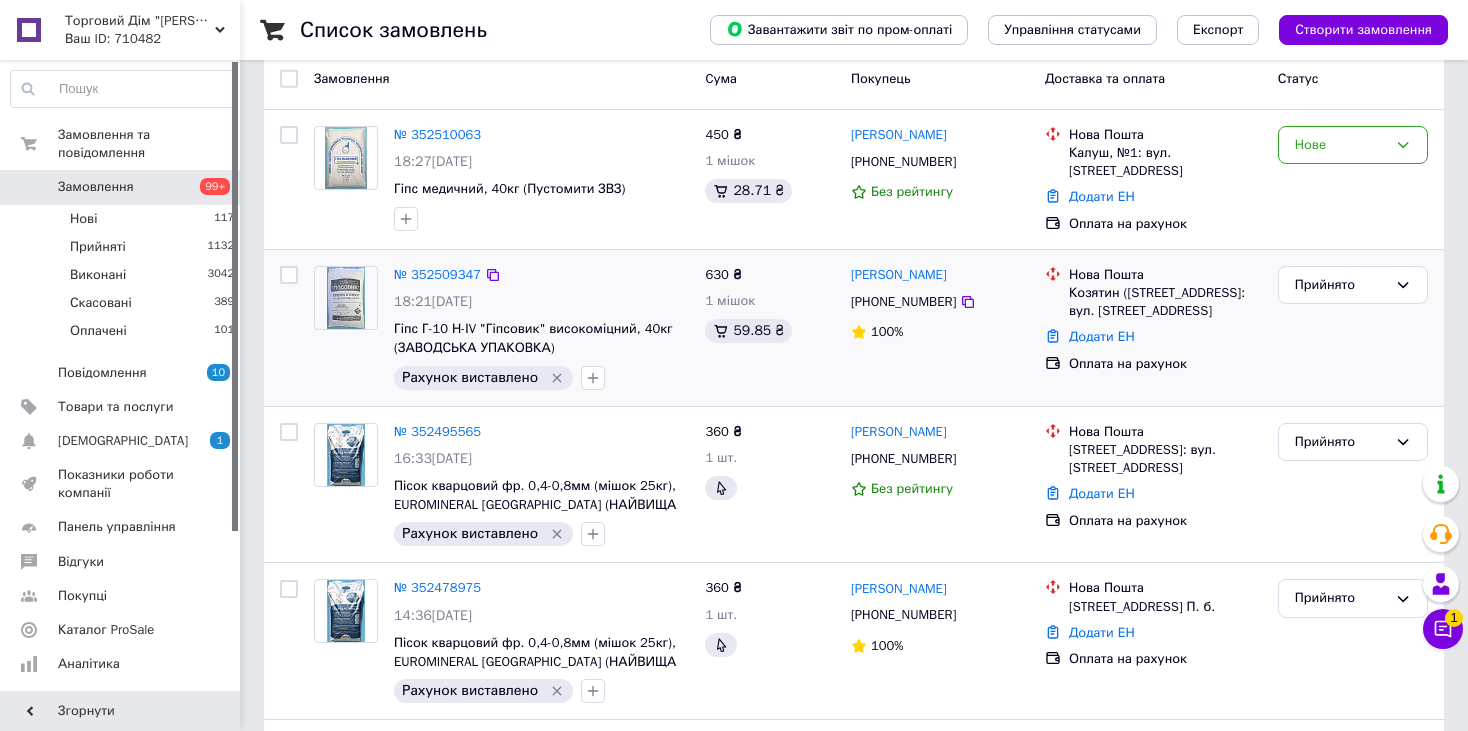scroll, scrollTop: 0, scrollLeft: 0, axis: both 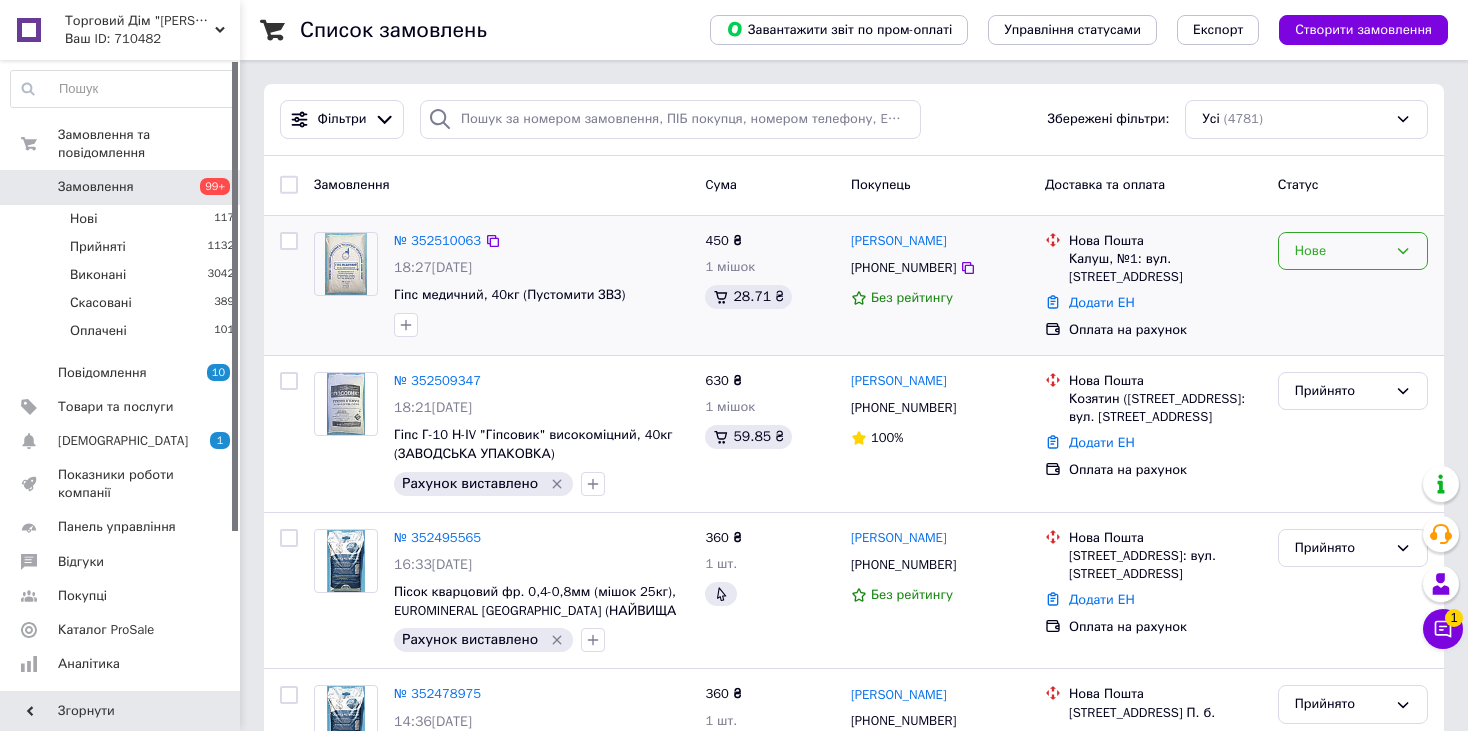 click on "Нове" at bounding box center (1341, 251) 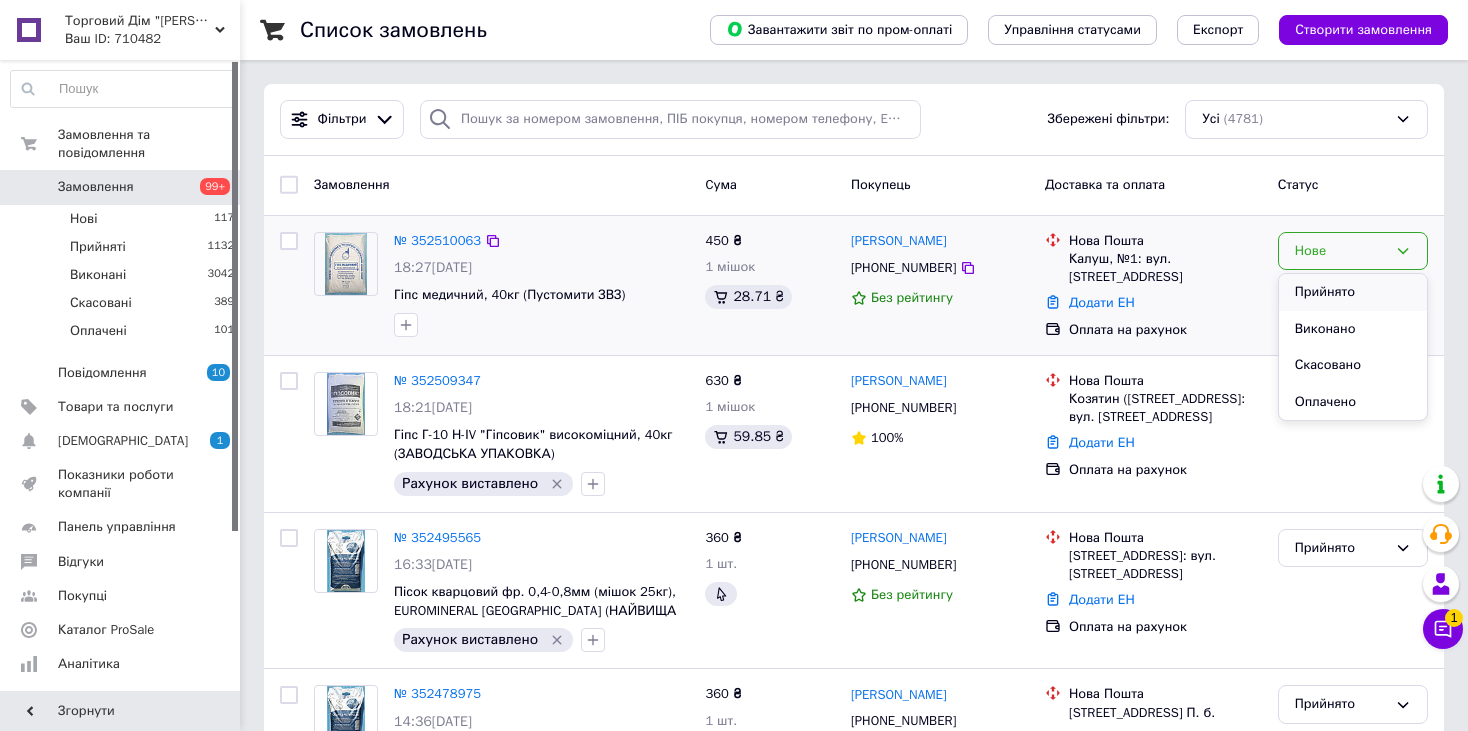 click on "Прийнято" at bounding box center [1353, 292] 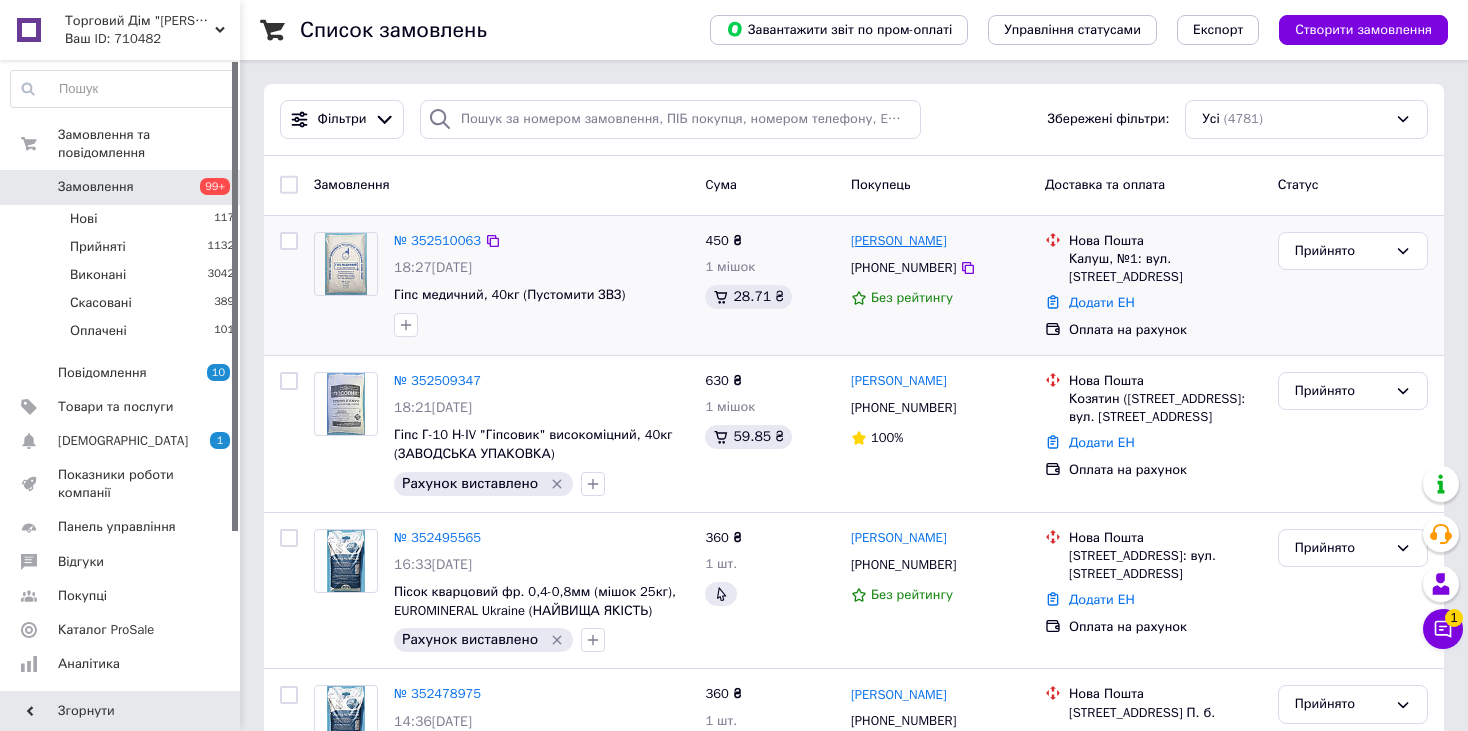 click on "[PERSON_NAME]" at bounding box center [899, 241] 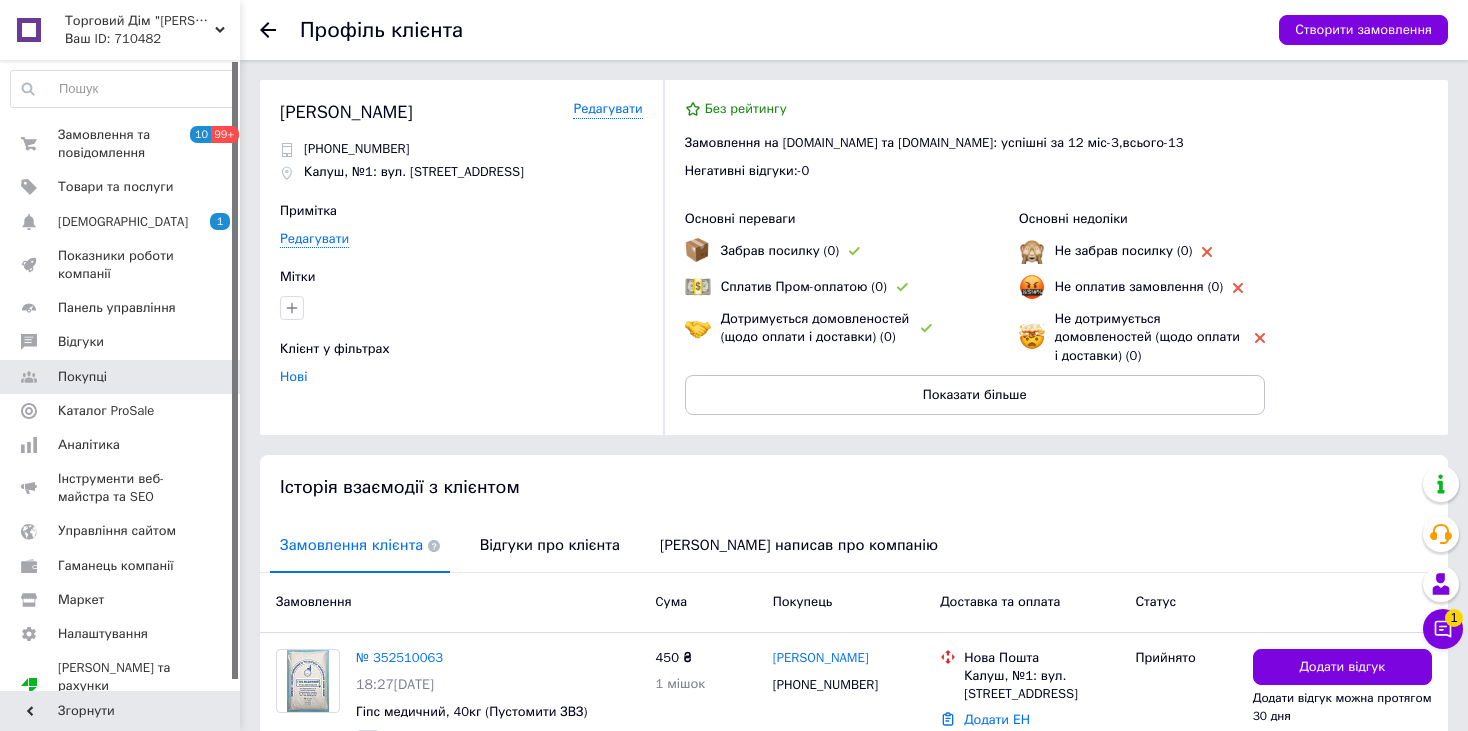 drag, startPoint x: 462, startPoint y: 110, endPoint x: 266, endPoint y: 106, distance: 196.04082 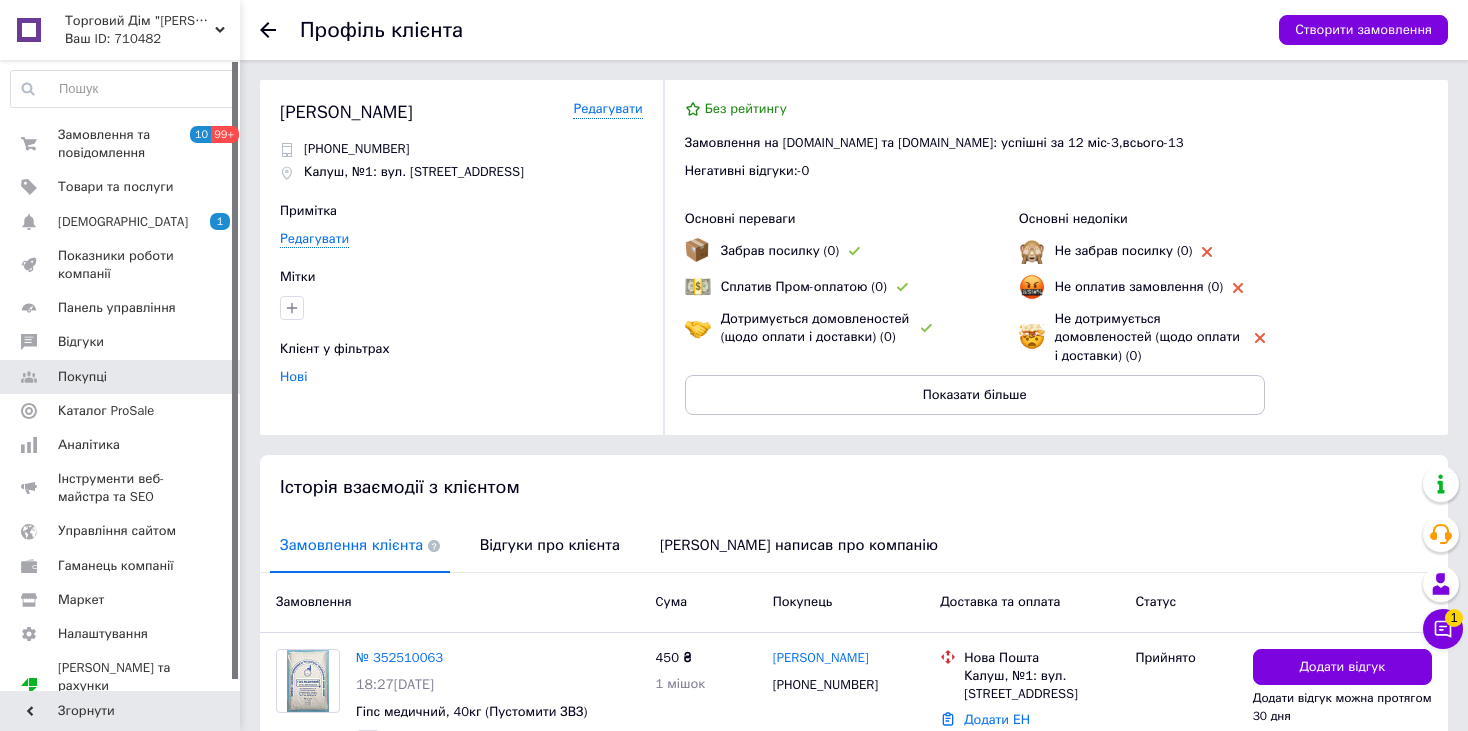 click on "Сеньковська Наталя Редагувати +380502781424 Калуш, №1: вул. Каракая, 32а Примітка Редагувати Мітки Клієнт у фільтрах Нові Без рейтингу Замовлення на Prom.ua та Bigl.ua: успішні за 12 міс  -  3 ,  всього  -  13 Негативні відгуки:  -  0 Основні переваги Забрав посилку (0) Сплатив Пром-оплатою (0) Дотримується домовленостей (щодо оплати і доставки) (0) Основні недоліки Не забрав посилку (0) Не оплатив замовлення (0) Не дотримується домовленостей (щодо оплати і доставки) (0) Показати більше" at bounding box center (854, 257) 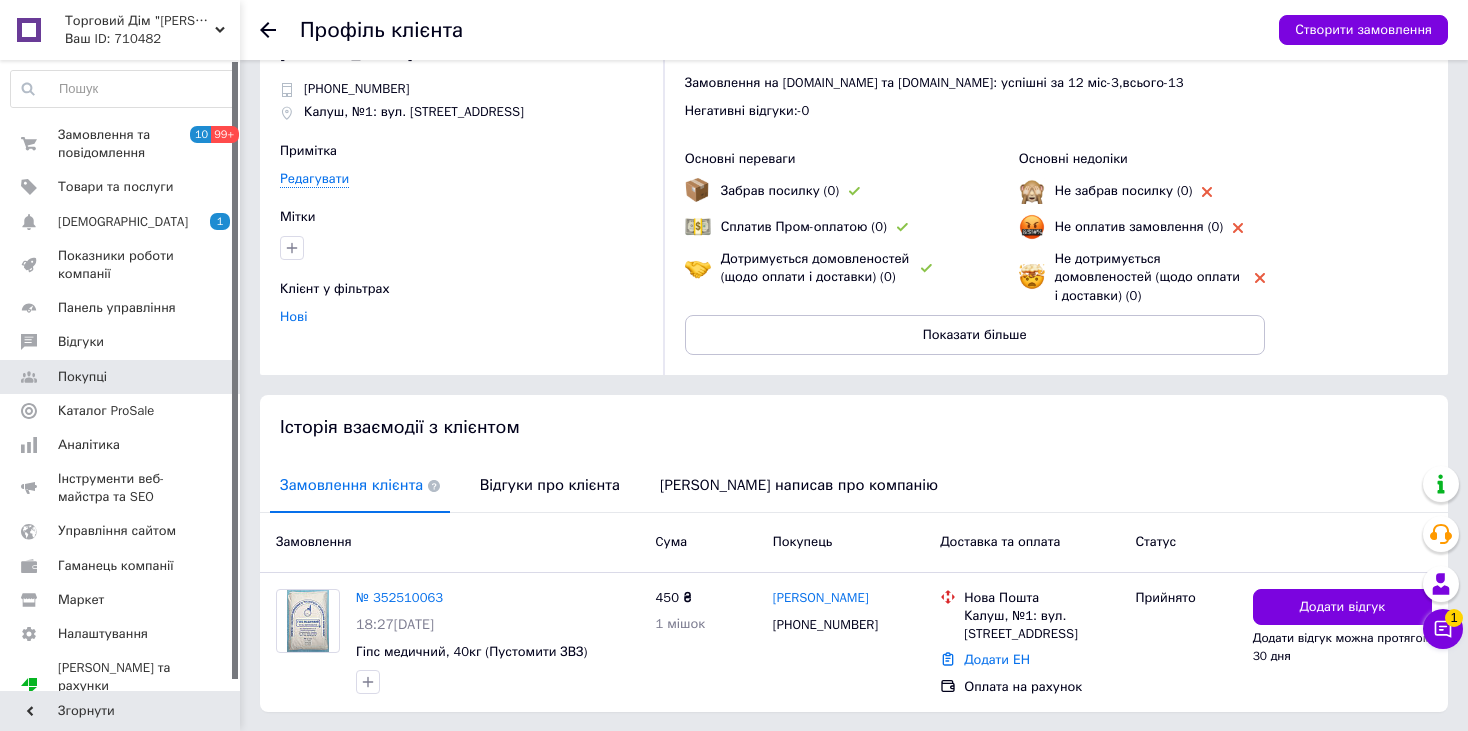 scroll, scrollTop: 0, scrollLeft: 0, axis: both 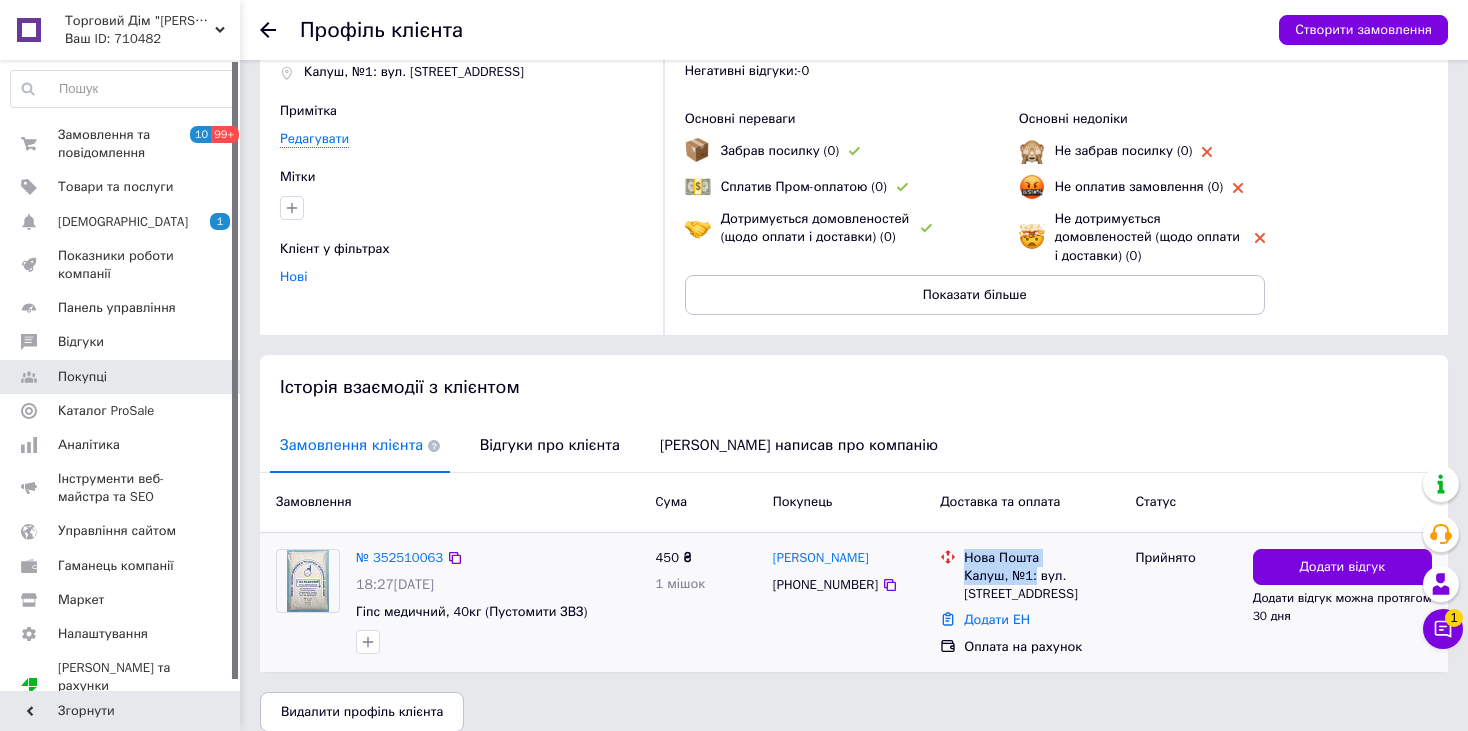 drag, startPoint x: 1033, startPoint y: 572, endPoint x: 951, endPoint y: 562, distance: 82.607506 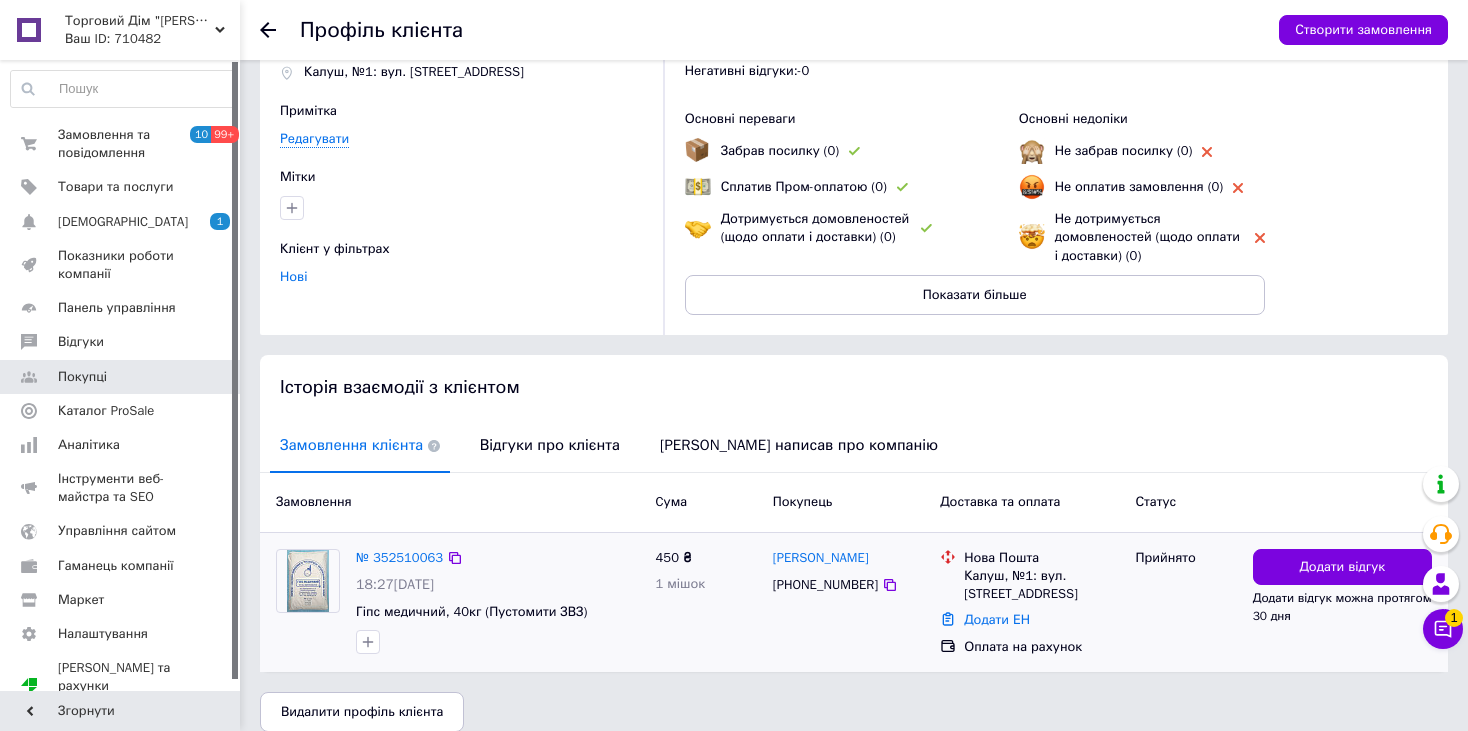 drag, startPoint x: 981, startPoint y: 564, endPoint x: 1083, endPoint y: 608, distance: 111.085556 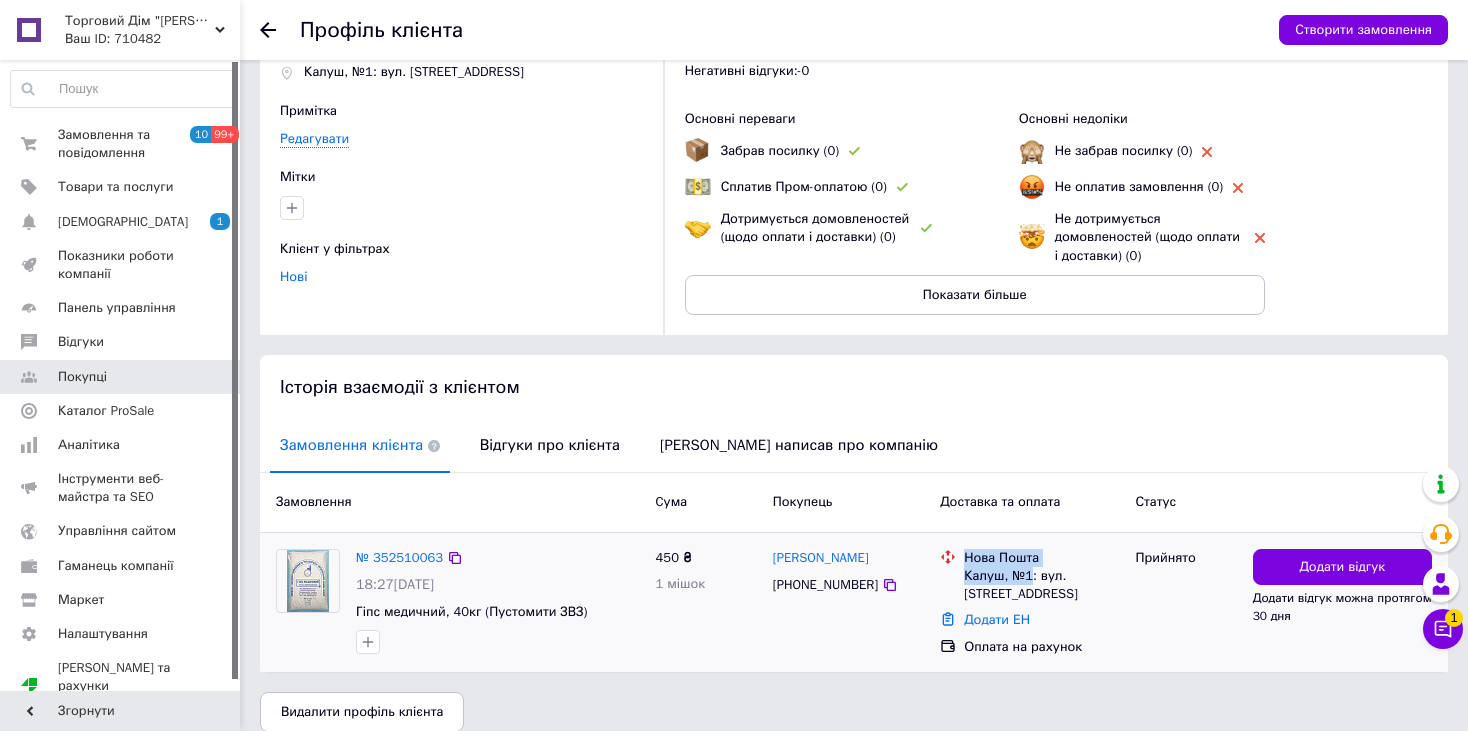 drag, startPoint x: 1031, startPoint y: 572, endPoint x: 963, endPoint y: 559, distance: 69.2315 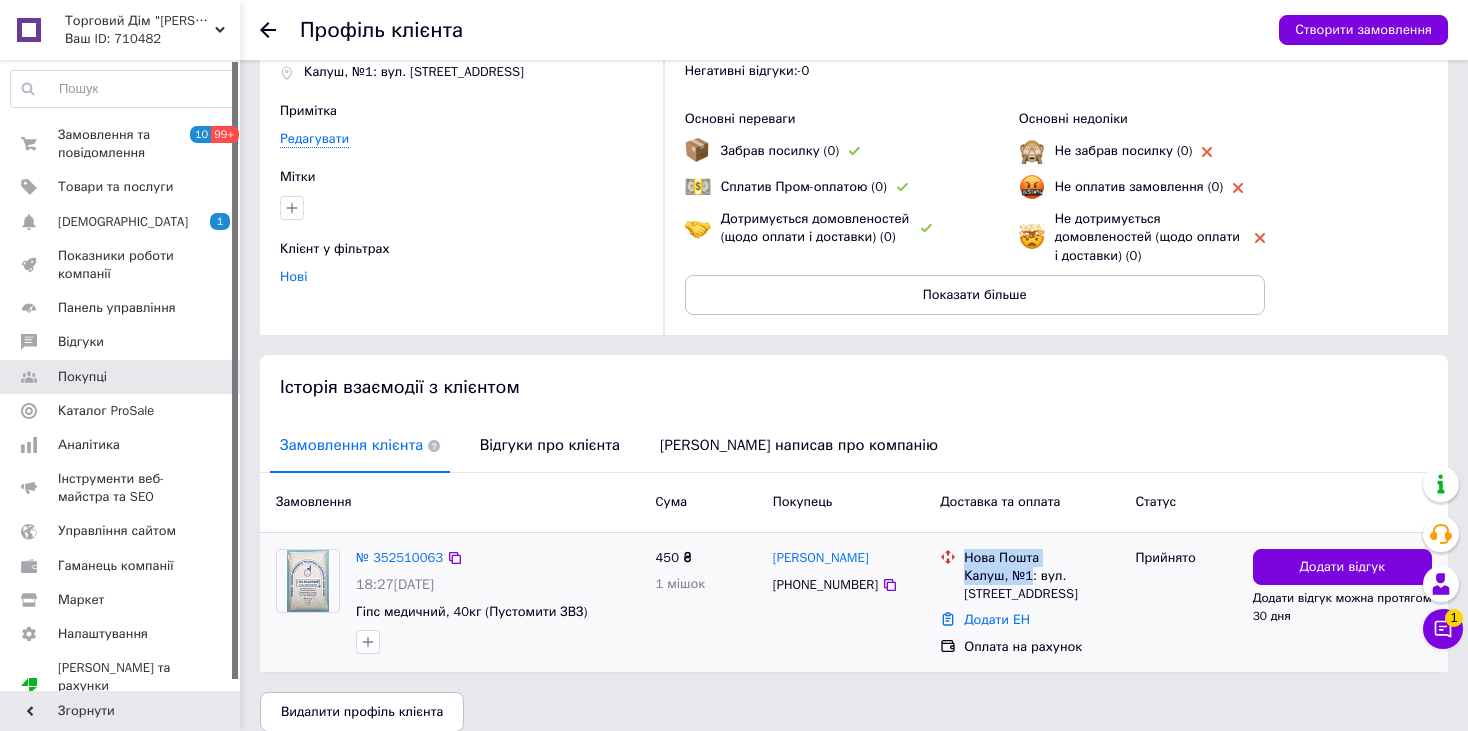 click on "Нова Пошта Калуш, №1: вул. Каракая, 32а" at bounding box center [1041, 576] 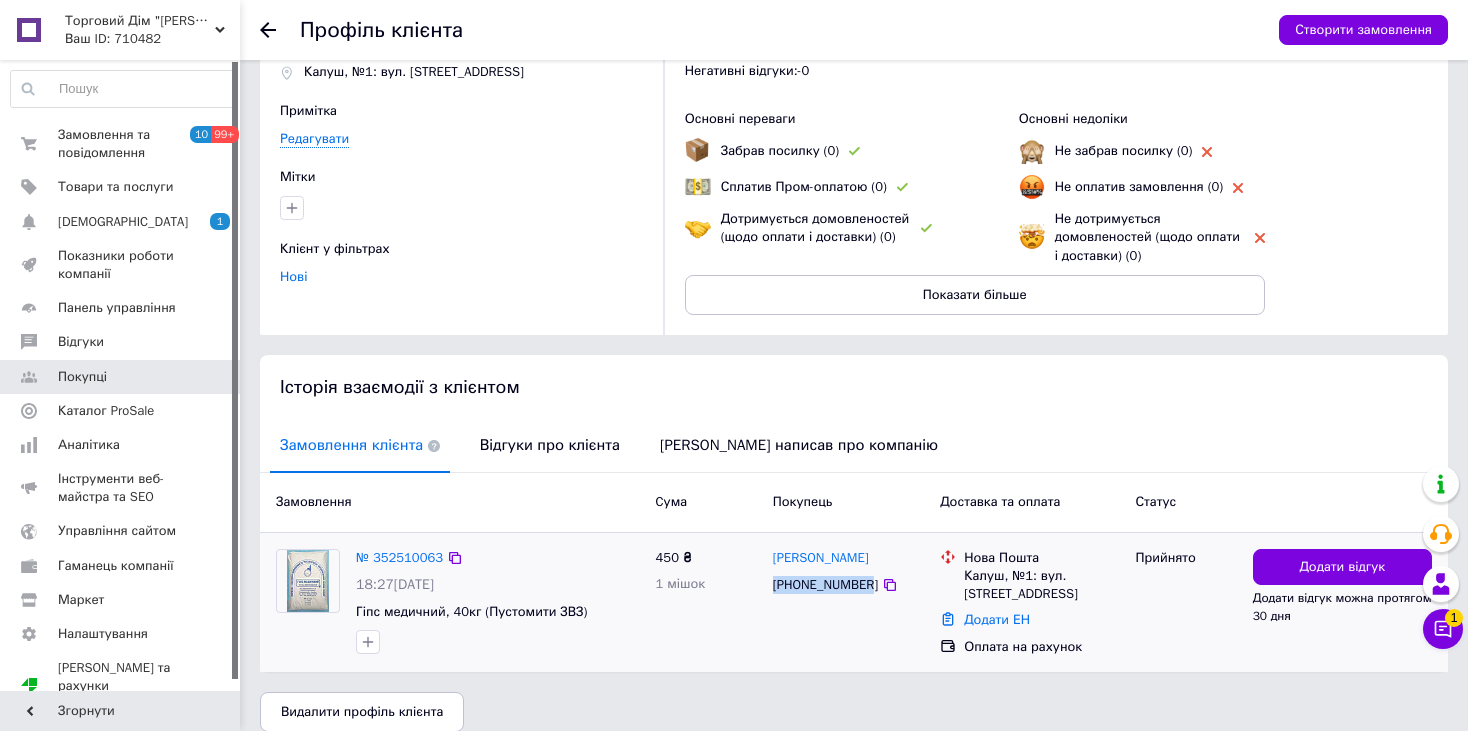 drag, startPoint x: 864, startPoint y: 586, endPoint x: 767, endPoint y: 595, distance: 97.41663 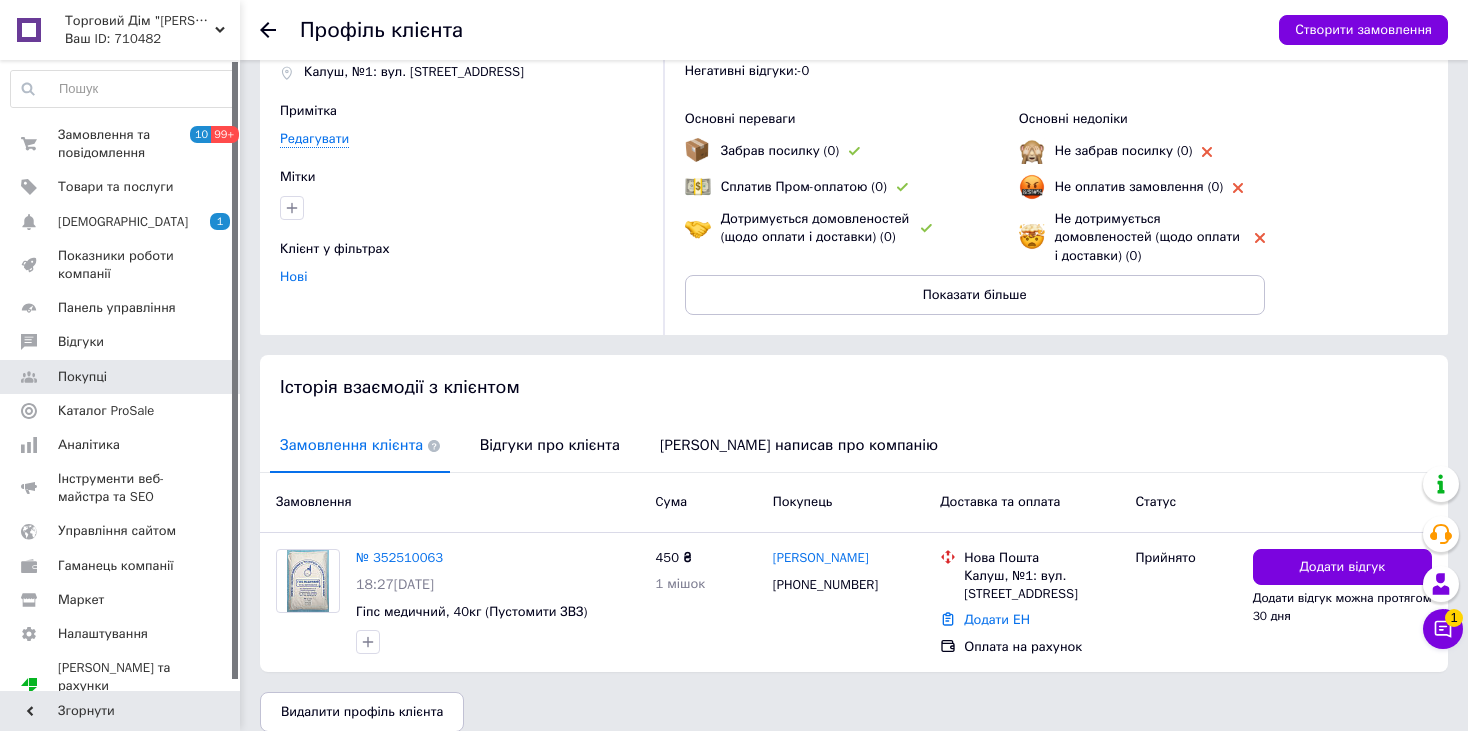click 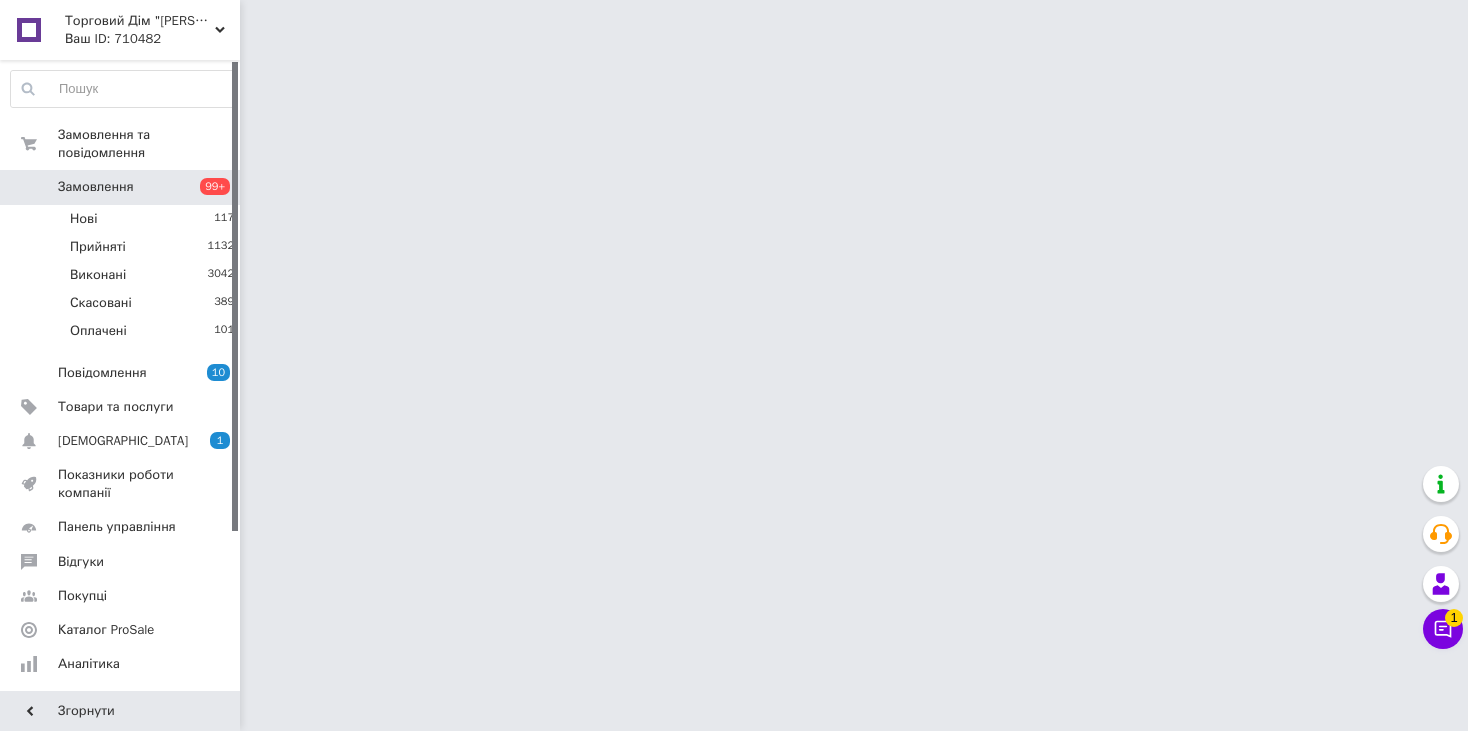 scroll, scrollTop: 0, scrollLeft: 0, axis: both 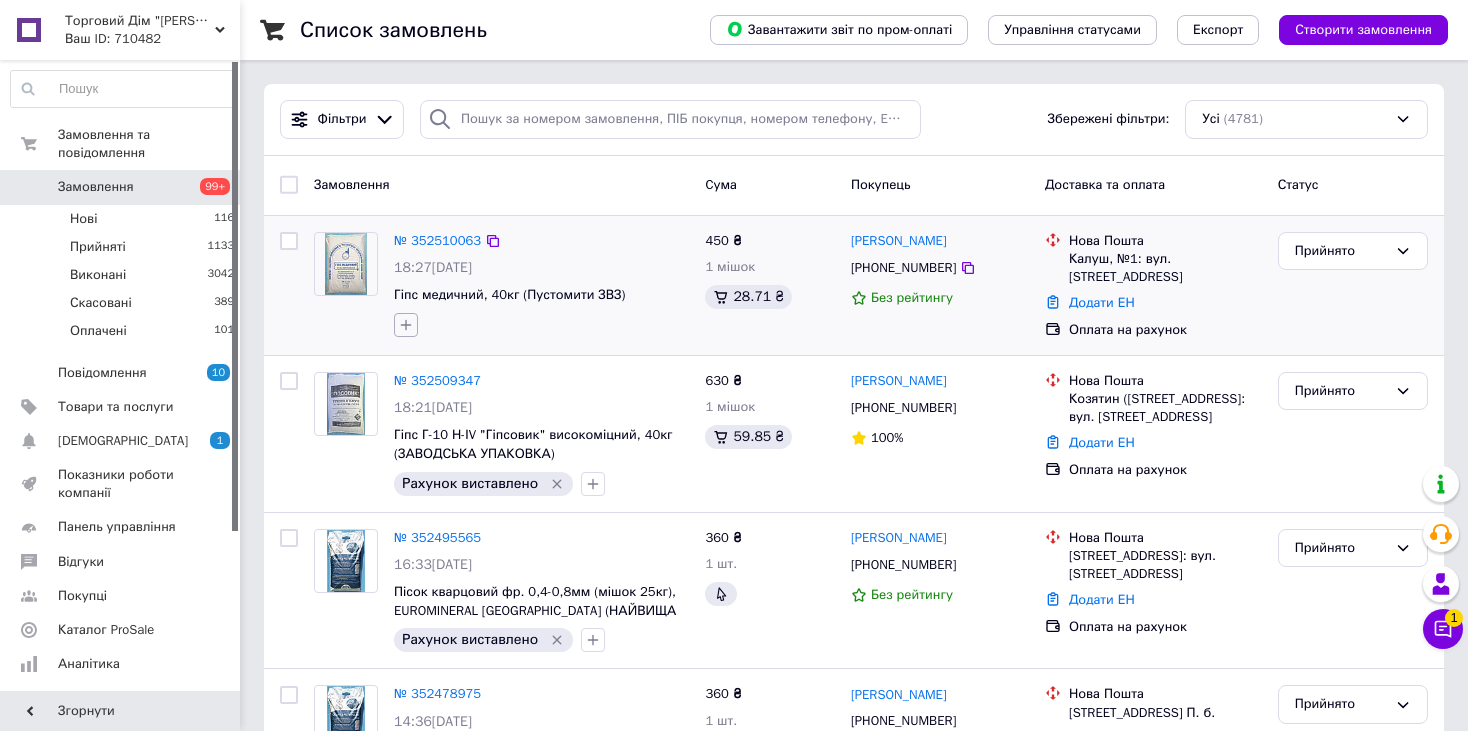 click 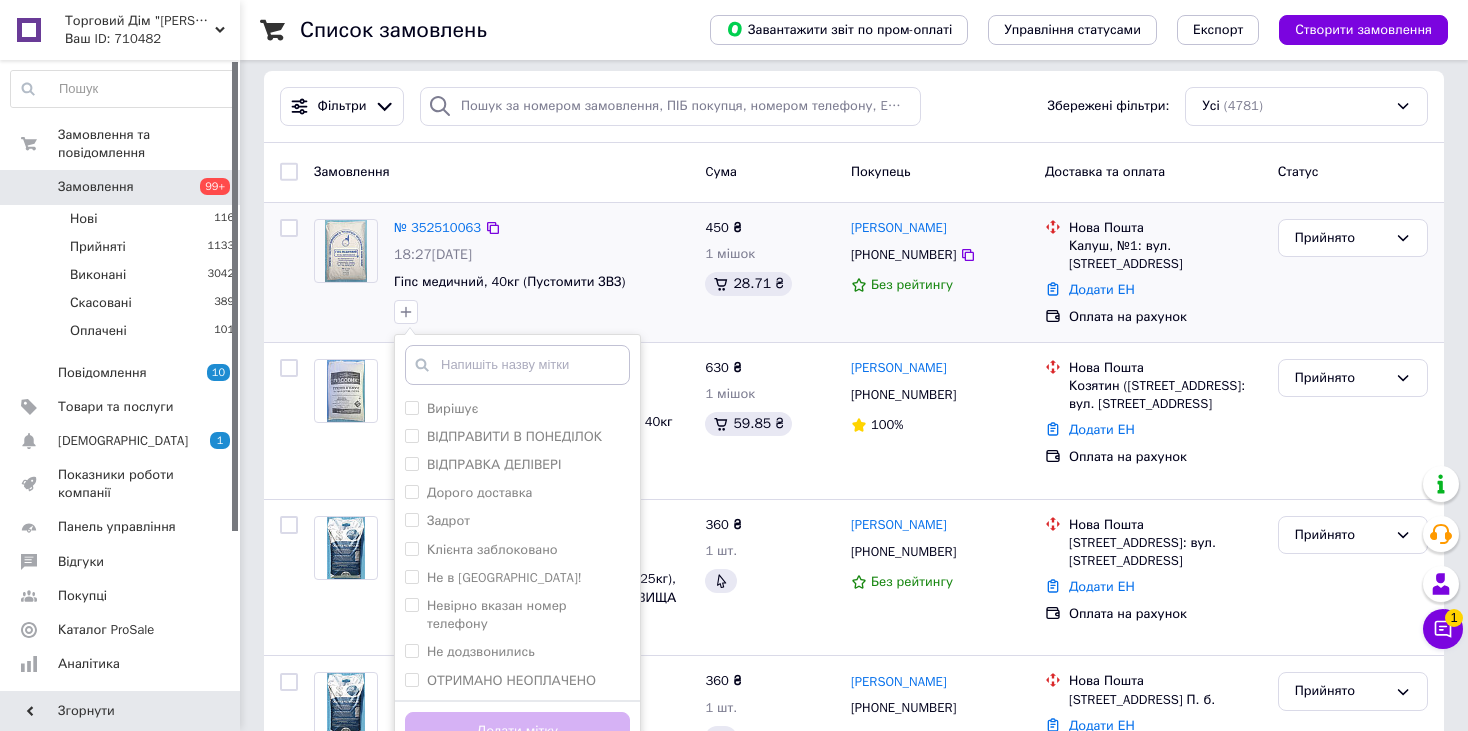 scroll, scrollTop: 200, scrollLeft: 0, axis: vertical 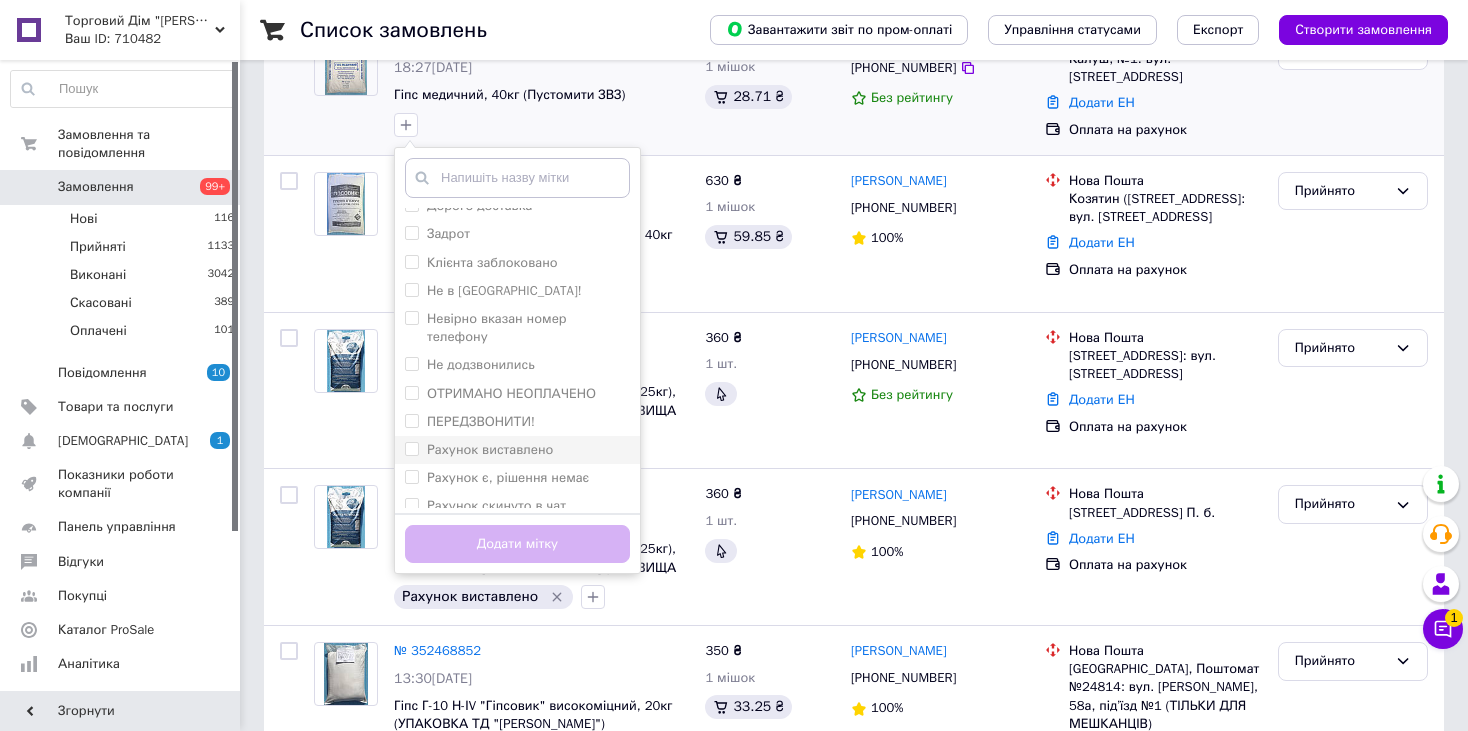 click on "Рахунок виставлено" at bounding box center (490, 449) 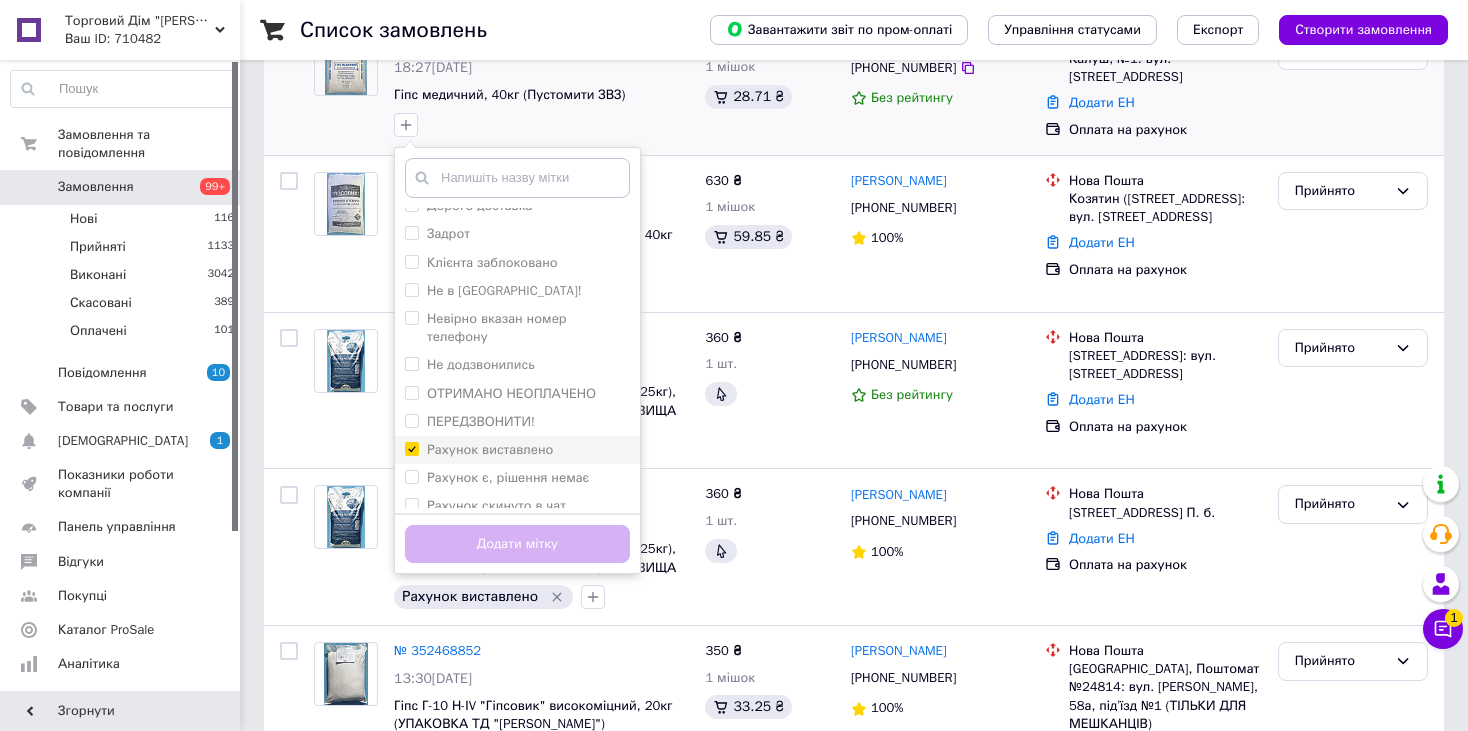 checkbox on "true" 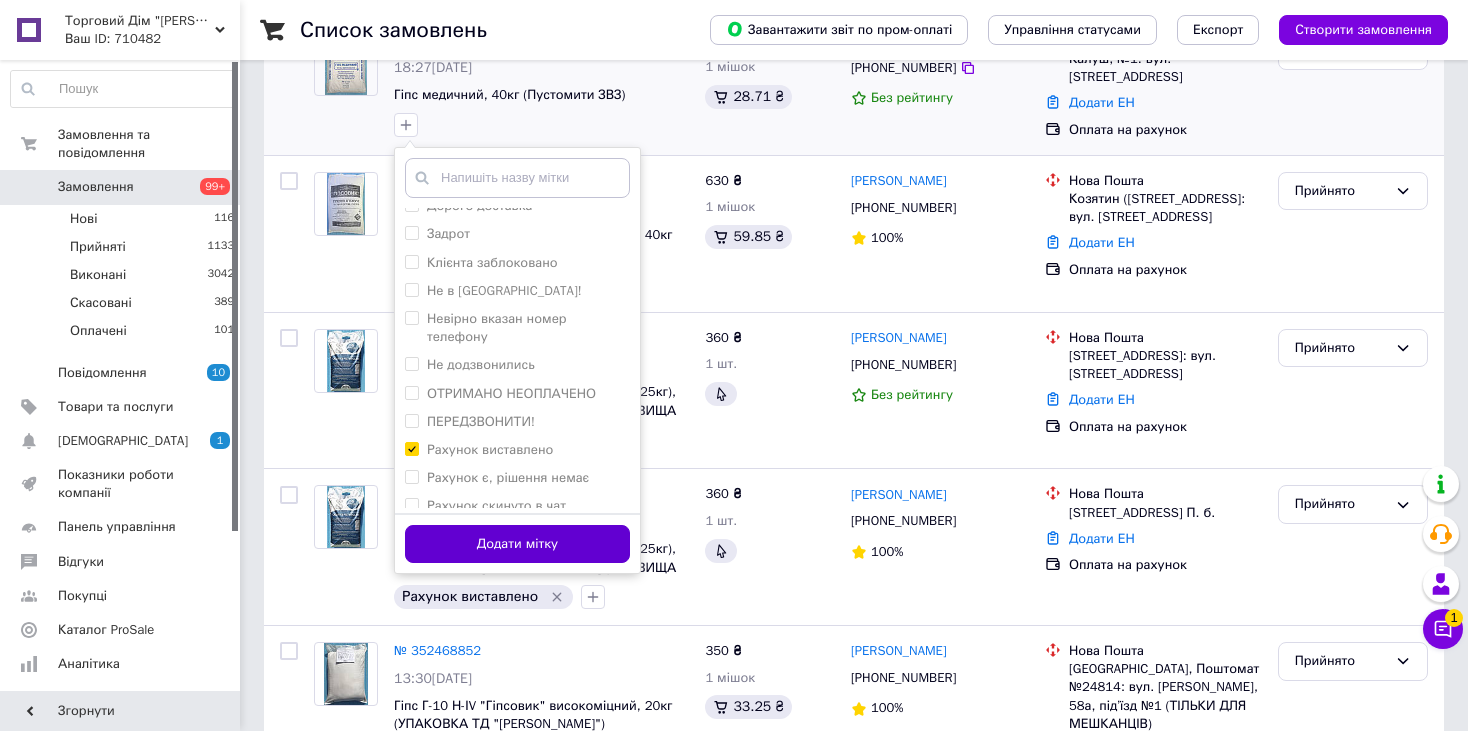 click on "Додати мітку" at bounding box center [517, 544] 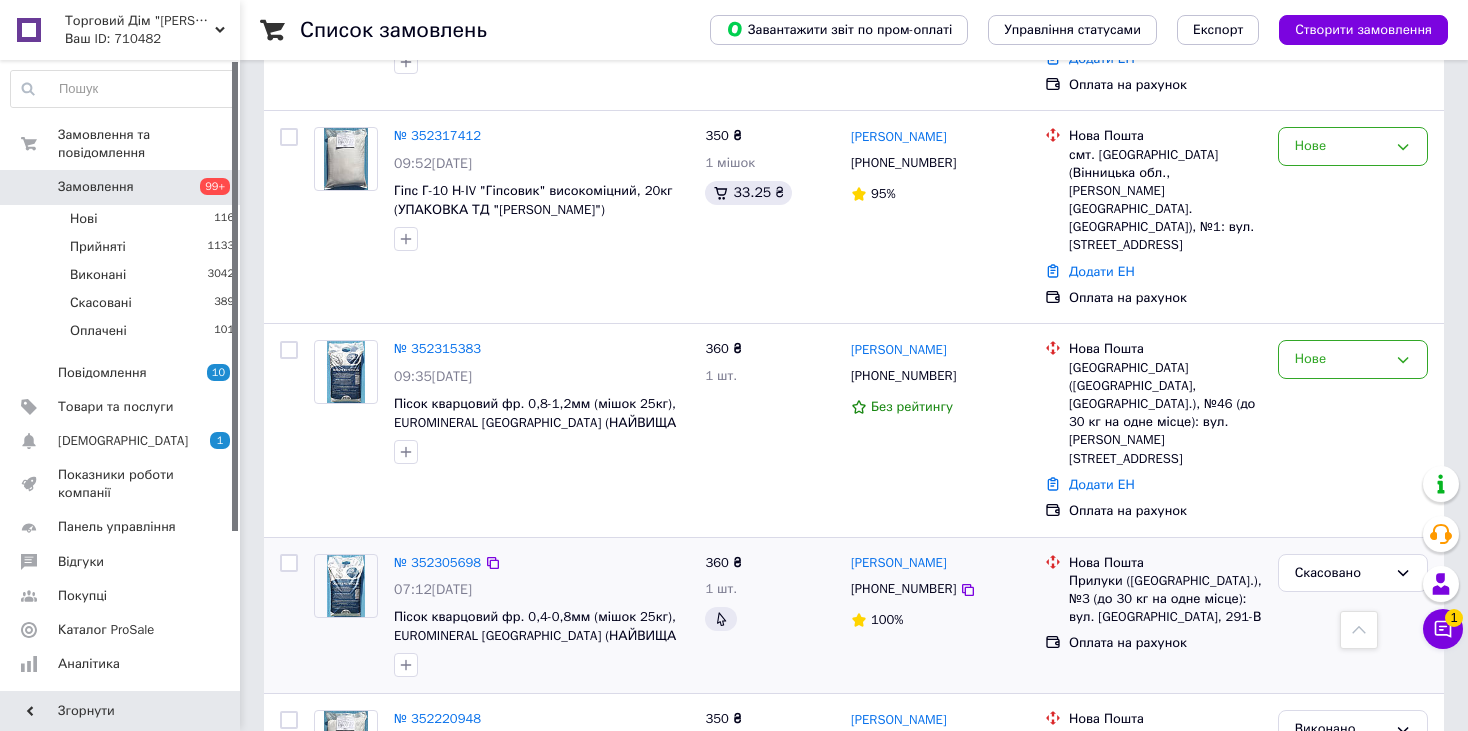 scroll, scrollTop: 2200, scrollLeft: 0, axis: vertical 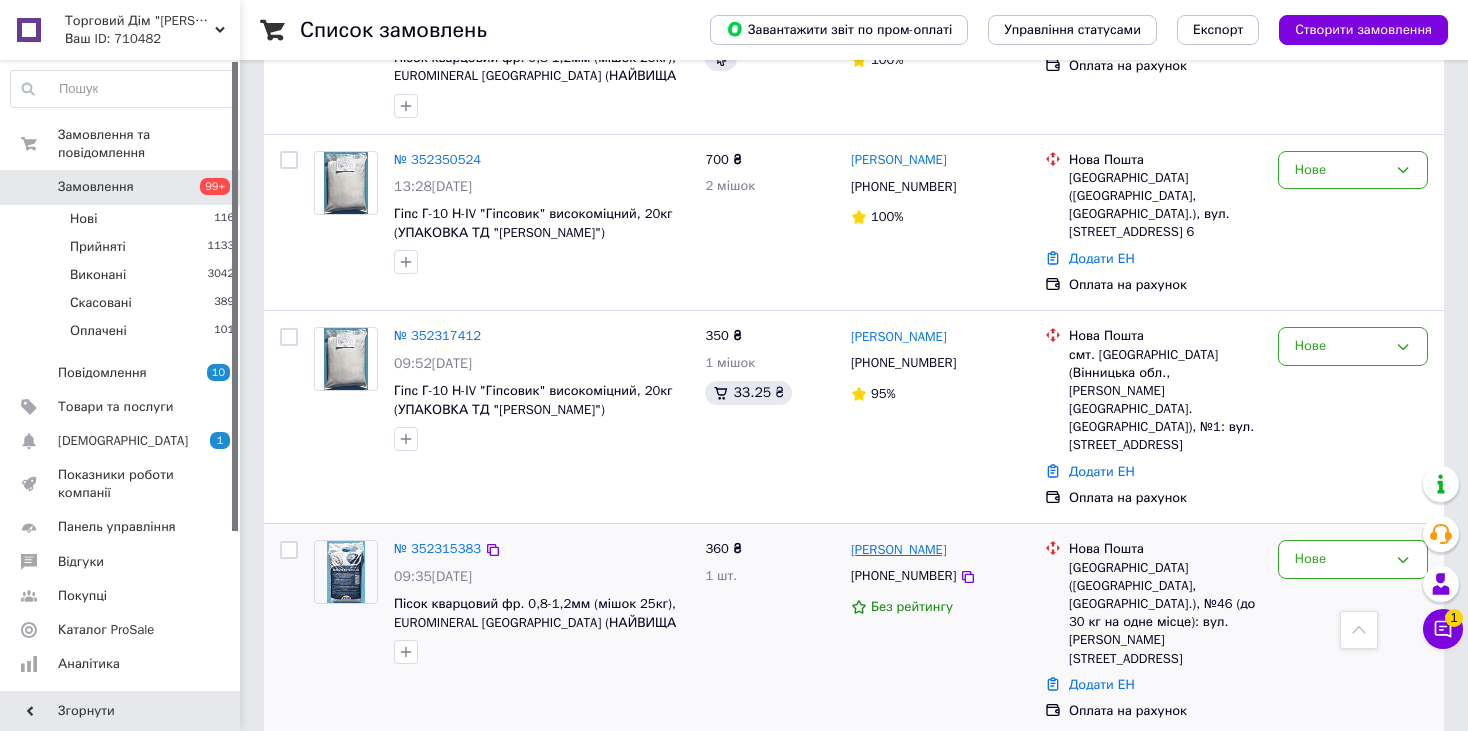 click on "[PERSON_NAME]" at bounding box center [899, 550] 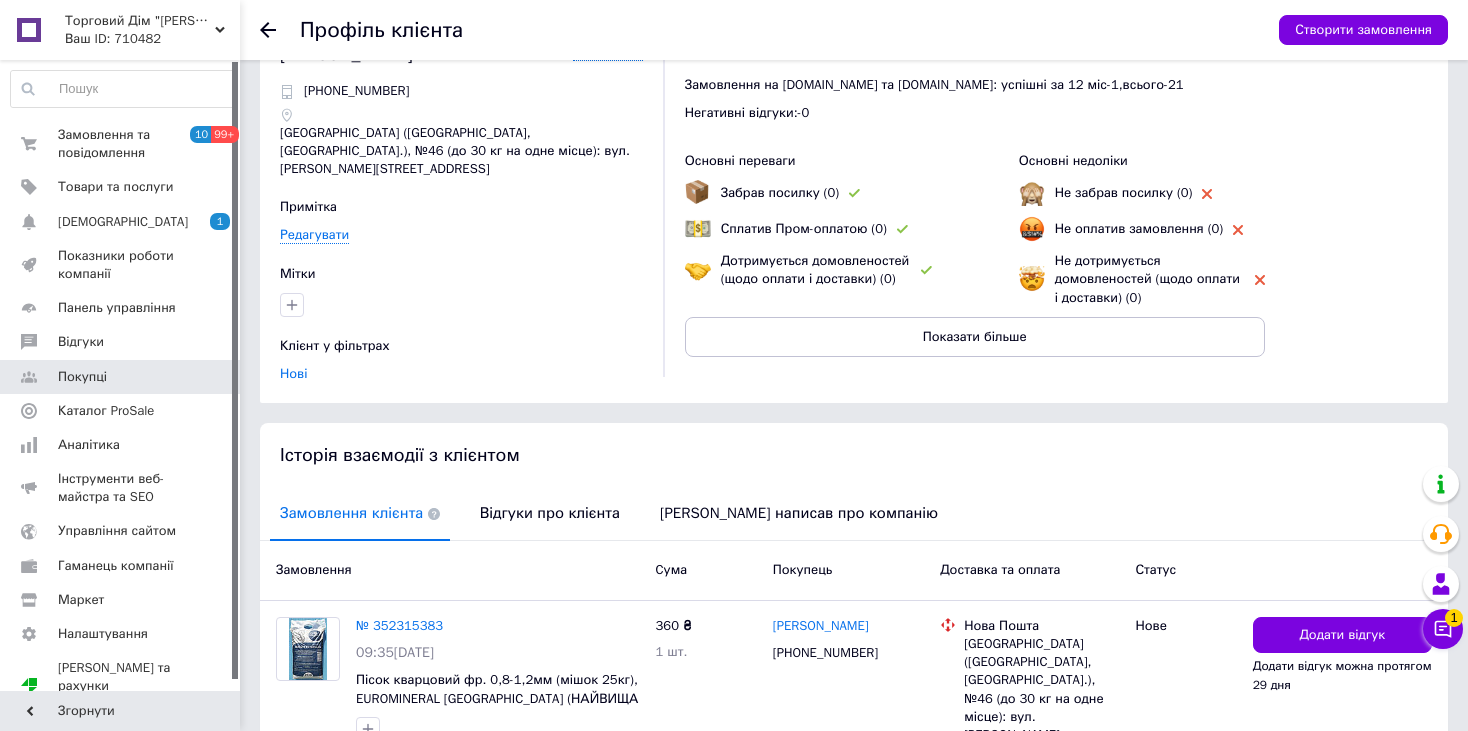 scroll, scrollTop: 0, scrollLeft: 0, axis: both 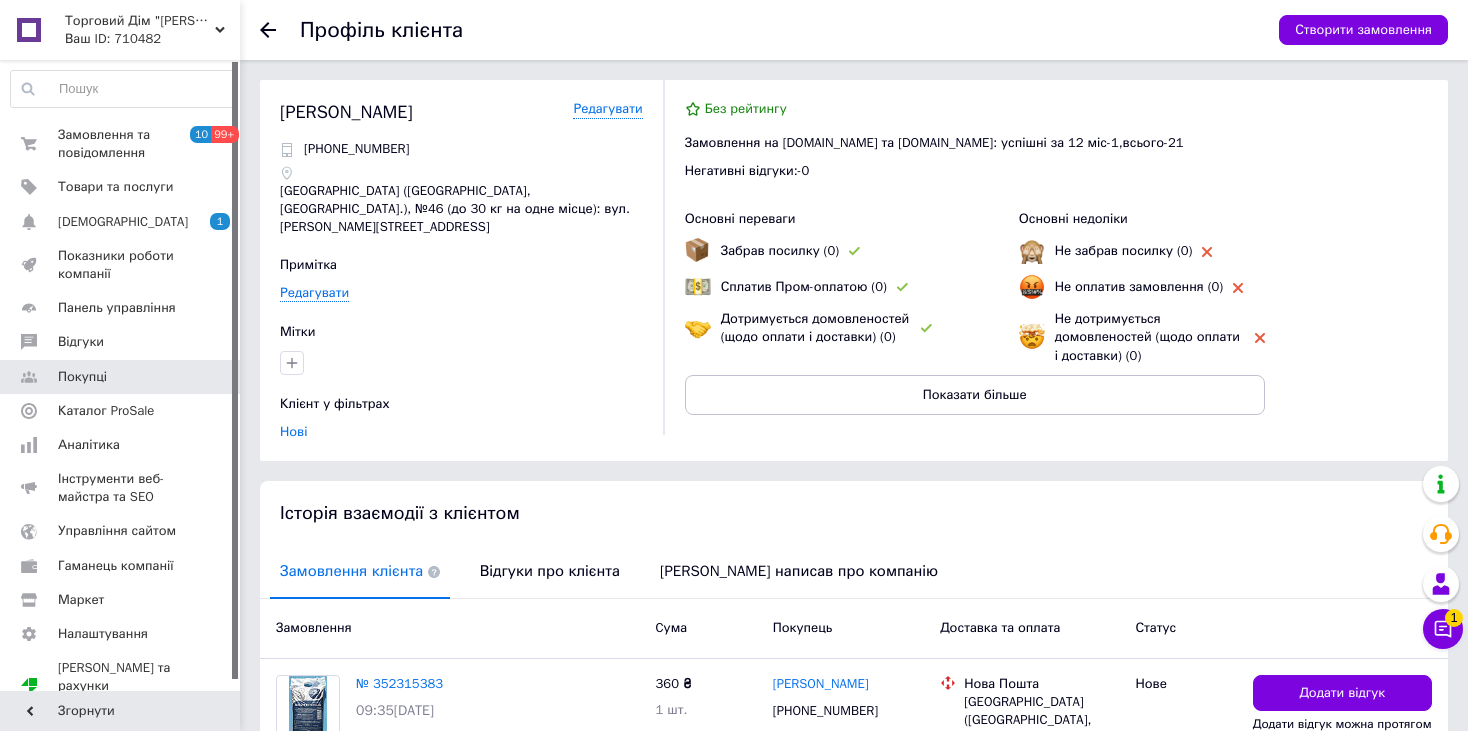 drag, startPoint x: 429, startPoint y: 111, endPoint x: 282, endPoint y: 123, distance: 147.48898 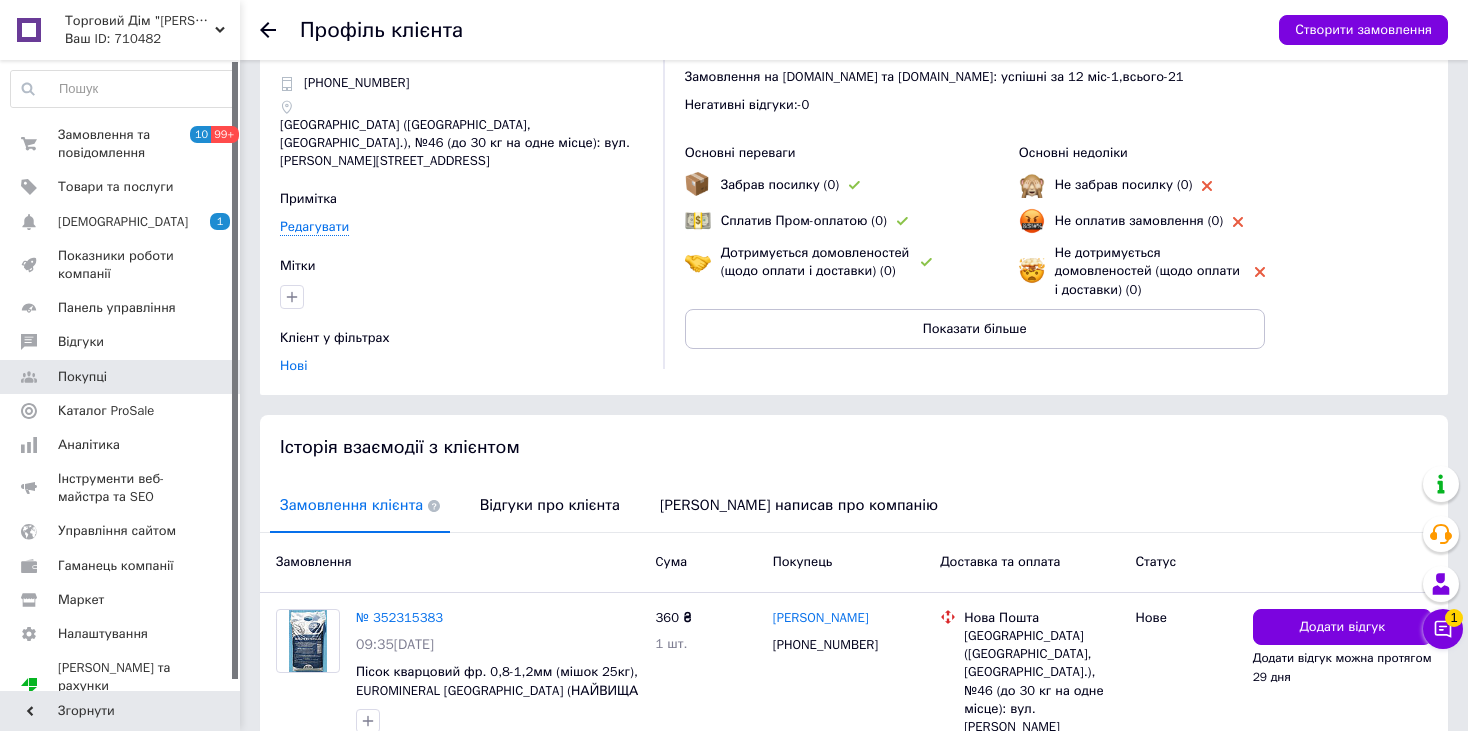 scroll, scrollTop: 100, scrollLeft: 0, axis: vertical 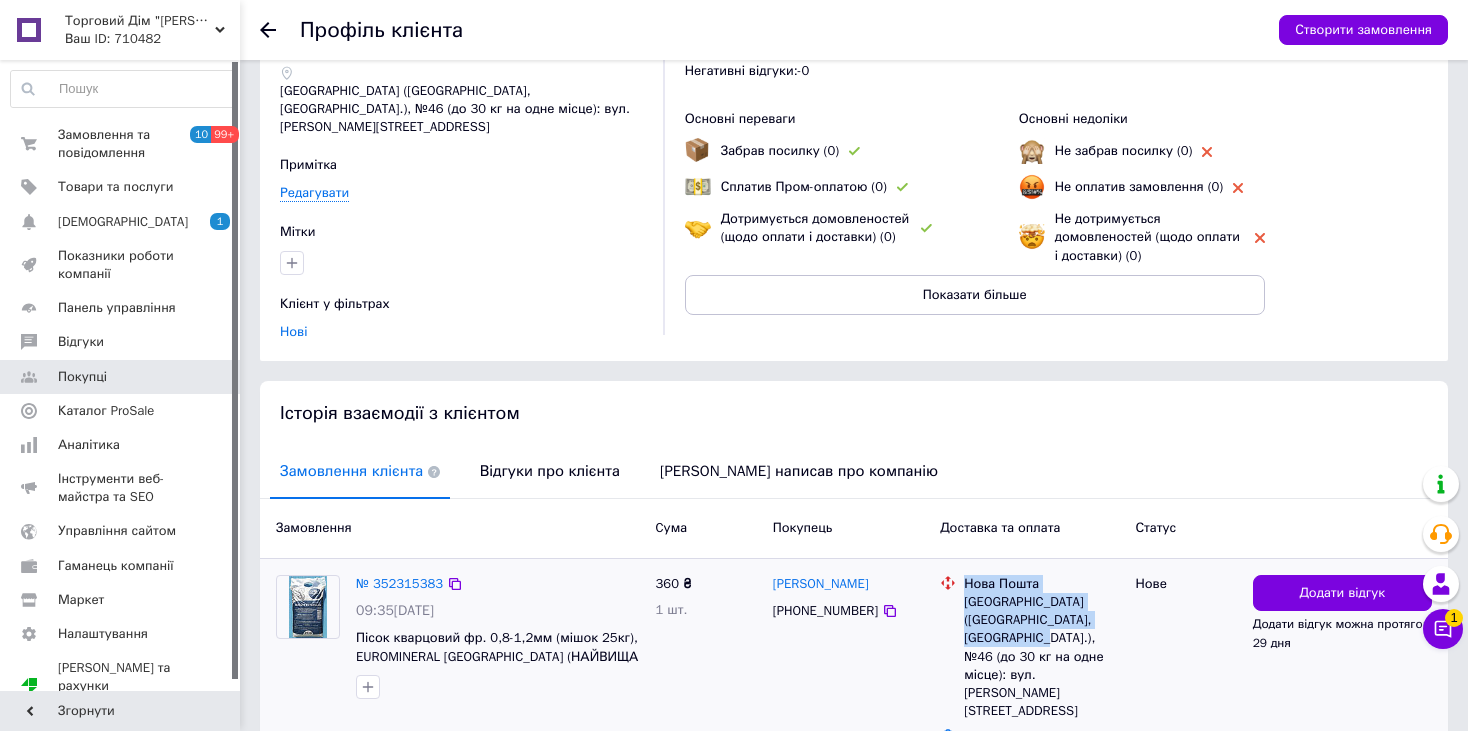 drag, startPoint x: 991, startPoint y: 622, endPoint x: 963, endPoint y: 572, distance: 57.306194 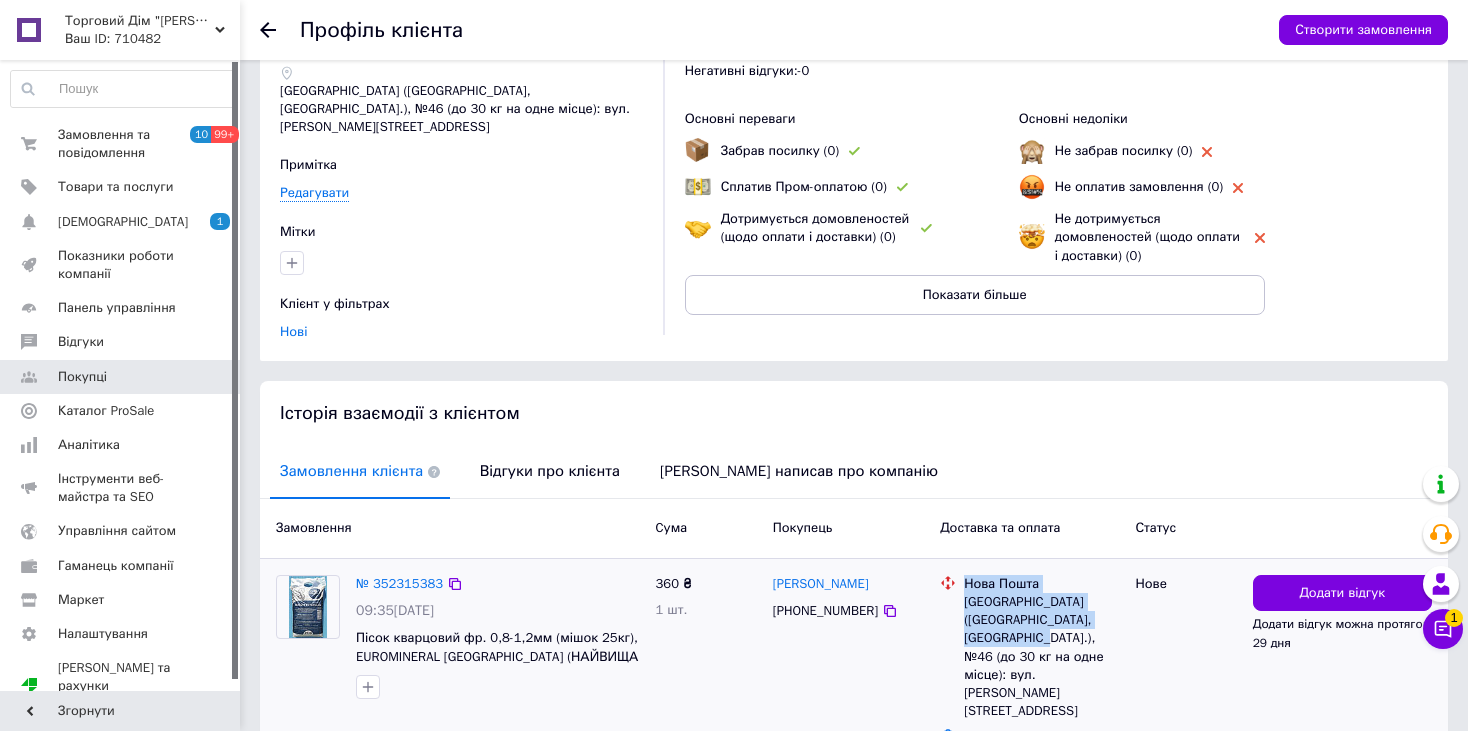 click on "Нова Пошта Запоріжжя (Запорізька обл., Запорізький р-н.), №46 (до 30 кг на одне місце): вул. Талаліхіна, 46г" at bounding box center [1041, 648] 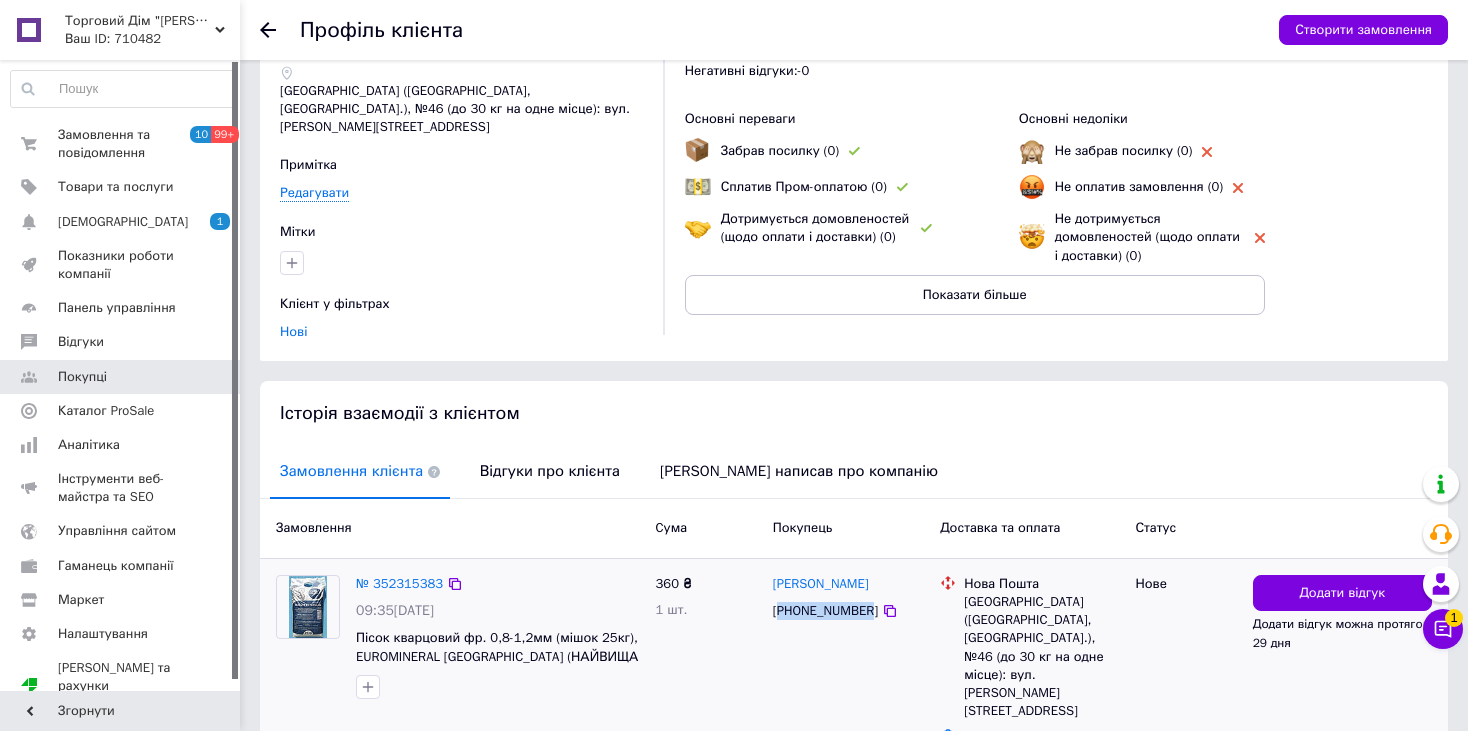 drag, startPoint x: 867, startPoint y: 596, endPoint x: 783, endPoint y: 600, distance: 84.095184 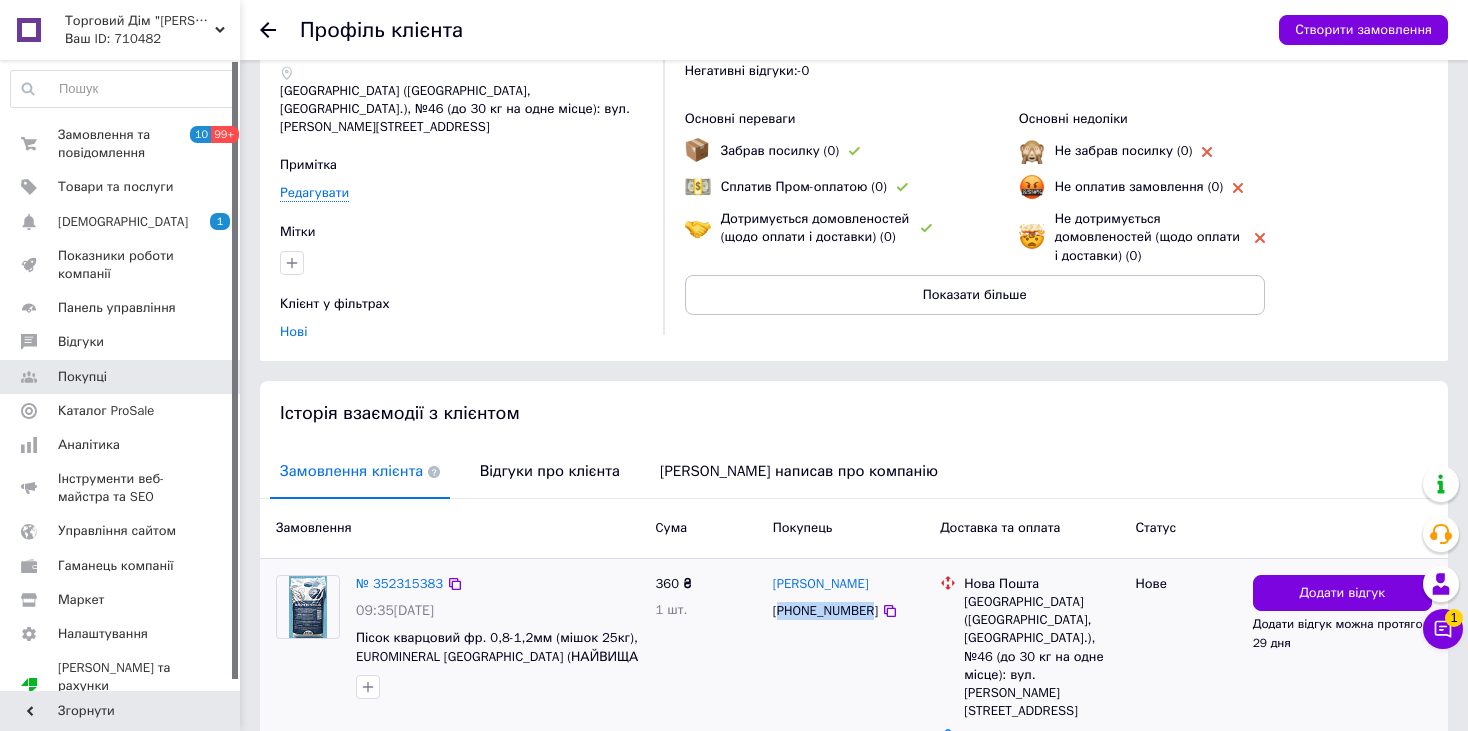 click on "[PHONE_NUMBER]" at bounding box center [825, 611] 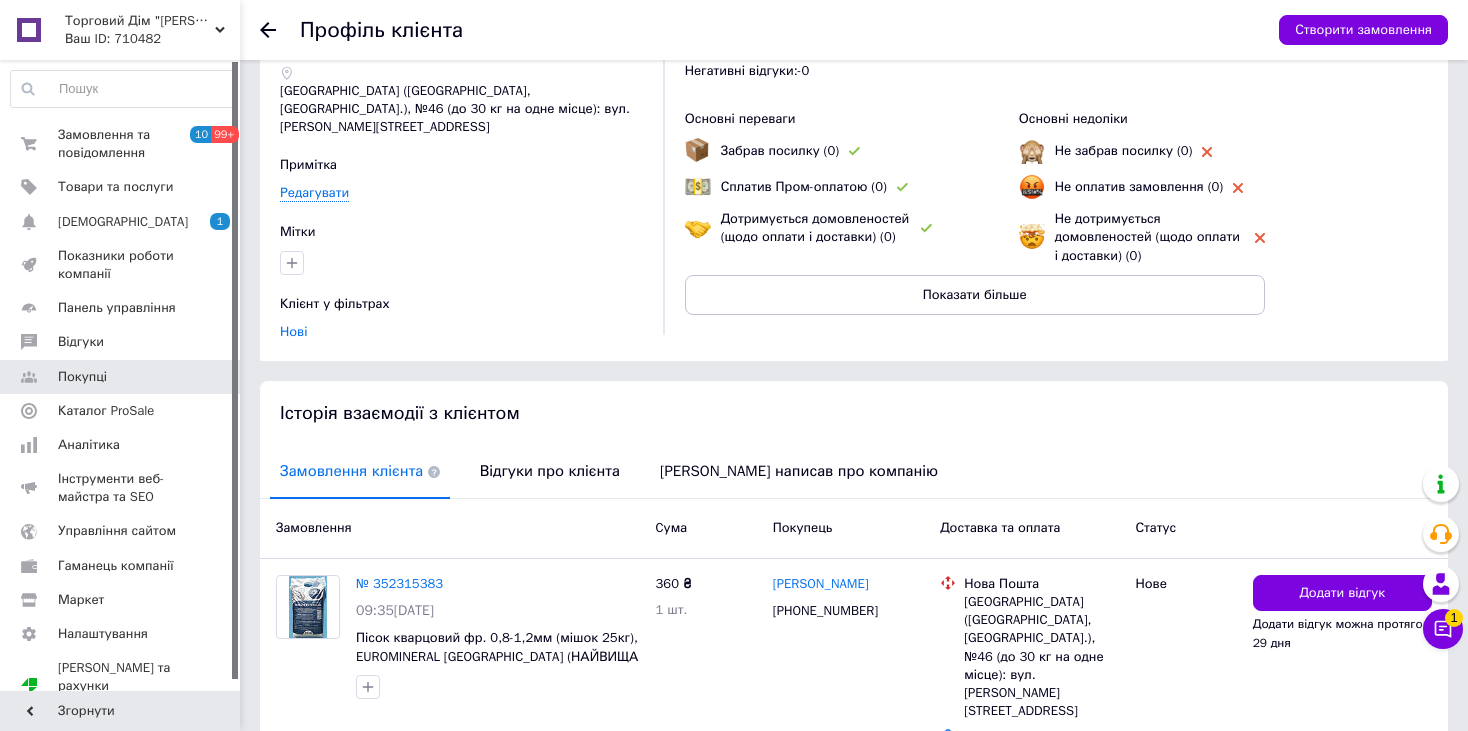 click 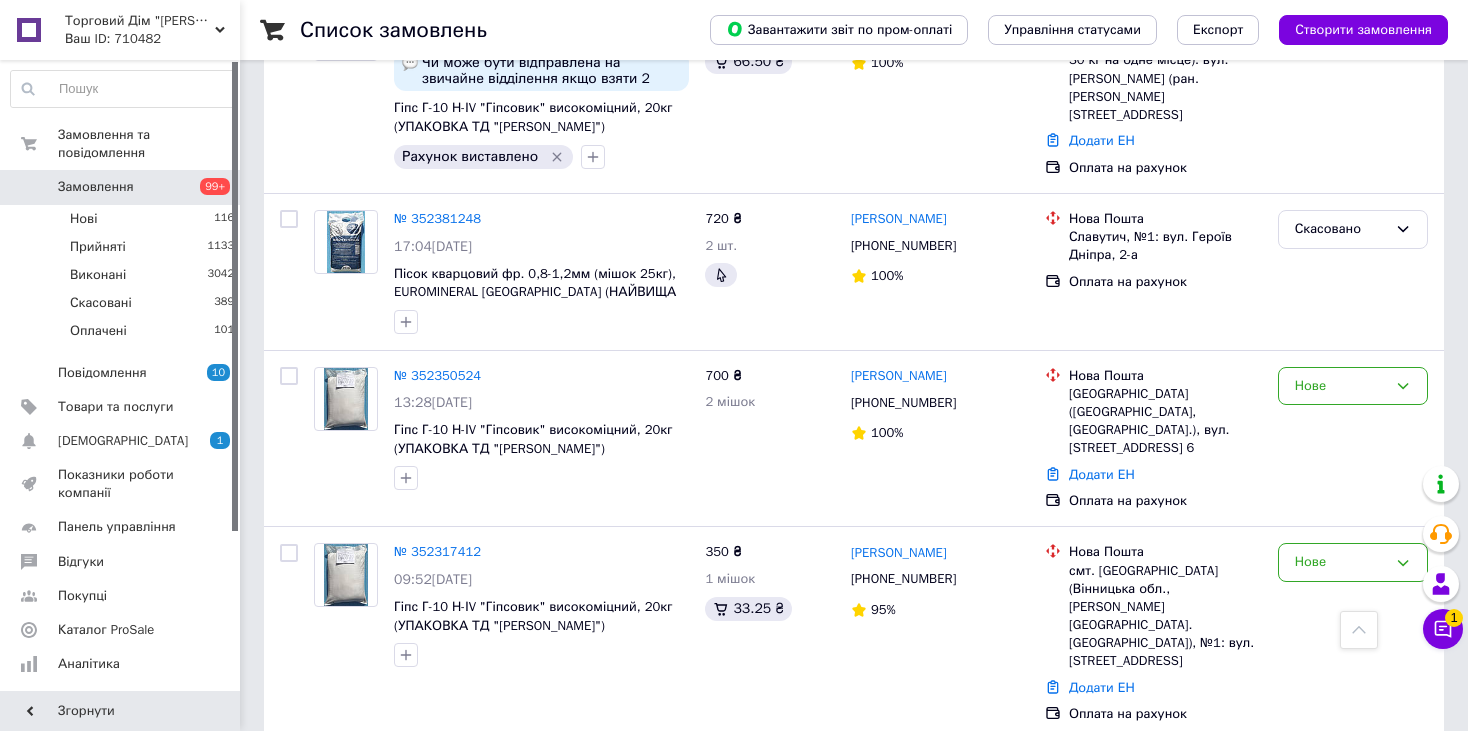 scroll, scrollTop: 2140, scrollLeft: 0, axis: vertical 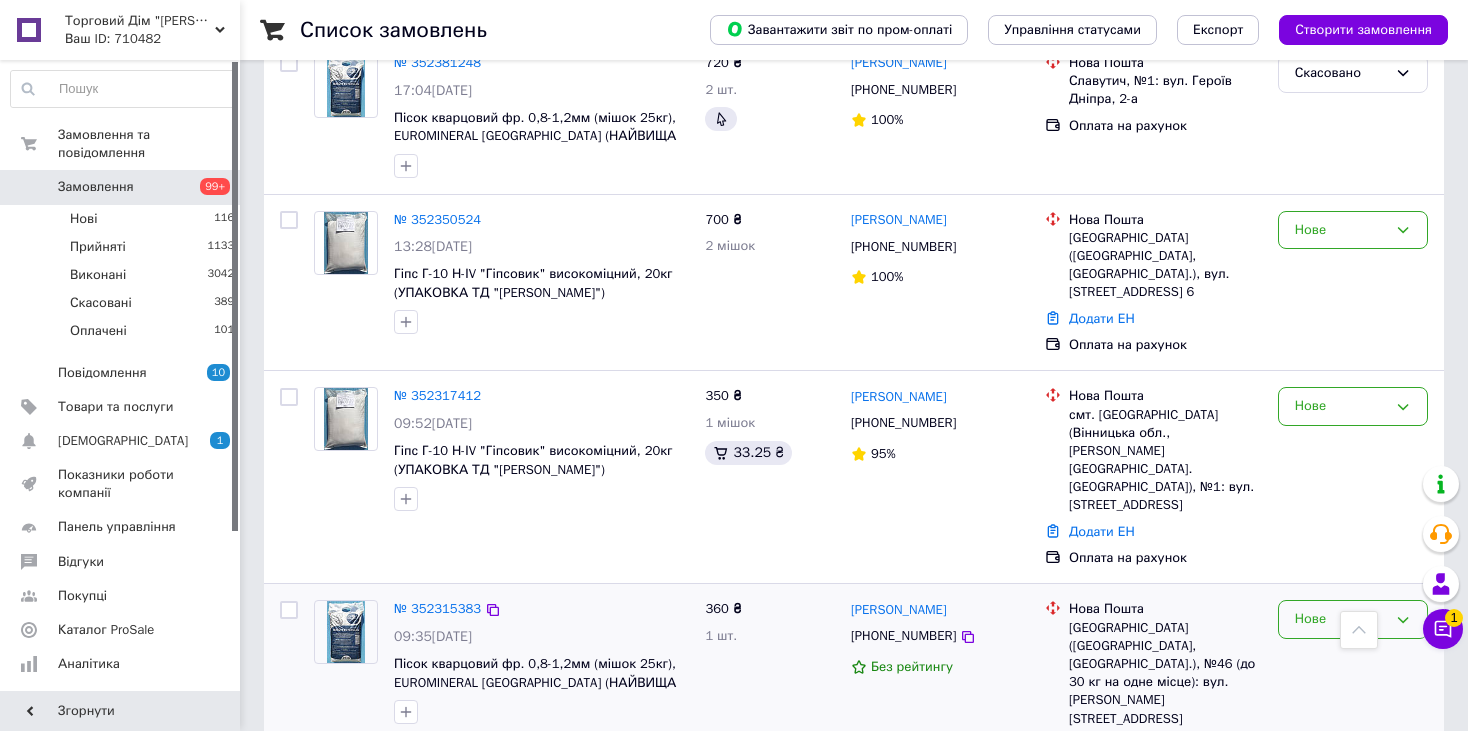 click on "Нове" at bounding box center [1341, 619] 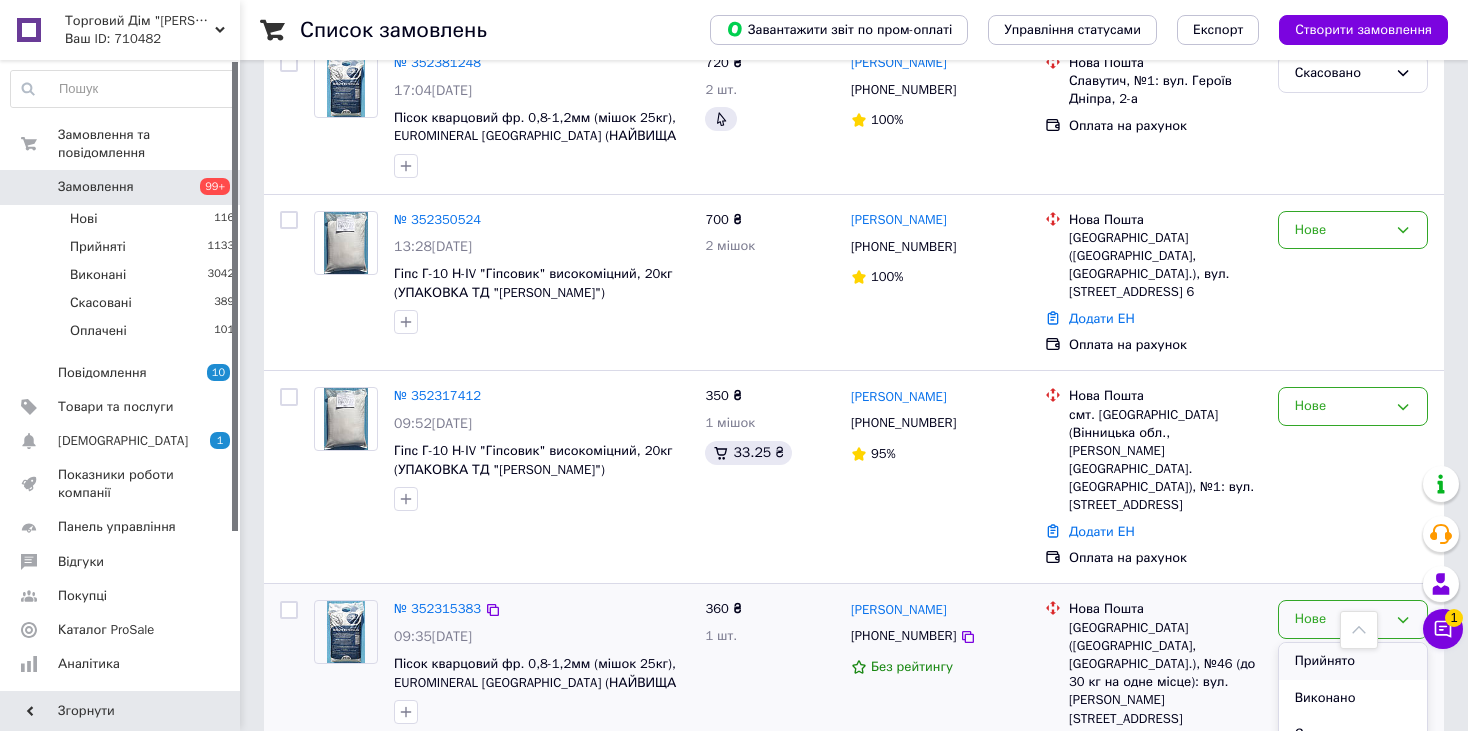 click on "Прийнято" at bounding box center [1353, 661] 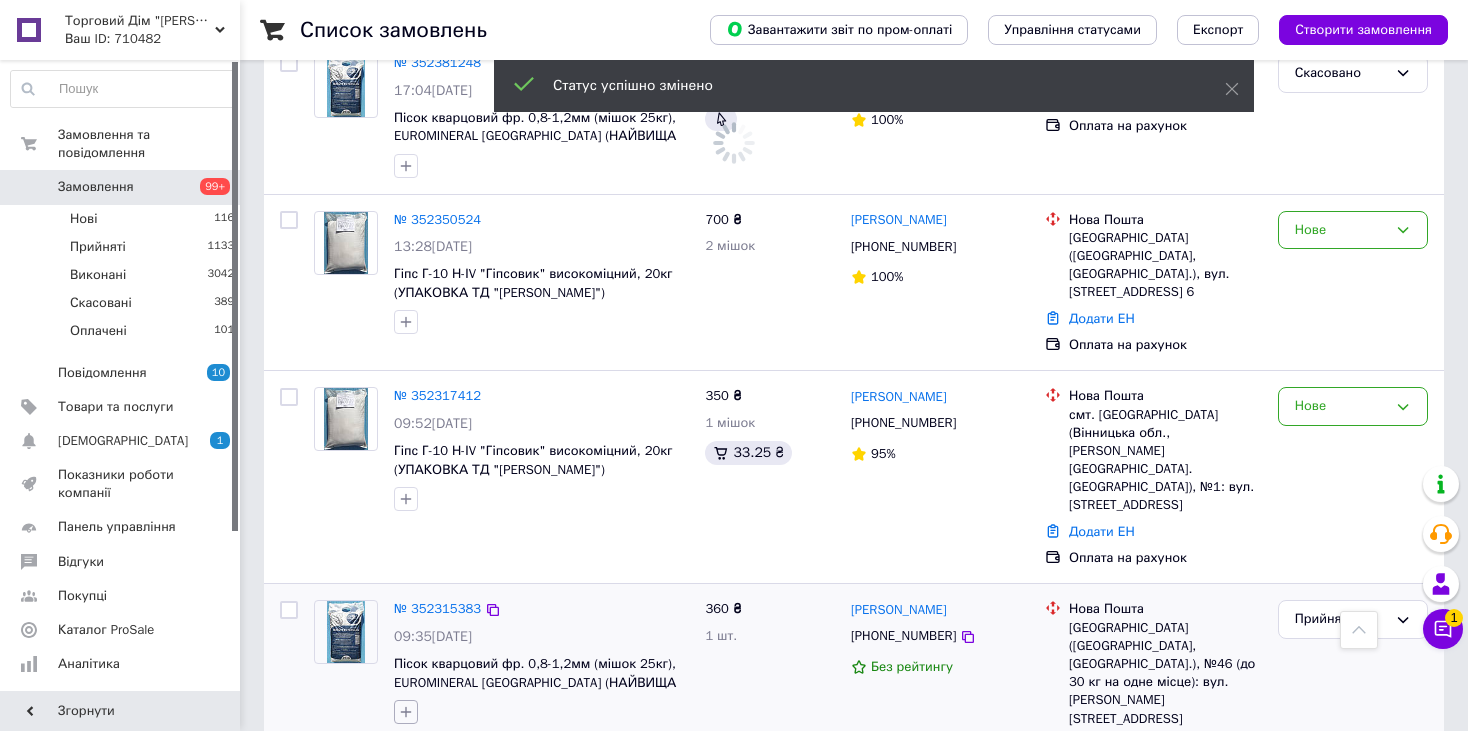 click 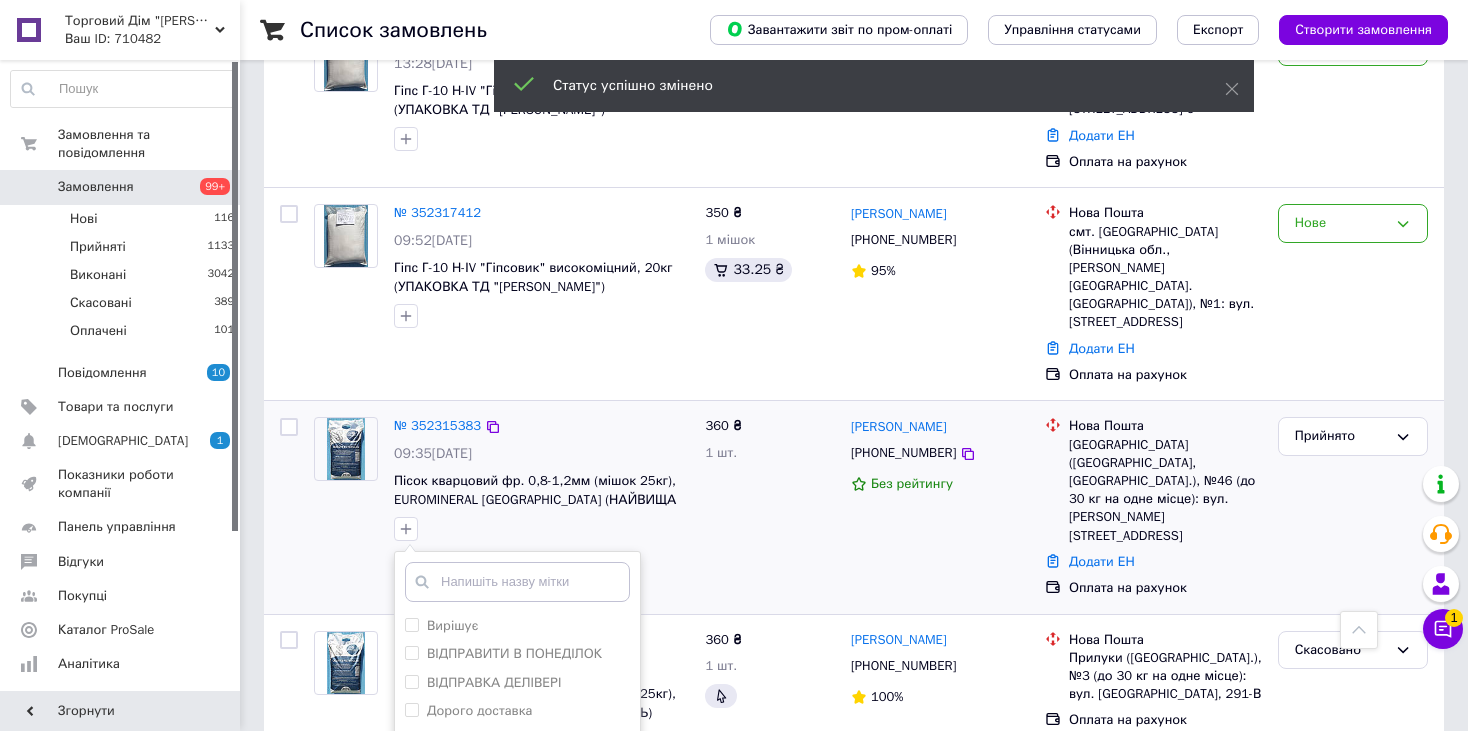 scroll, scrollTop: 2440, scrollLeft: 0, axis: vertical 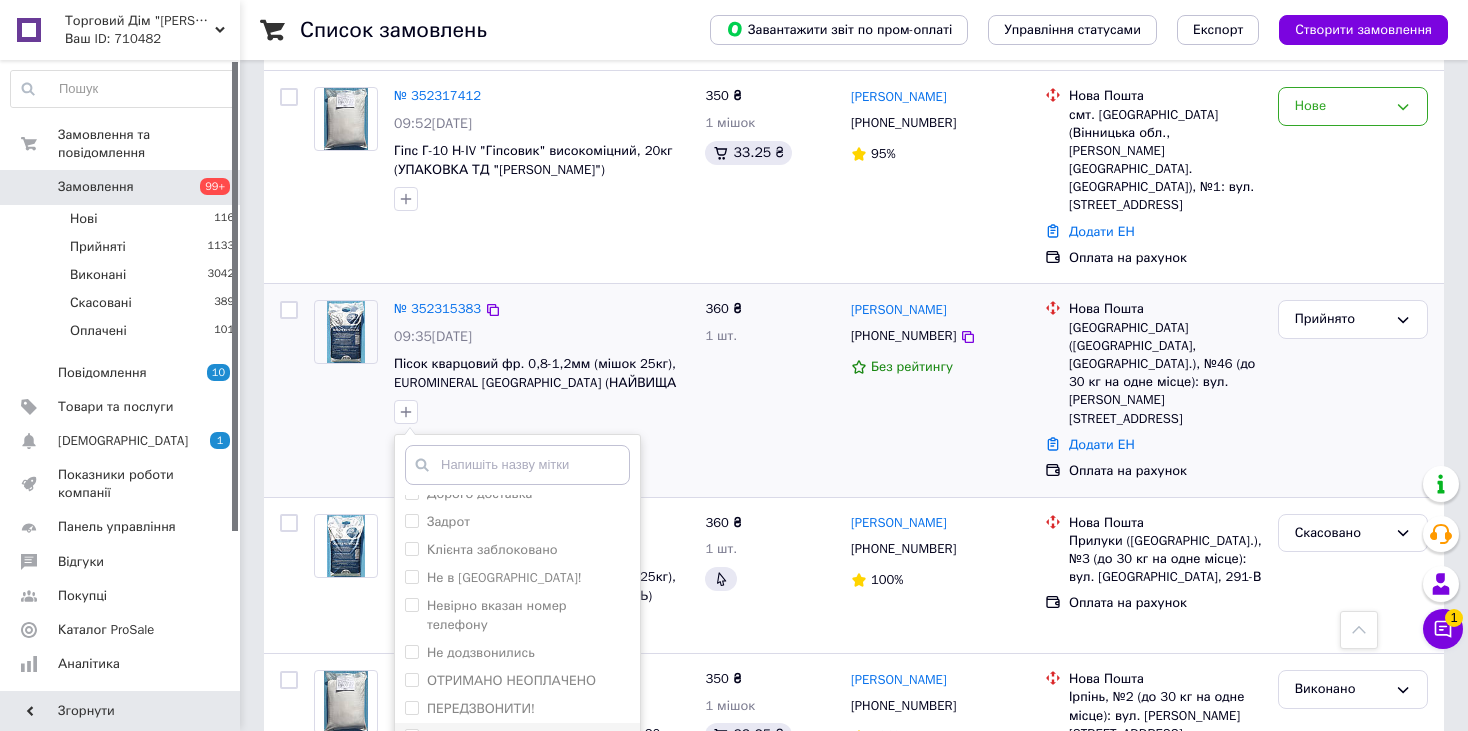 click on "Рахунок виставлено" at bounding box center (490, 736) 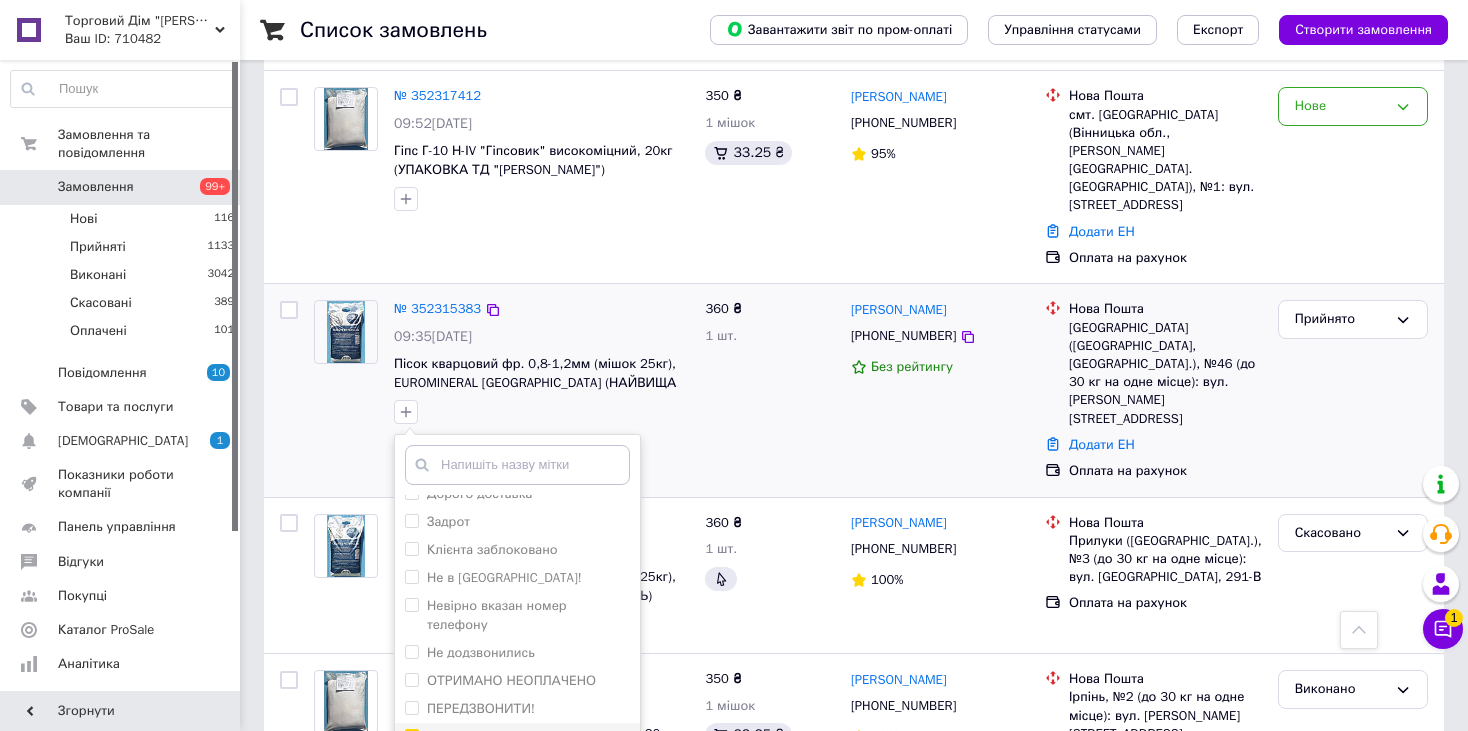 checkbox on "true" 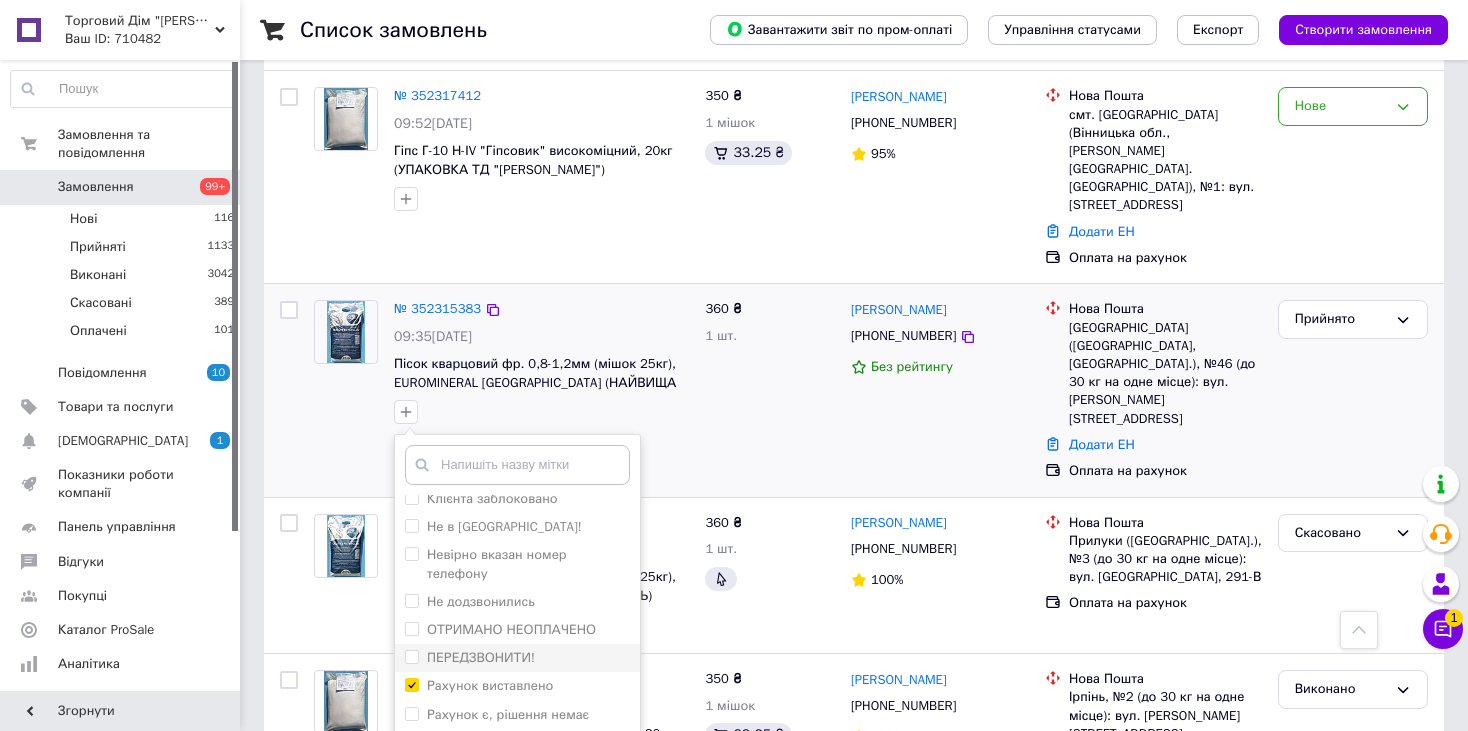 scroll, scrollTop: 200, scrollLeft: 0, axis: vertical 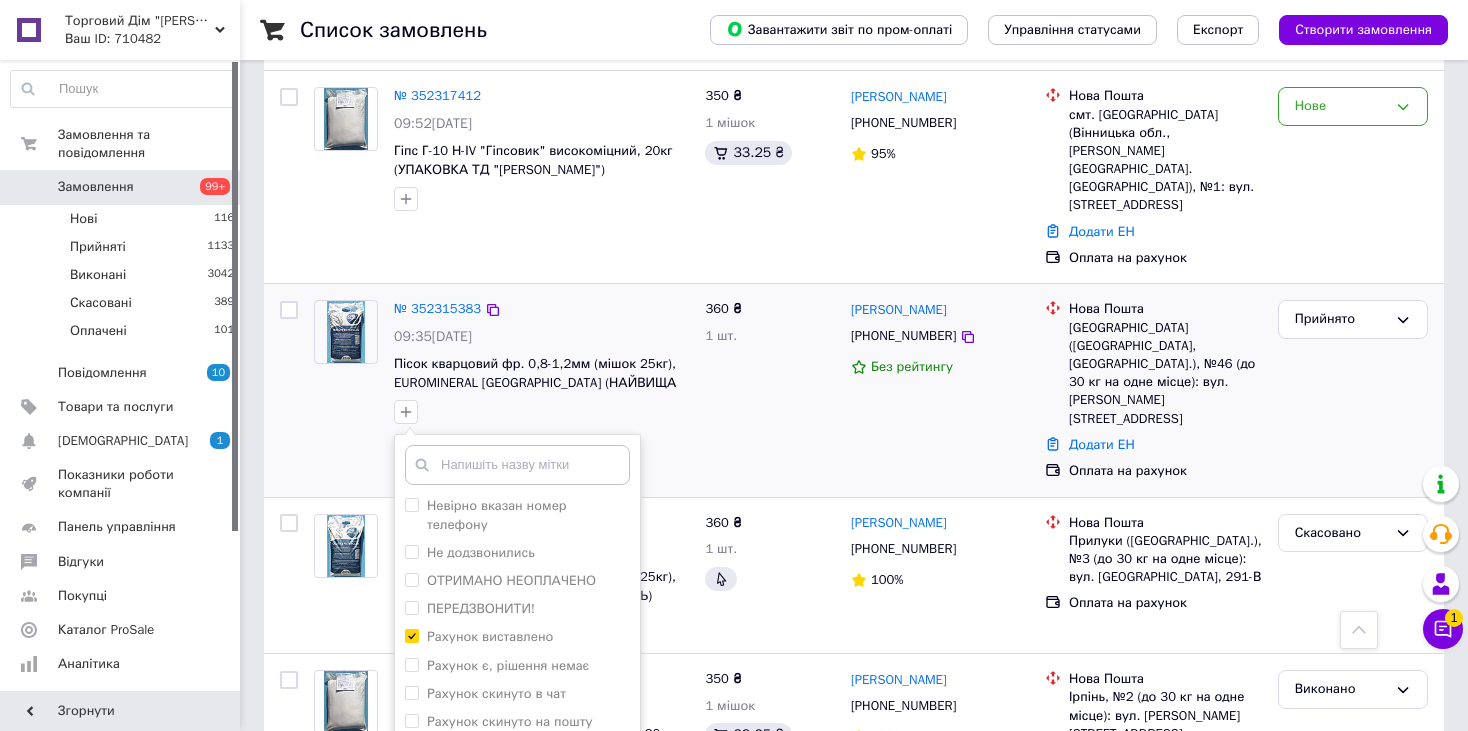 click on "Додати мітку" at bounding box center [517, 831] 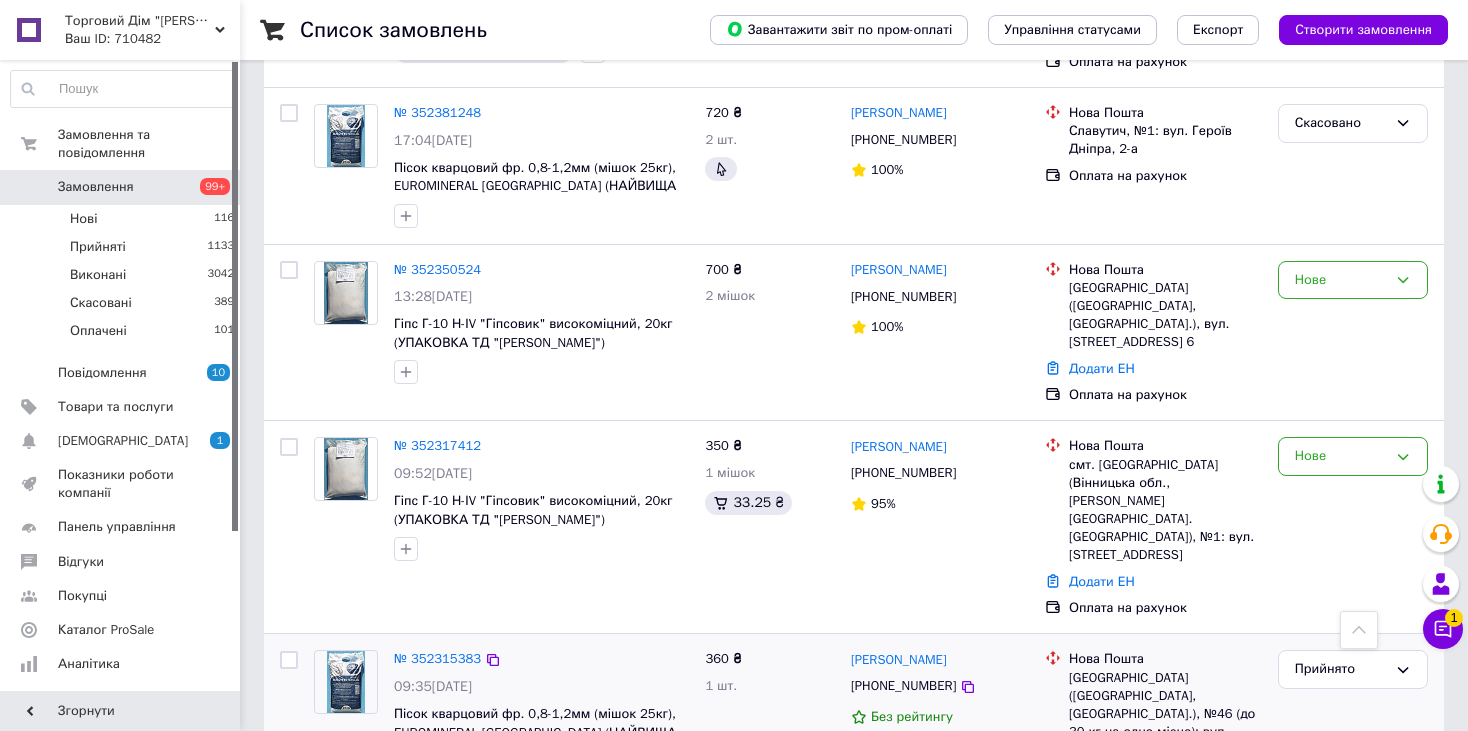 scroll, scrollTop: 2088, scrollLeft: 0, axis: vertical 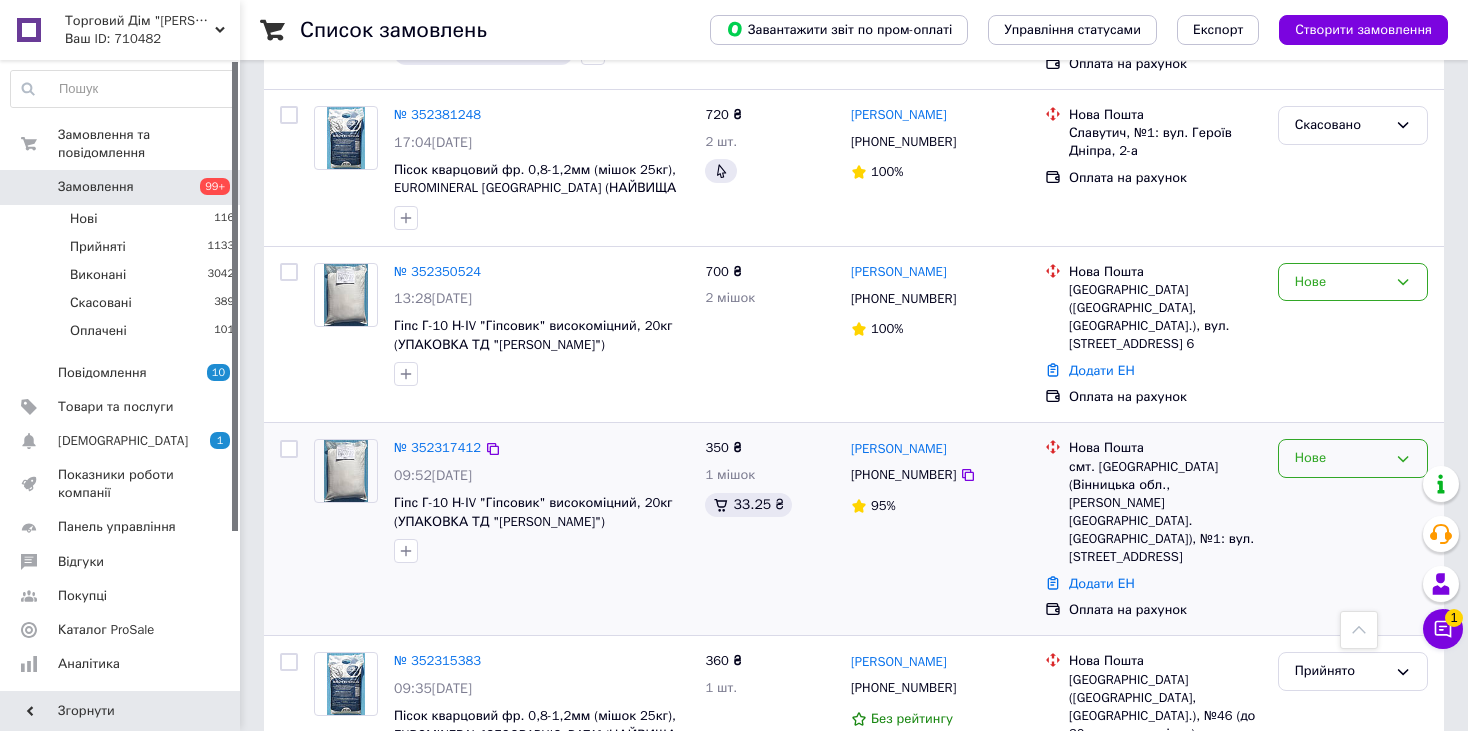 click on "Нове" at bounding box center (1341, 458) 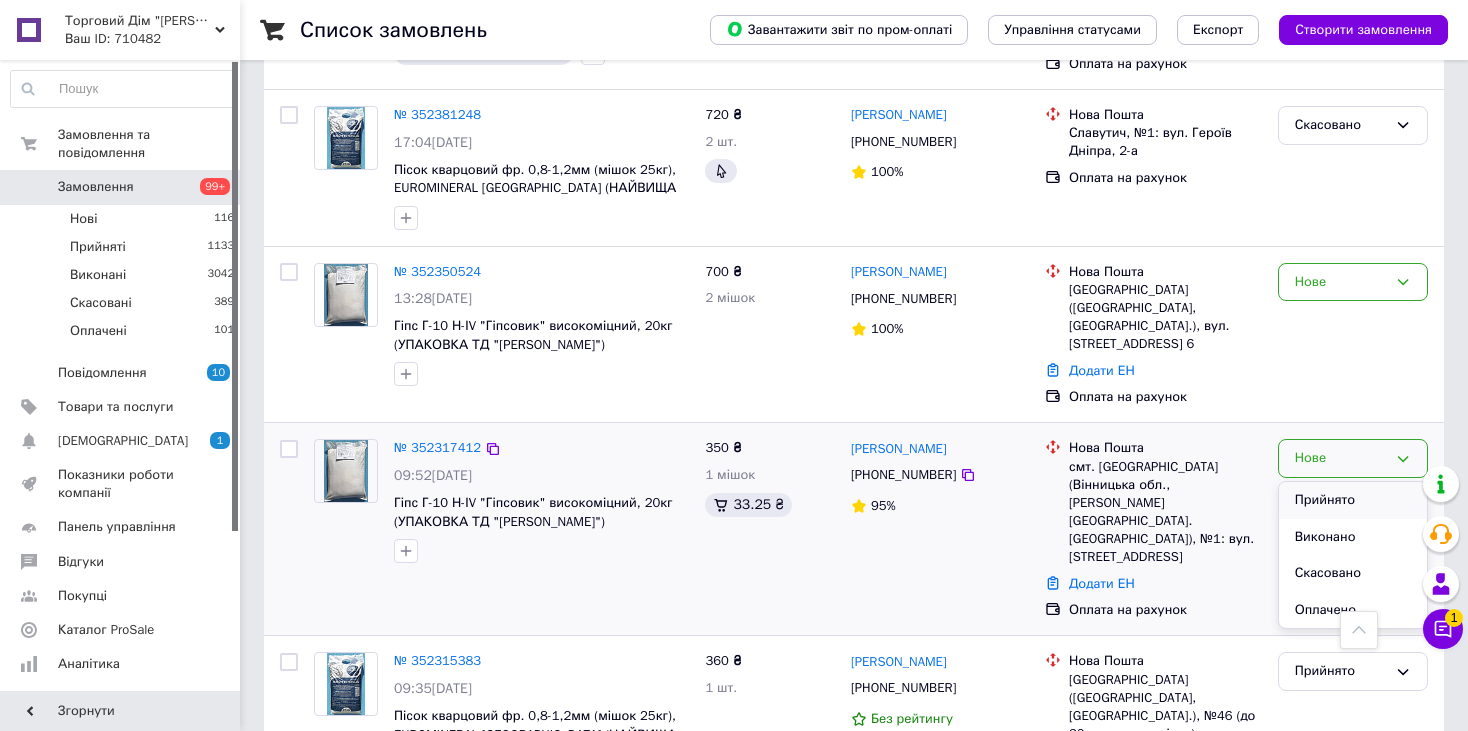 click on "Прийнято" at bounding box center [1353, 500] 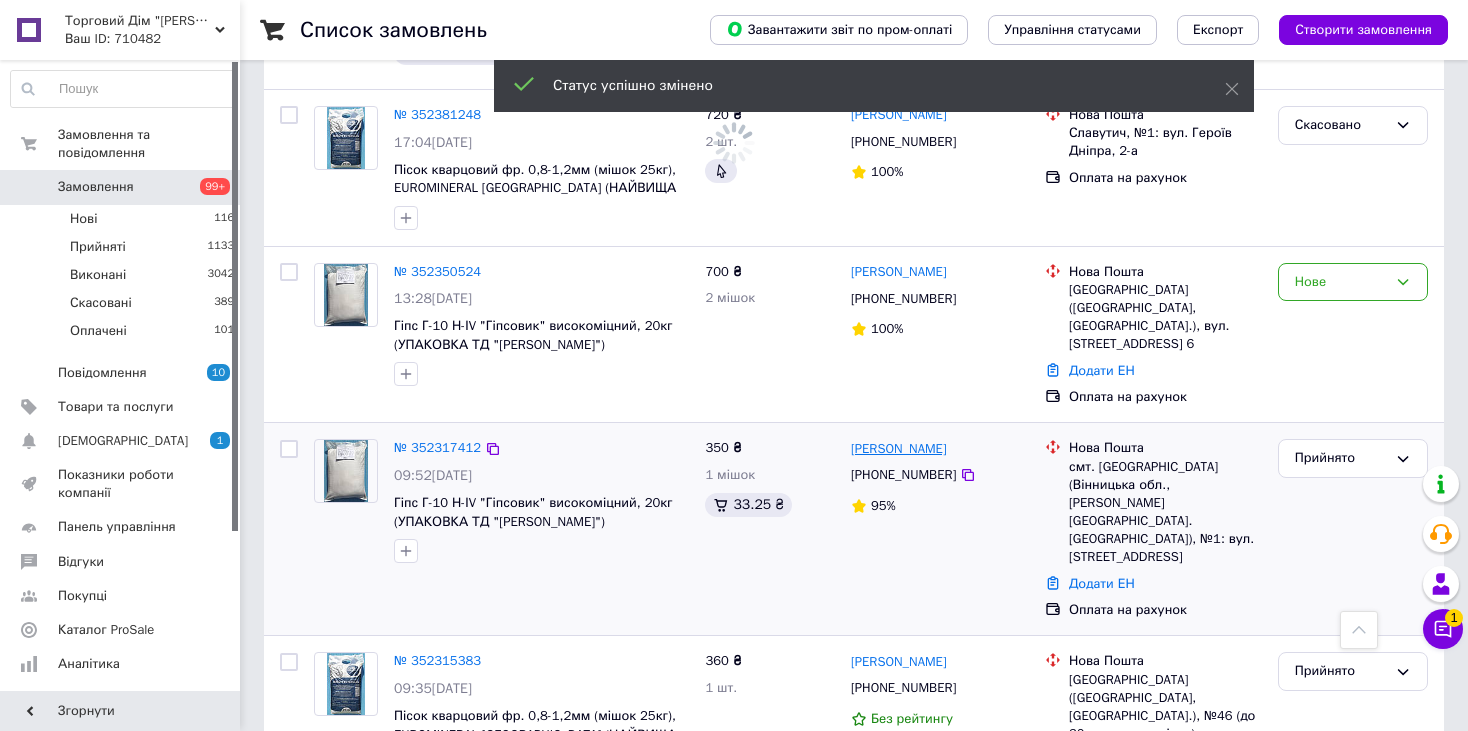 click on "[PERSON_NAME]" at bounding box center [899, 449] 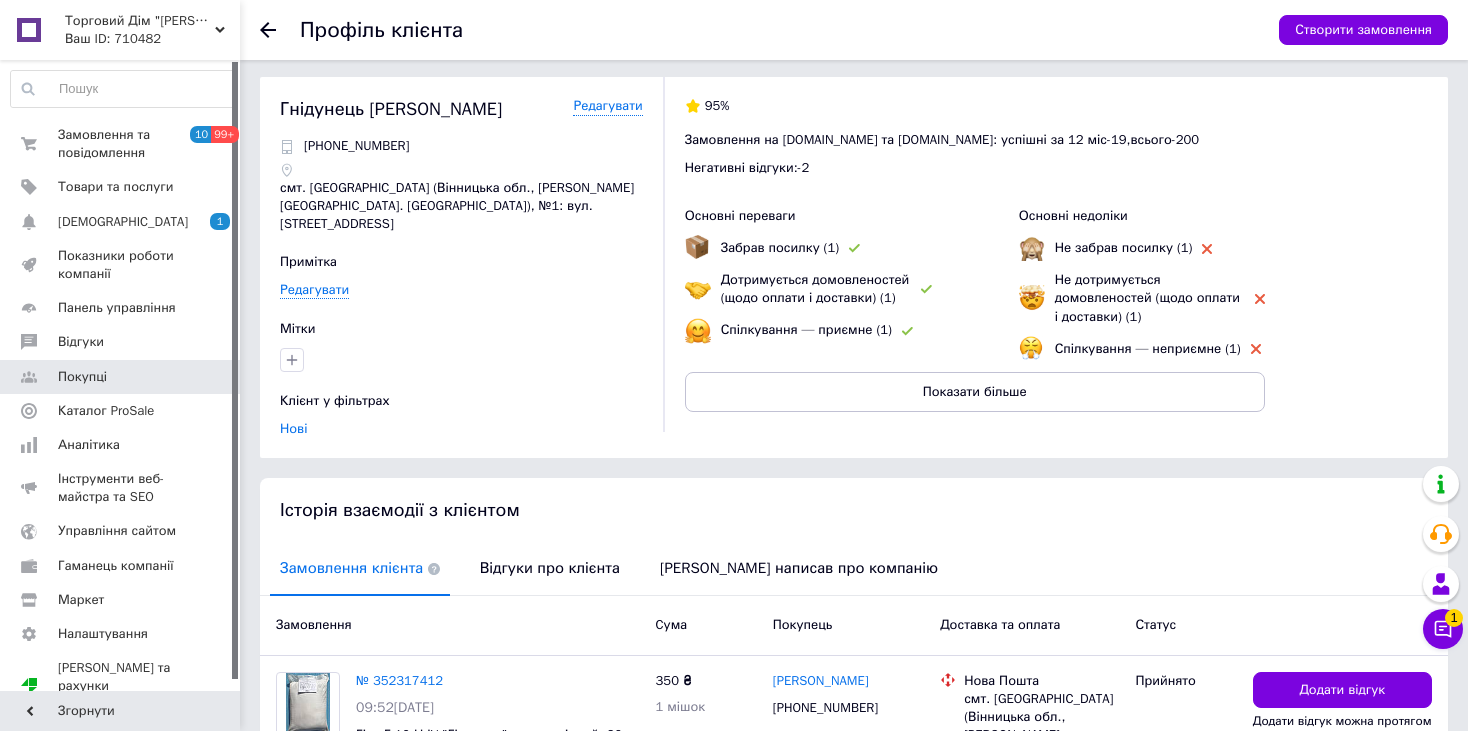 scroll, scrollTop: 0, scrollLeft: 0, axis: both 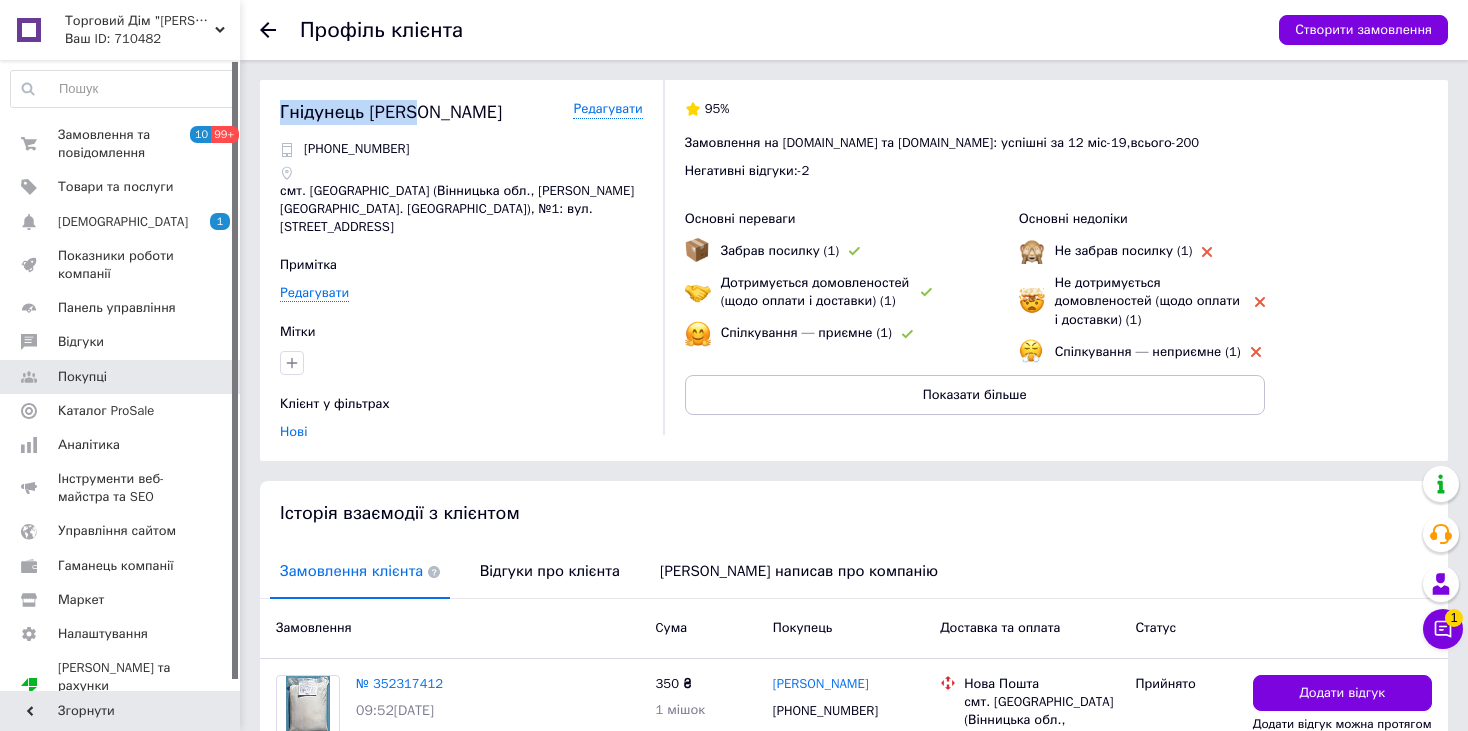 drag, startPoint x: 427, startPoint y: 109, endPoint x: 269, endPoint y: 114, distance: 158.0791 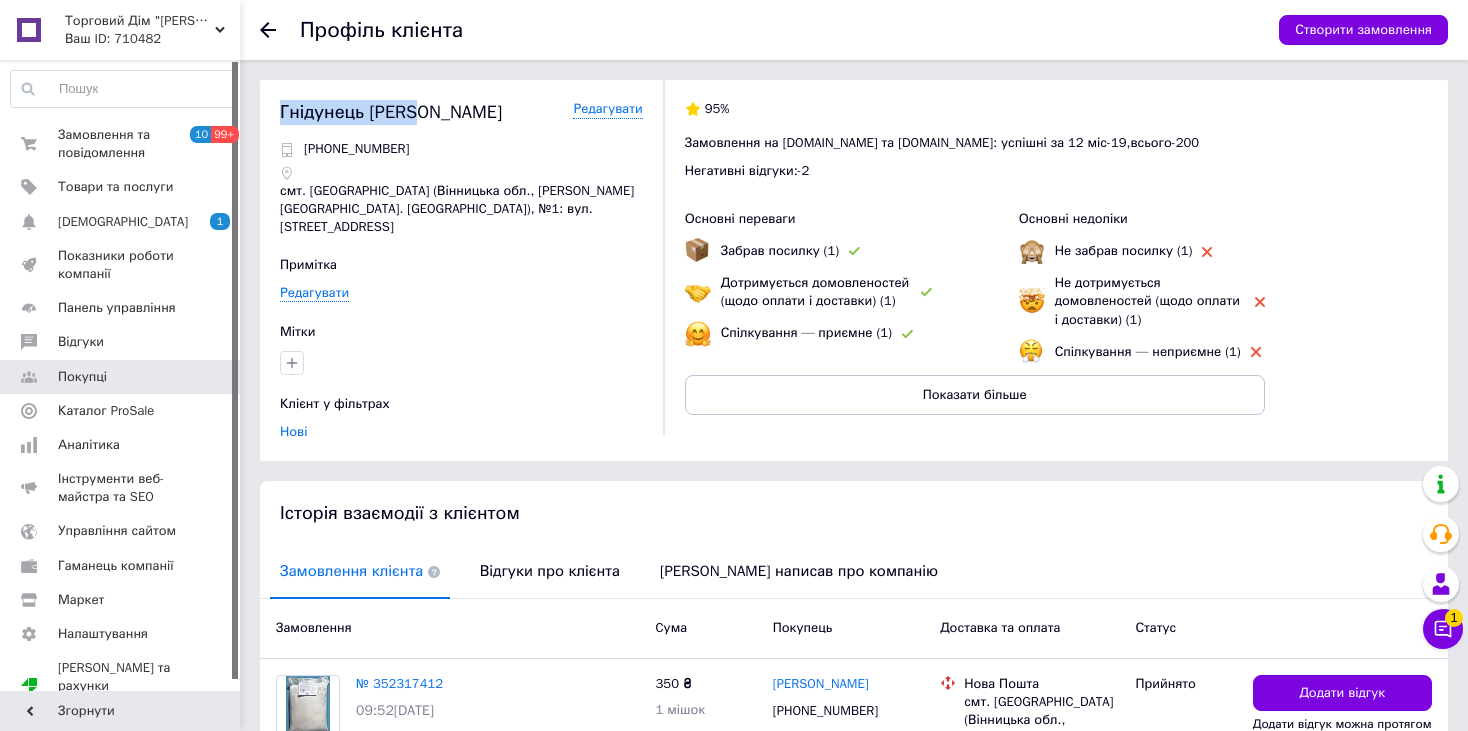 click on "Гнідунець Павло Редагувати +380989464099 смт. Дашів (Вінницька обл., Гайсинський р-н. Дашівська сільрада), №1: вул. Центральна, 51 Примітка Редагувати Мітки Клієнт у фільтрах Нові 95% Замовлення на Prom.ua та Bigl.ua: успішні за 12 міс  -  19 ,  всього  -  200 Негативні відгуки:  -  2 Основні переваги Забрав посилку (1) Дотримується домовленостей (щодо оплати і доставки) (1) Спілкування — приємне (1) Основні недоліки Не забрав посилку (1) Не дотримується домовленостей (щодо оплати і доставки) (1) Спілкування — неприємне (1) Показати більше" at bounding box center [854, 270] 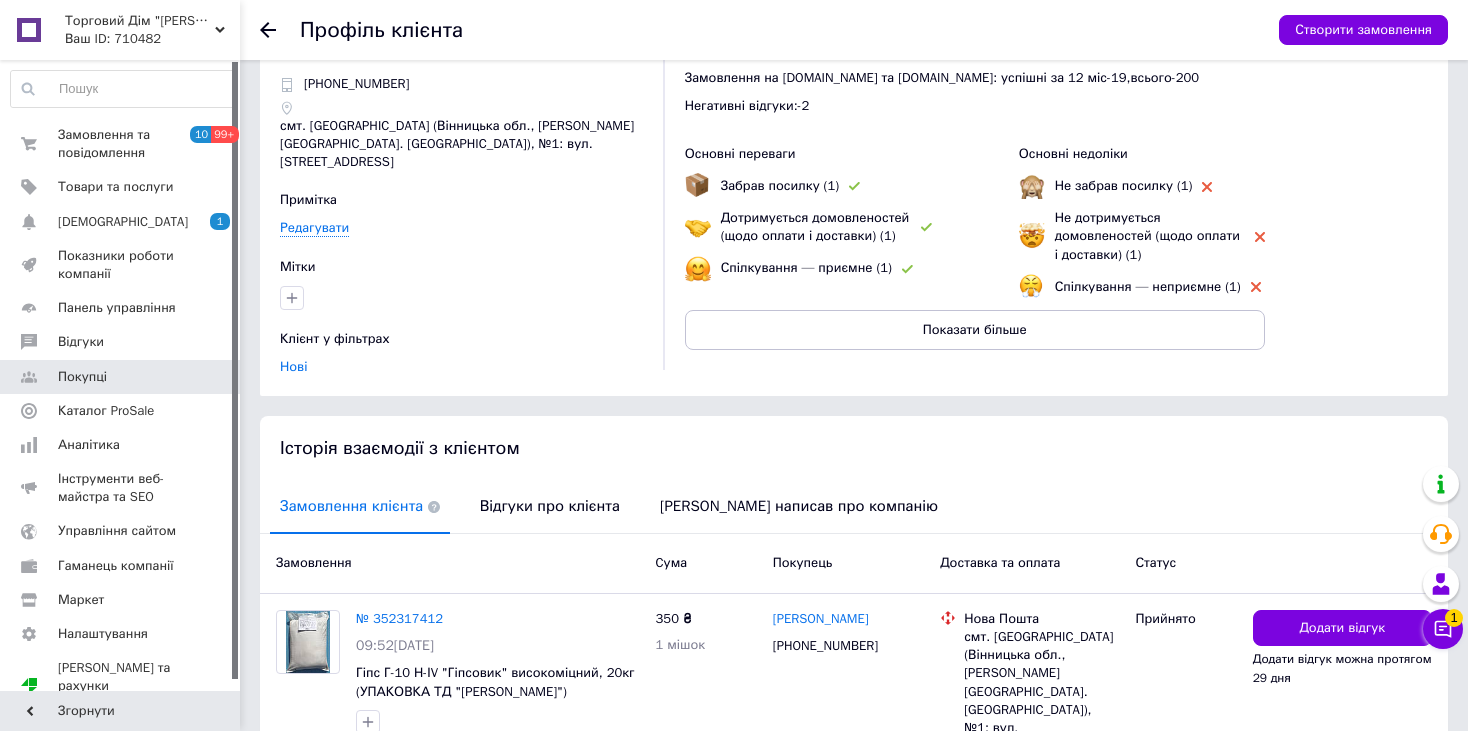 scroll, scrollTop: 100, scrollLeft: 0, axis: vertical 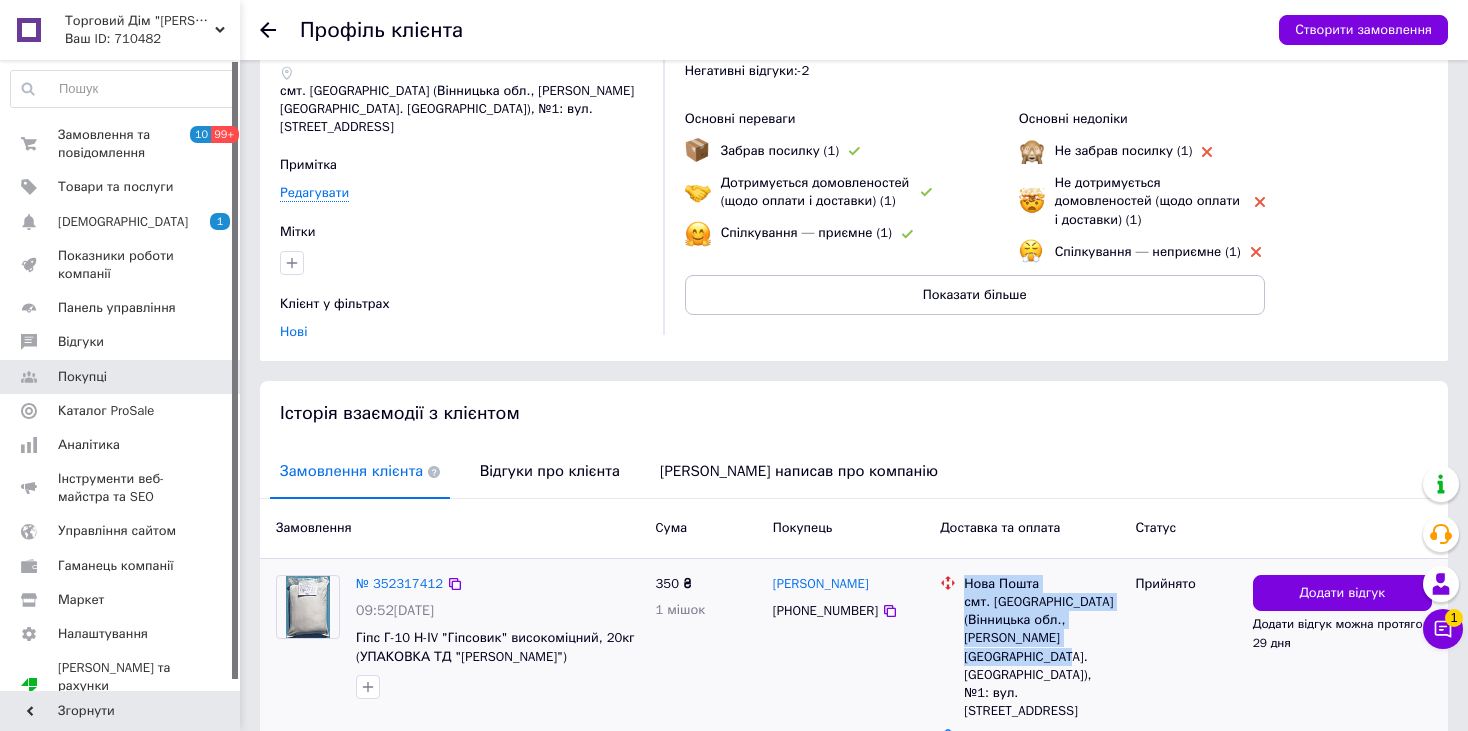 drag, startPoint x: 1111, startPoint y: 621, endPoint x: 957, endPoint y: 576, distance: 160.44002 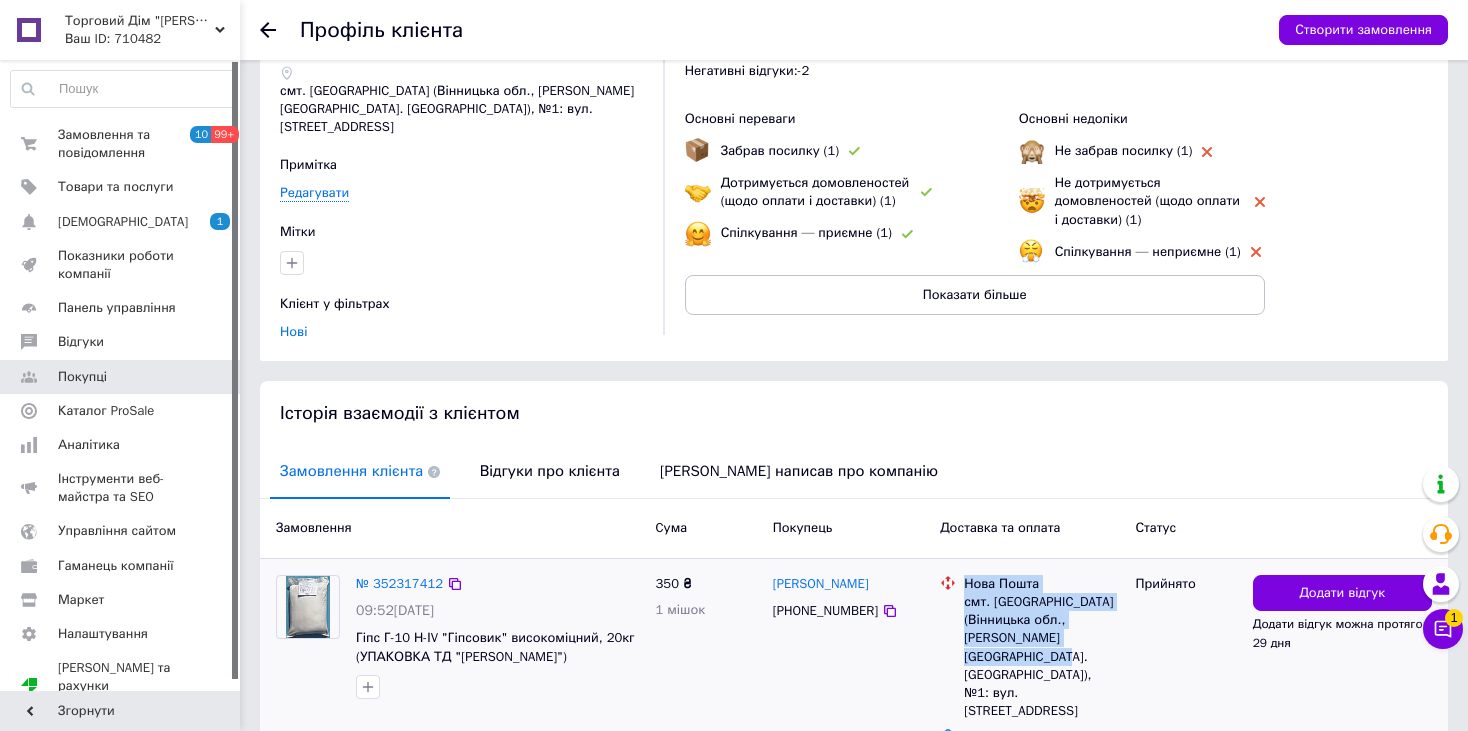 click on "Нова Пошта смт. Дашів (Вінницька обл., Гайсинський р-н. Дашівська сільрада), №1: вул. Центральна, 51" at bounding box center (1029, 648) 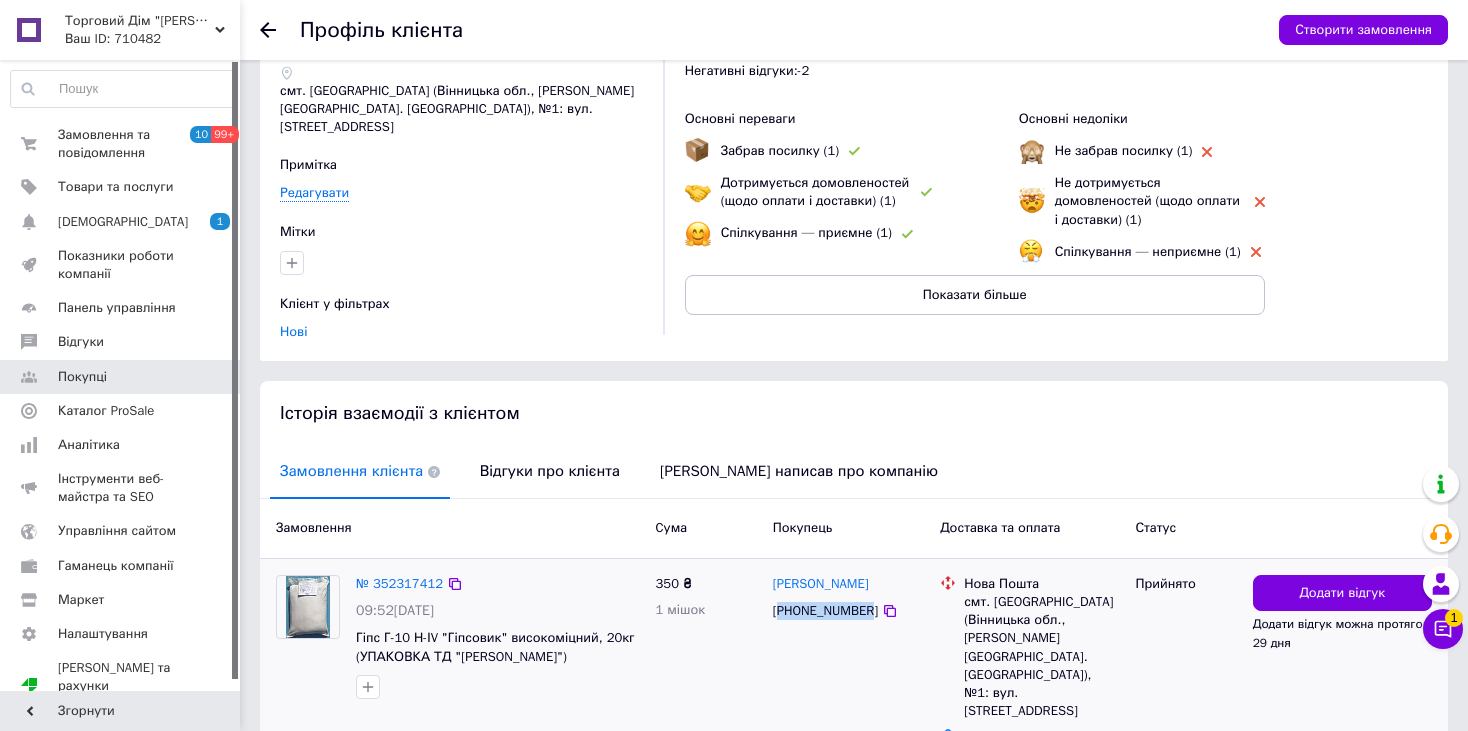 drag, startPoint x: 865, startPoint y: 593, endPoint x: 778, endPoint y: 598, distance: 87.14356 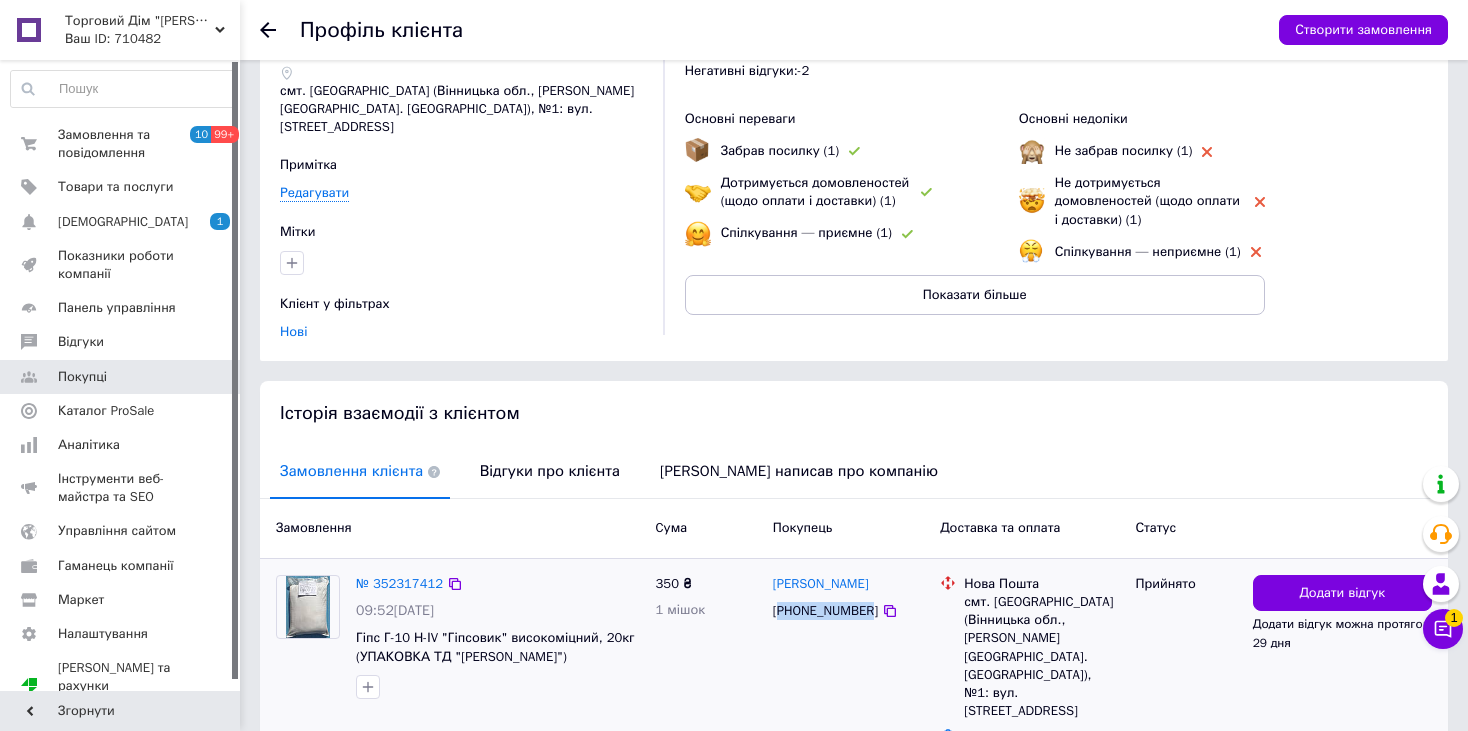 click on "[PHONE_NUMBER]" at bounding box center [825, 611] 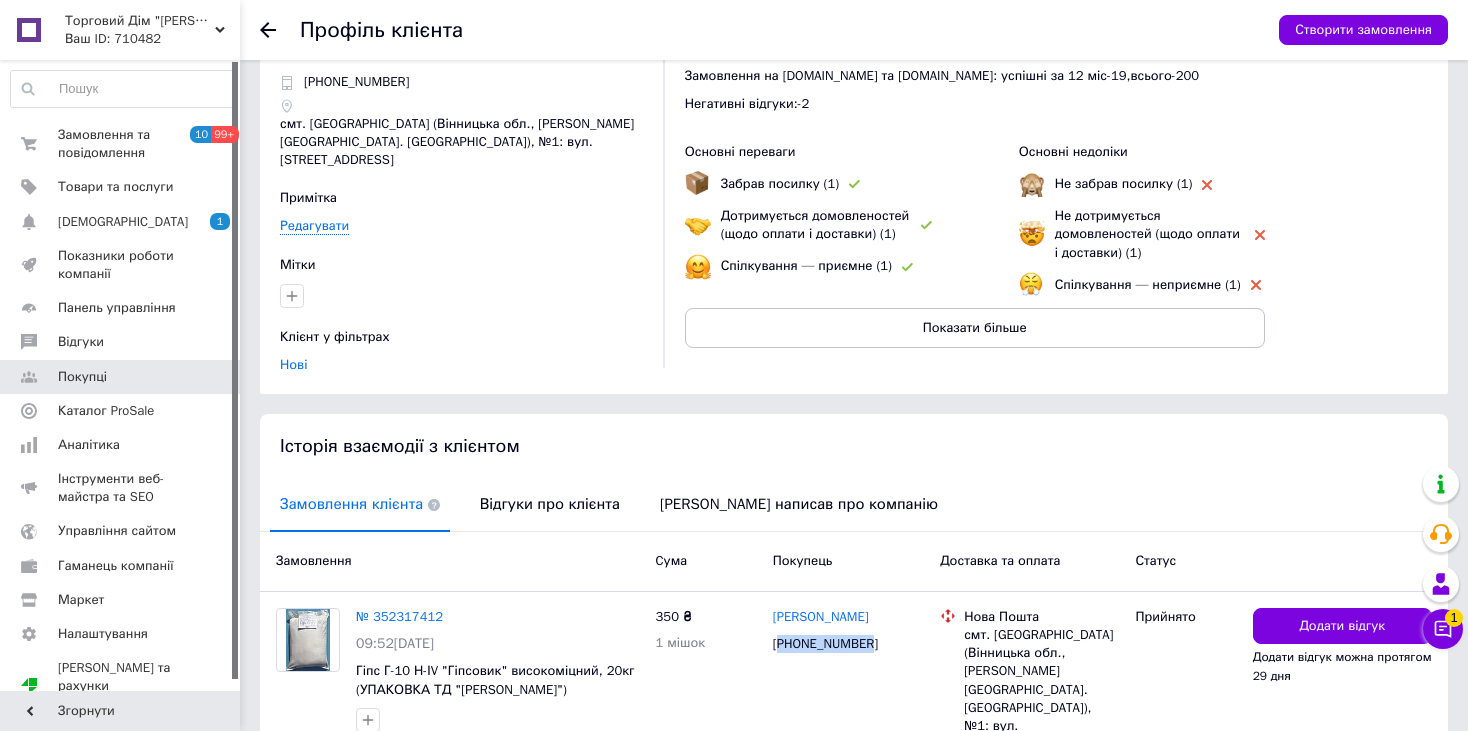 scroll, scrollTop: 0, scrollLeft: 0, axis: both 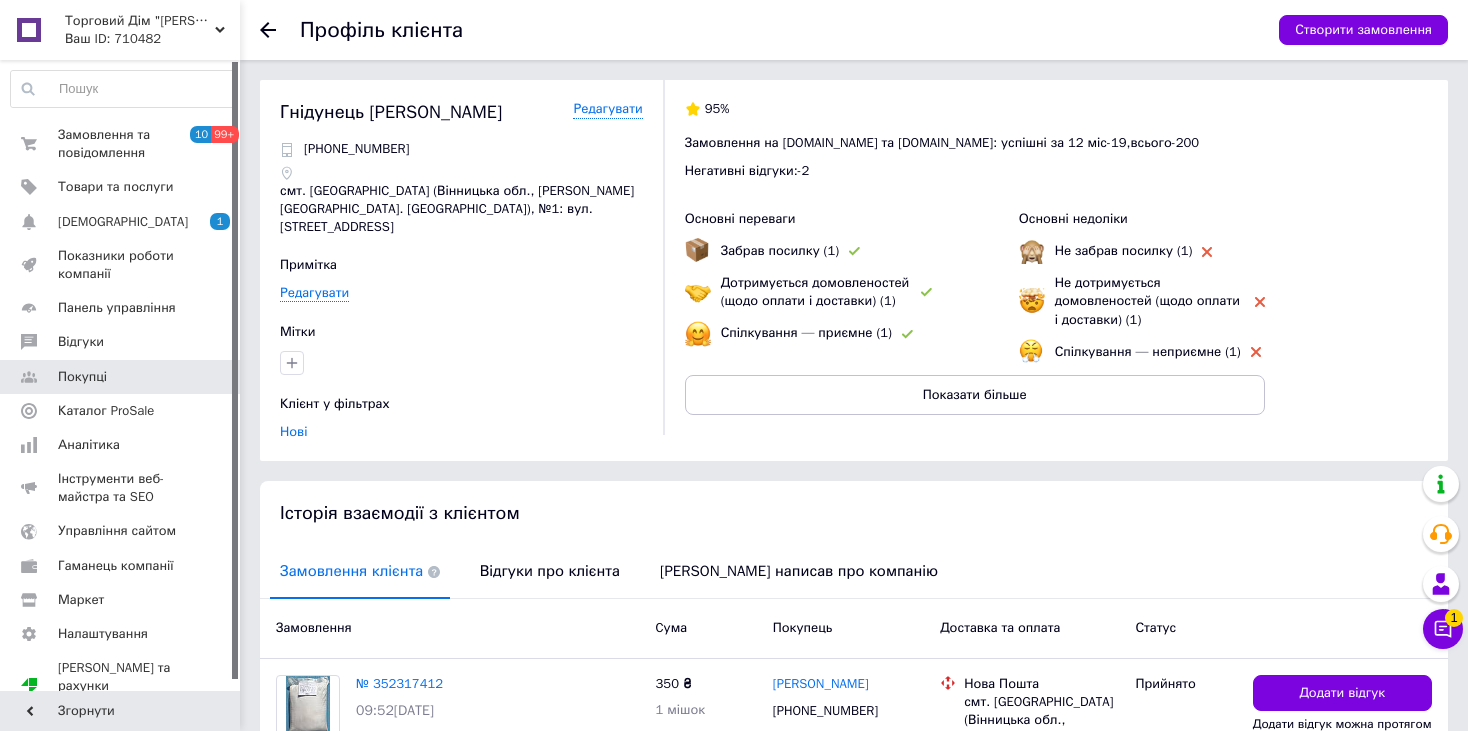 click 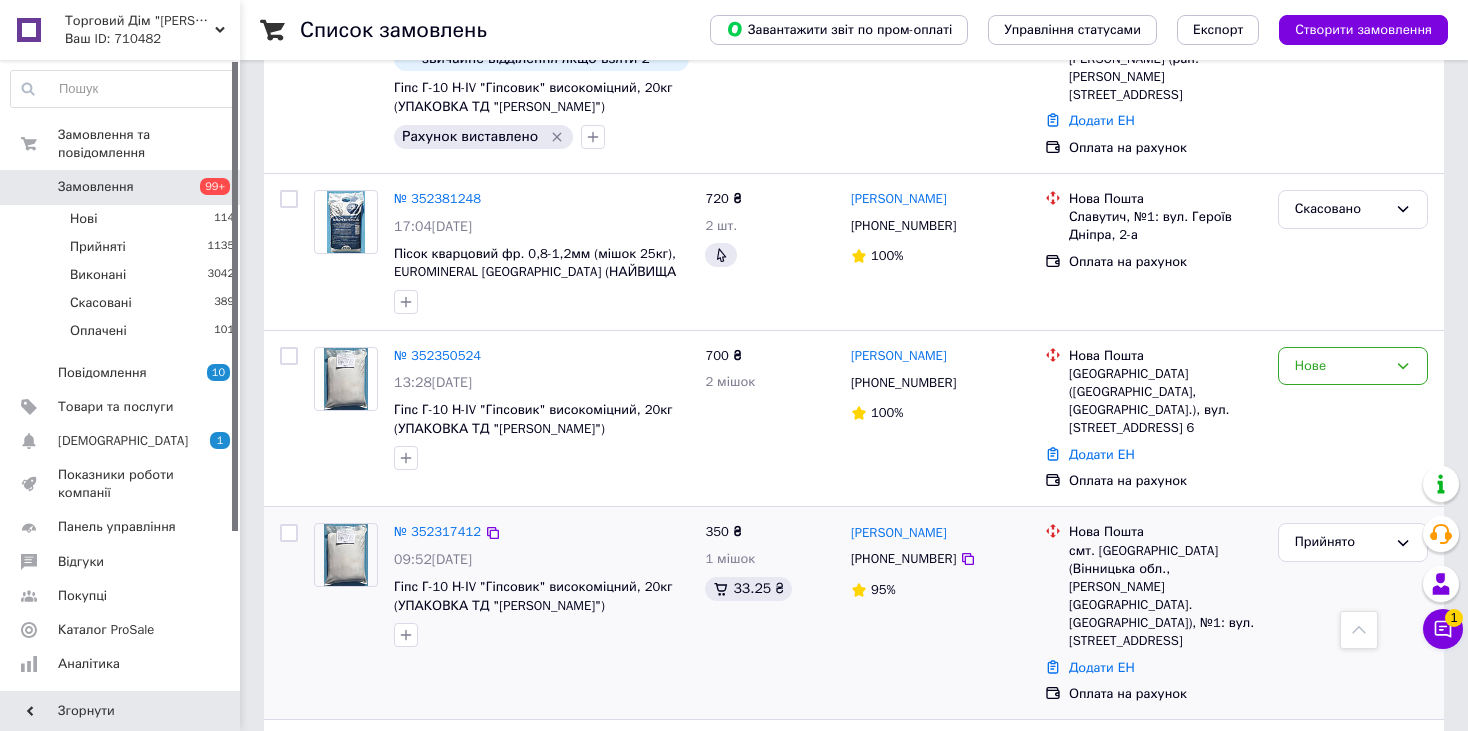 scroll, scrollTop: 1988, scrollLeft: 0, axis: vertical 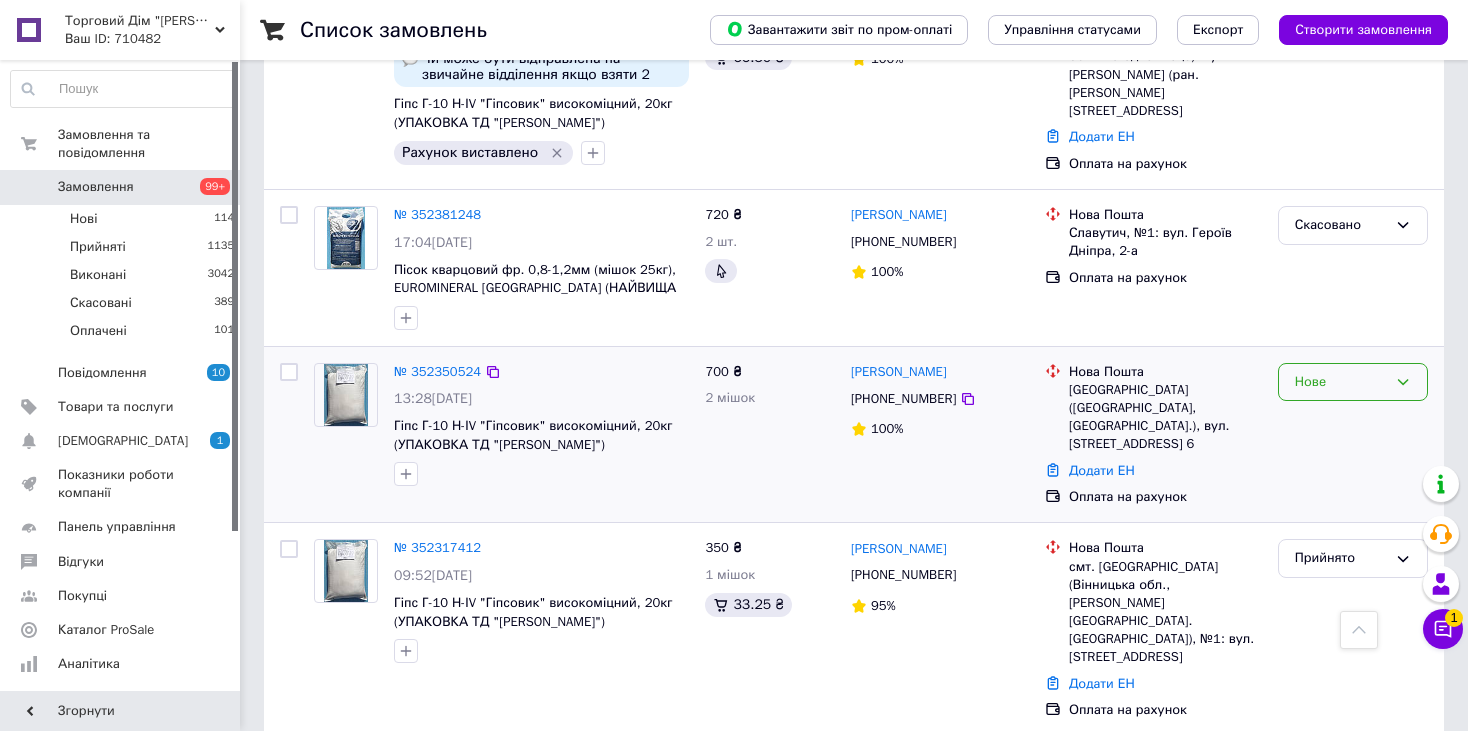 click on "Нове" at bounding box center [1341, 382] 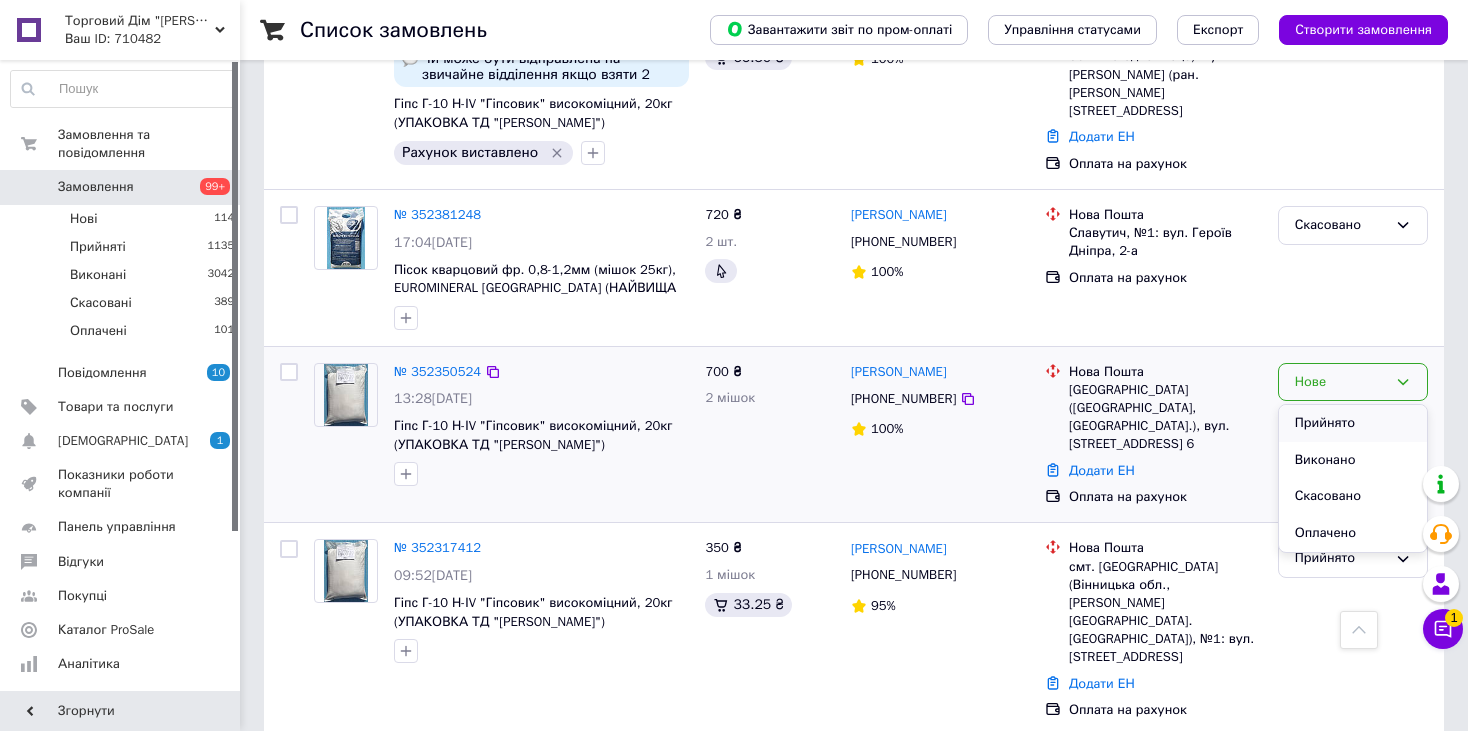 click on "Прийнято" at bounding box center (1353, 423) 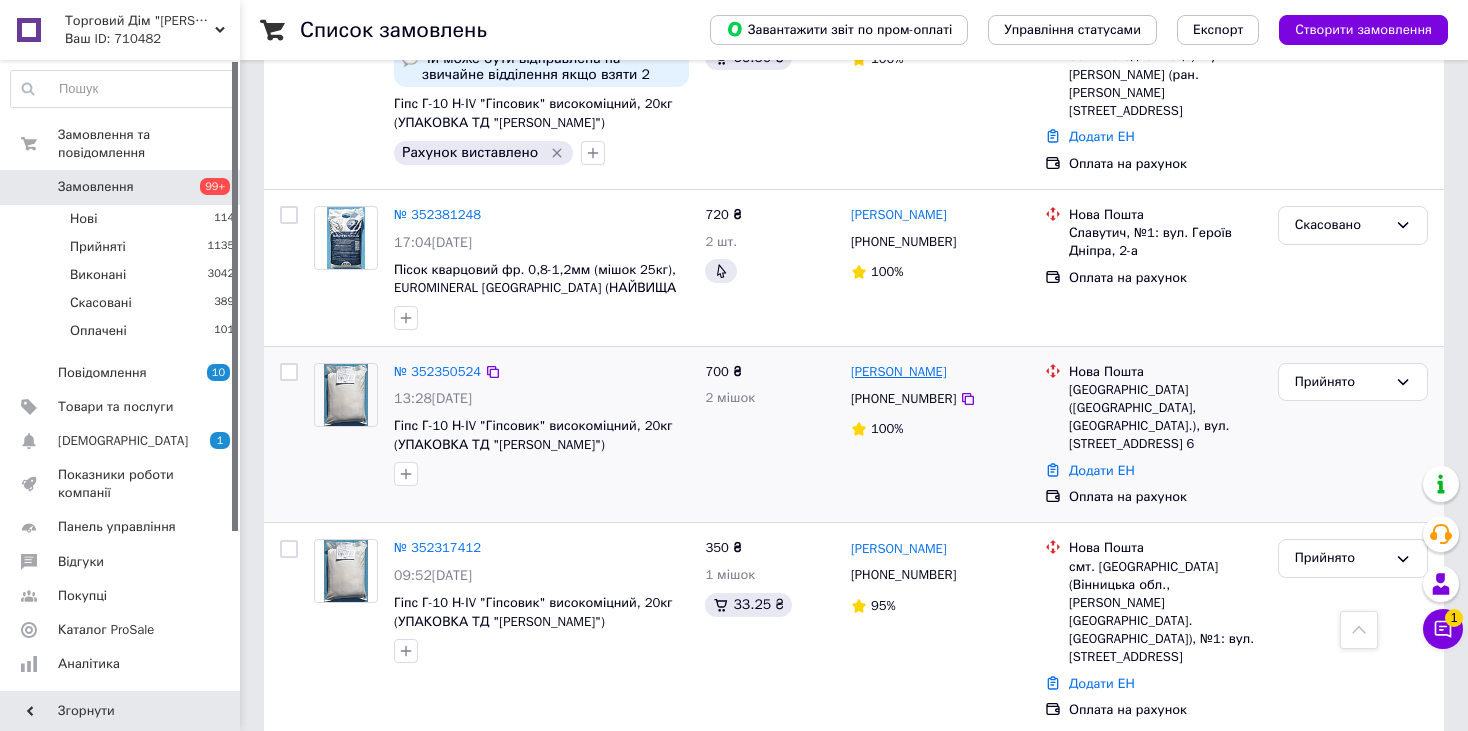 click on "[PERSON_NAME]" at bounding box center (899, 372) 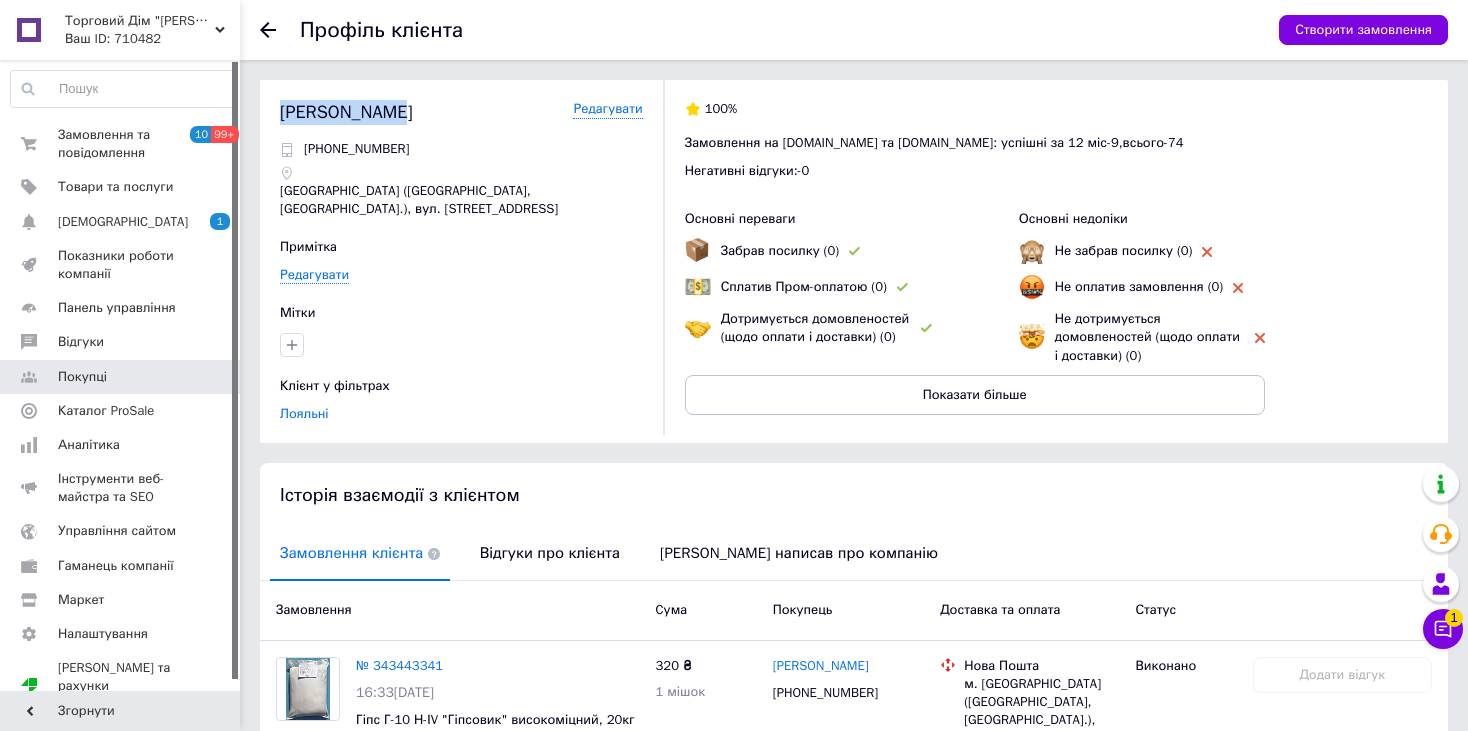 drag, startPoint x: 406, startPoint y: 116, endPoint x: 277, endPoint y: 113, distance: 129.03488 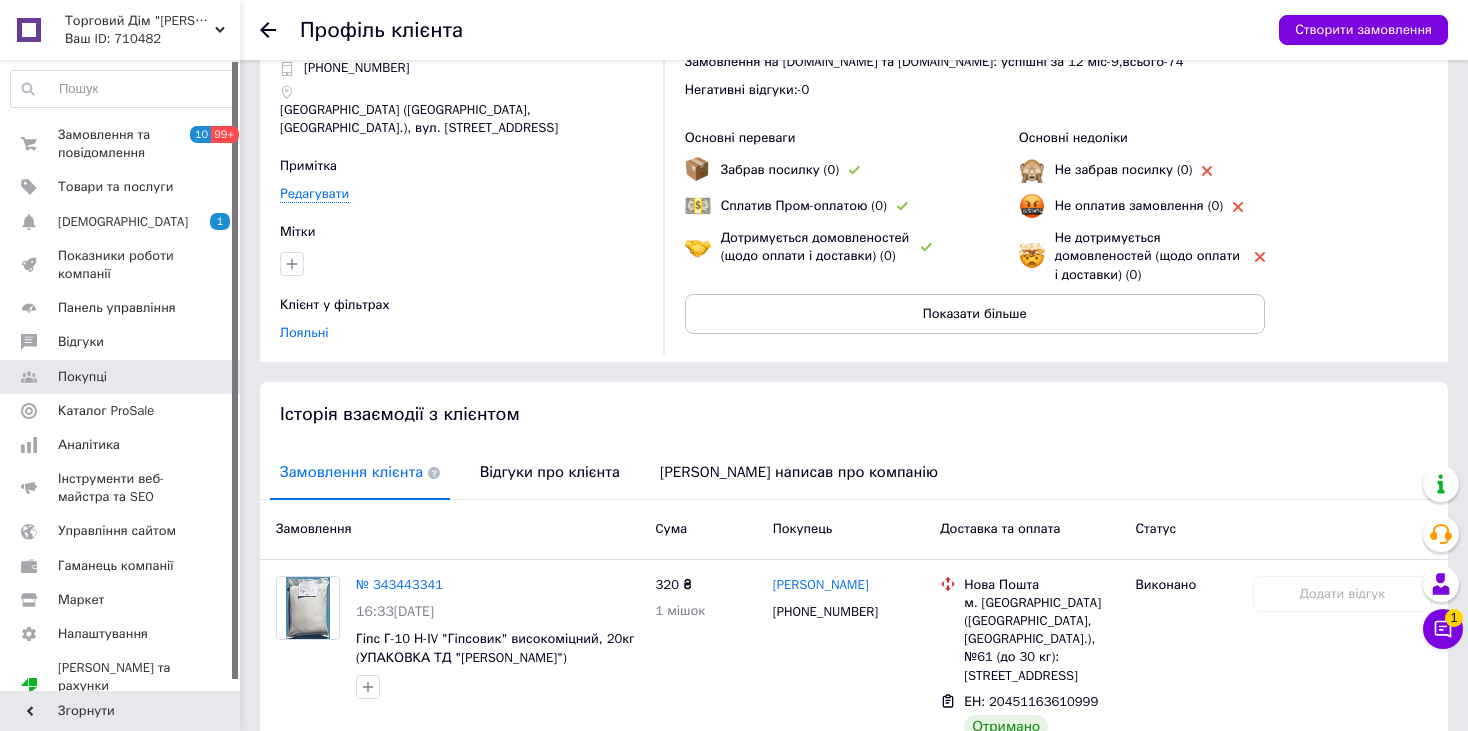 scroll, scrollTop: 200, scrollLeft: 0, axis: vertical 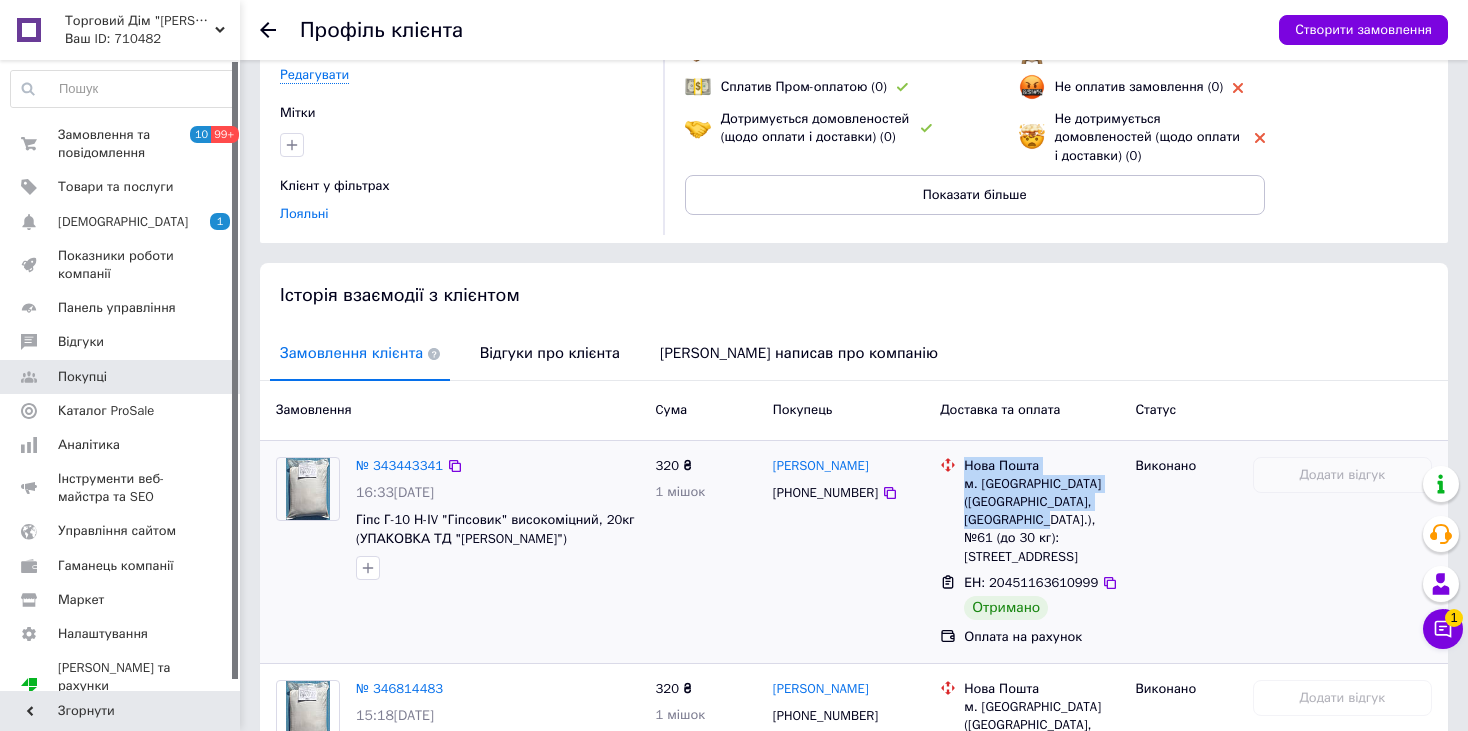 drag, startPoint x: 993, startPoint y: 516, endPoint x: 957, endPoint y: 468, distance: 60 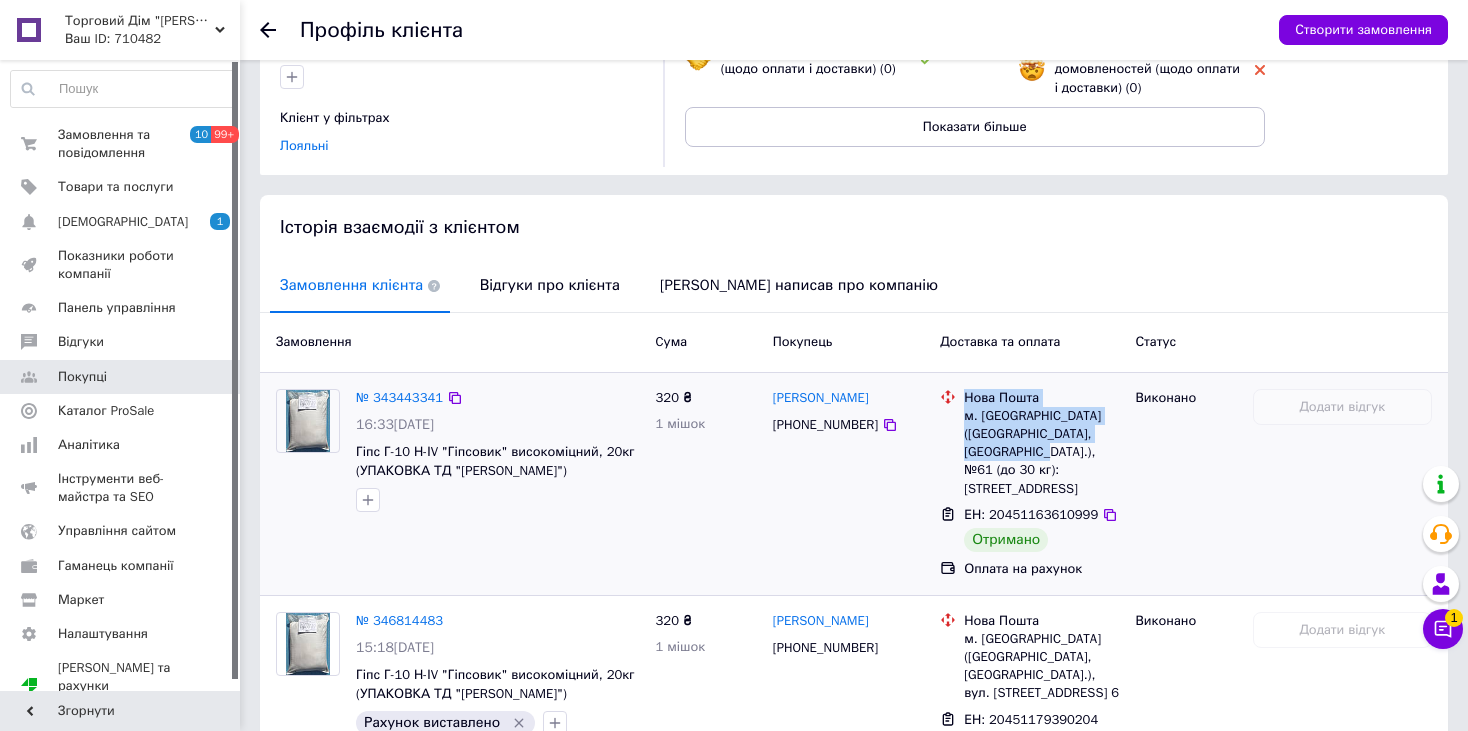 scroll, scrollTop: 400, scrollLeft: 0, axis: vertical 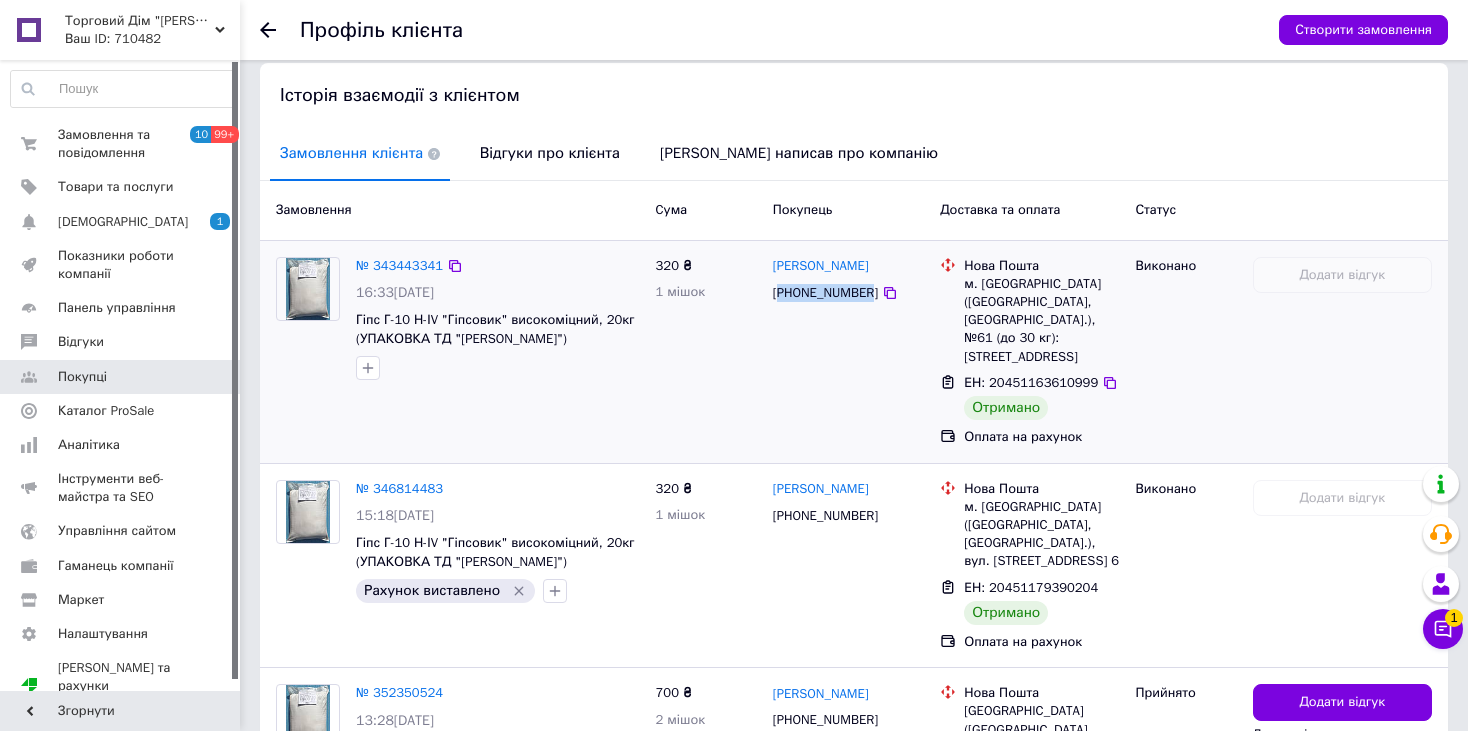 drag, startPoint x: 865, startPoint y: 288, endPoint x: 783, endPoint y: 297, distance: 82.492424 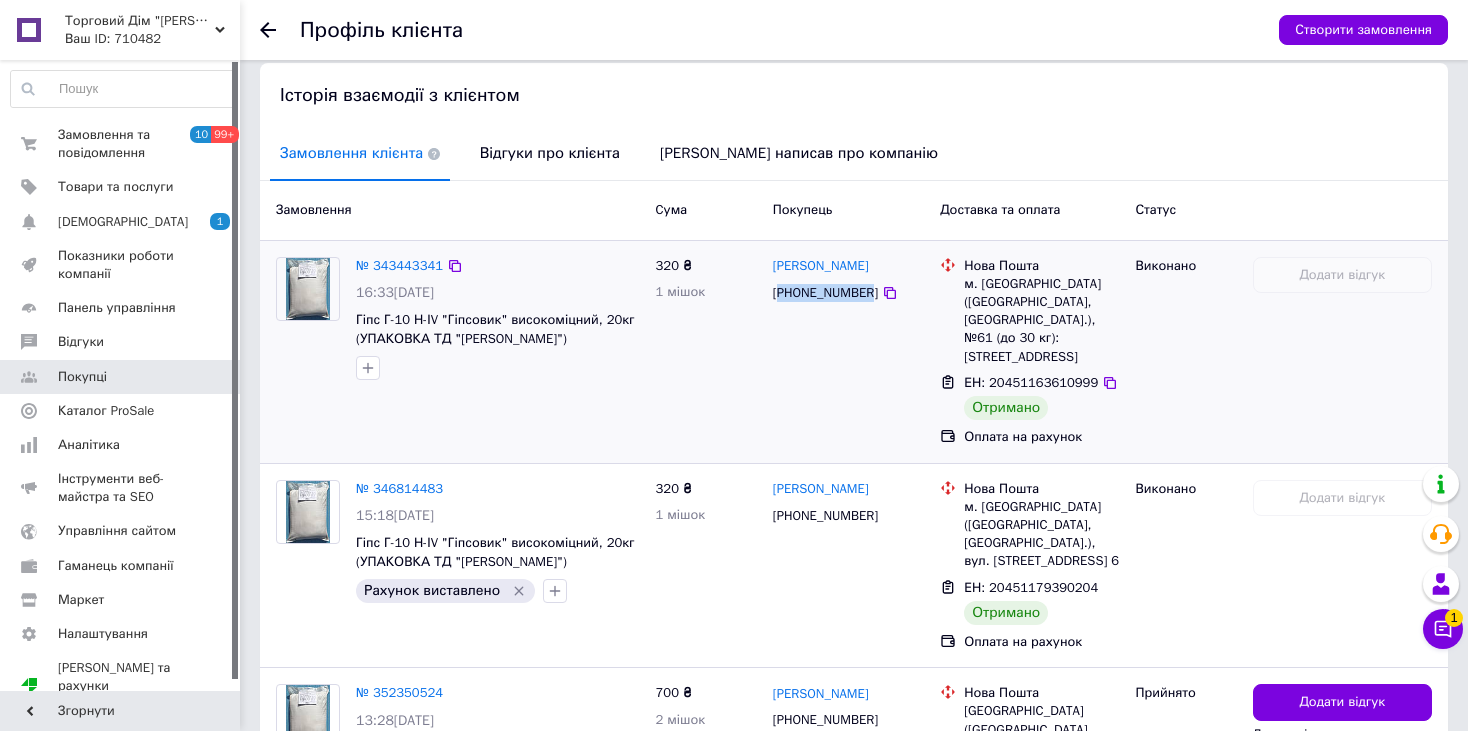 click on "[PHONE_NUMBER]" at bounding box center [825, 293] 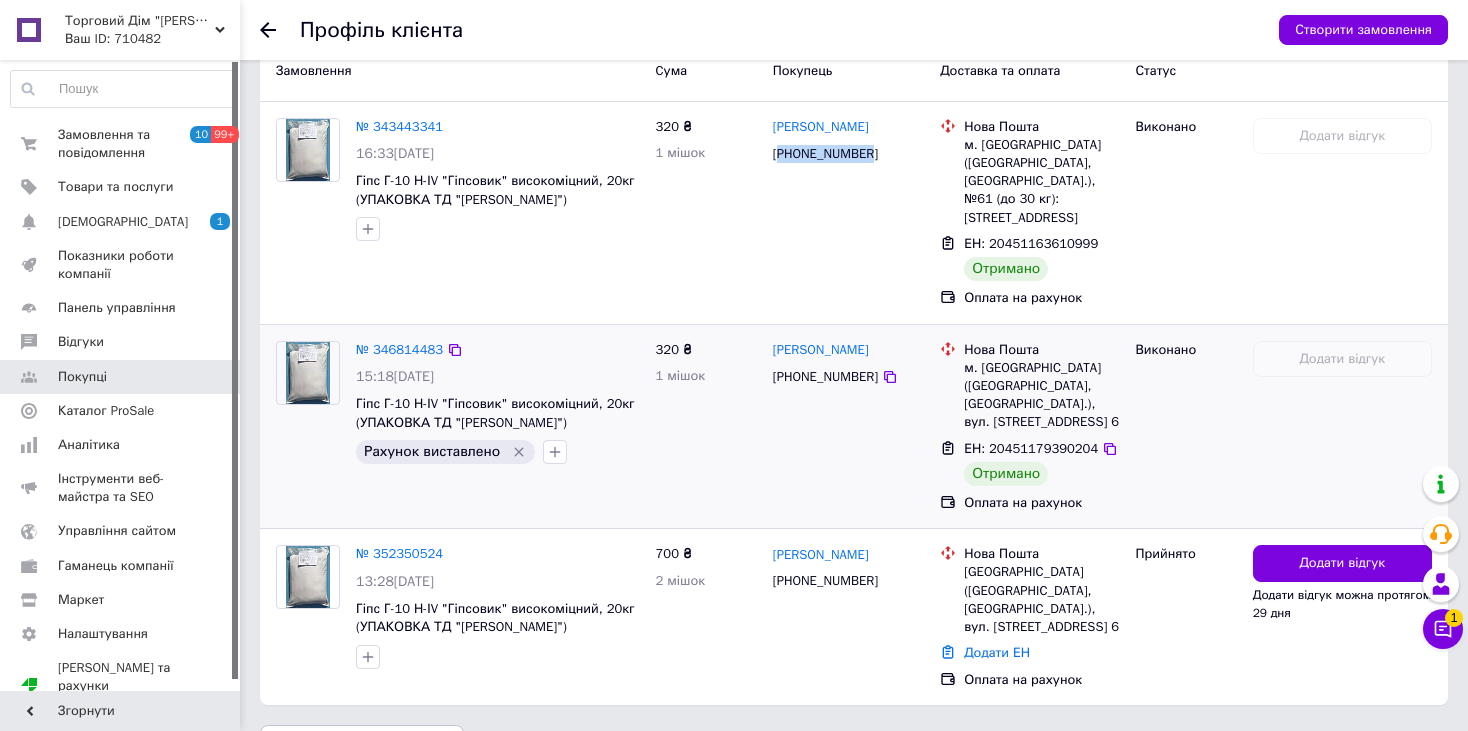 scroll, scrollTop: 573, scrollLeft: 0, axis: vertical 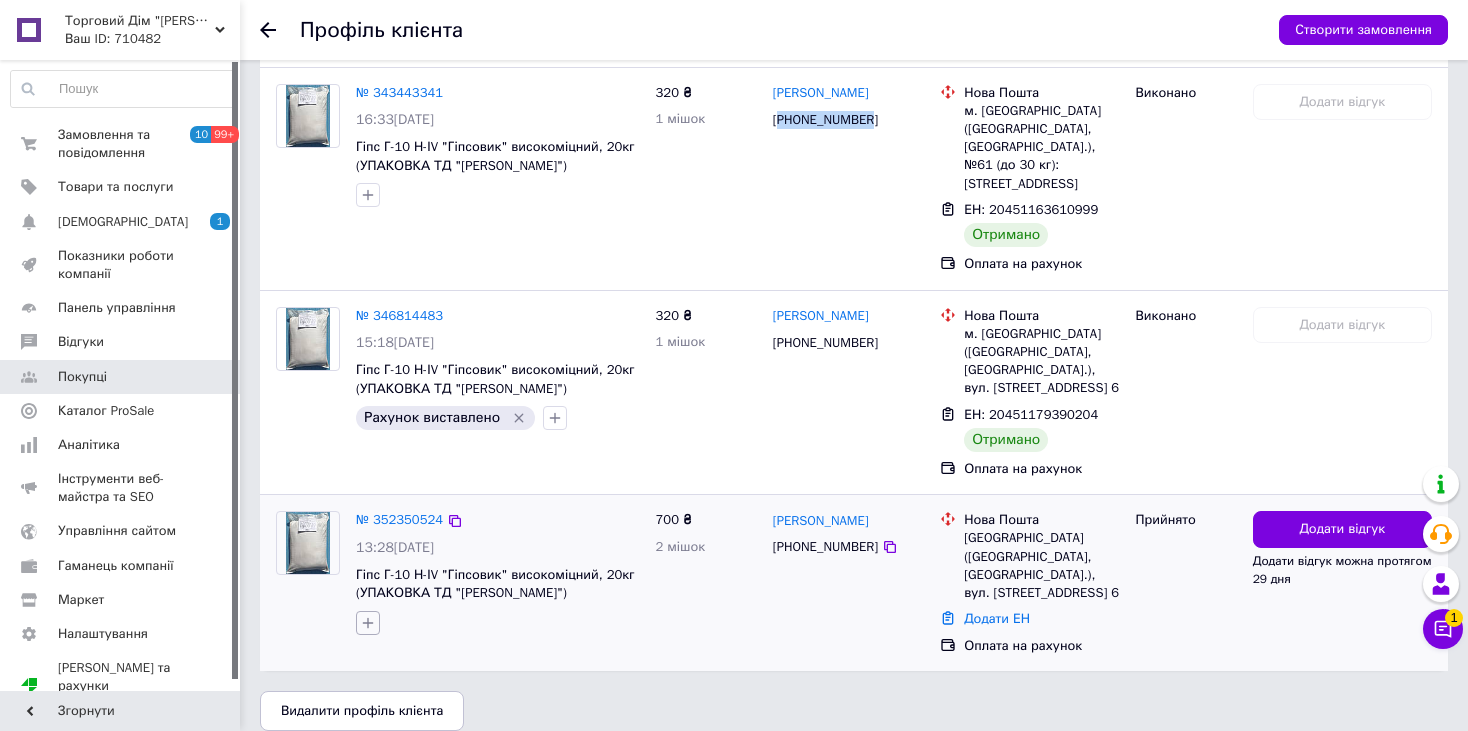 click 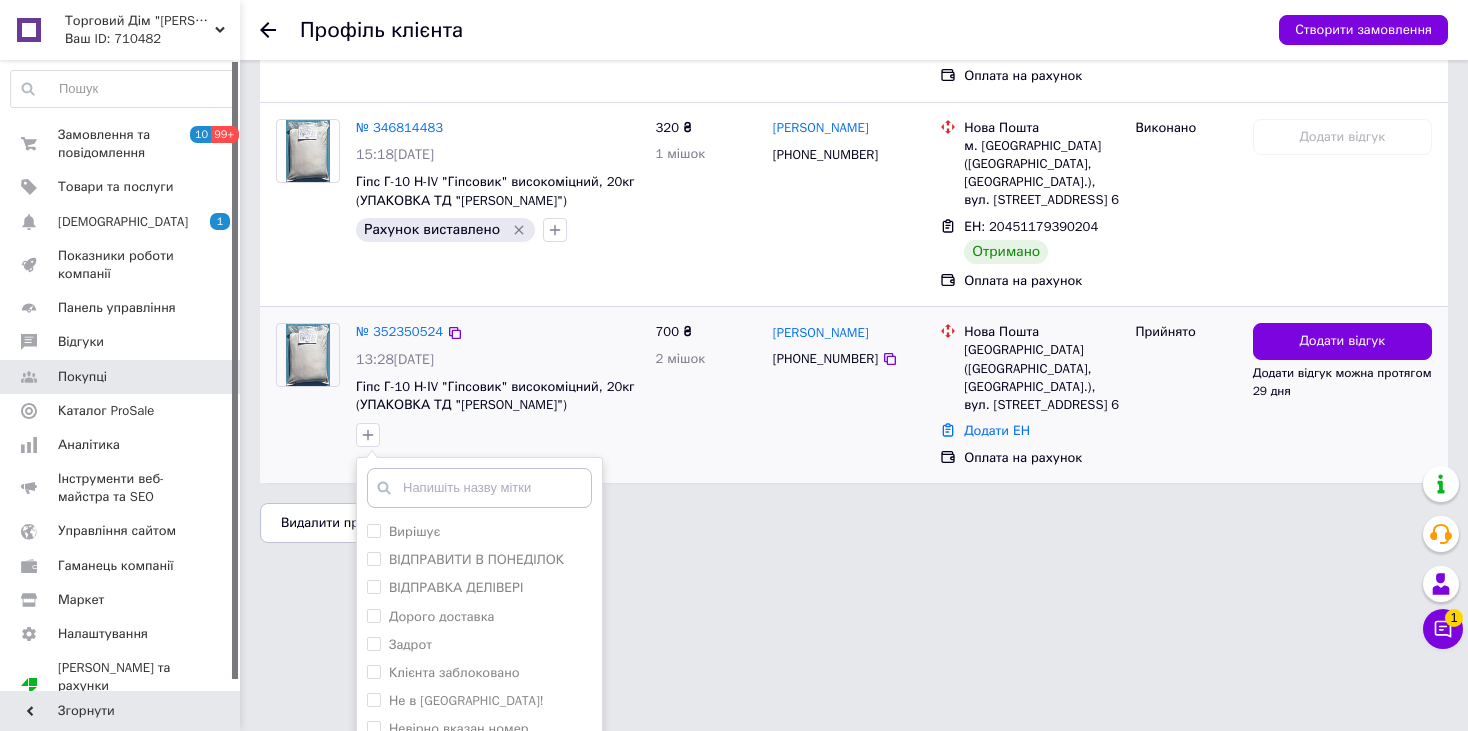 scroll, scrollTop: 773, scrollLeft: 0, axis: vertical 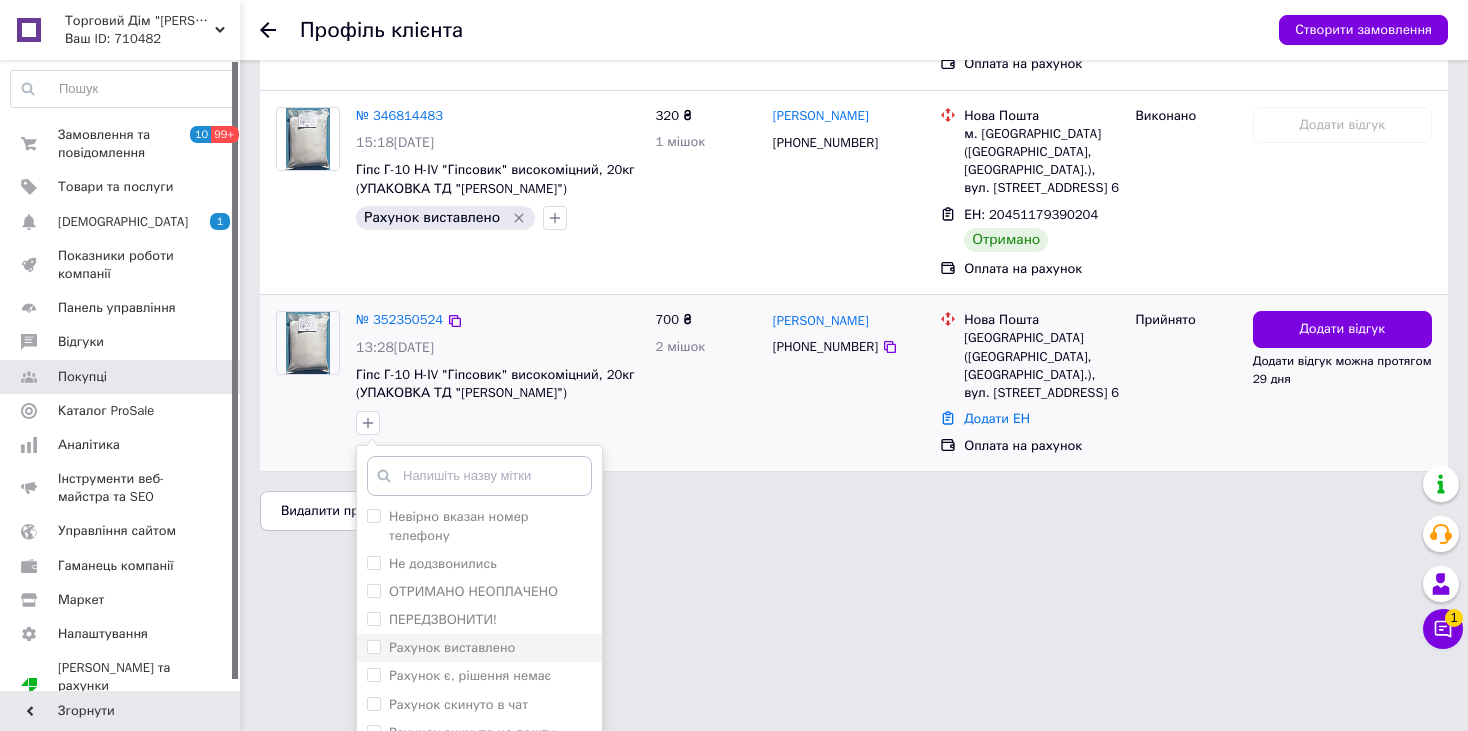 click on "Рахунок виставлено" at bounding box center (479, 648) 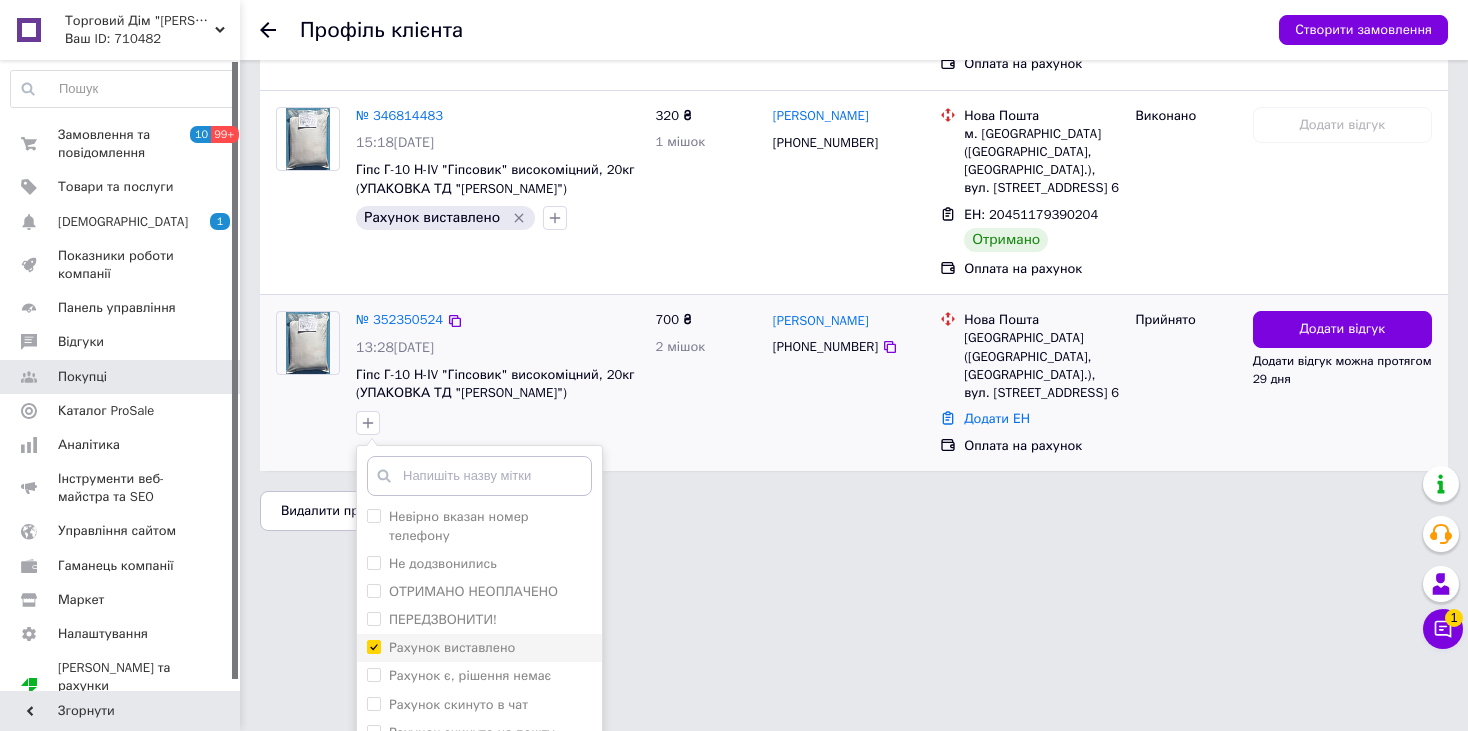 checkbox on "true" 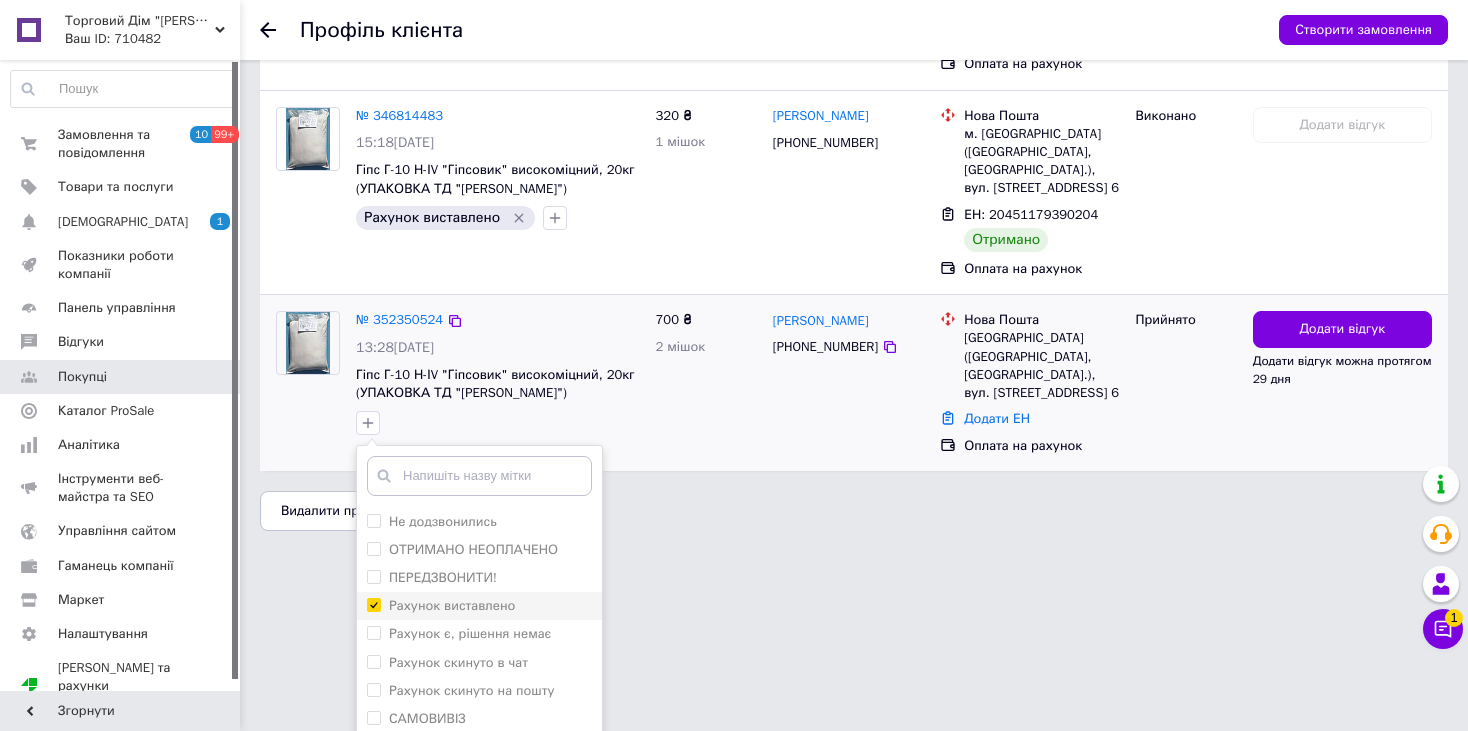scroll, scrollTop: 264, scrollLeft: 0, axis: vertical 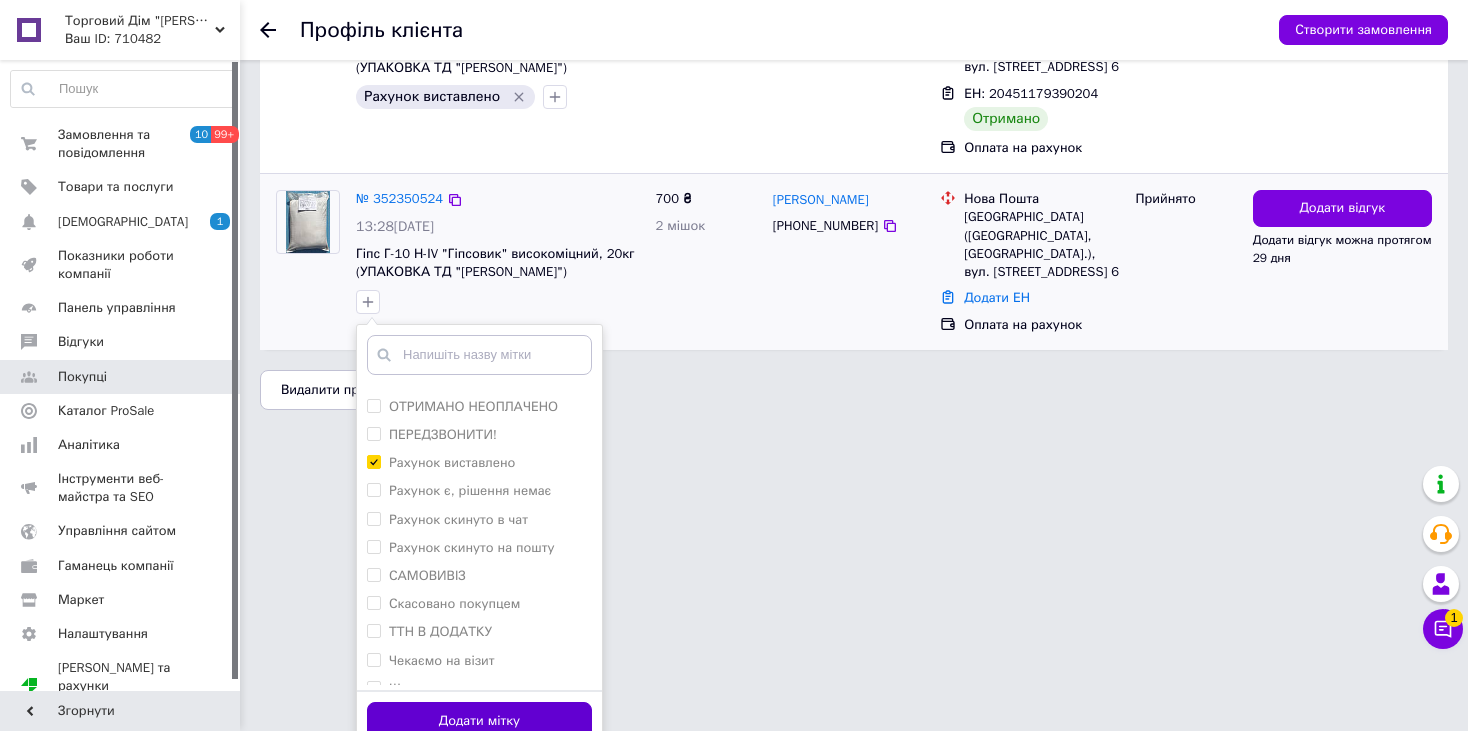 click on "Додати мітку" at bounding box center [479, 721] 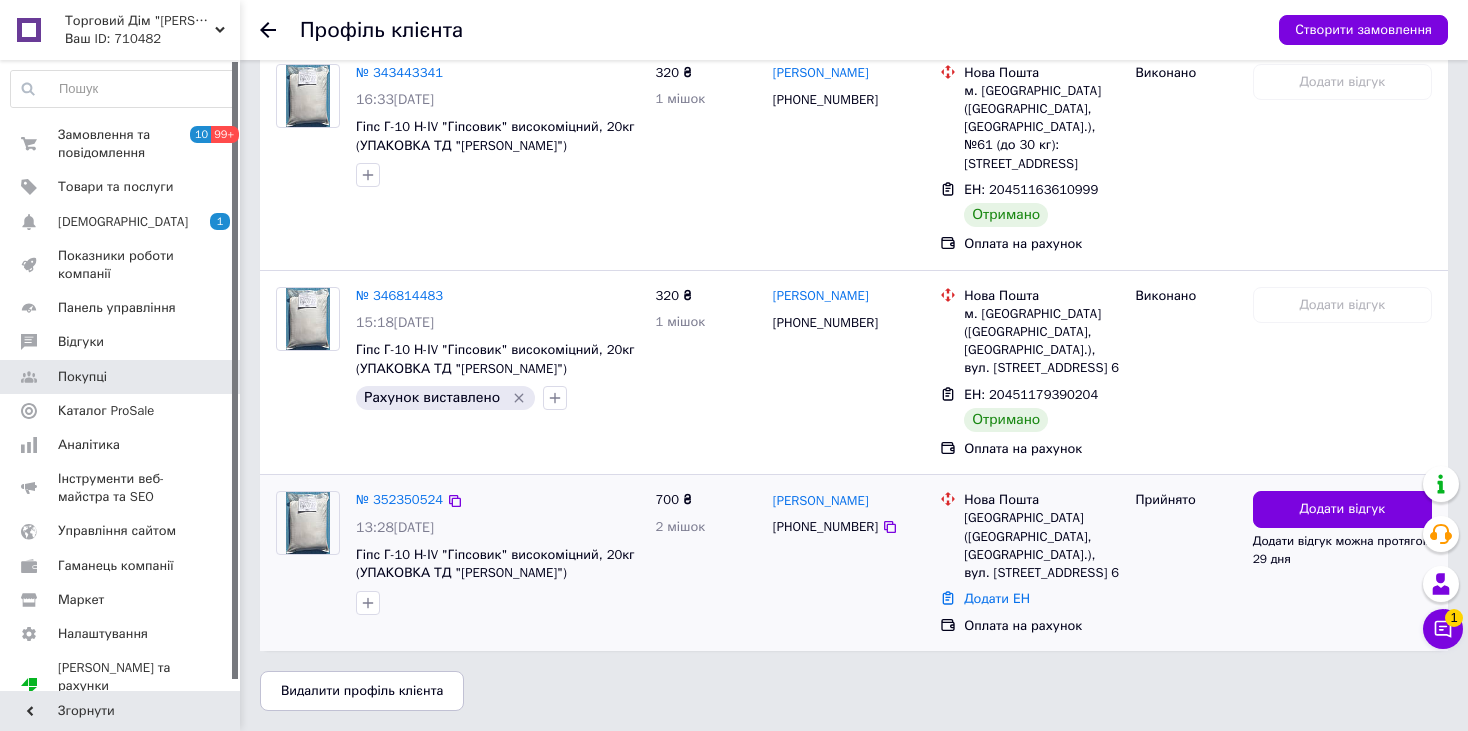 scroll, scrollTop: 573, scrollLeft: 0, axis: vertical 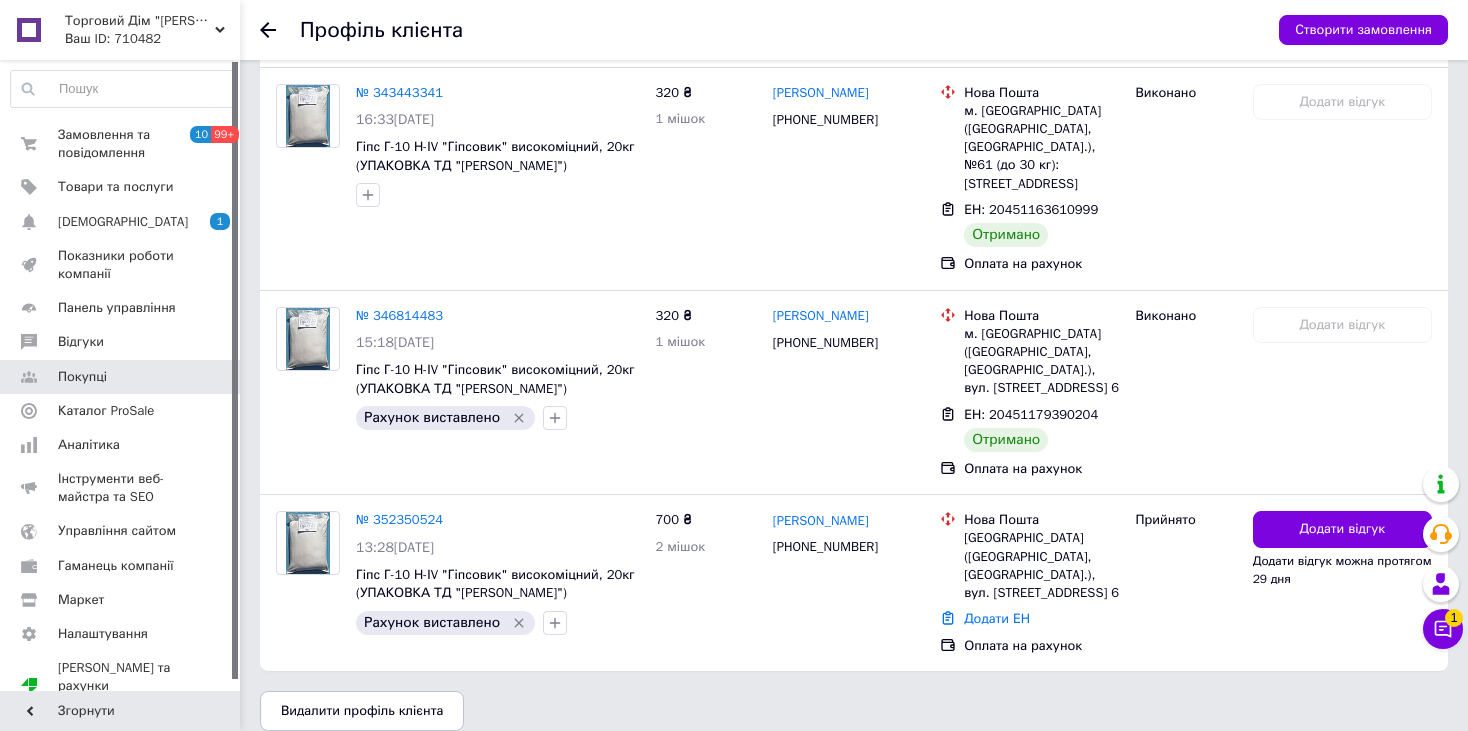 click 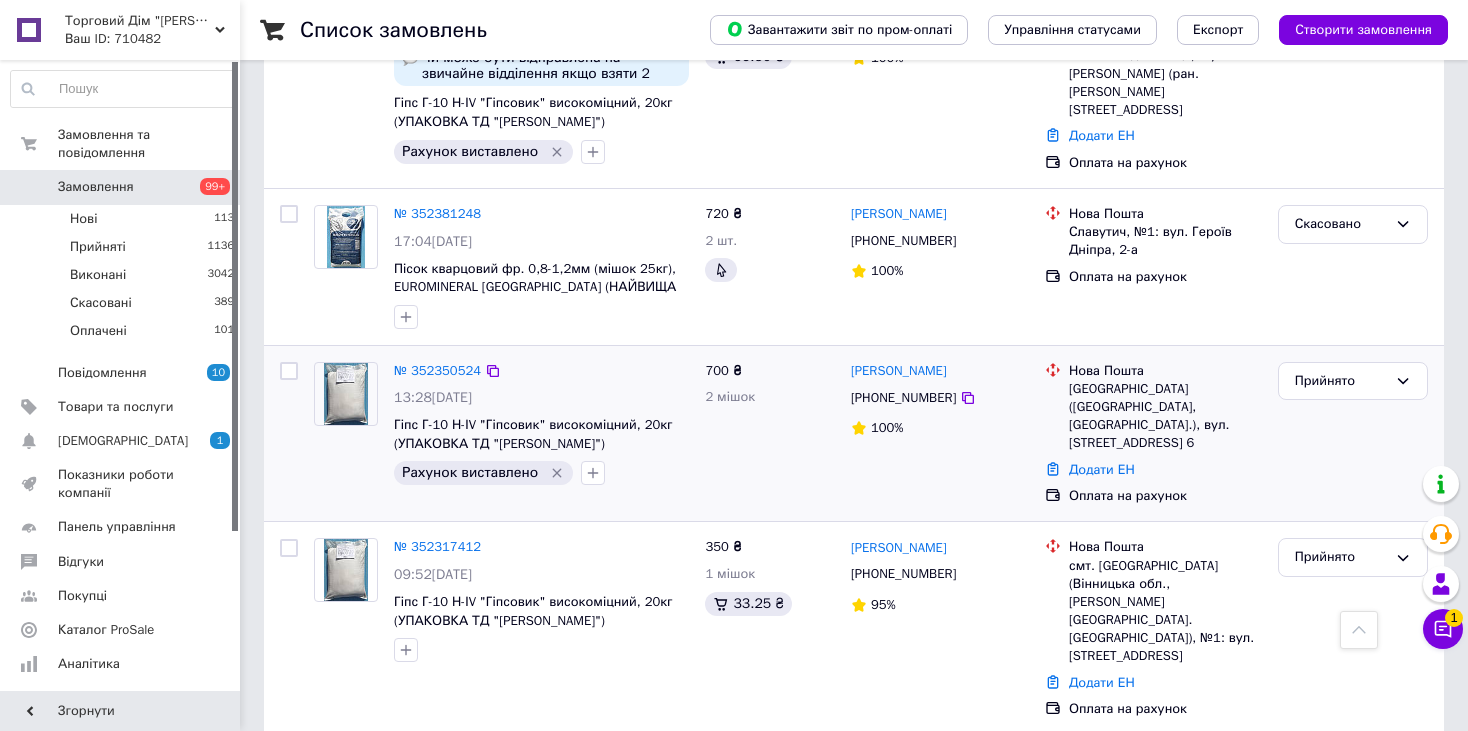 scroll, scrollTop: 1988, scrollLeft: 0, axis: vertical 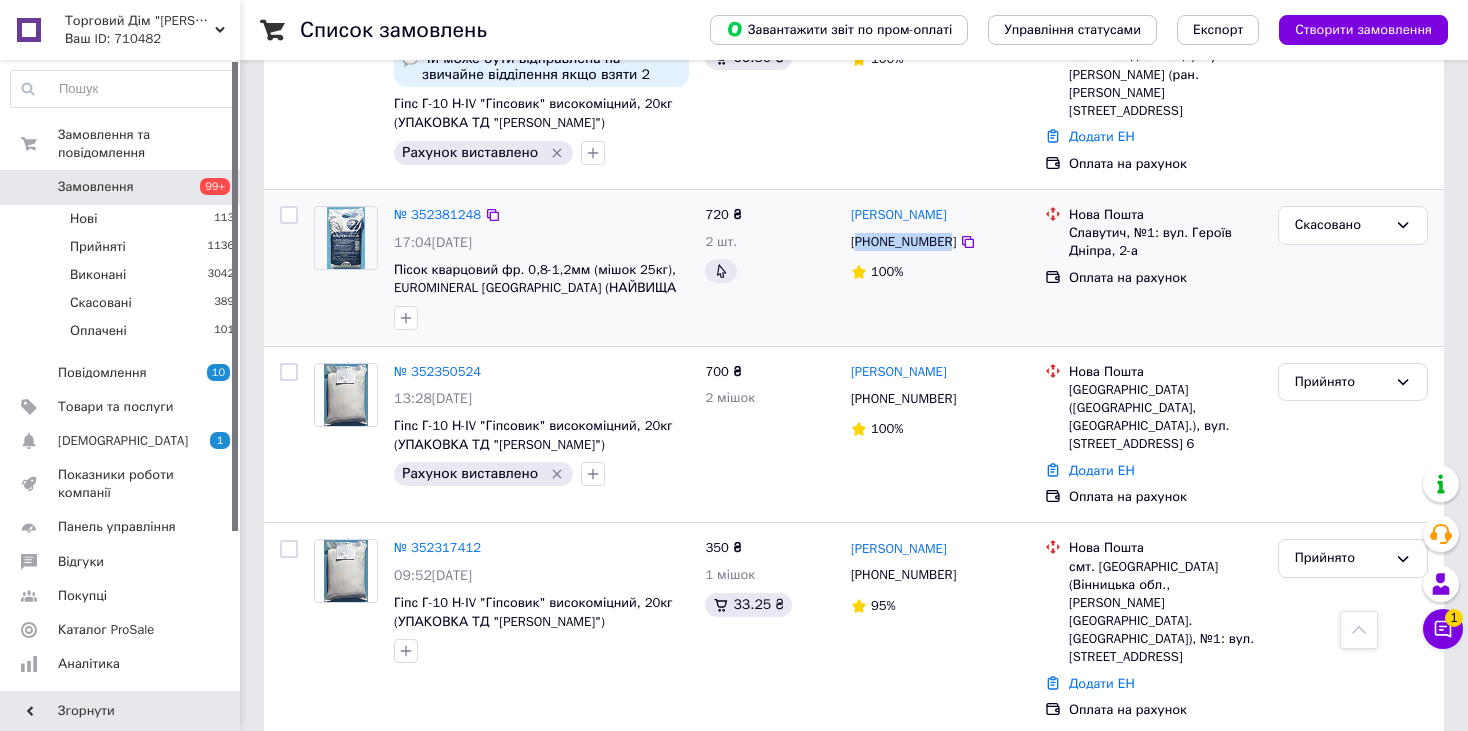 drag, startPoint x: 943, startPoint y: 194, endPoint x: 859, endPoint y: 200, distance: 84.21401 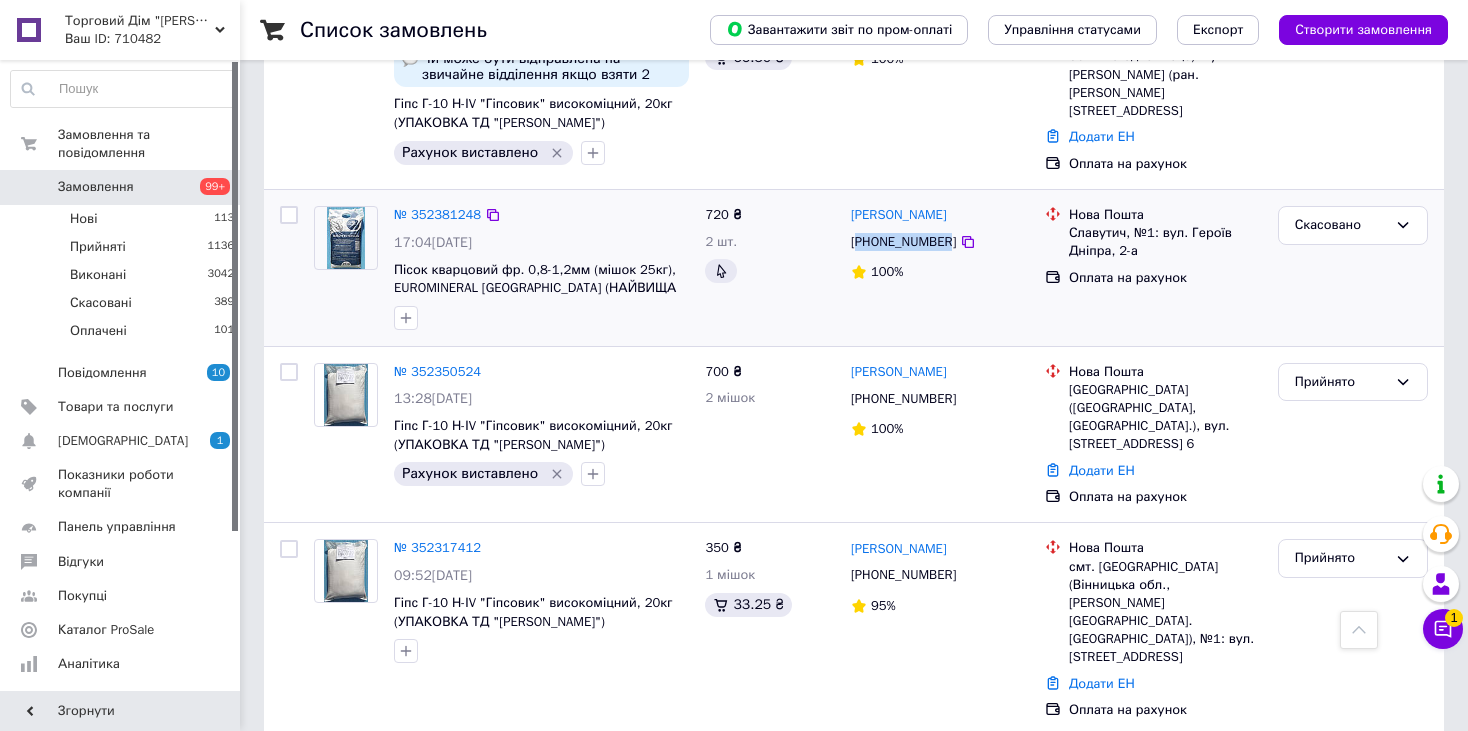 click on "[PHONE_NUMBER]" at bounding box center [903, 242] 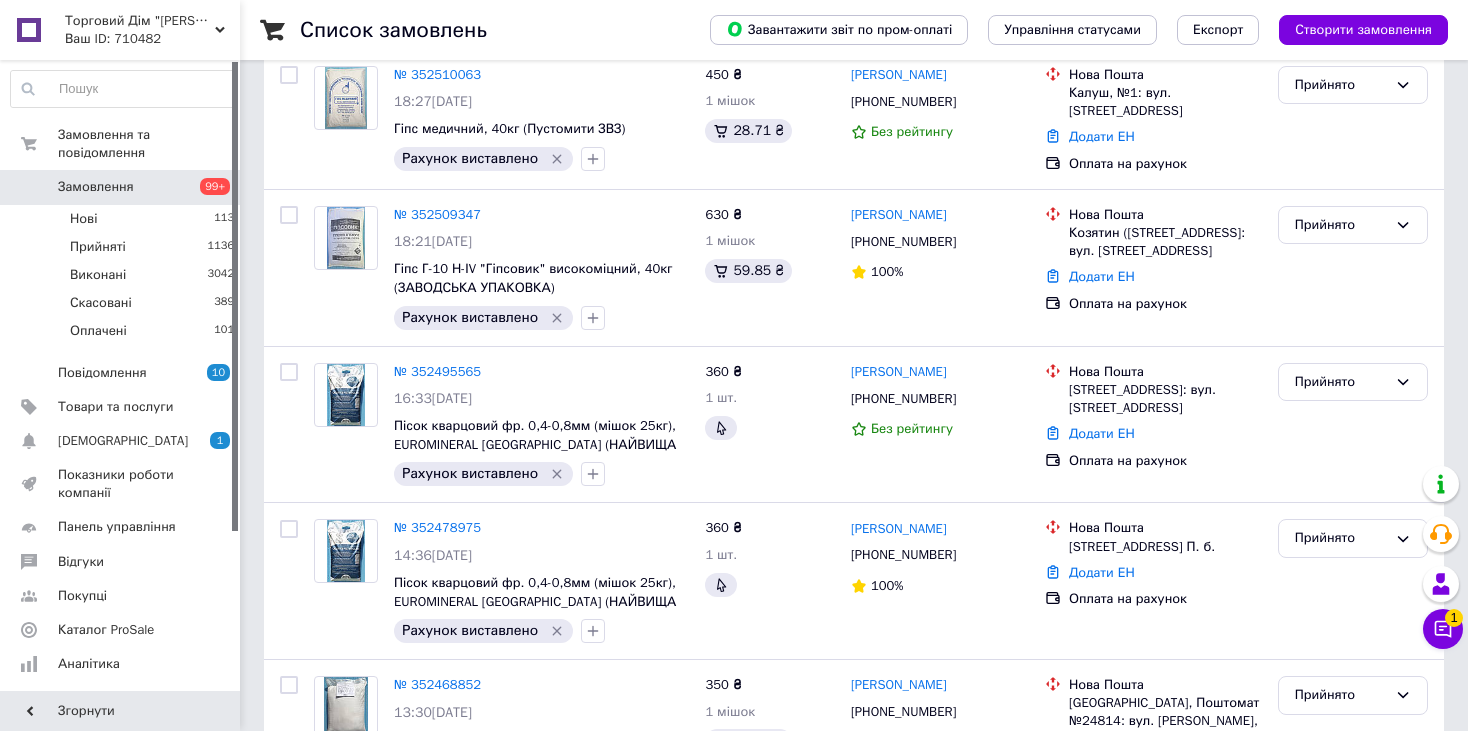 scroll, scrollTop: 0, scrollLeft: 0, axis: both 